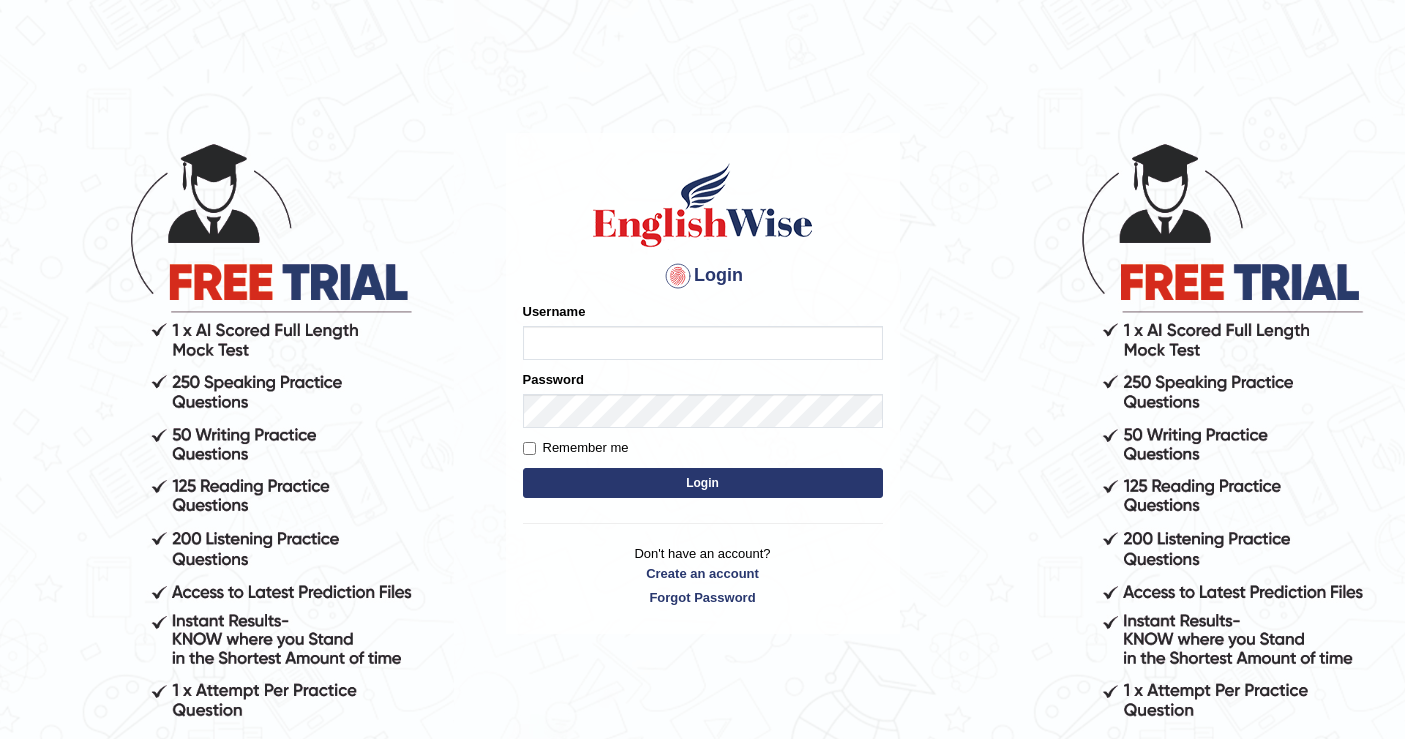 scroll, scrollTop: 0, scrollLeft: 0, axis: both 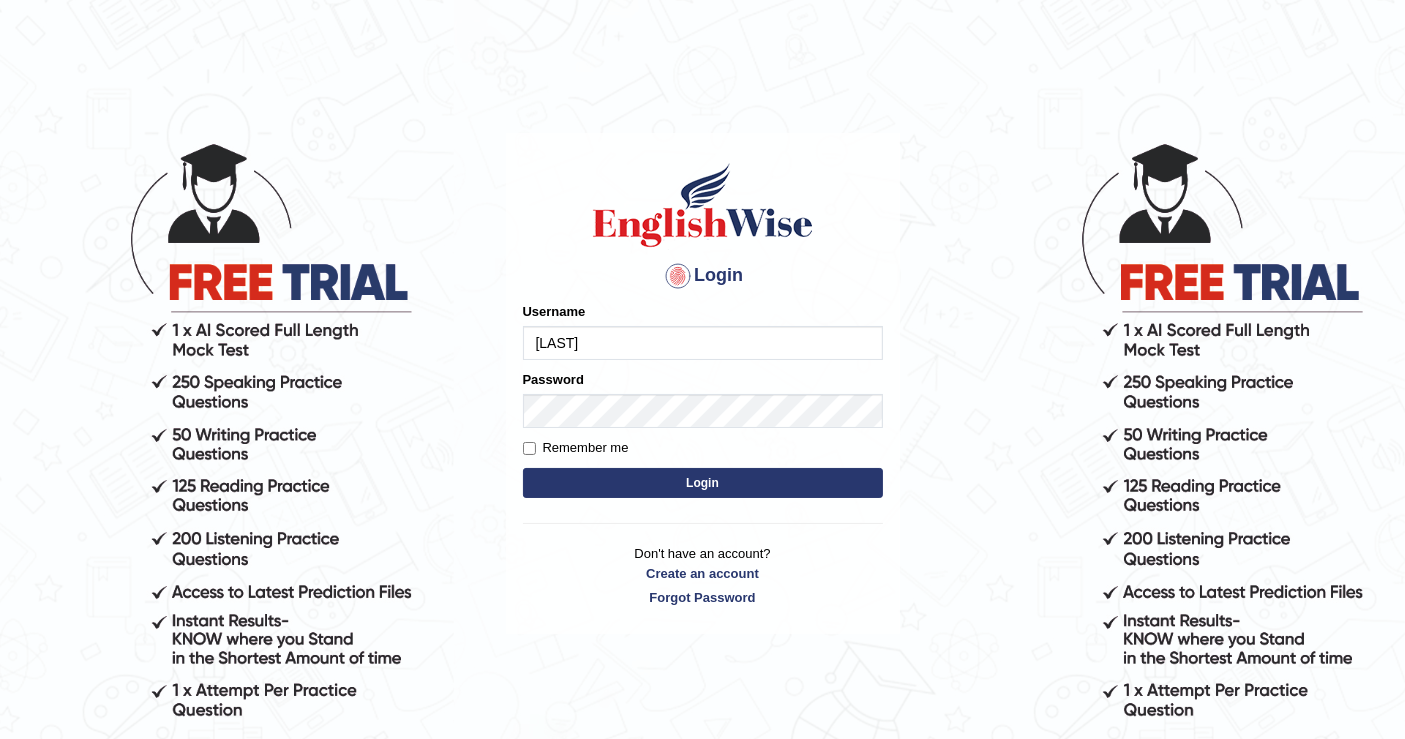 type on "[LAST]" 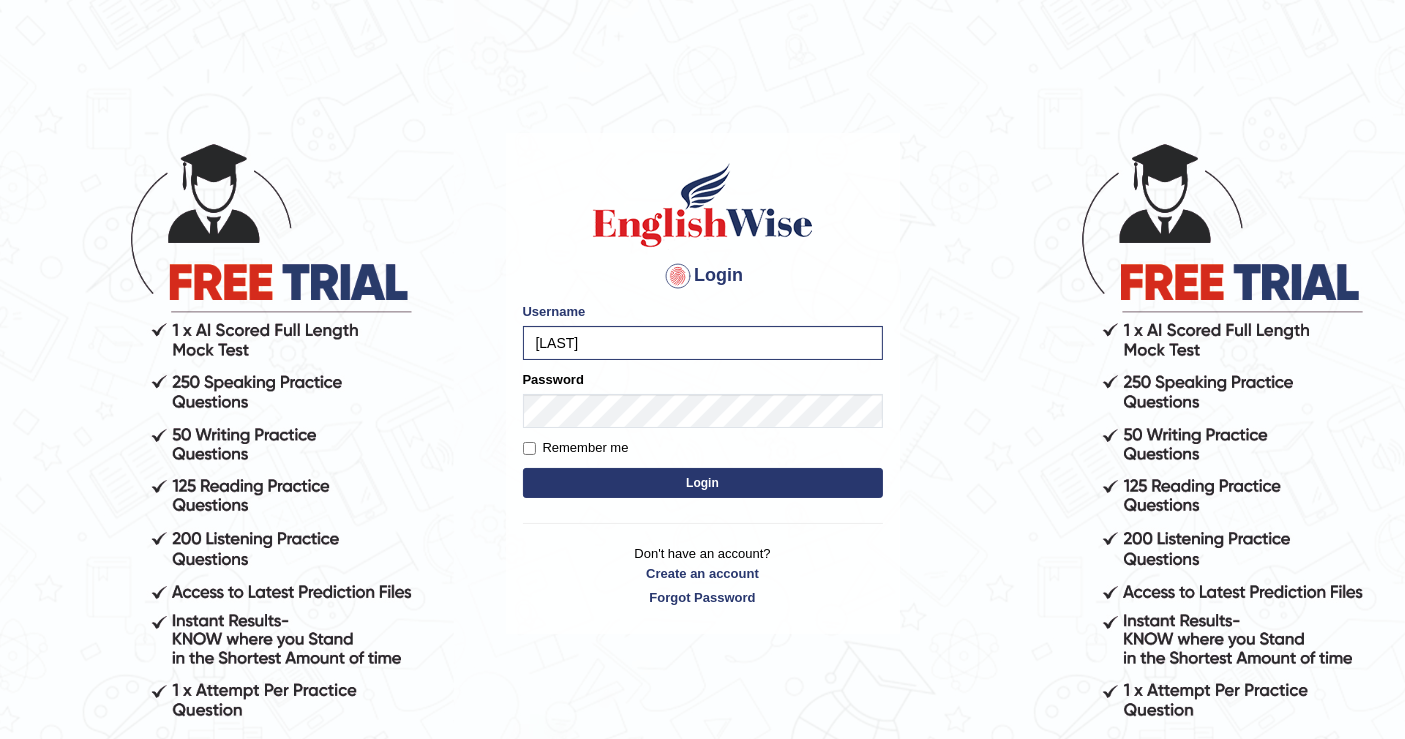 click on "Login" at bounding box center [703, 483] 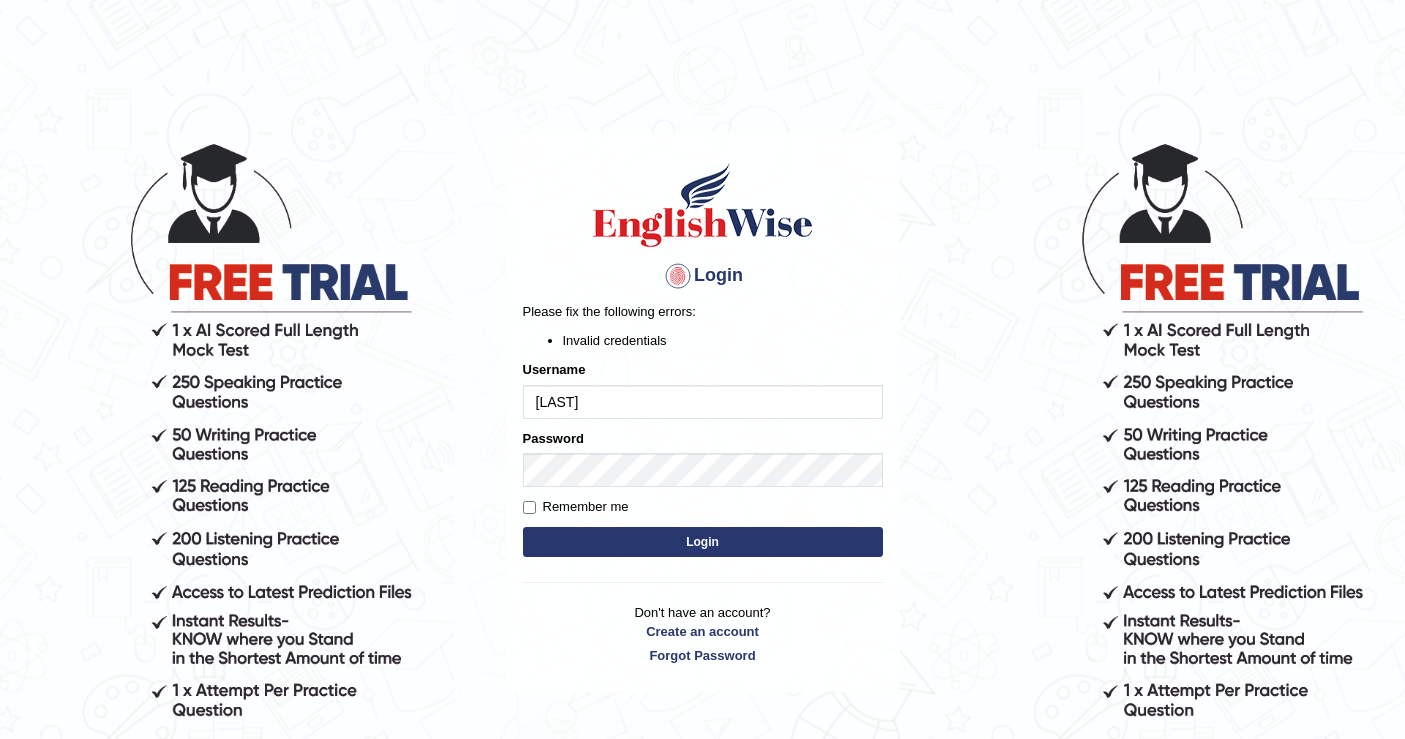 scroll, scrollTop: 0, scrollLeft: 0, axis: both 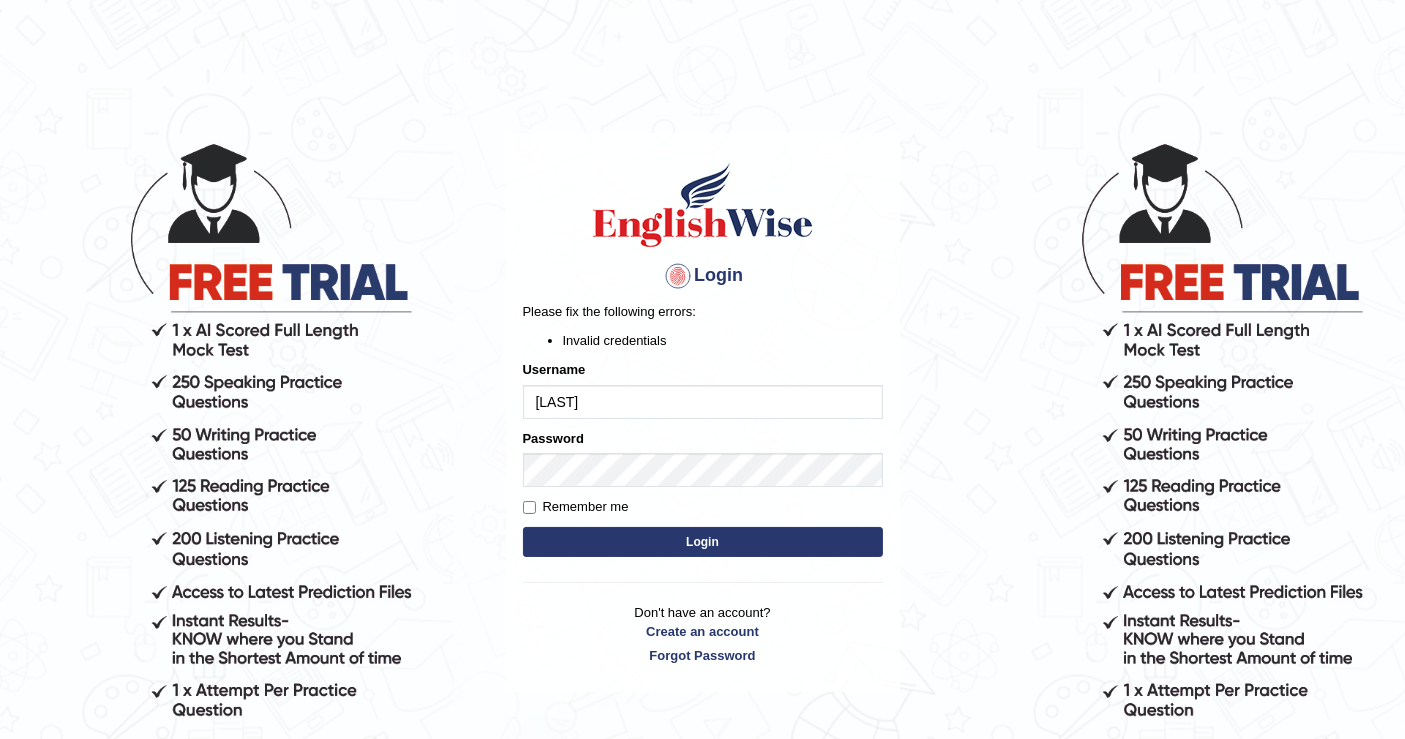 click on "Login" at bounding box center (703, 542) 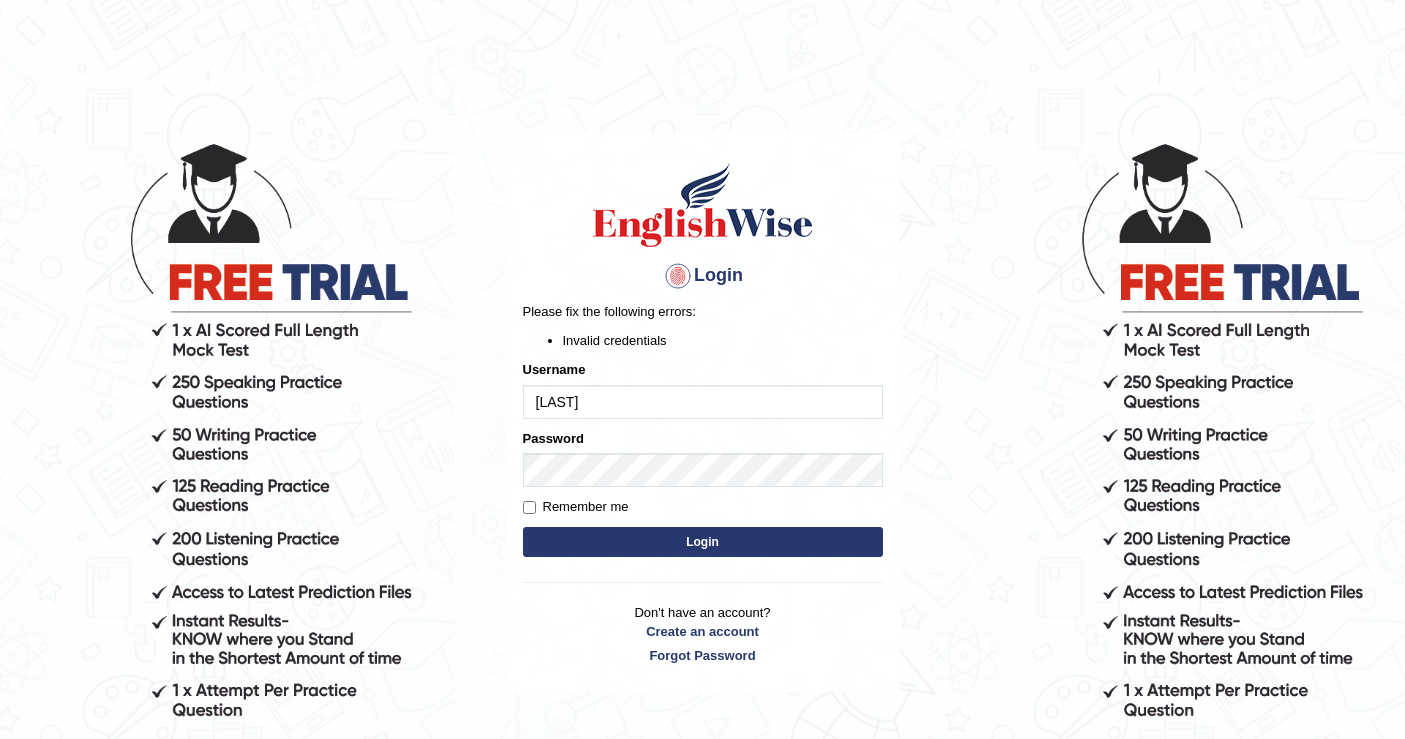 scroll, scrollTop: 0, scrollLeft: 0, axis: both 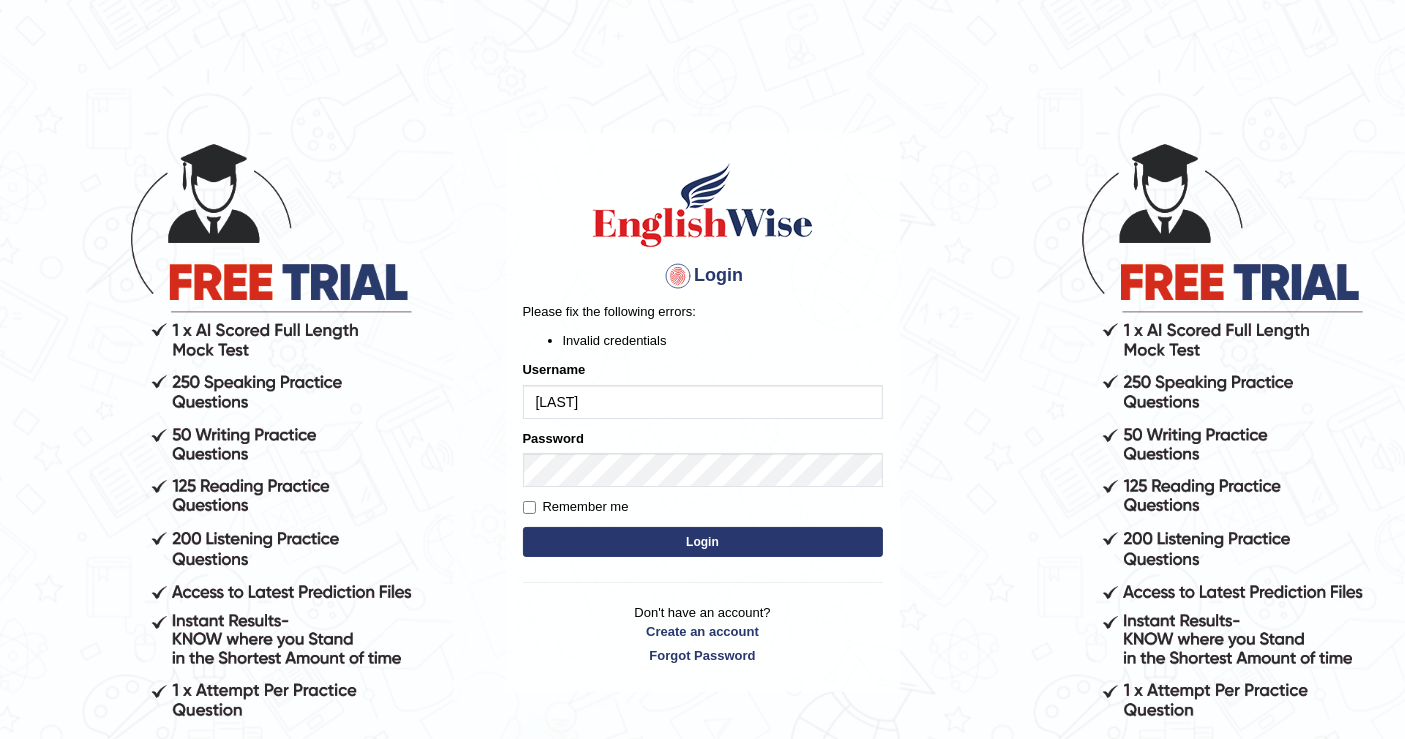 click on "Login" at bounding box center [703, 542] 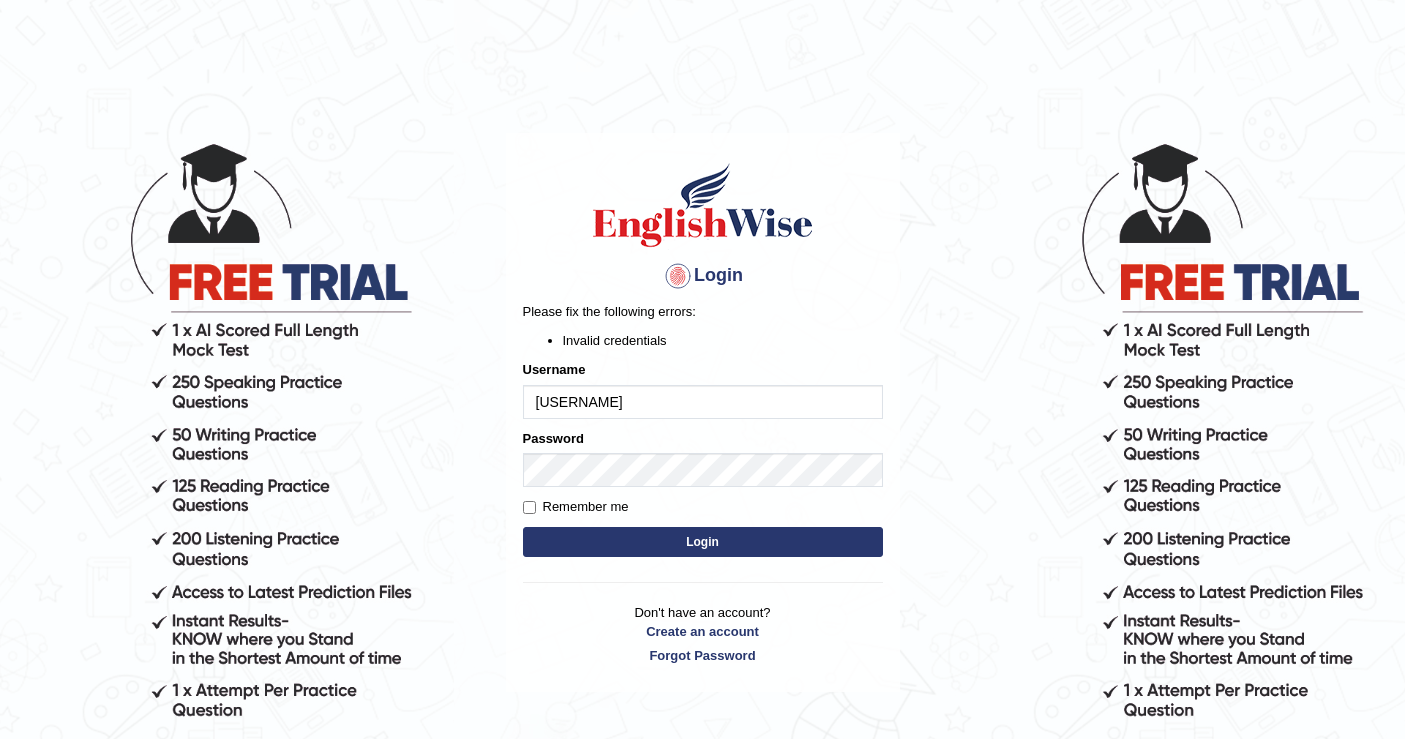 scroll, scrollTop: 0, scrollLeft: 0, axis: both 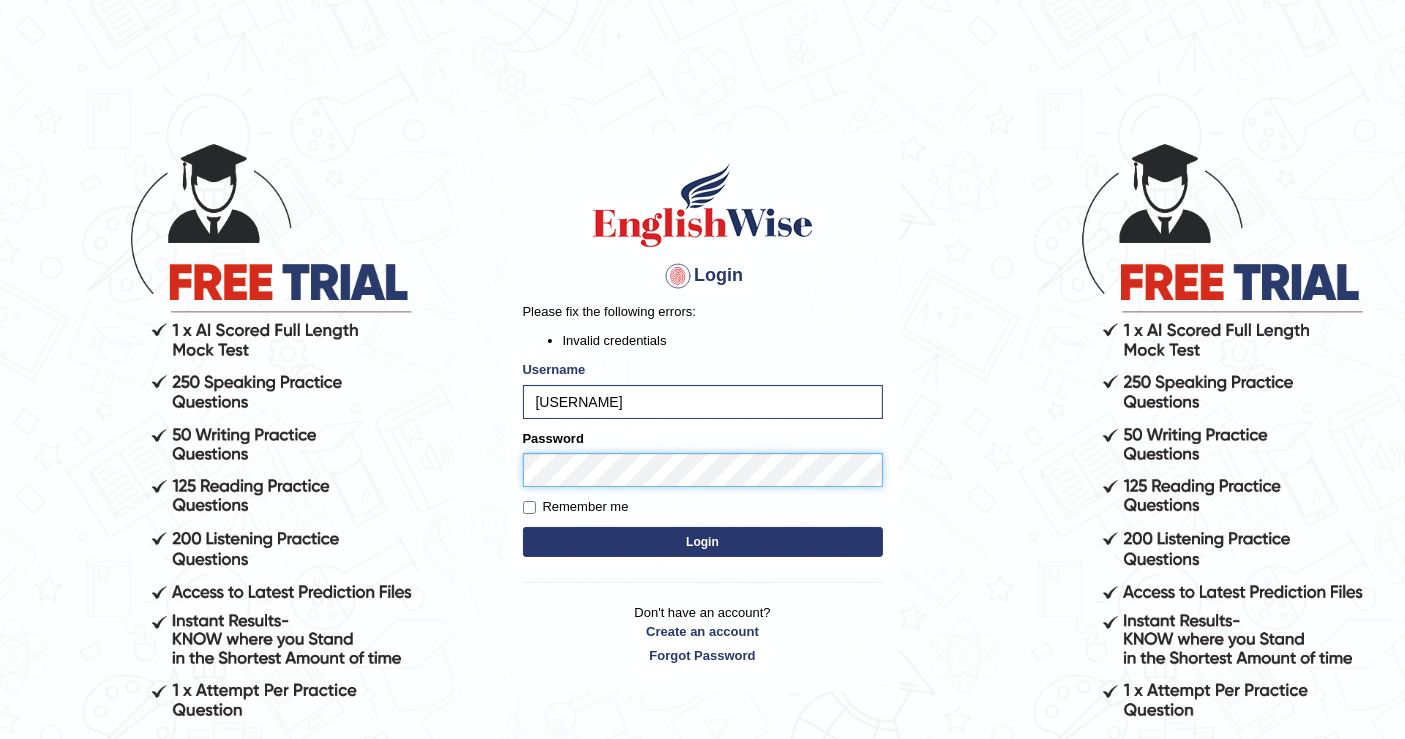 click on "Login
Please fix the following errors: Invalid credentials
Username
Wilson
Password
Remember me
Login
Don't have an account?
Create an account
Forgot Password
2025 ©  English Wise.  All Rights Reserved  Back to English Wise" at bounding box center (702, 439) 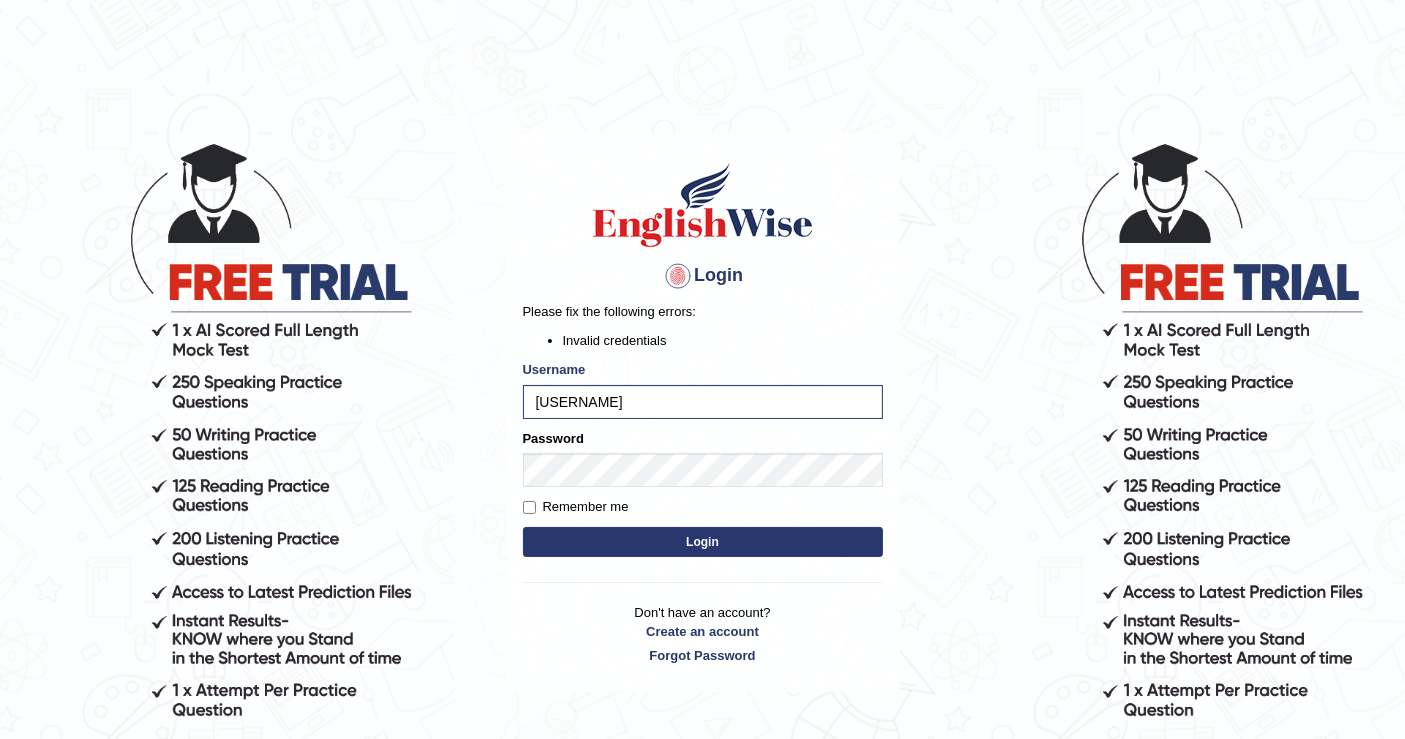 click on "Login" at bounding box center (703, 542) 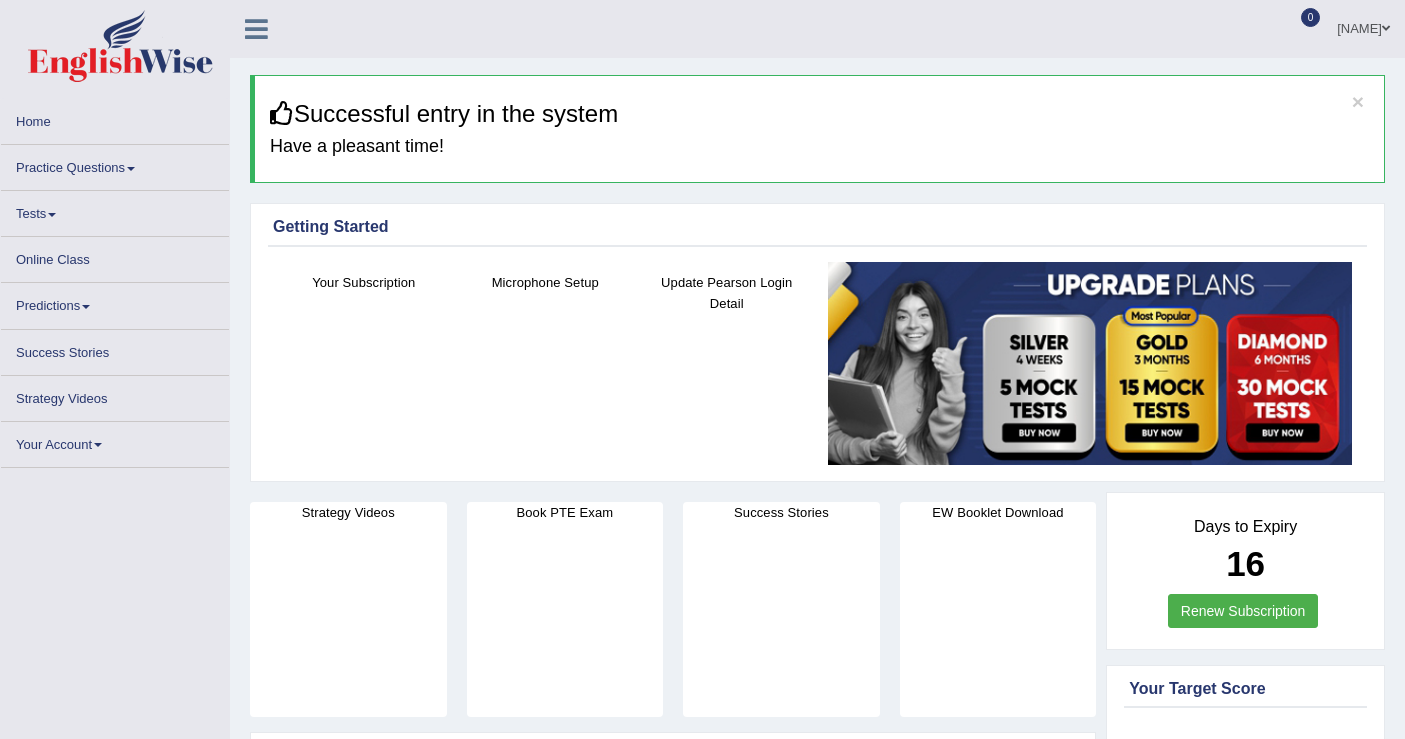 scroll, scrollTop: 0, scrollLeft: 0, axis: both 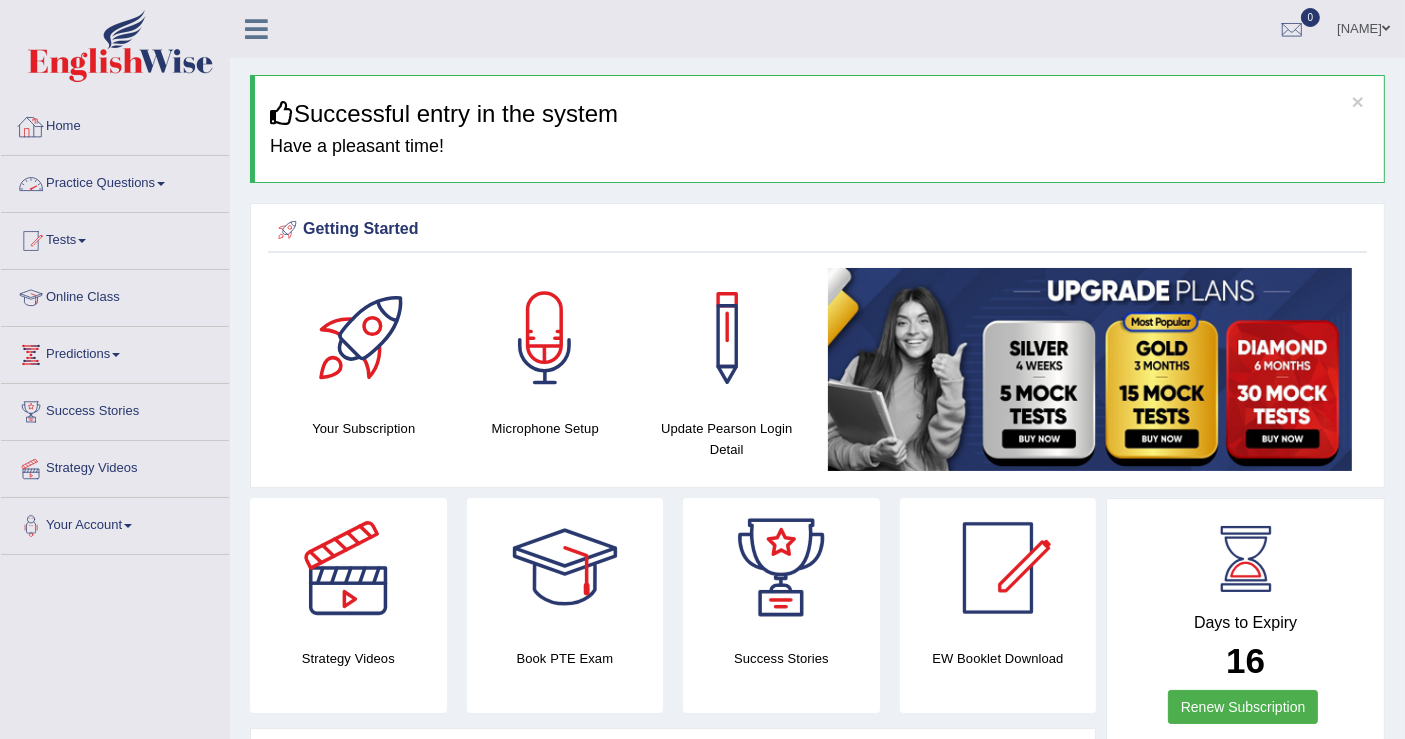click on "Practice Questions" at bounding box center (115, 181) 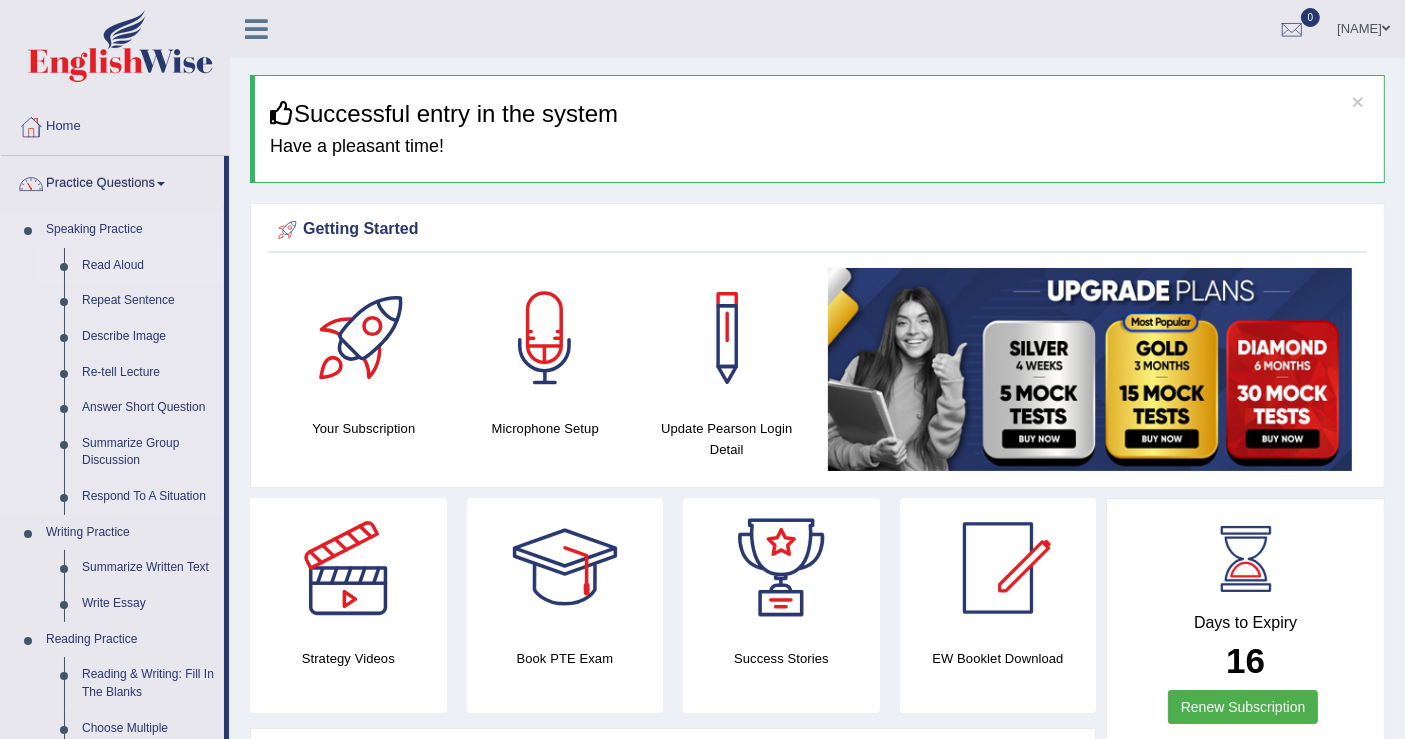 click on "Read Aloud" at bounding box center (148, 266) 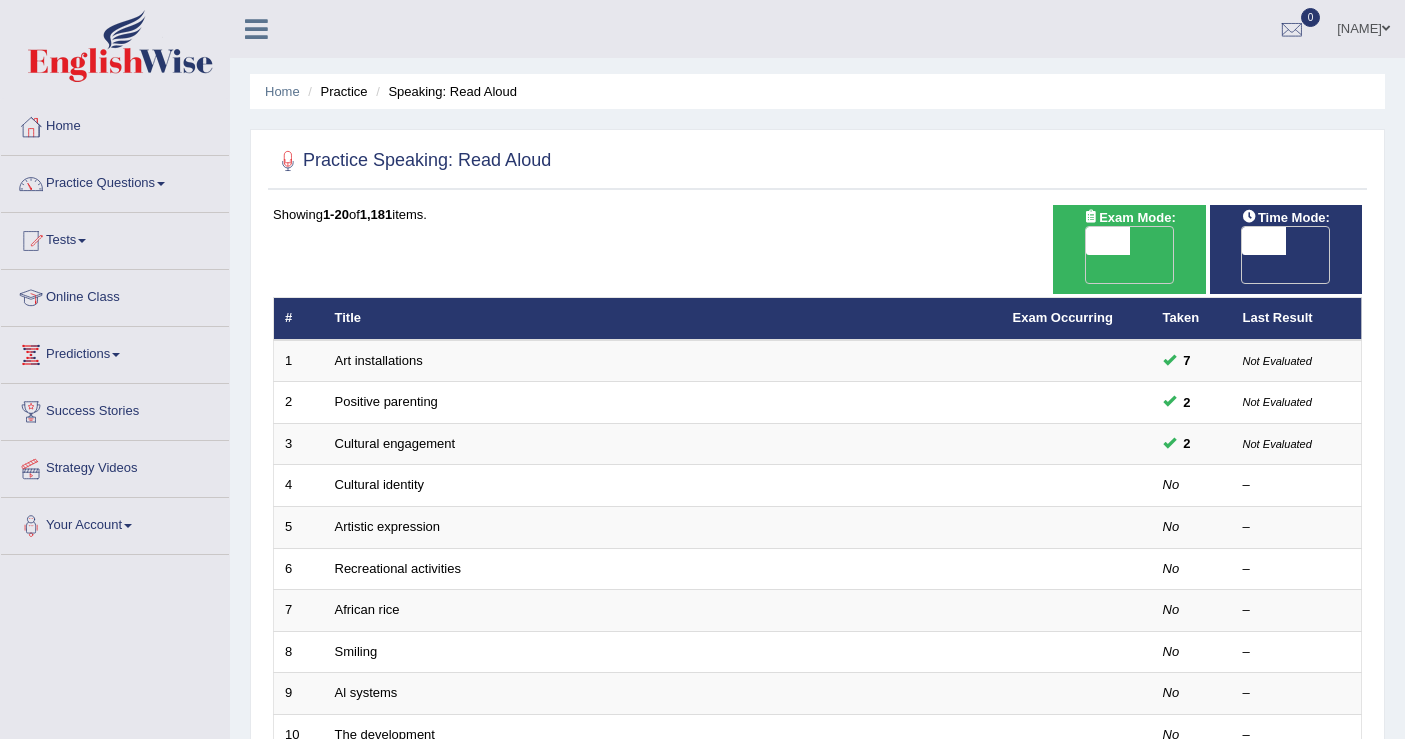 scroll, scrollTop: 0, scrollLeft: 0, axis: both 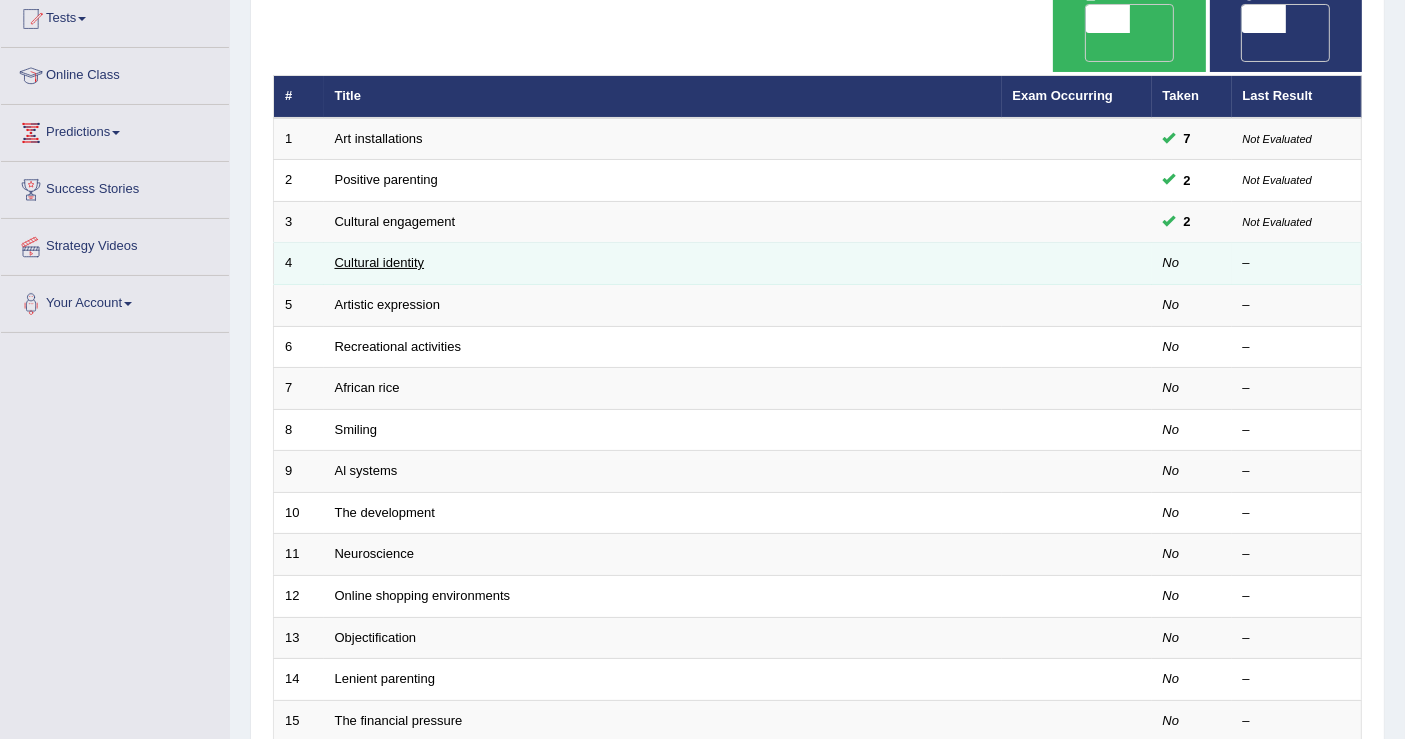 click on "Cultural identity" at bounding box center [380, 262] 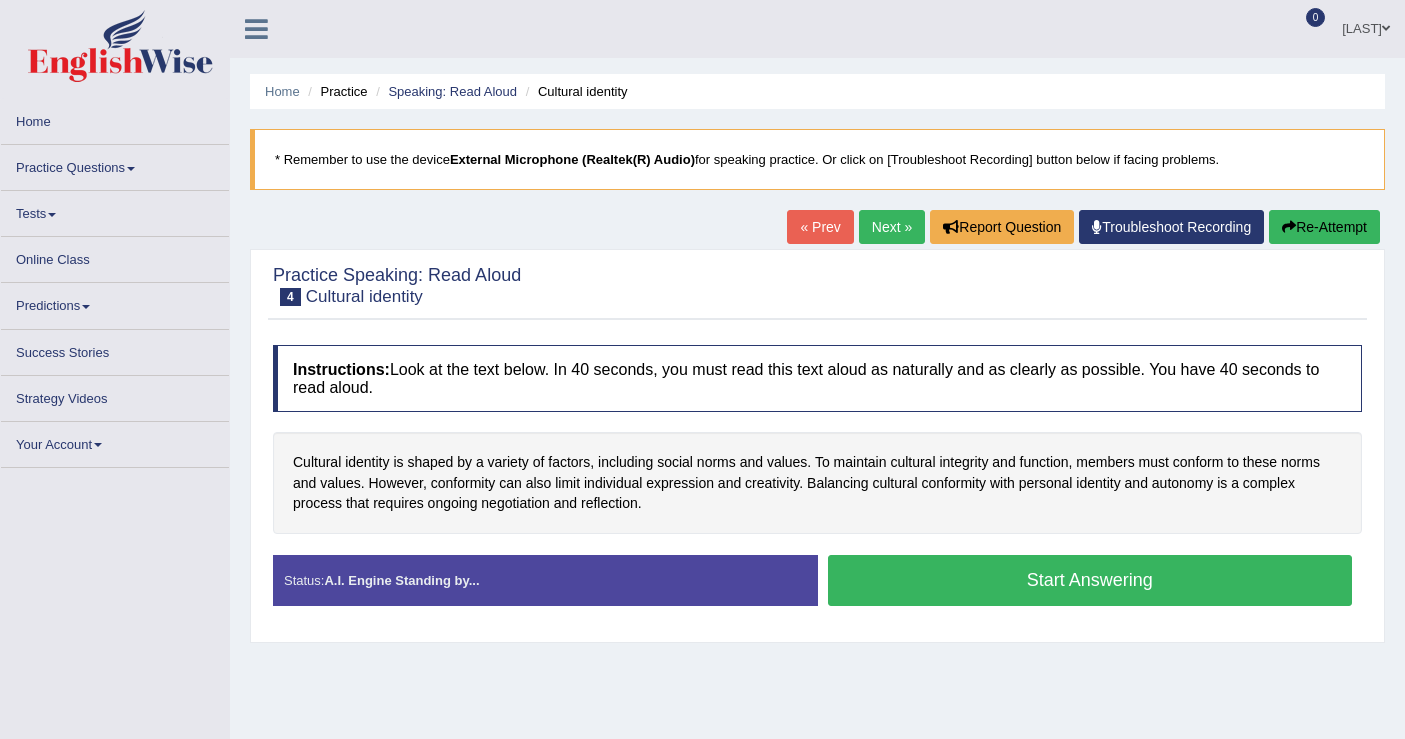 scroll, scrollTop: 0, scrollLeft: 0, axis: both 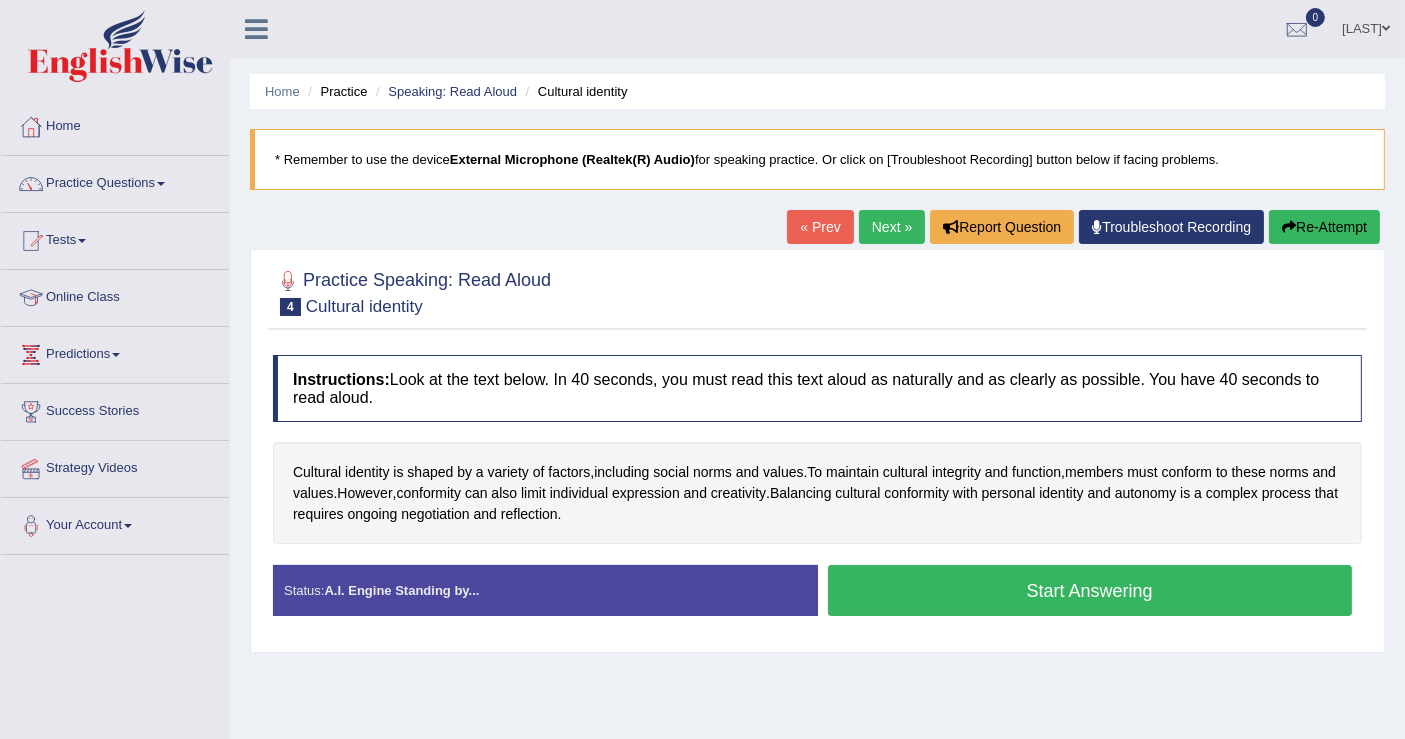 click on "Start Answering" at bounding box center [1090, 590] 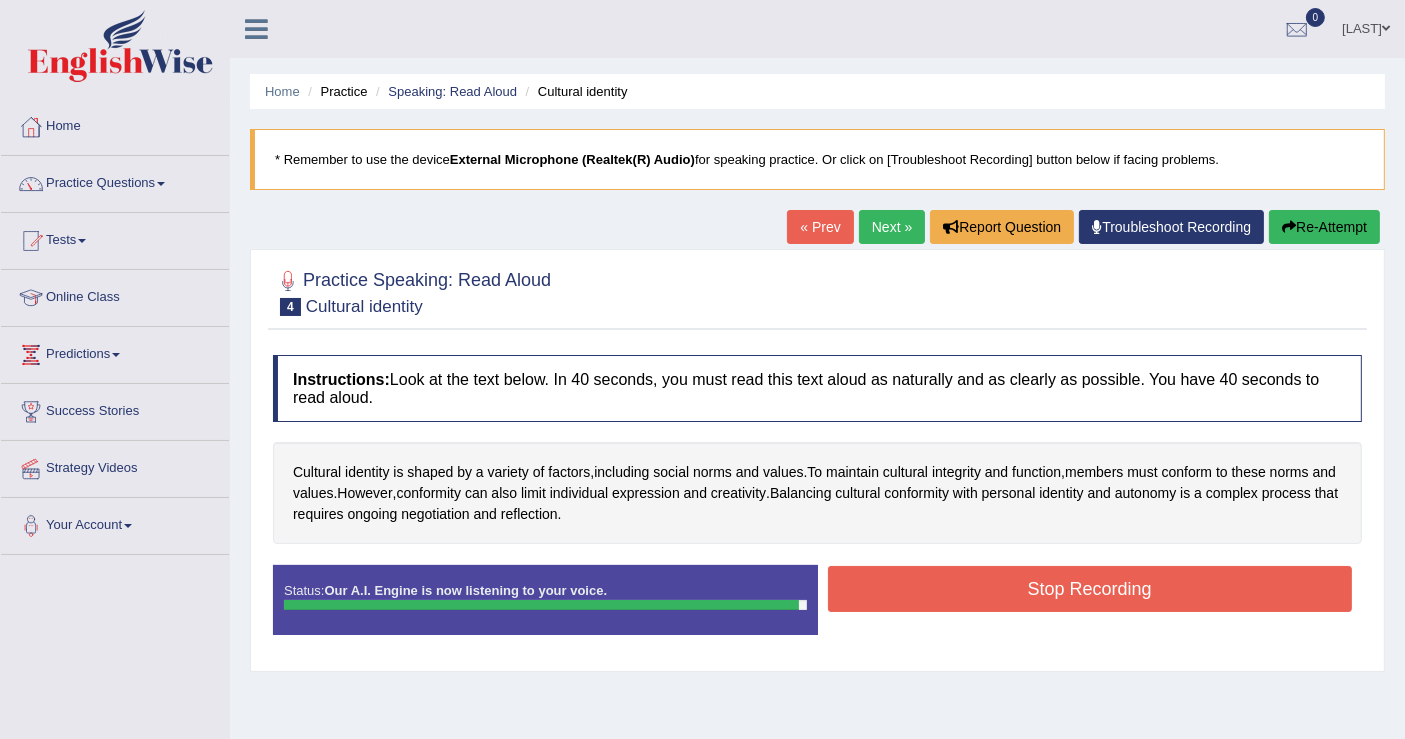 click on "Stop Recording" at bounding box center (1090, 589) 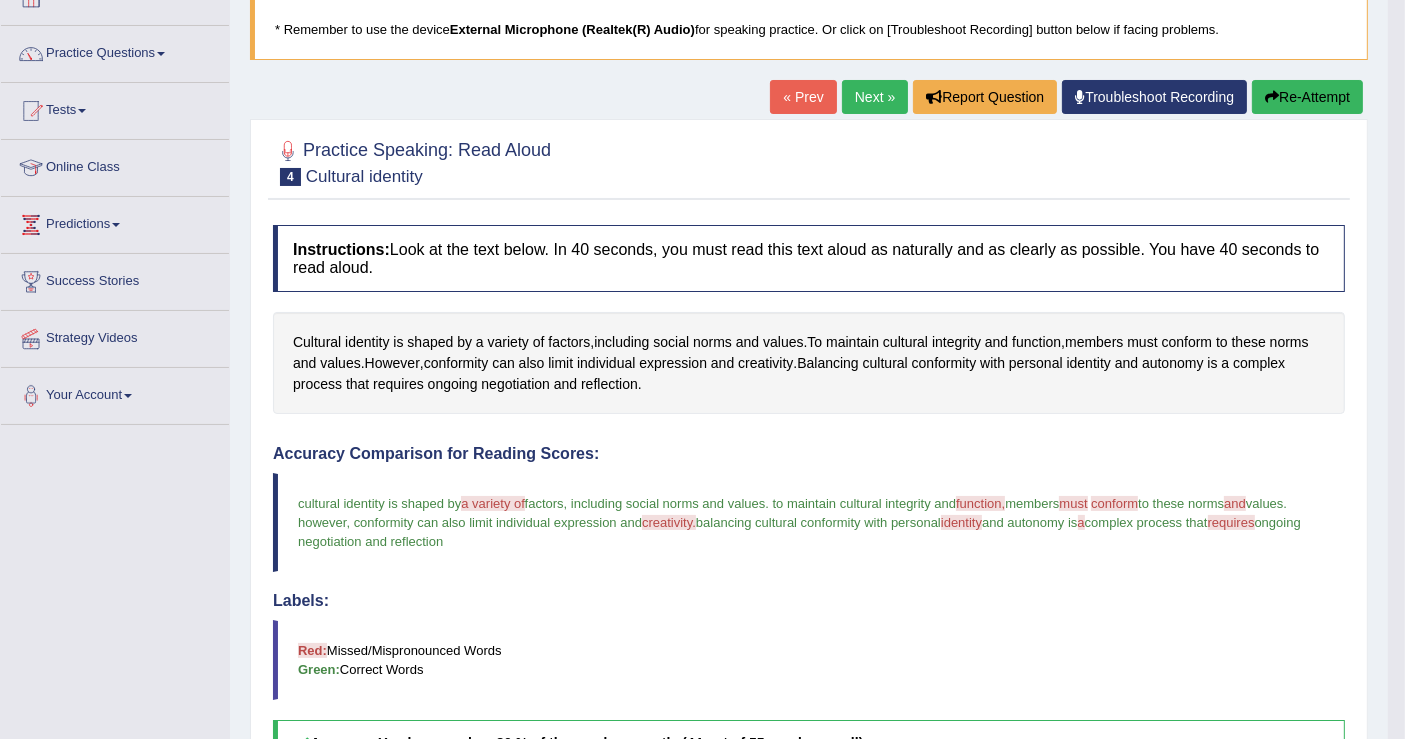 scroll, scrollTop: 0, scrollLeft: 0, axis: both 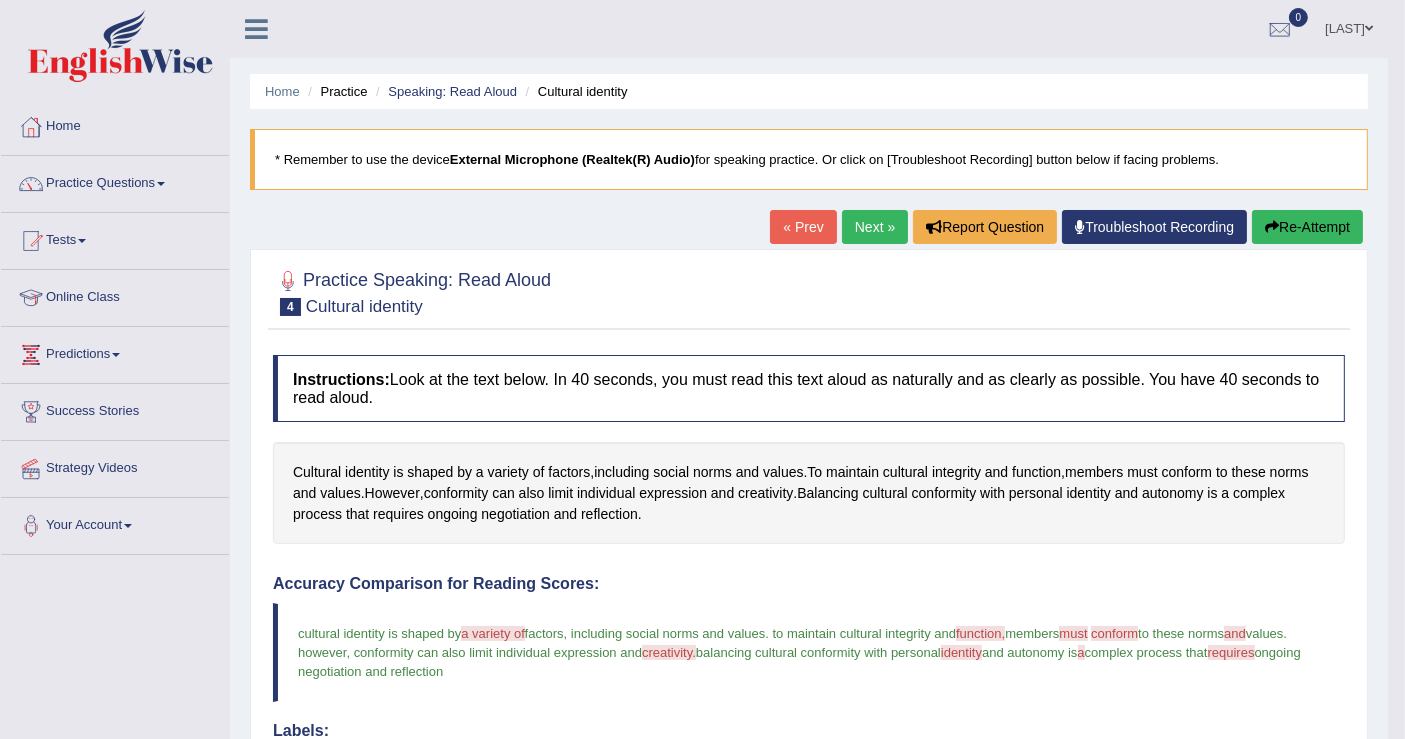 click on "Re-Attempt" at bounding box center (1307, 227) 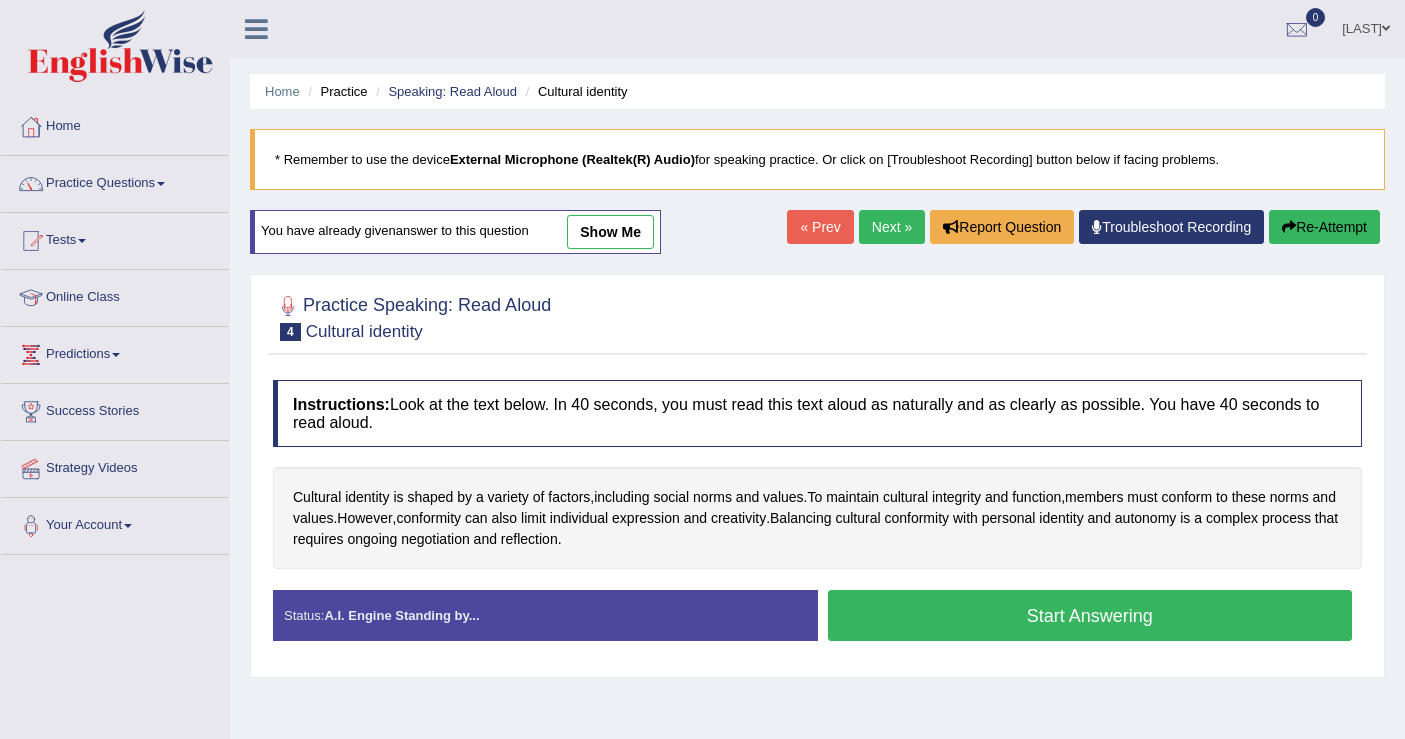 scroll, scrollTop: 0, scrollLeft: 0, axis: both 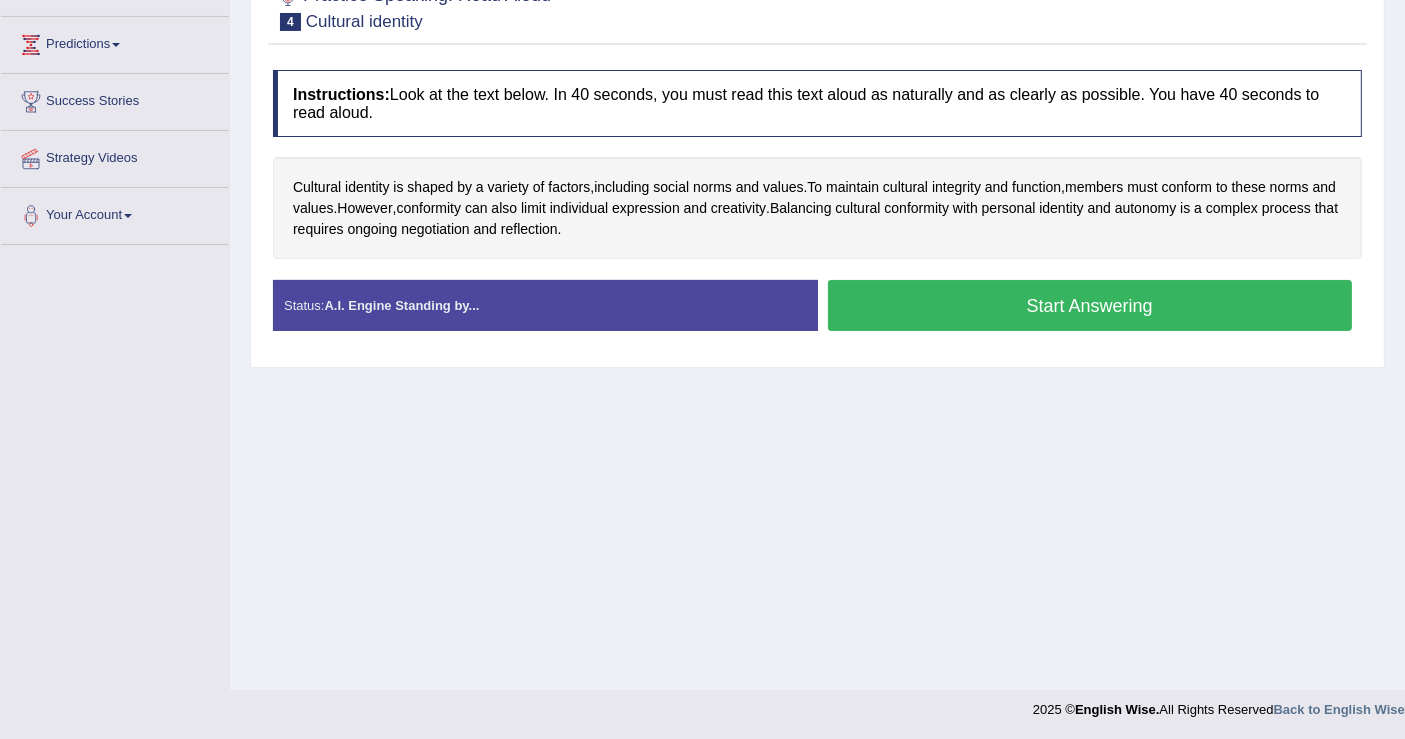 click on "Start Answering" at bounding box center (1090, 305) 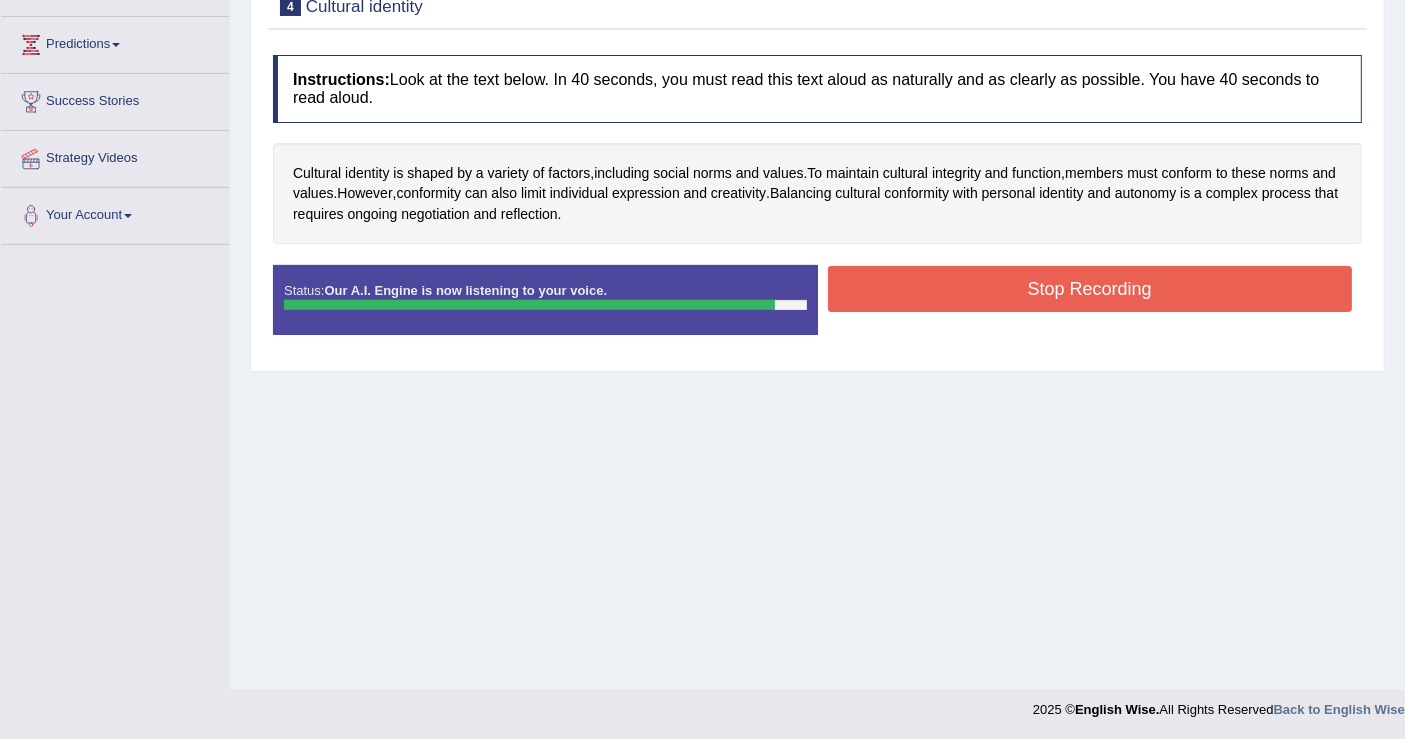 click on "Stop Recording" at bounding box center [1090, 289] 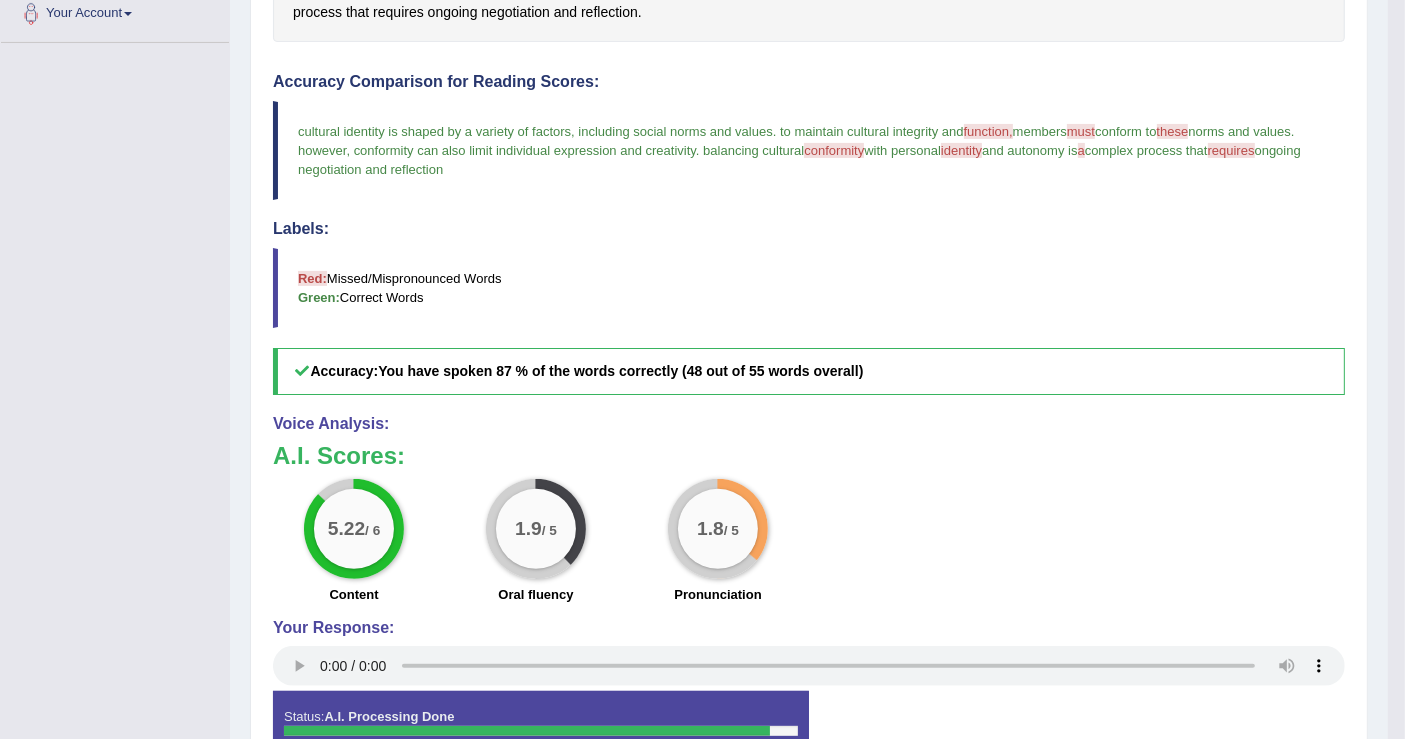 scroll, scrollTop: 532, scrollLeft: 0, axis: vertical 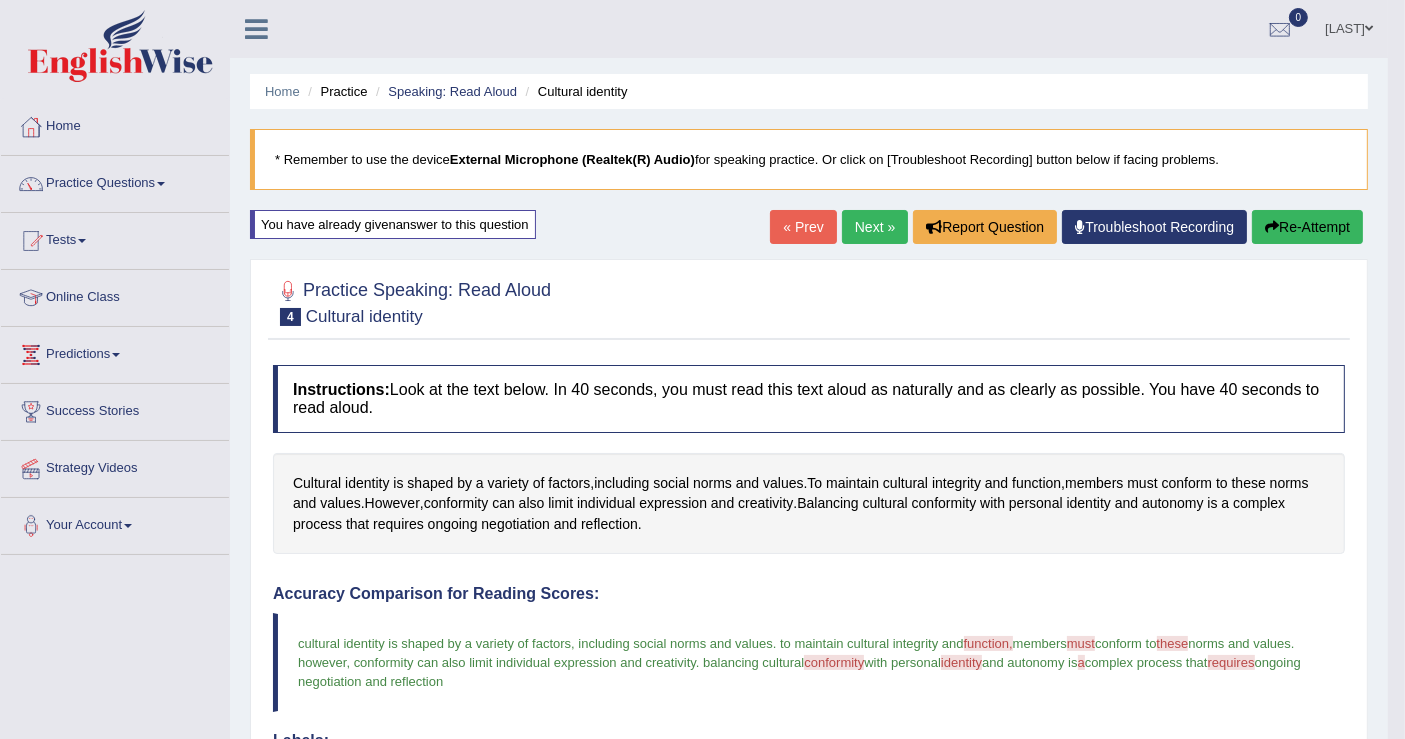 click on "Re-Attempt" at bounding box center (1307, 227) 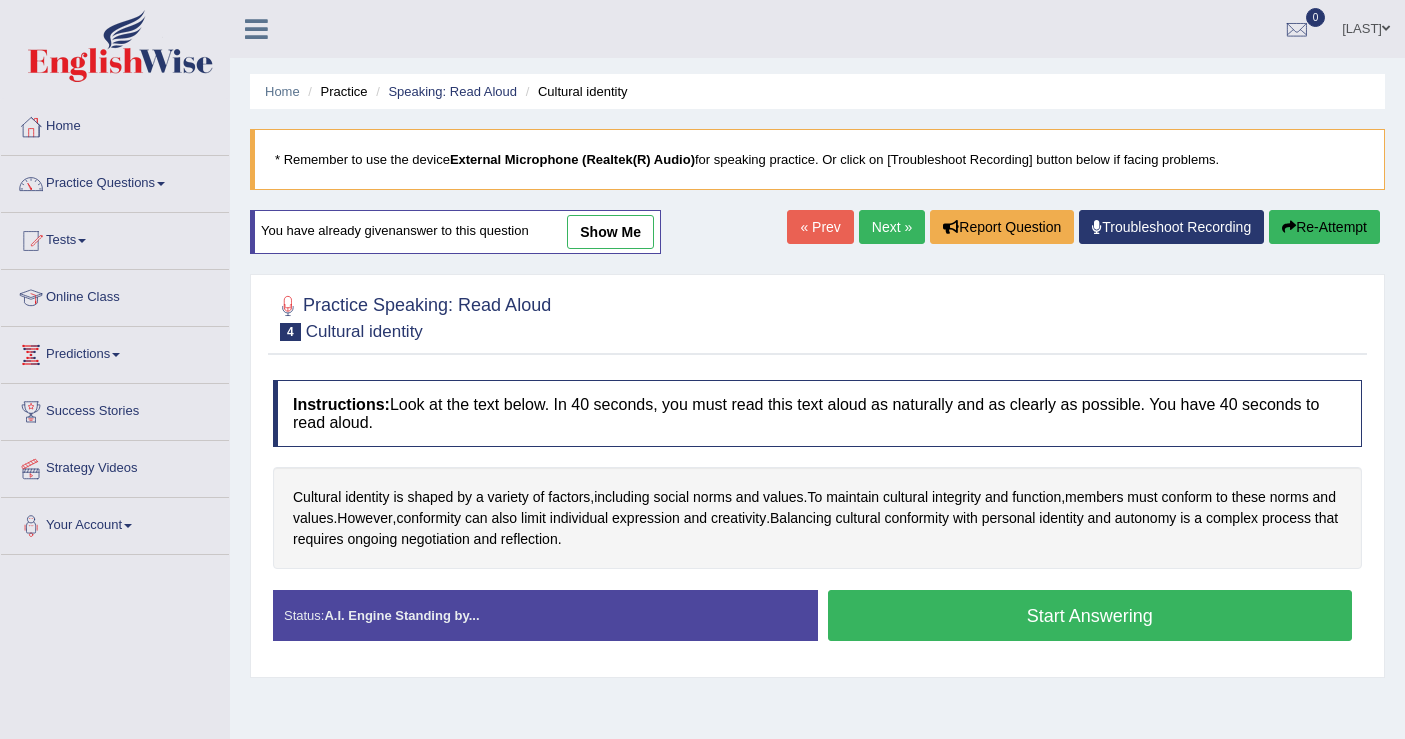 scroll, scrollTop: 204, scrollLeft: 0, axis: vertical 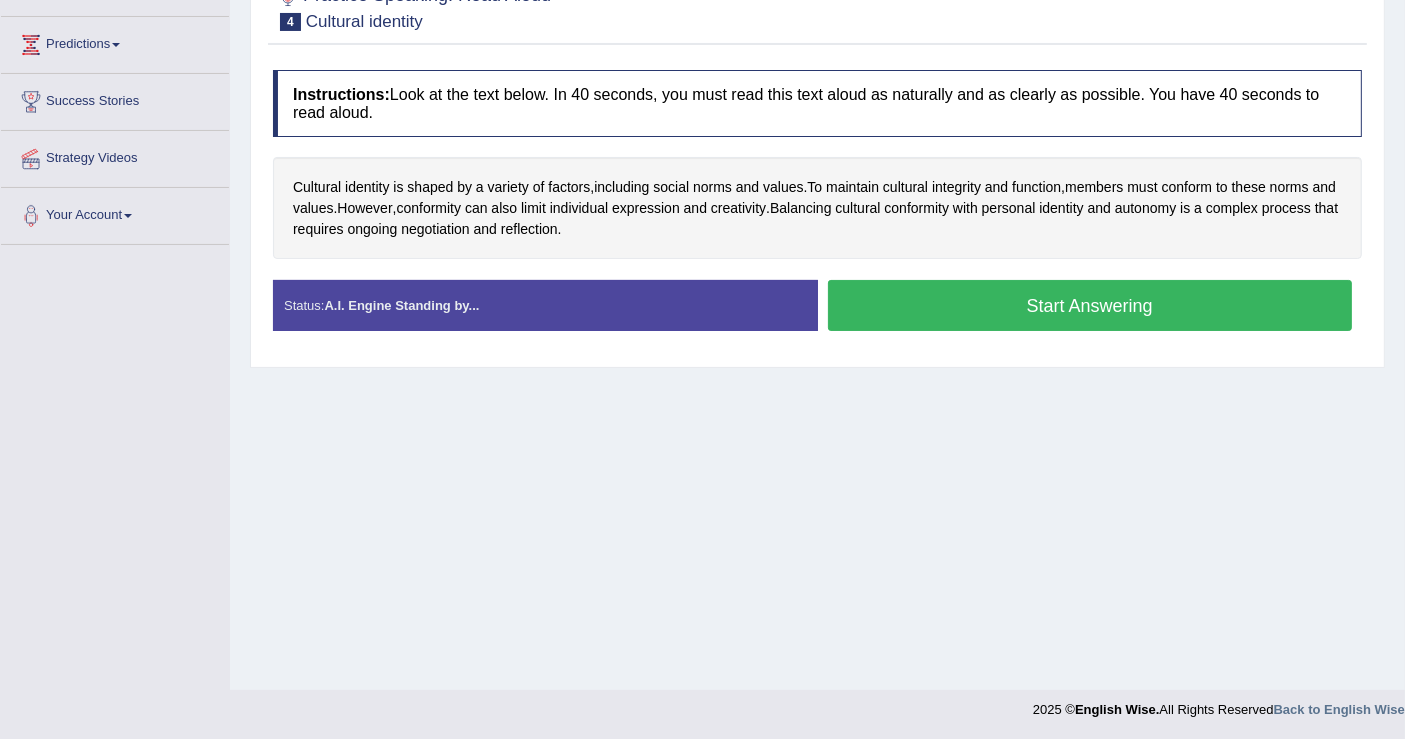 click on "Start Answering" at bounding box center [1090, 305] 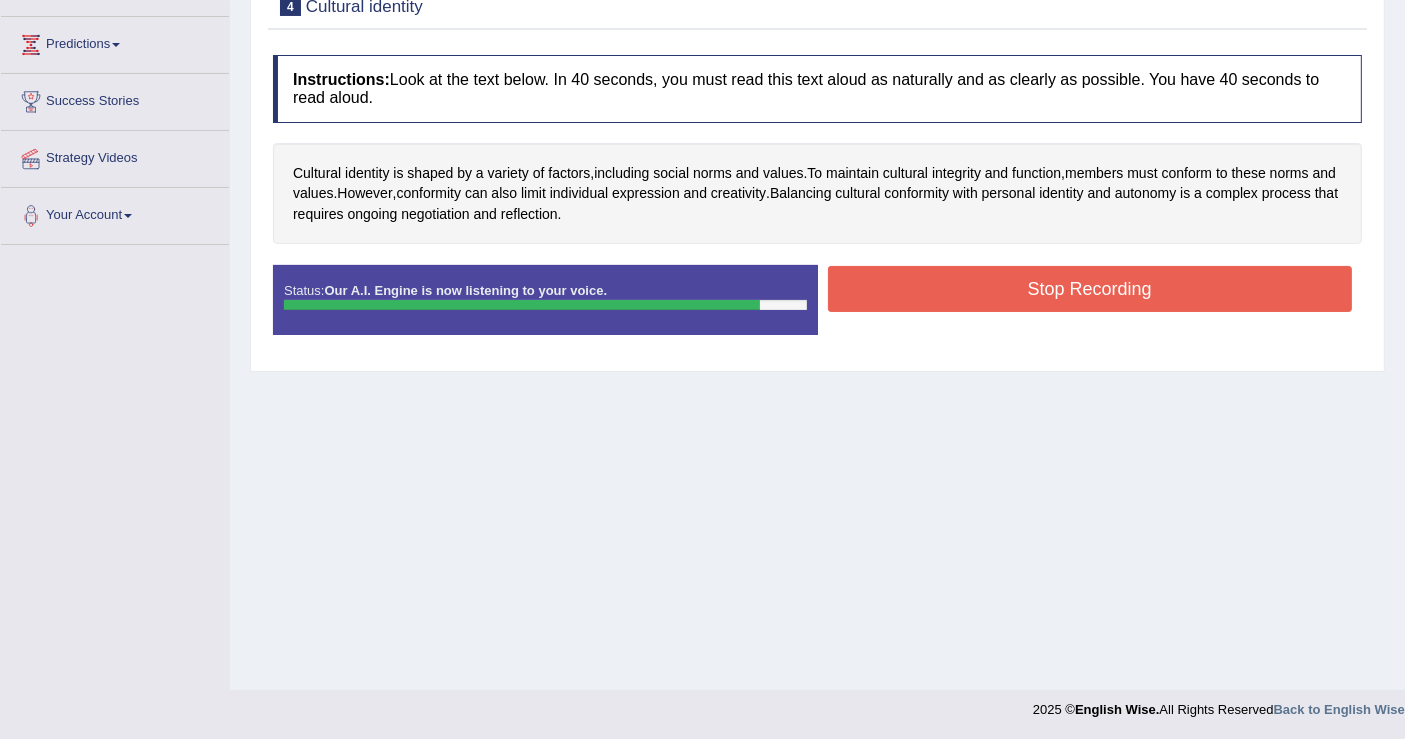 click on "Stop Recording" at bounding box center [1090, 289] 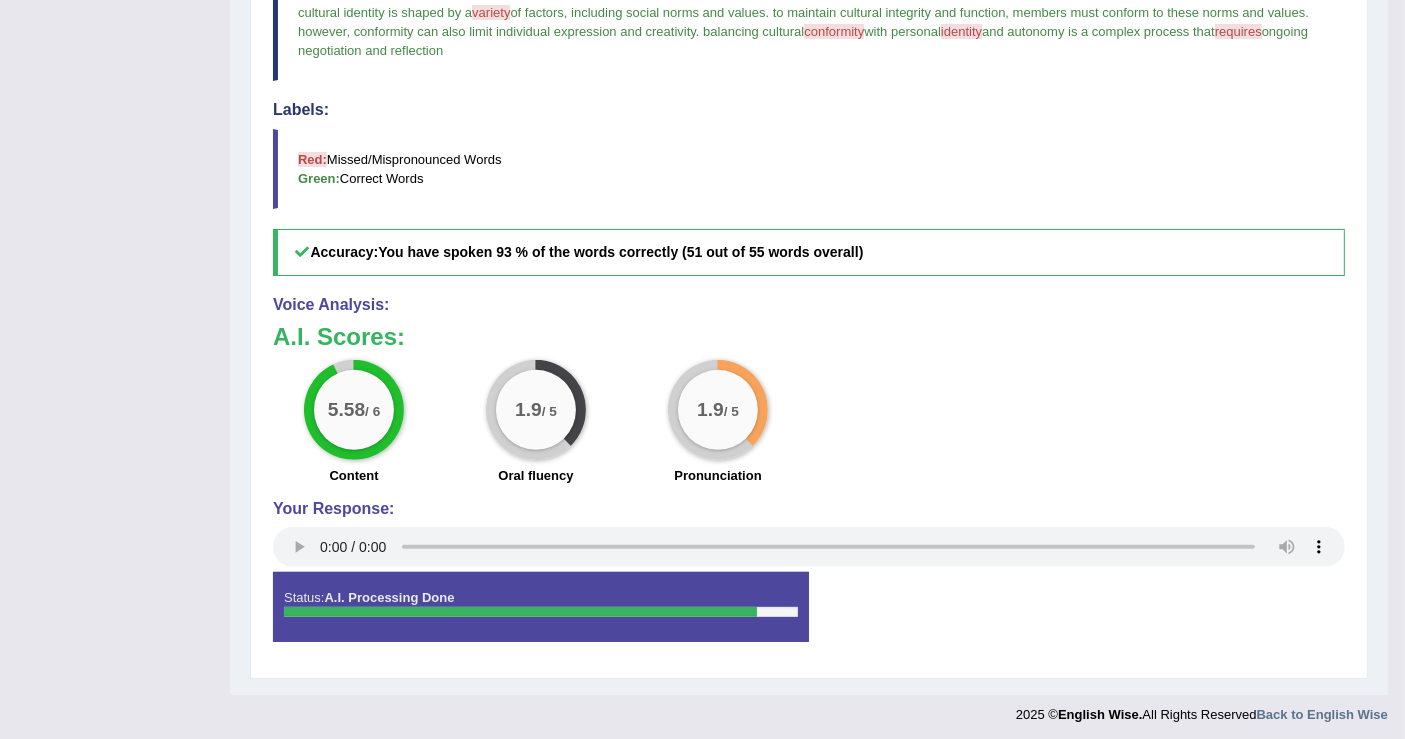 scroll, scrollTop: 632, scrollLeft: 0, axis: vertical 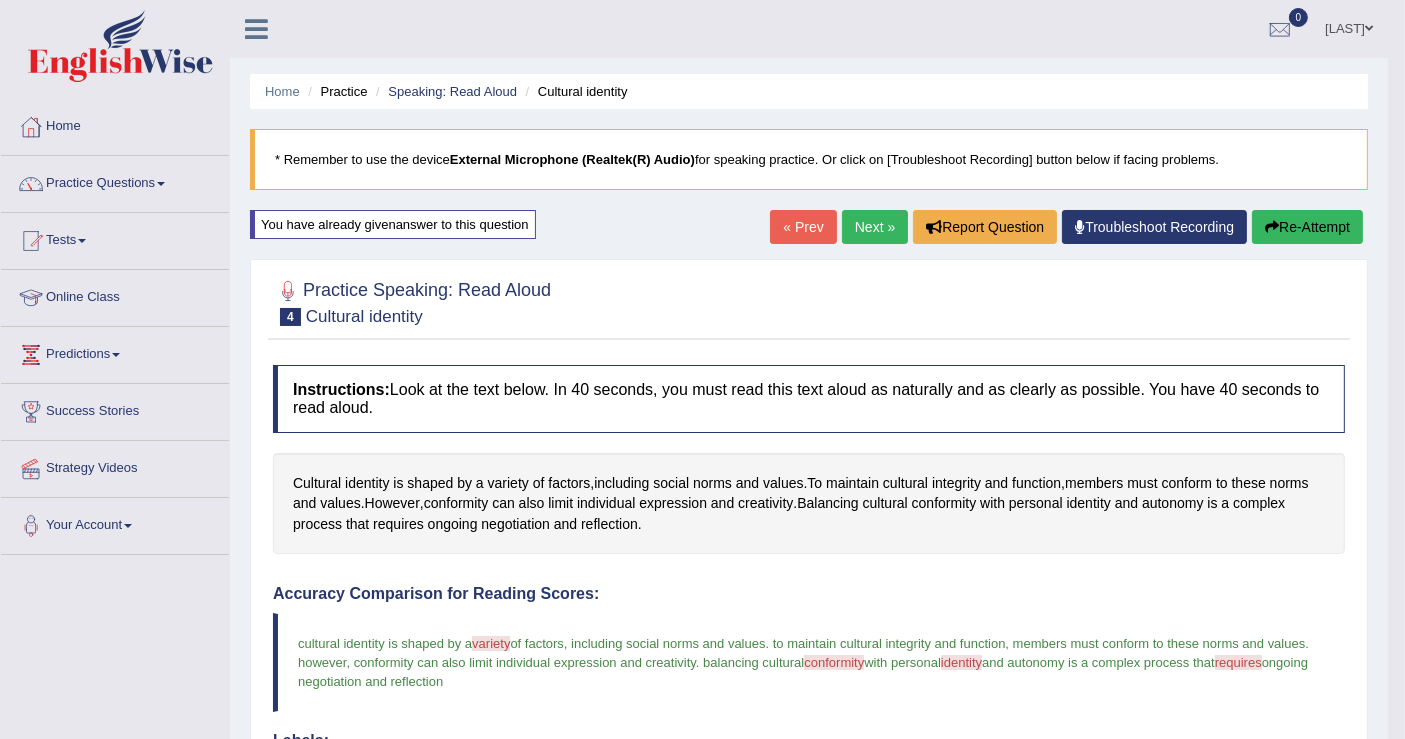 click on "Next »" at bounding box center [875, 227] 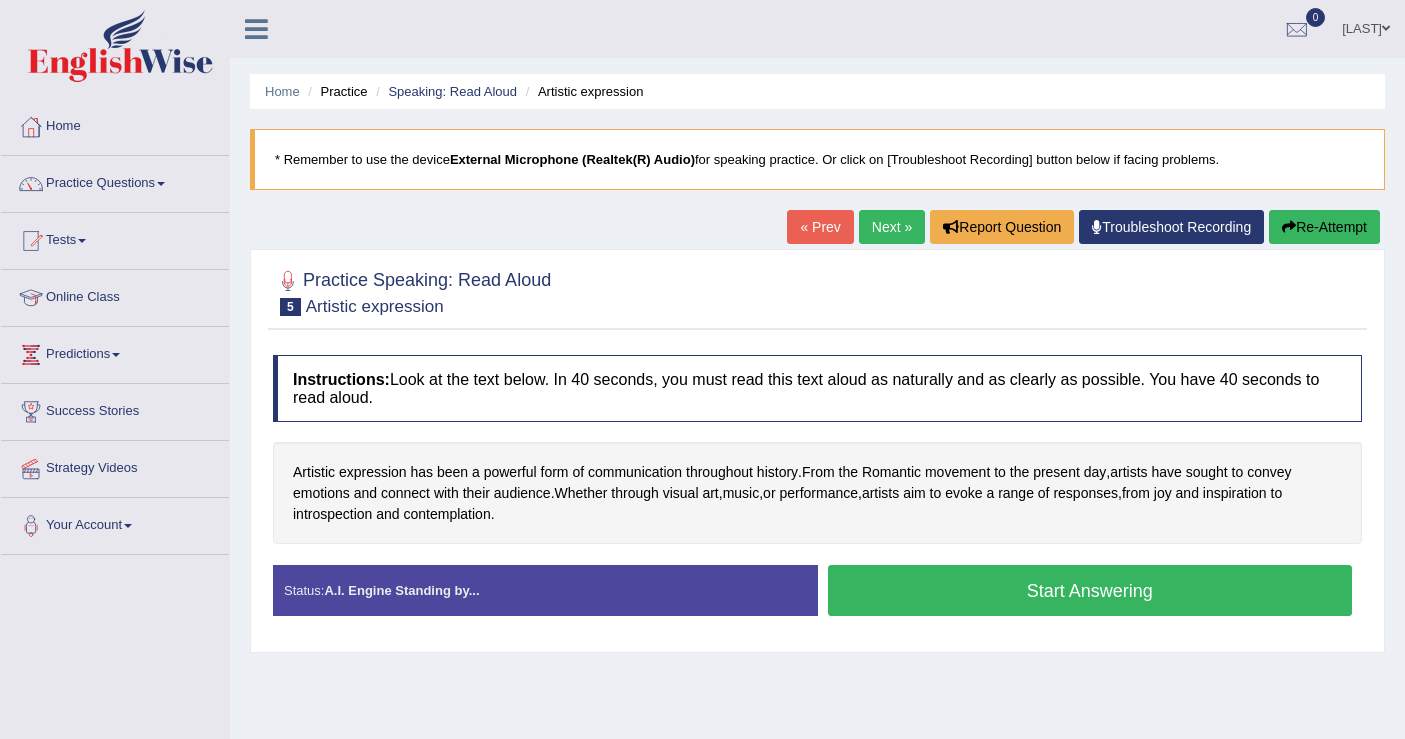 scroll, scrollTop: 0, scrollLeft: 0, axis: both 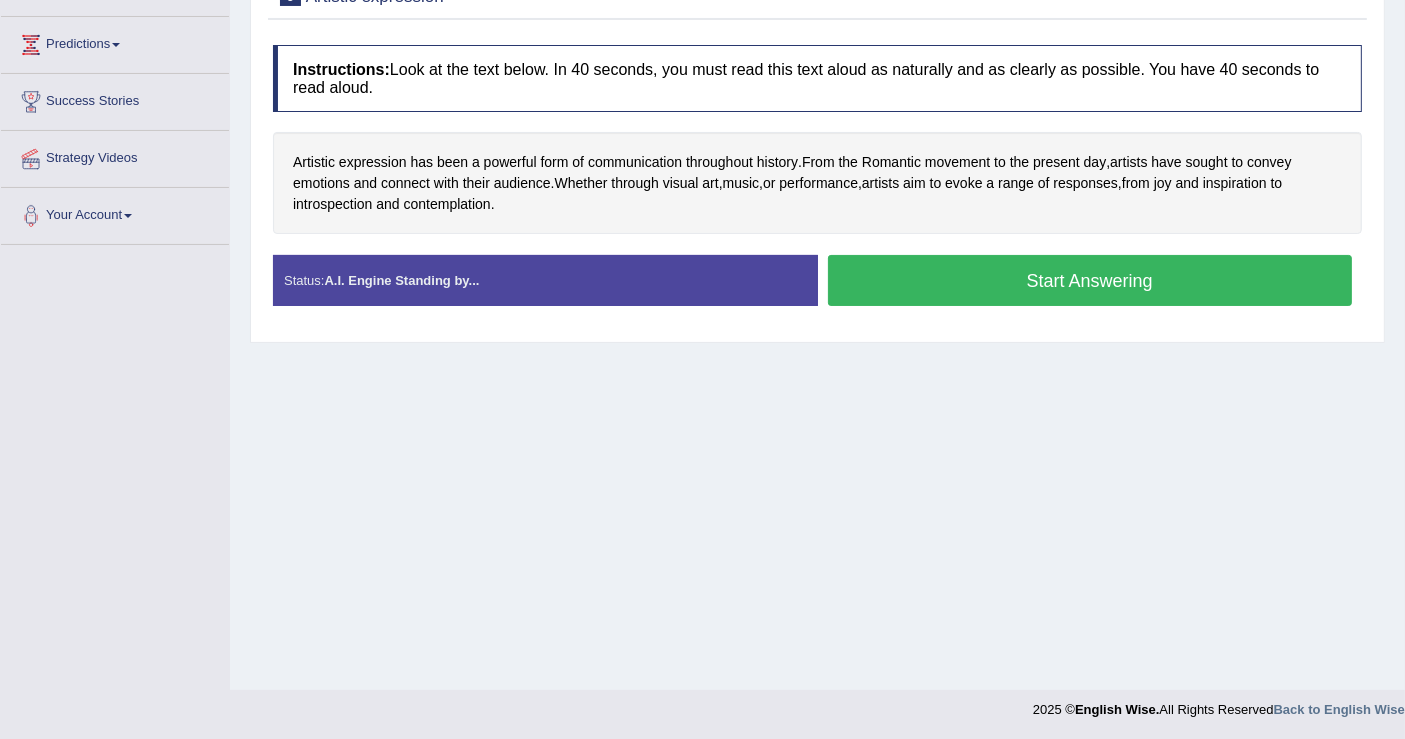 click on "Start Answering" at bounding box center [1090, 280] 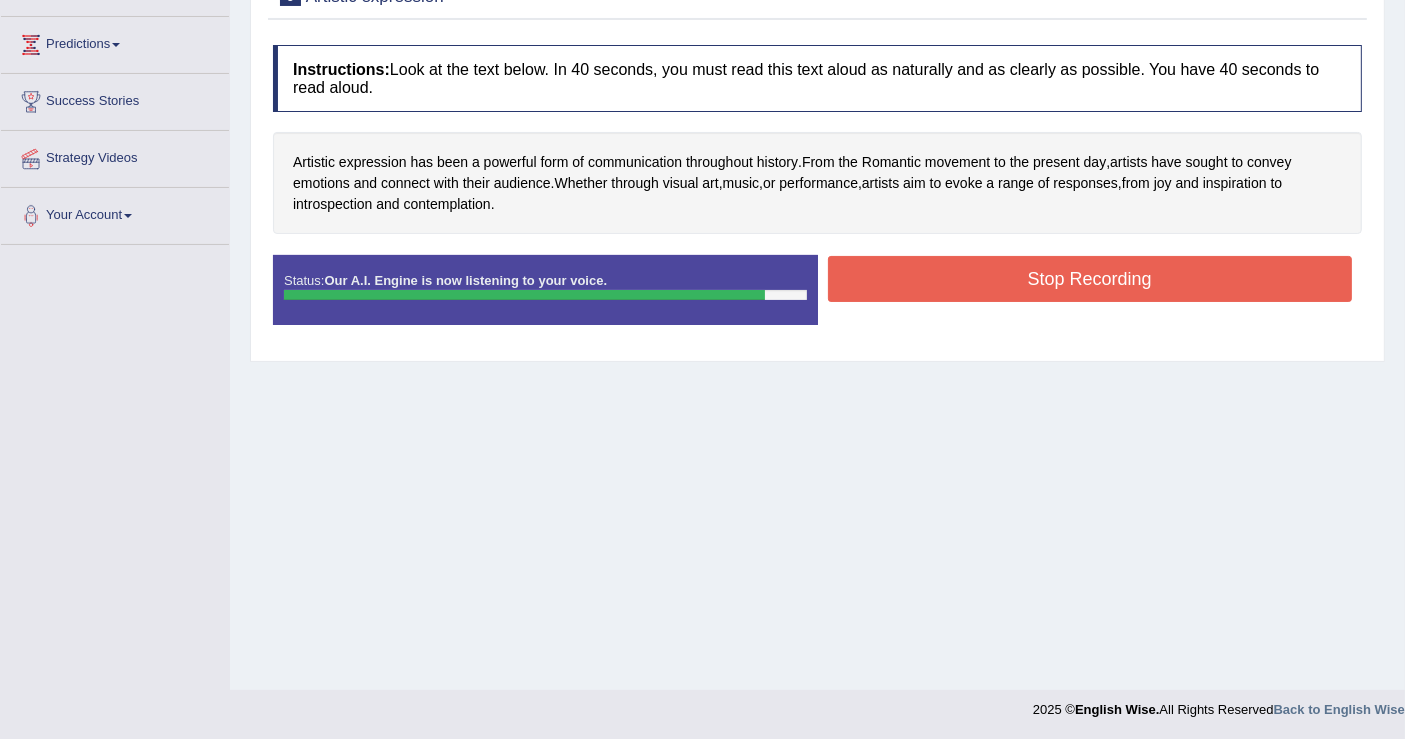 click on "Stop Recording" at bounding box center (1090, 279) 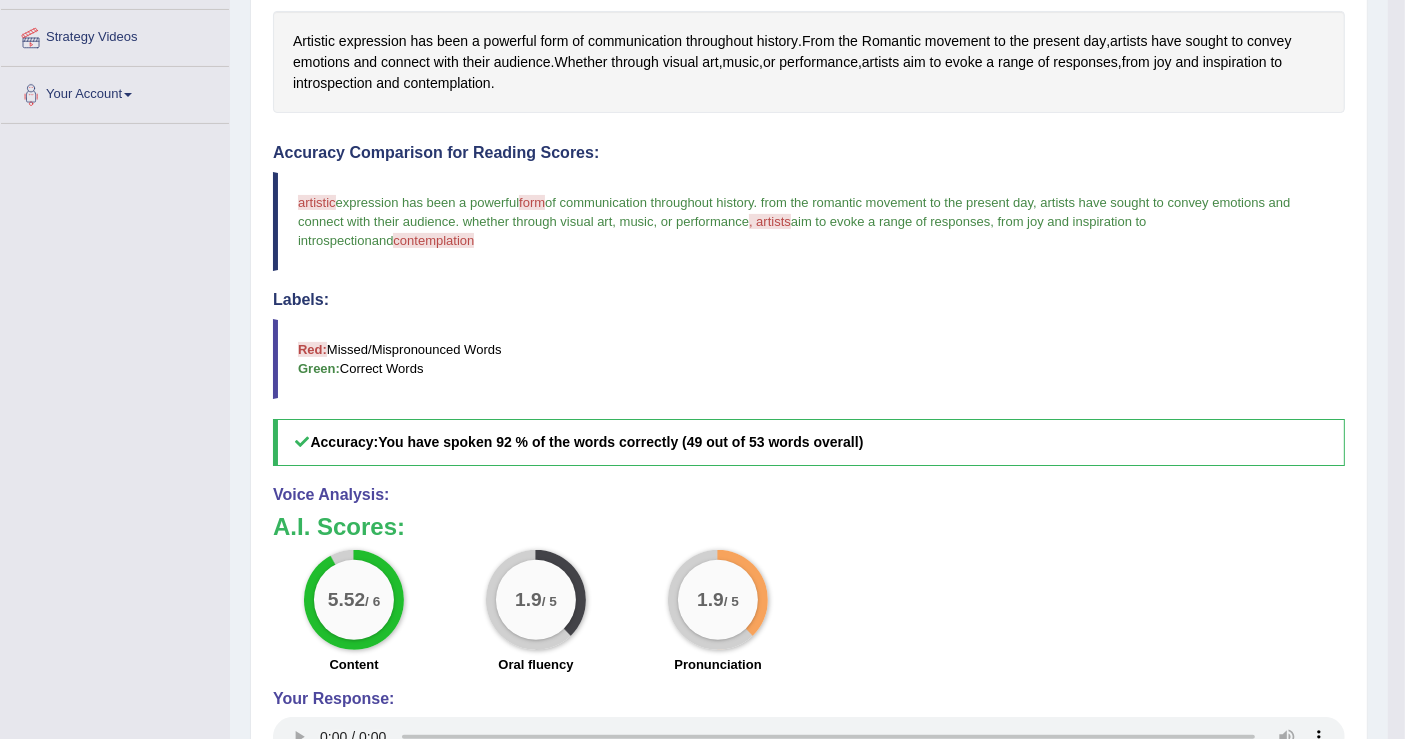 scroll, scrollTop: 532, scrollLeft: 0, axis: vertical 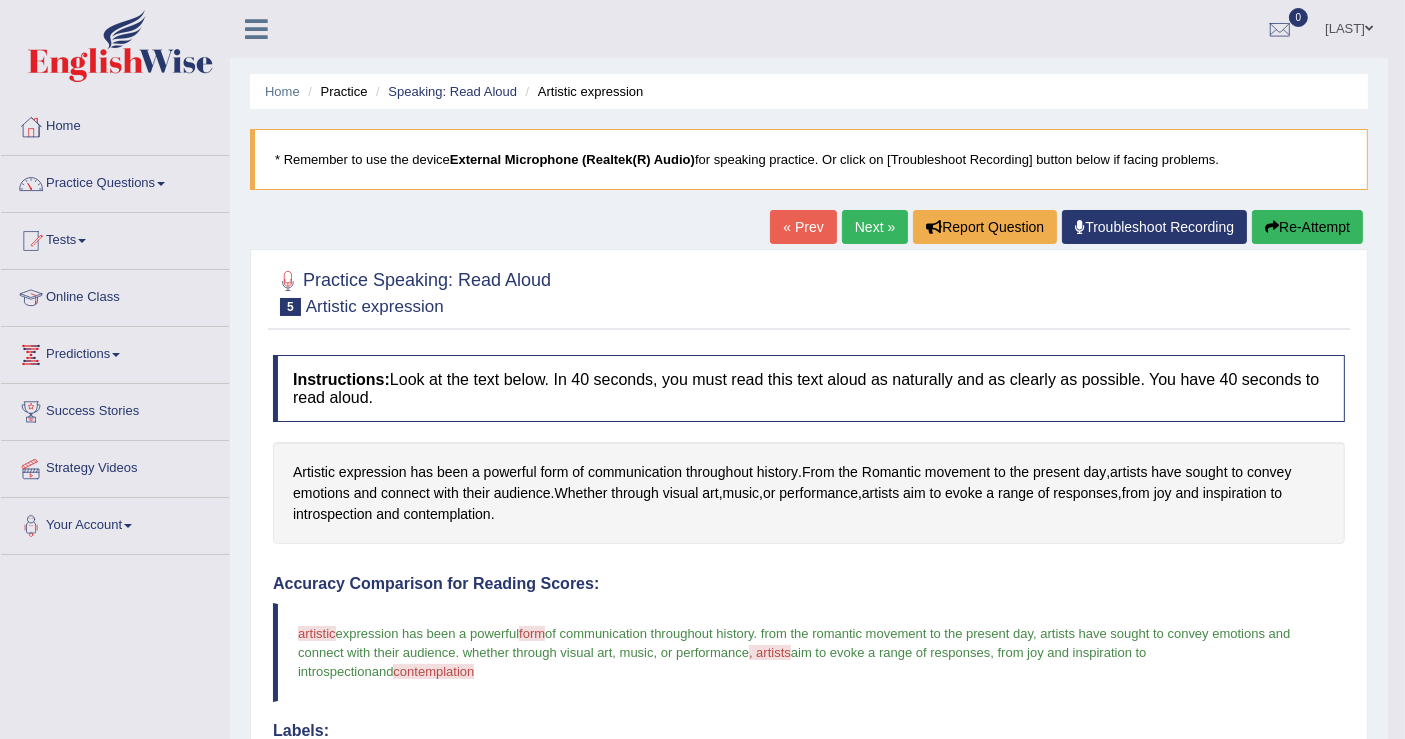 click on "Re-Attempt" at bounding box center (1307, 227) 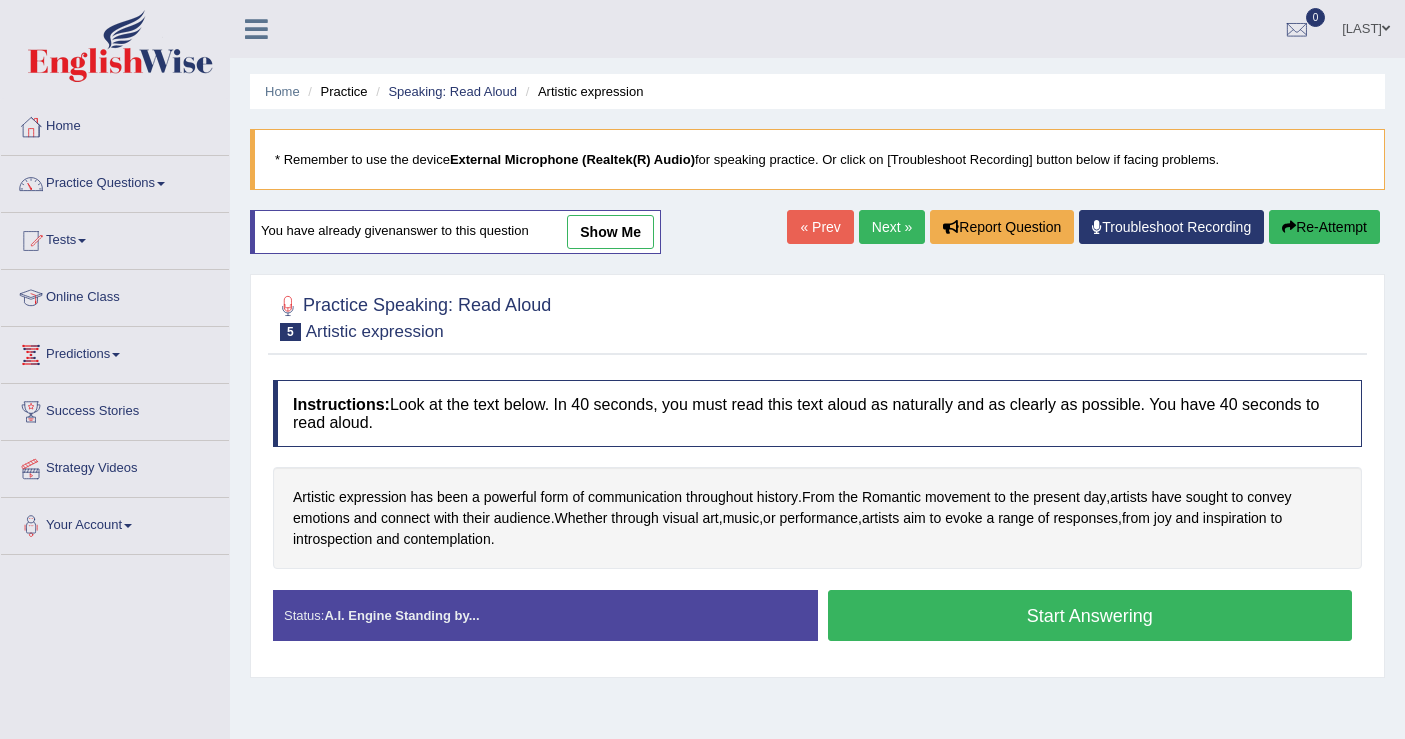 scroll, scrollTop: 0, scrollLeft: 0, axis: both 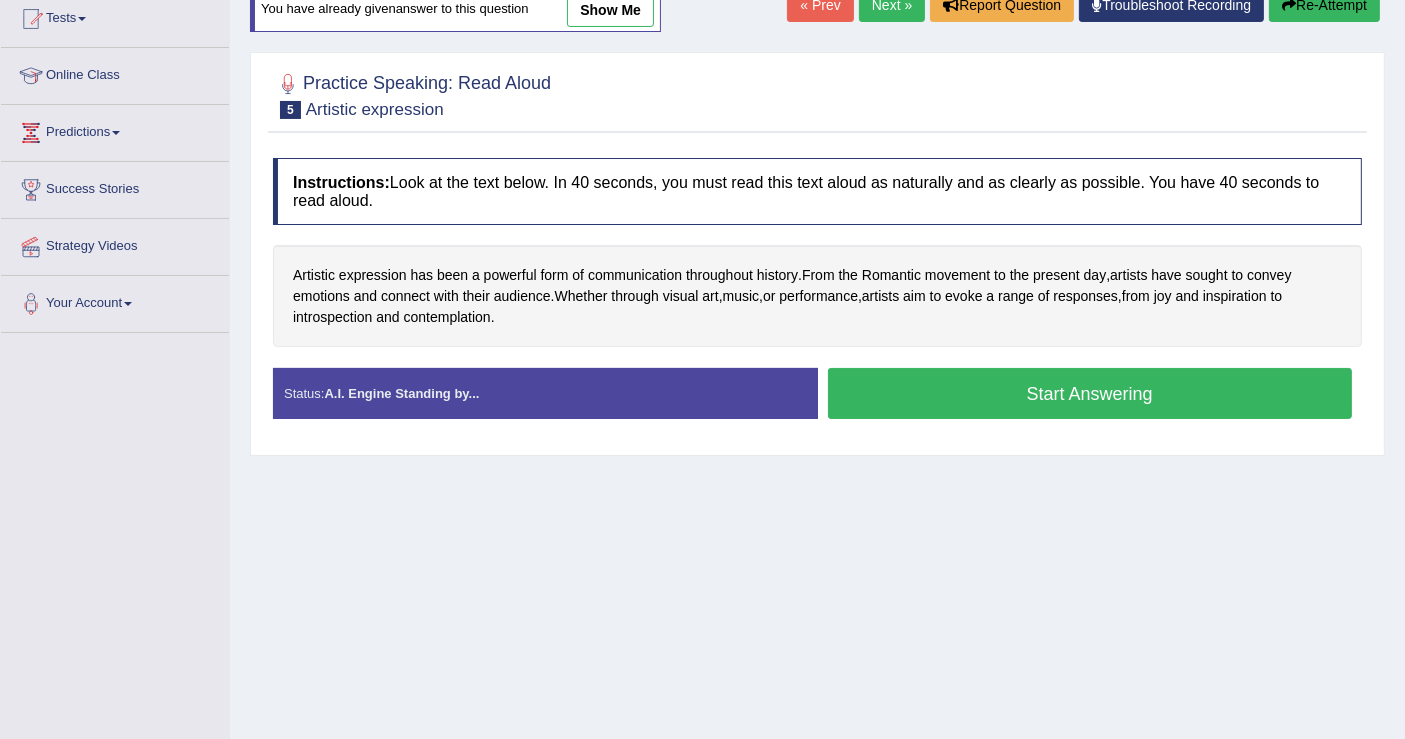 click on "Start Answering" at bounding box center [1090, 393] 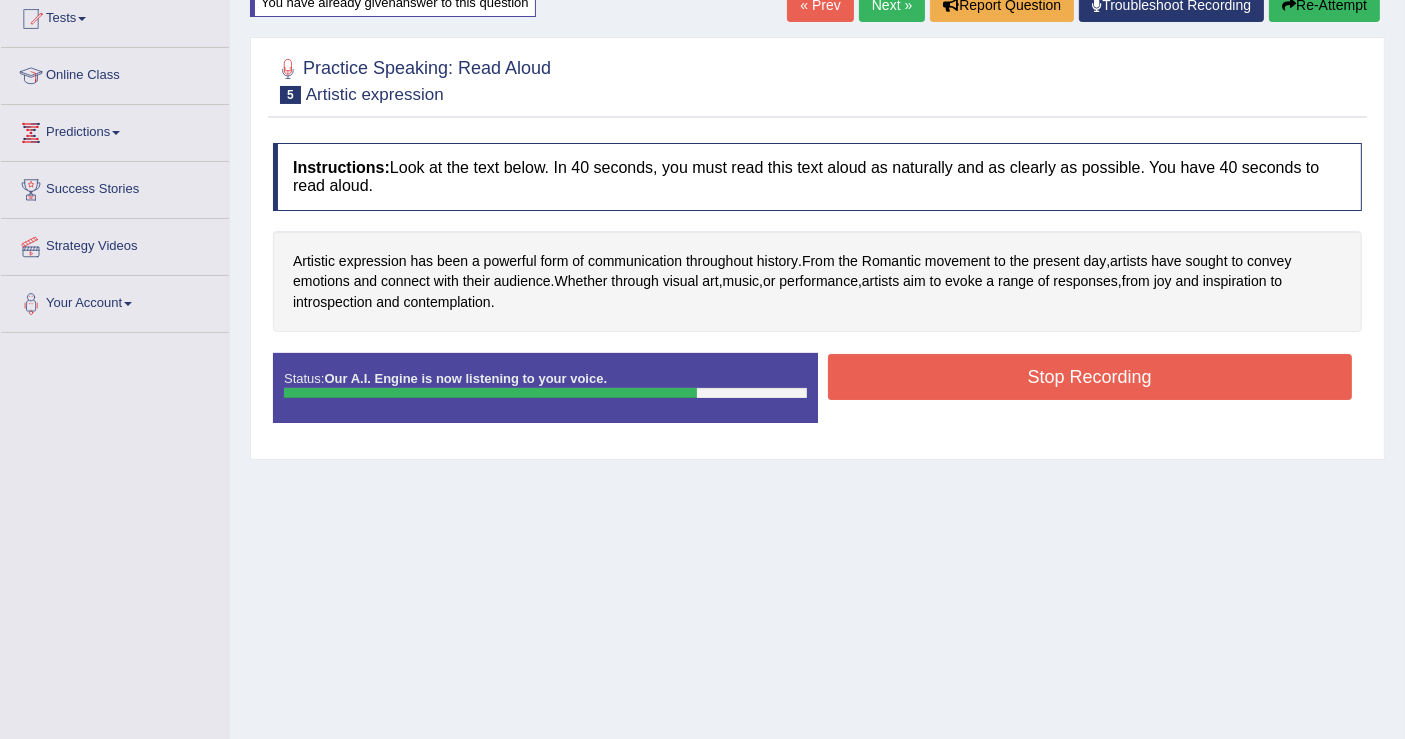 click on "Stop Recording" at bounding box center [1090, 377] 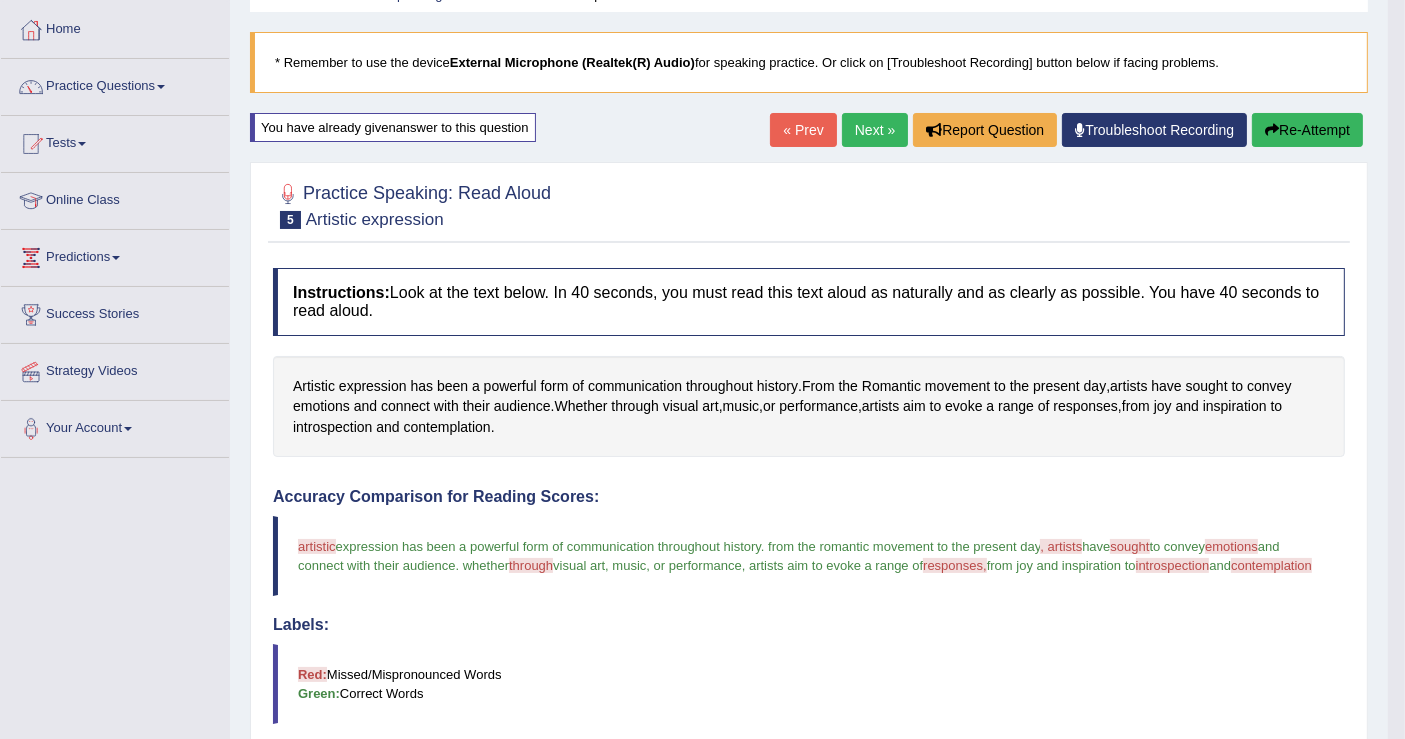 scroll, scrollTop: 0, scrollLeft: 0, axis: both 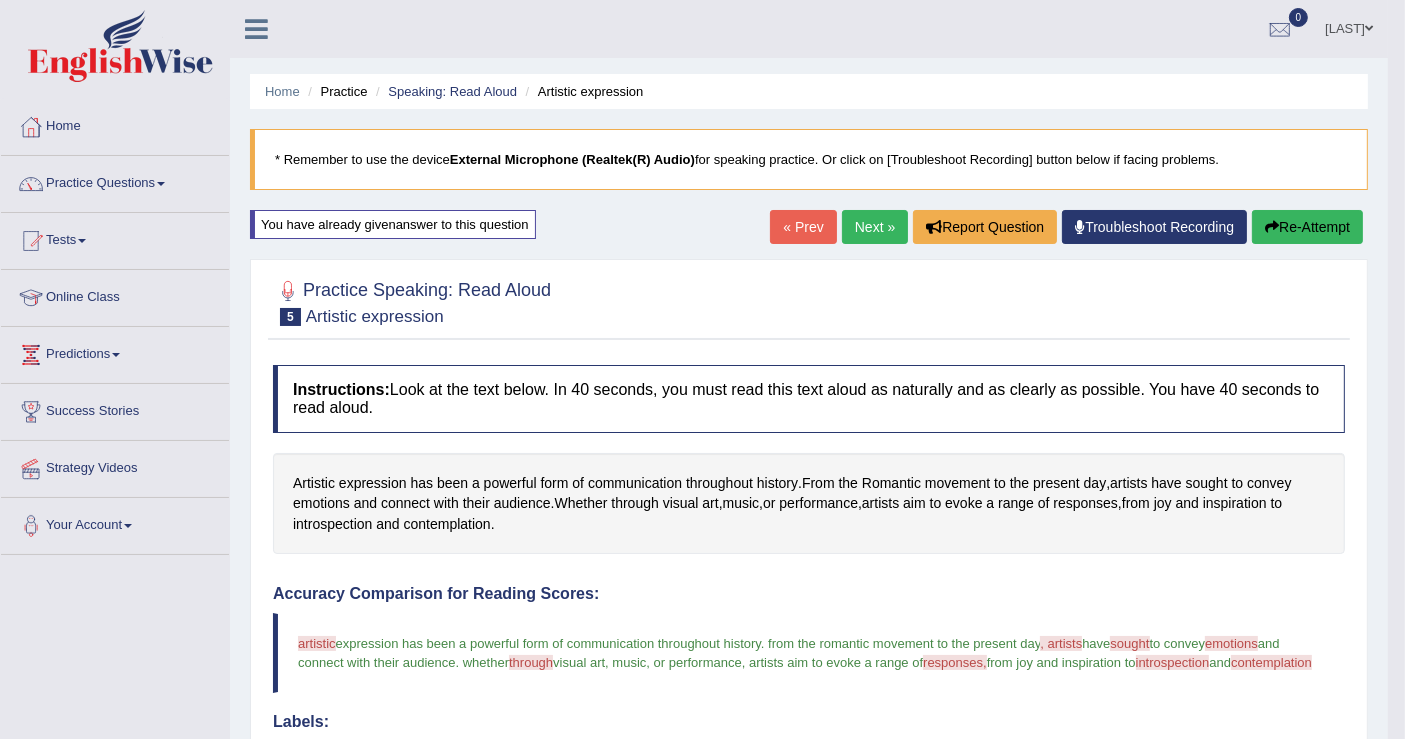 click on "Next »" at bounding box center (875, 227) 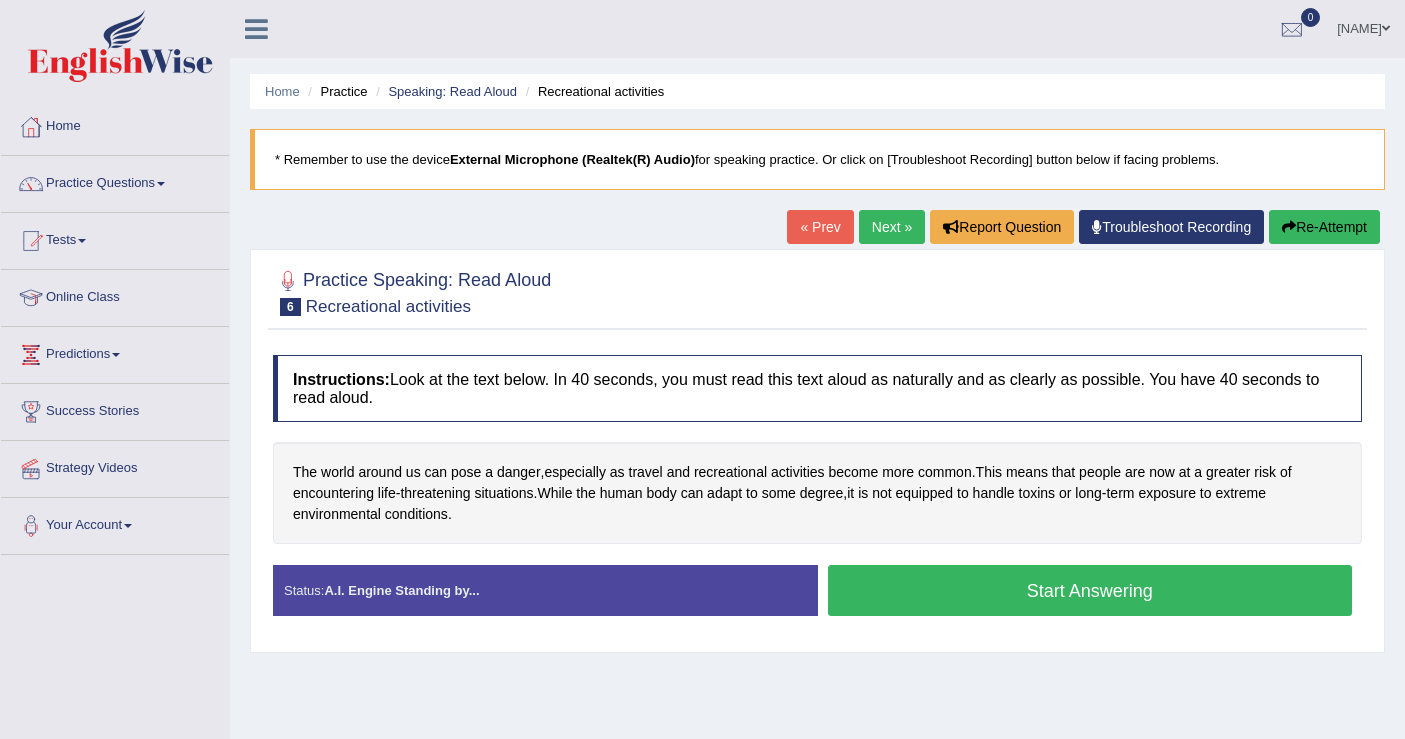 scroll, scrollTop: 0, scrollLeft: 0, axis: both 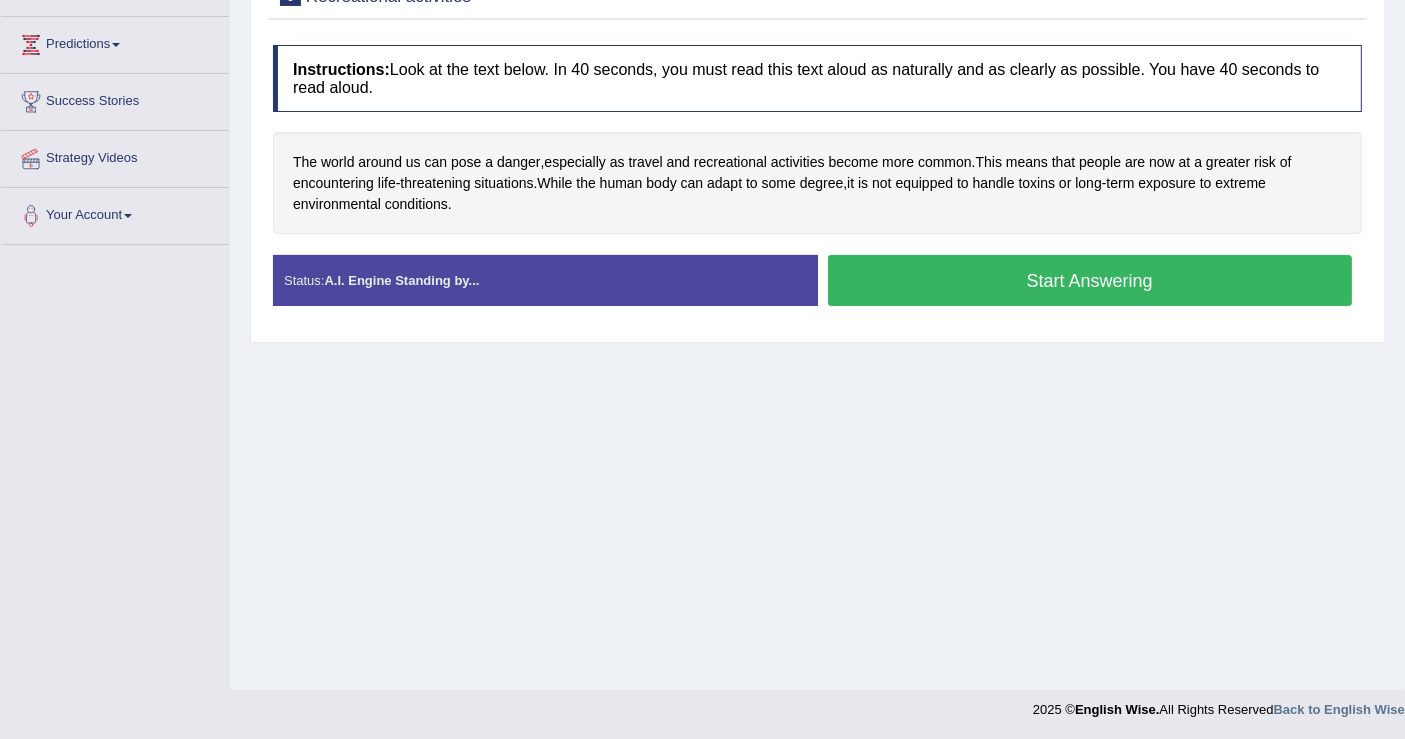 click on "Start Answering" at bounding box center [1090, 280] 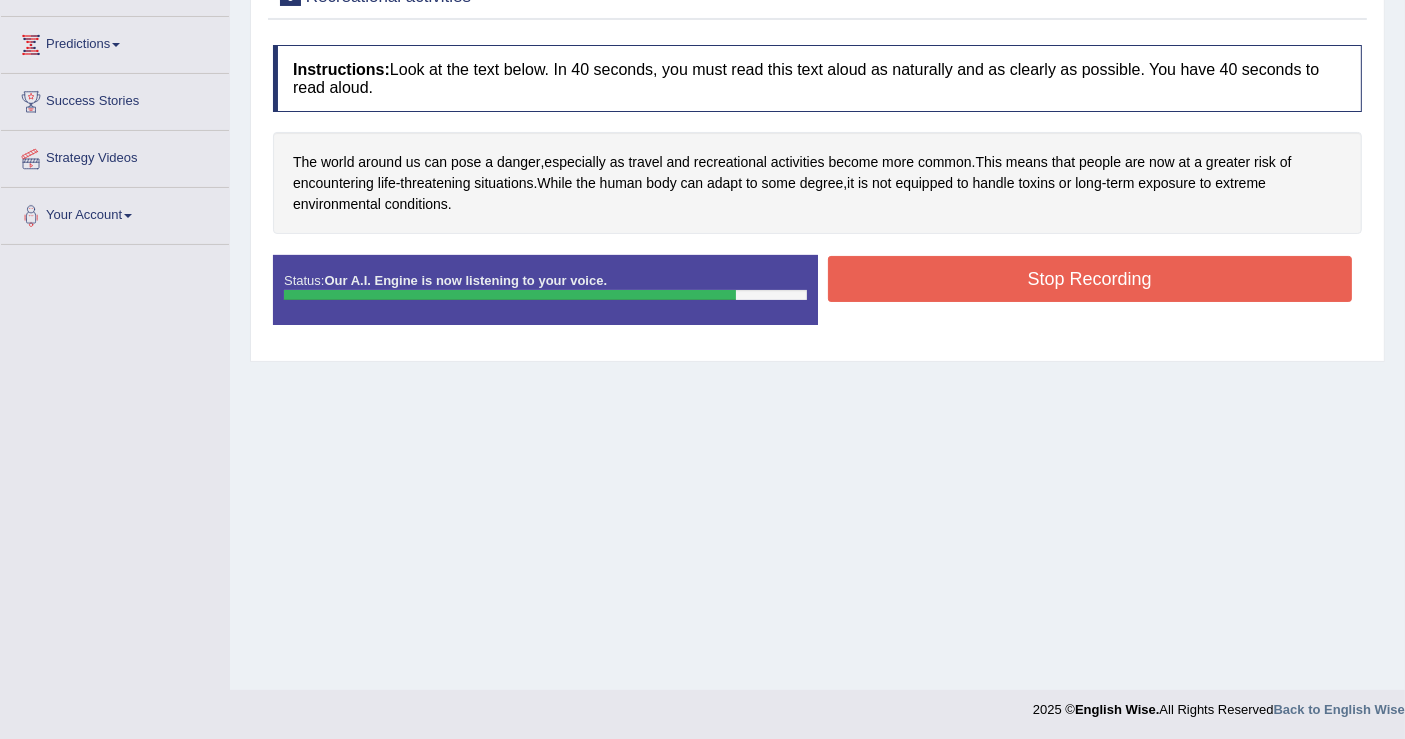 click on "Stop Recording" at bounding box center (1090, 279) 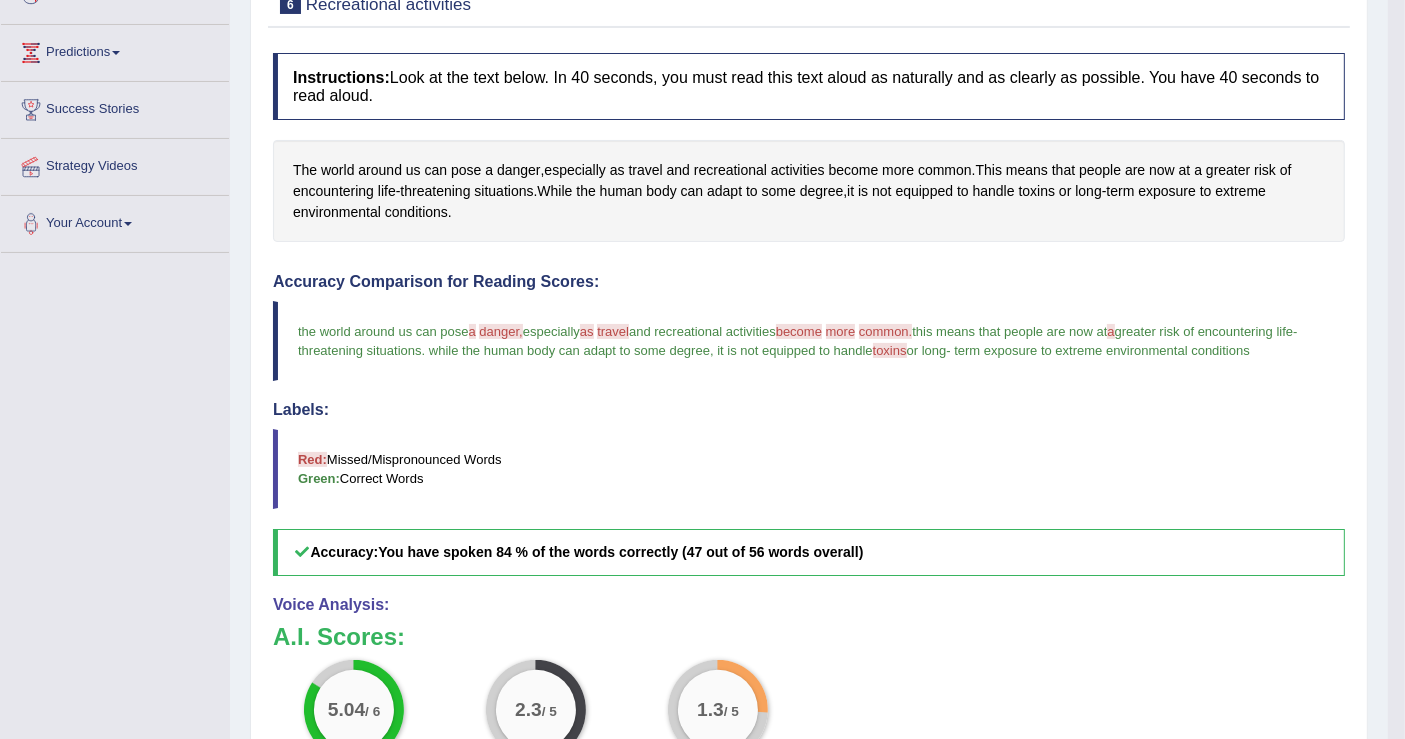 scroll, scrollTop: 48, scrollLeft: 0, axis: vertical 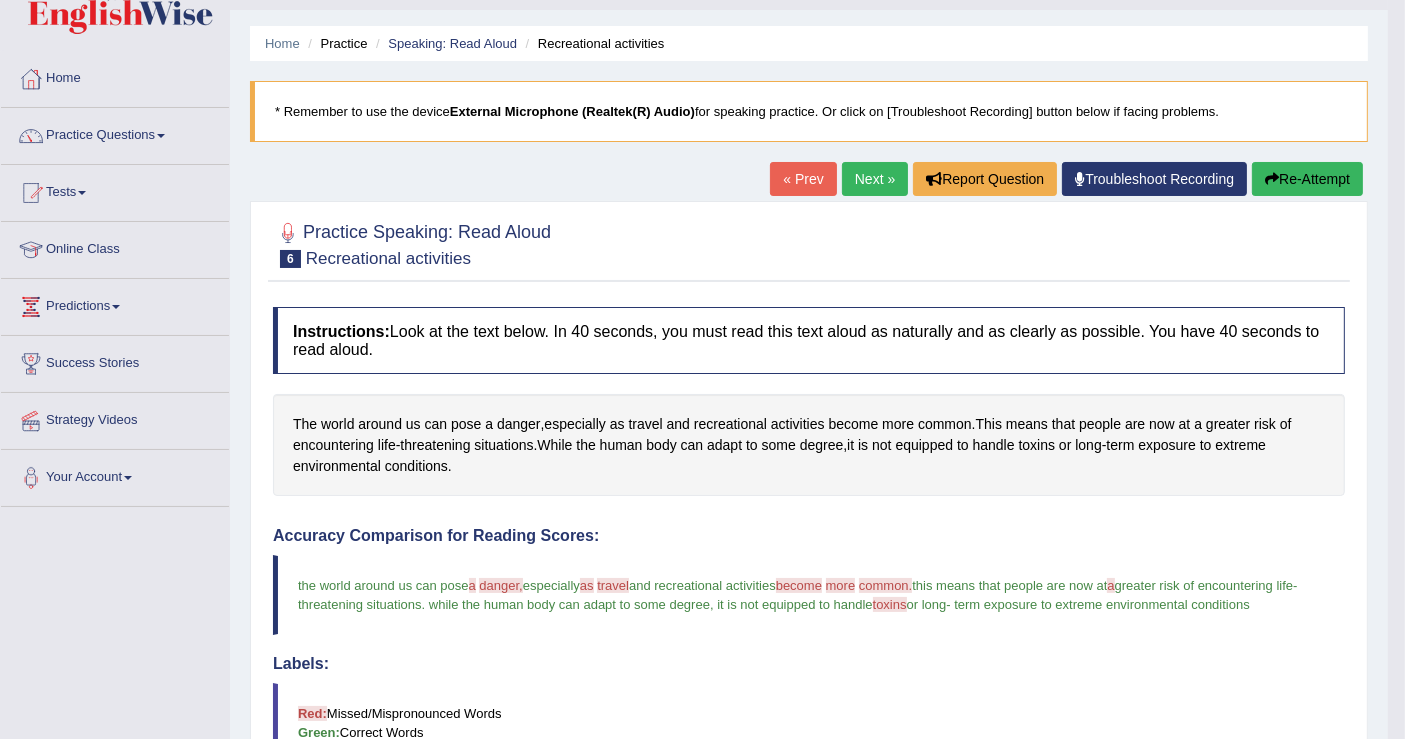 click on "Re-Attempt" at bounding box center [1307, 179] 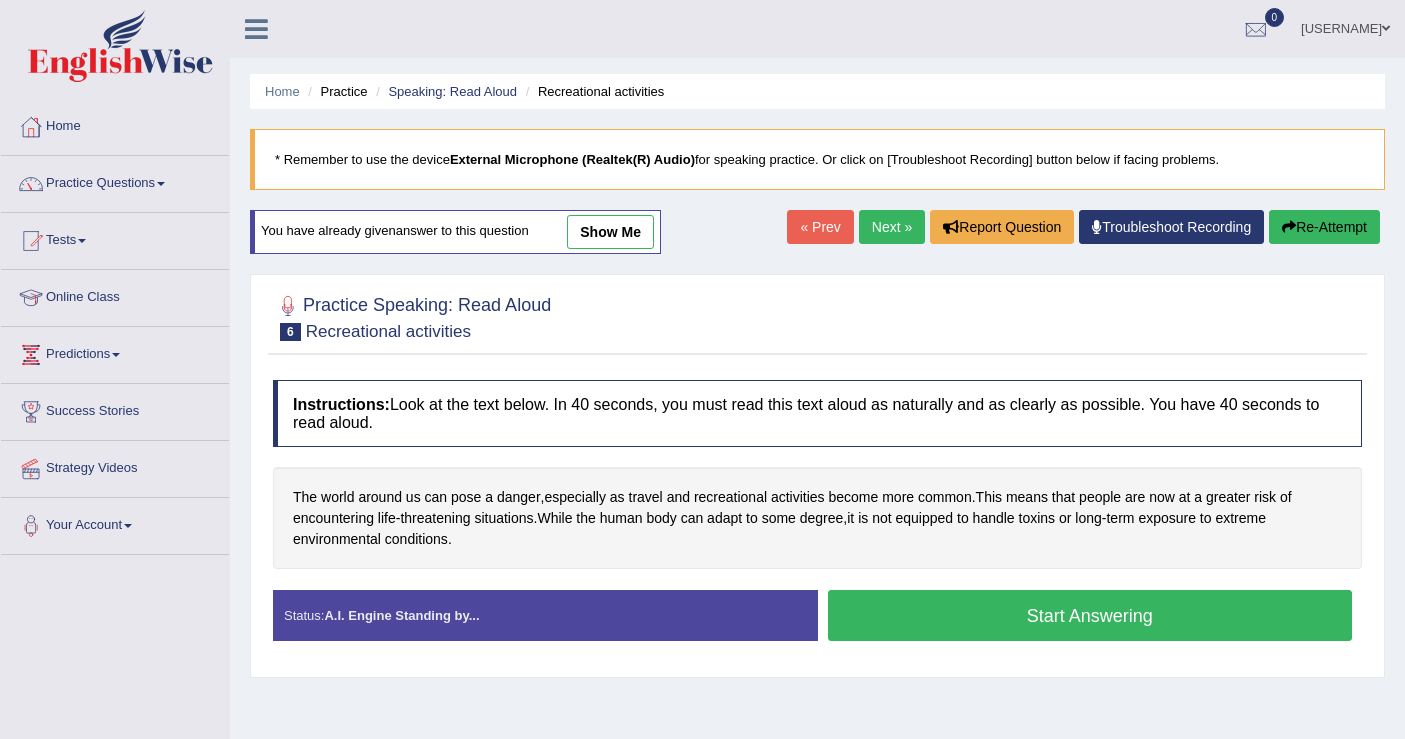 scroll, scrollTop: 48, scrollLeft: 0, axis: vertical 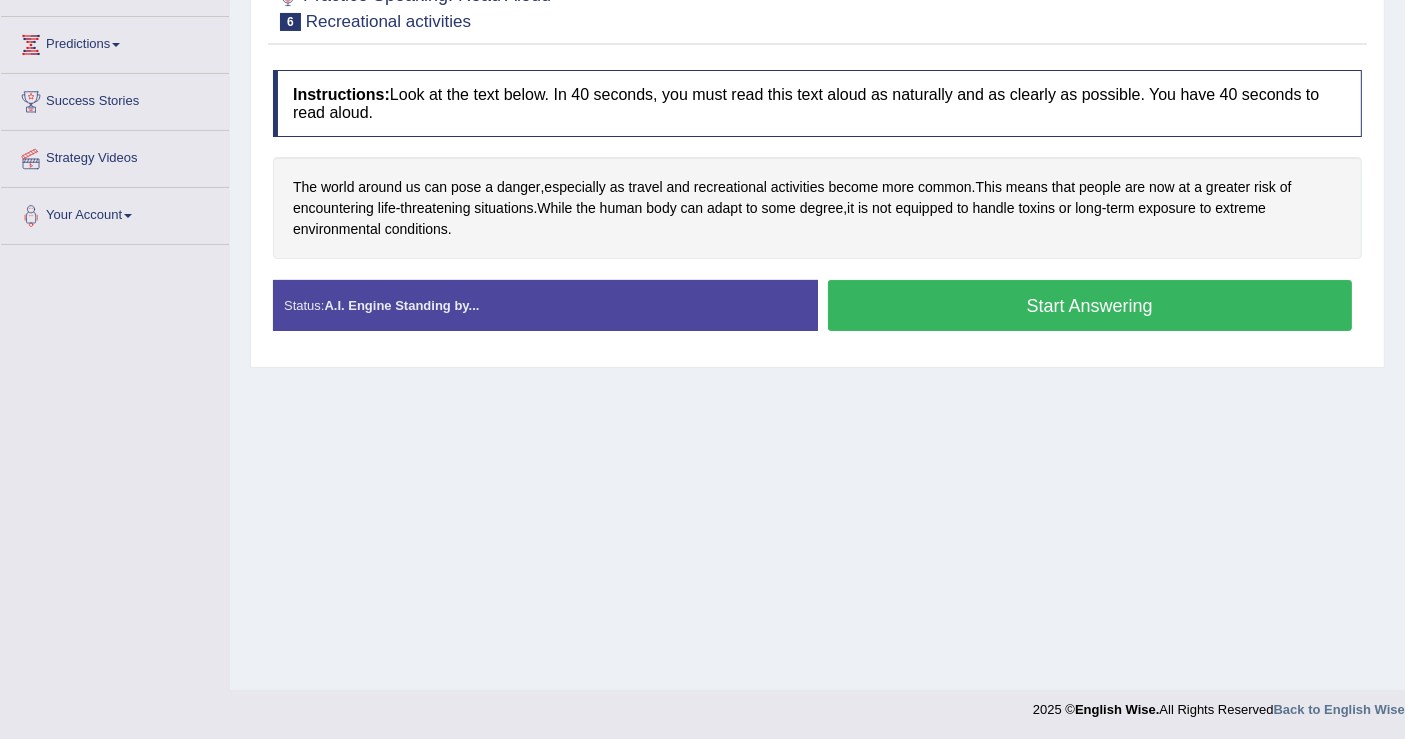 click on "Start Answering" at bounding box center (1090, 305) 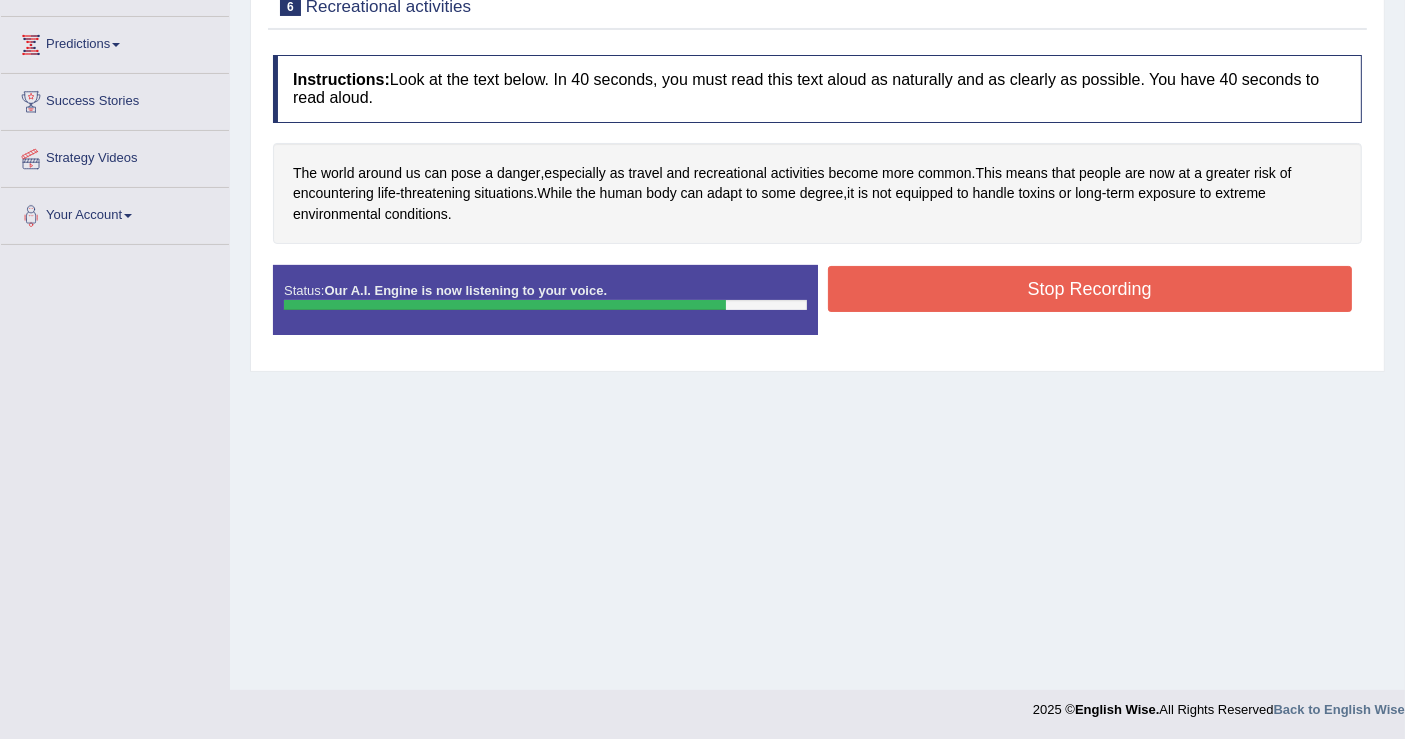 click on "Stop Recording" at bounding box center [1090, 289] 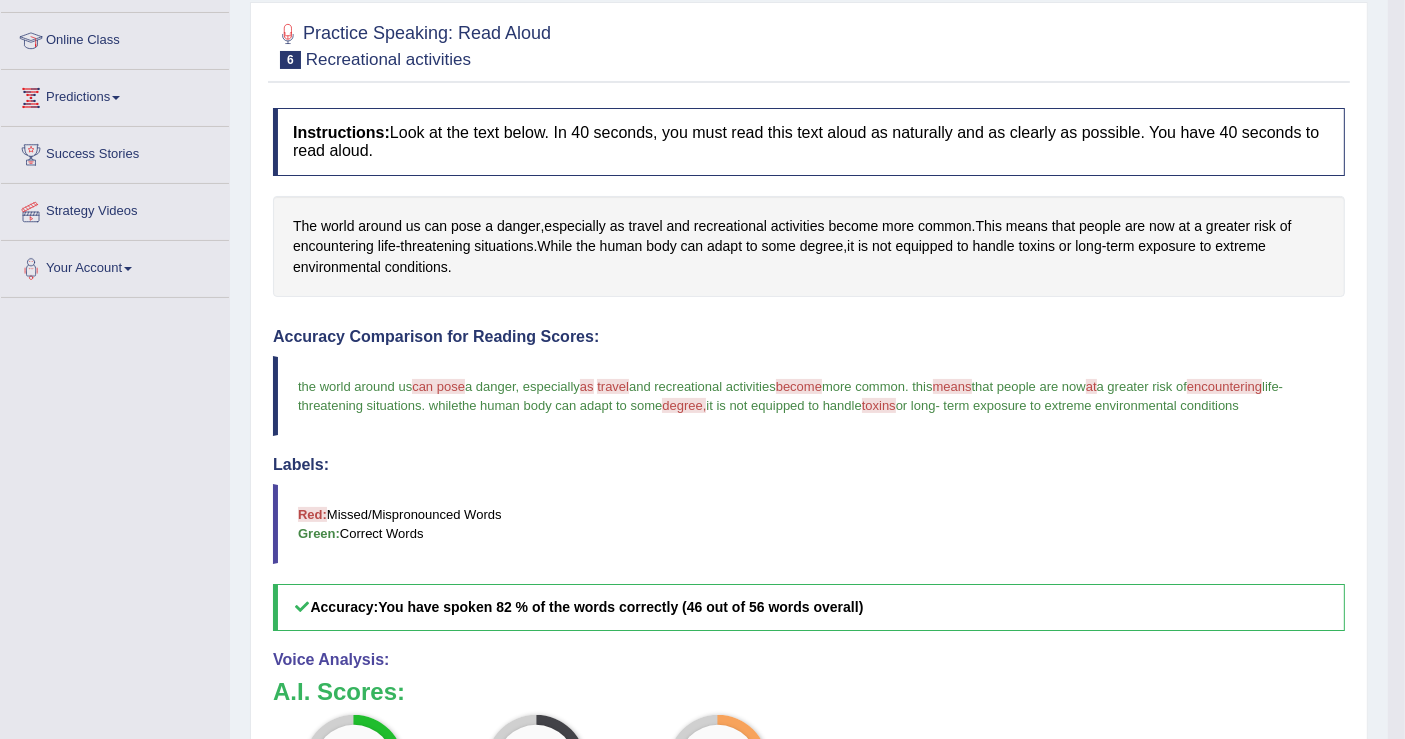 scroll, scrollTop: 168, scrollLeft: 0, axis: vertical 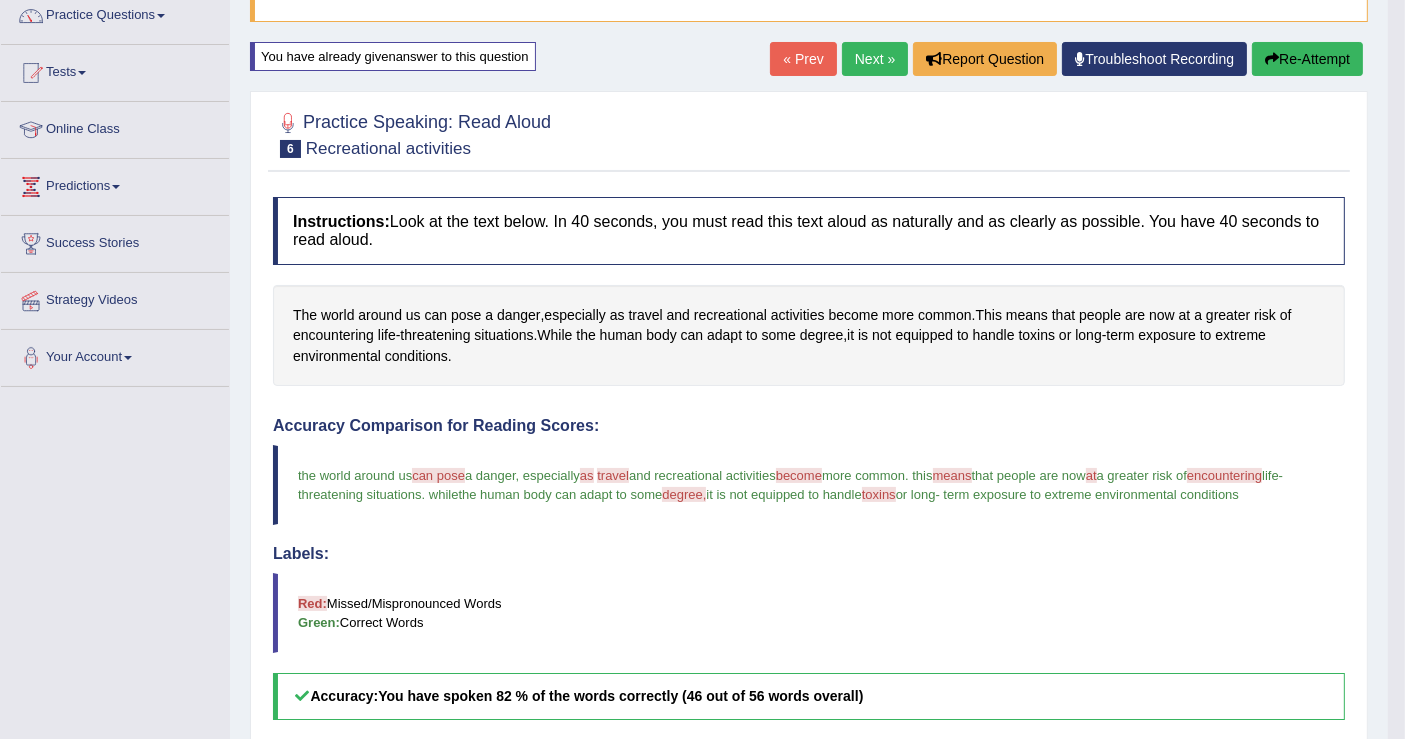drag, startPoint x: 1275, startPoint y: 58, endPoint x: 1281, endPoint y: 48, distance: 11.661903 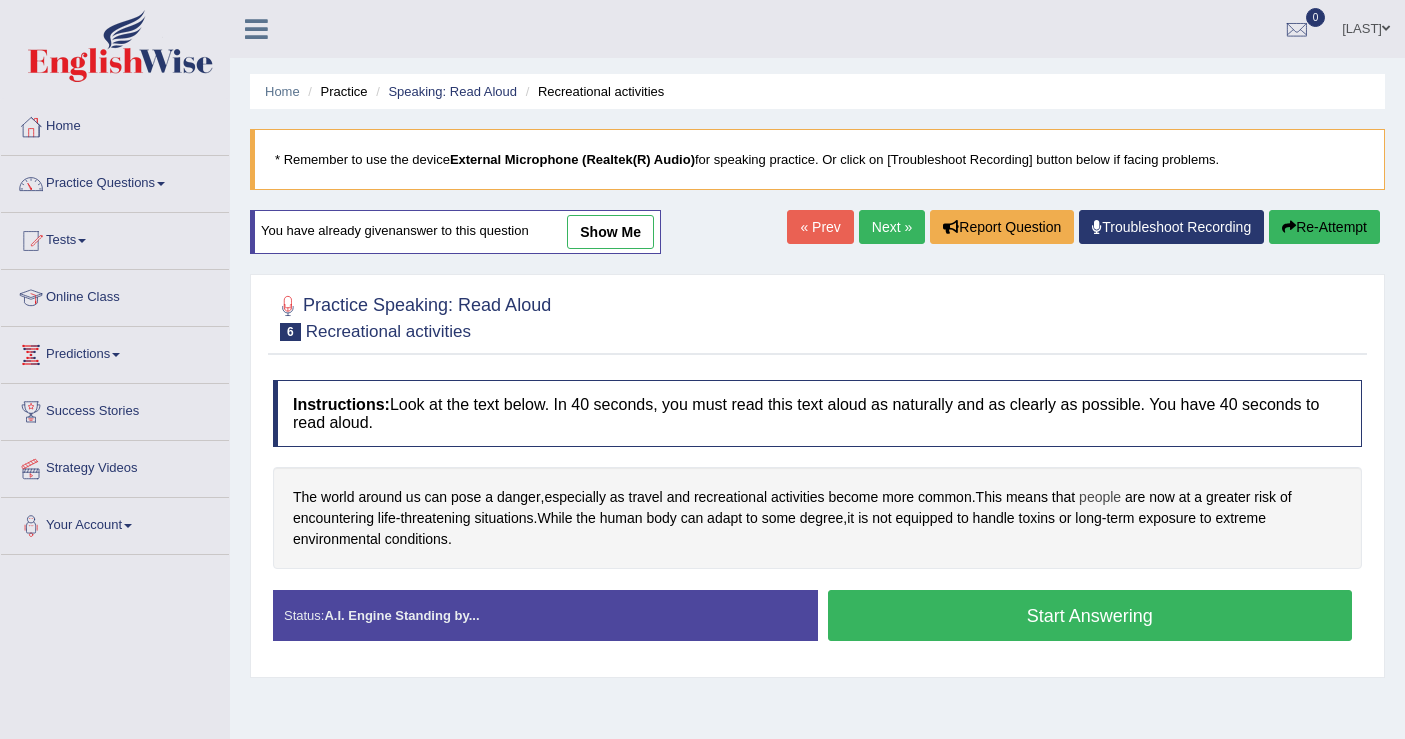 scroll, scrollTop: 184, scrollLeft: 0, axis: vertical 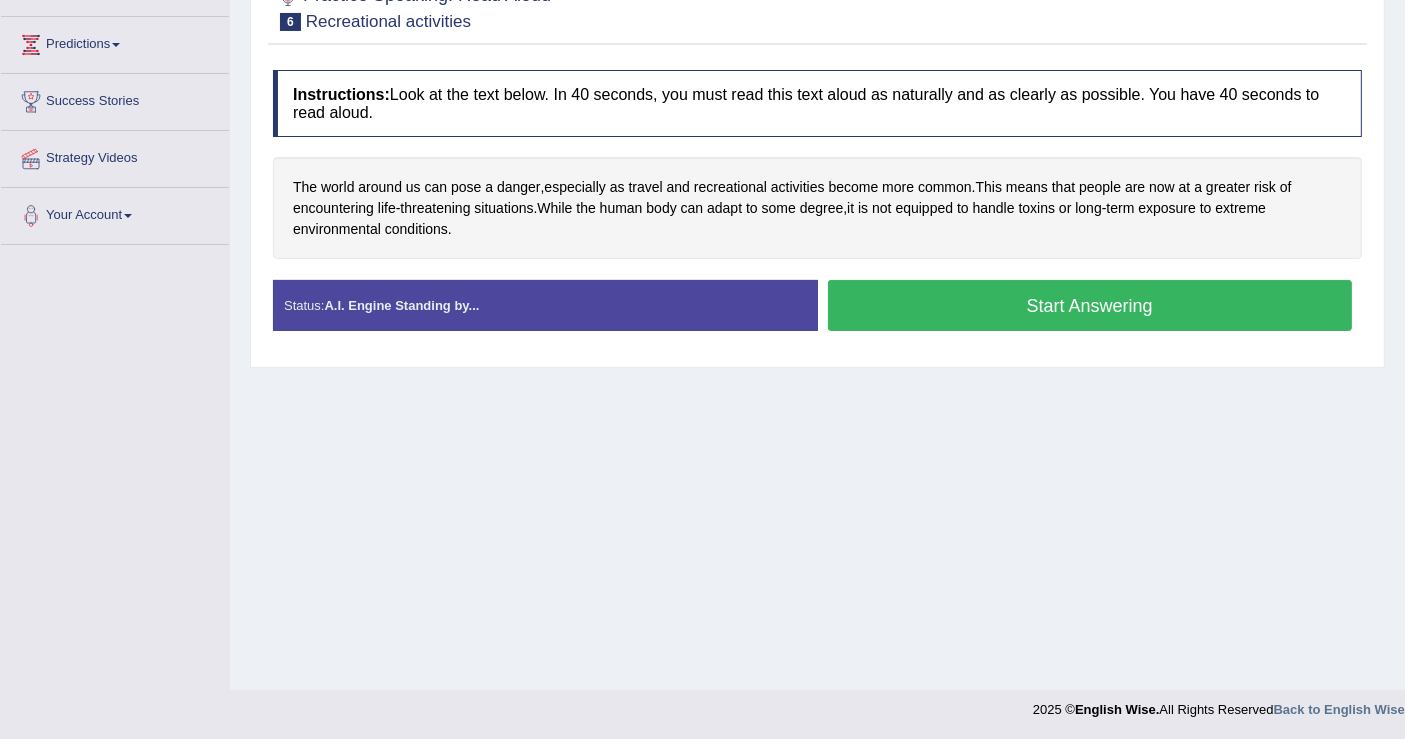 click on "Start Answering" at bounding box center (1090, 305) 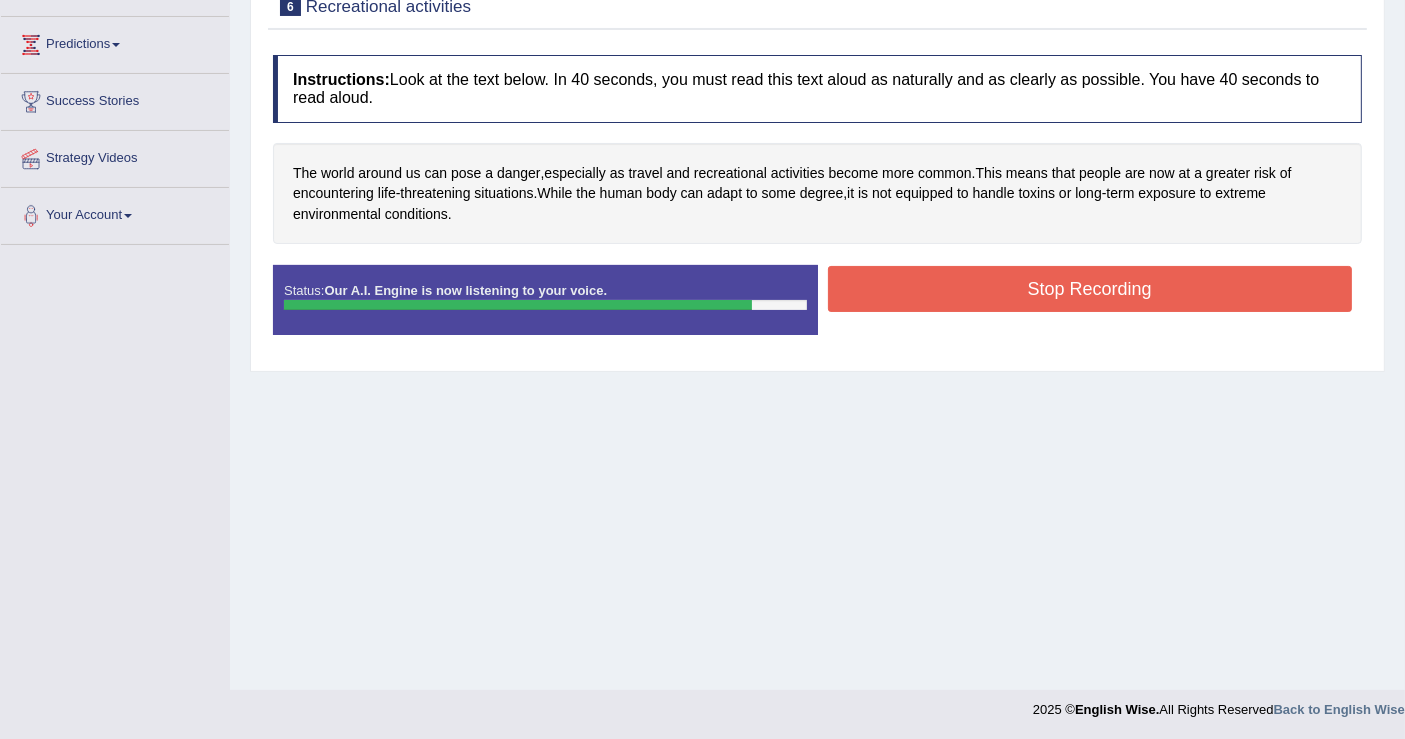click on "Stop Recording" at bounding box center [1090, 289] 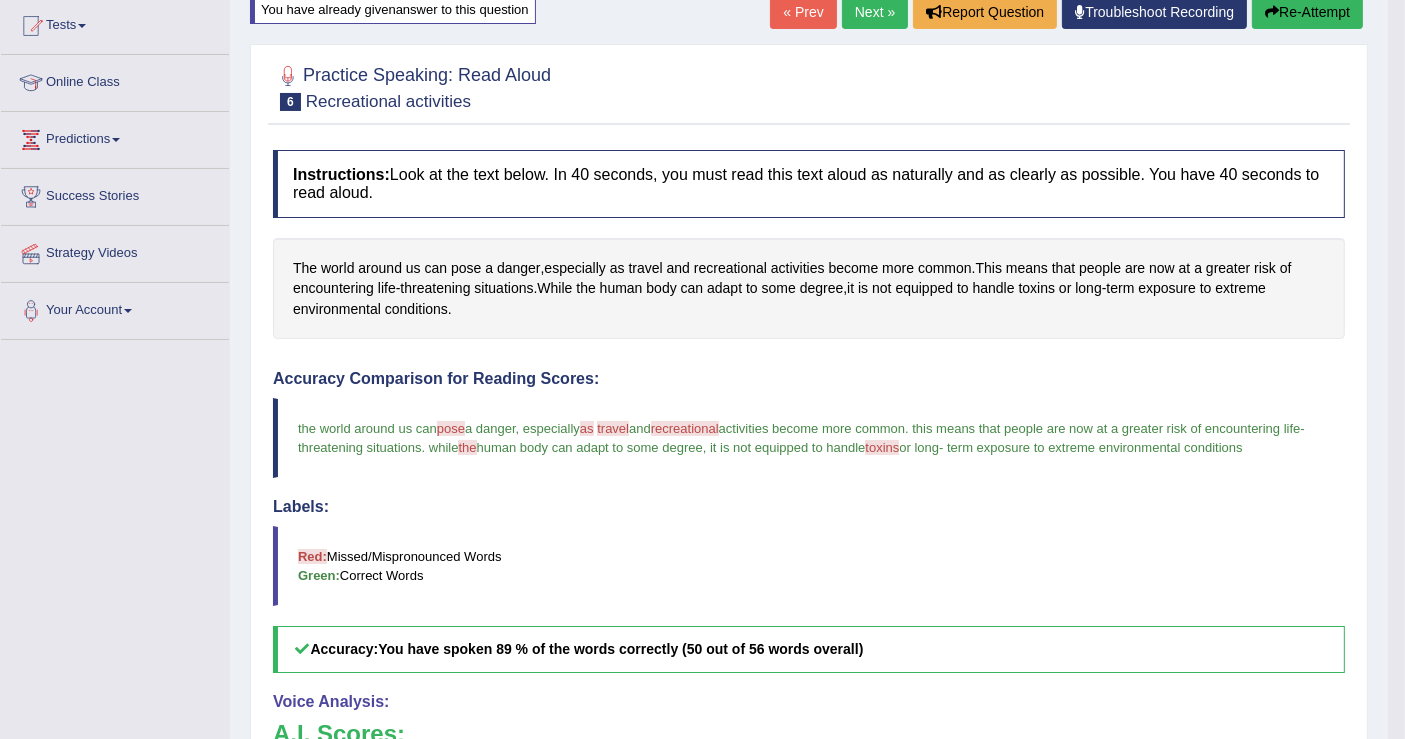 scroll, scrollTop: 0, scrollLeft: 0, axis: both 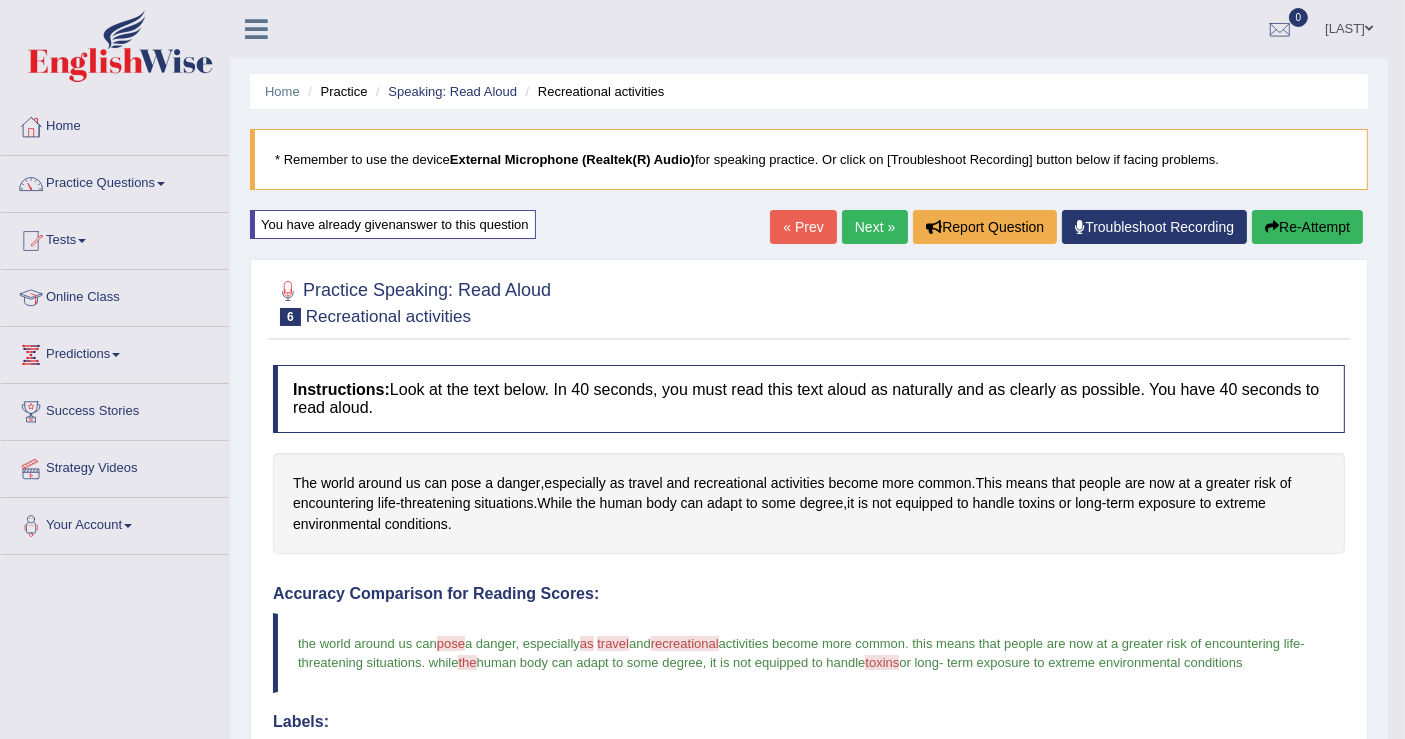click on "Re-Attempt" at bounding box center (1307, 227) 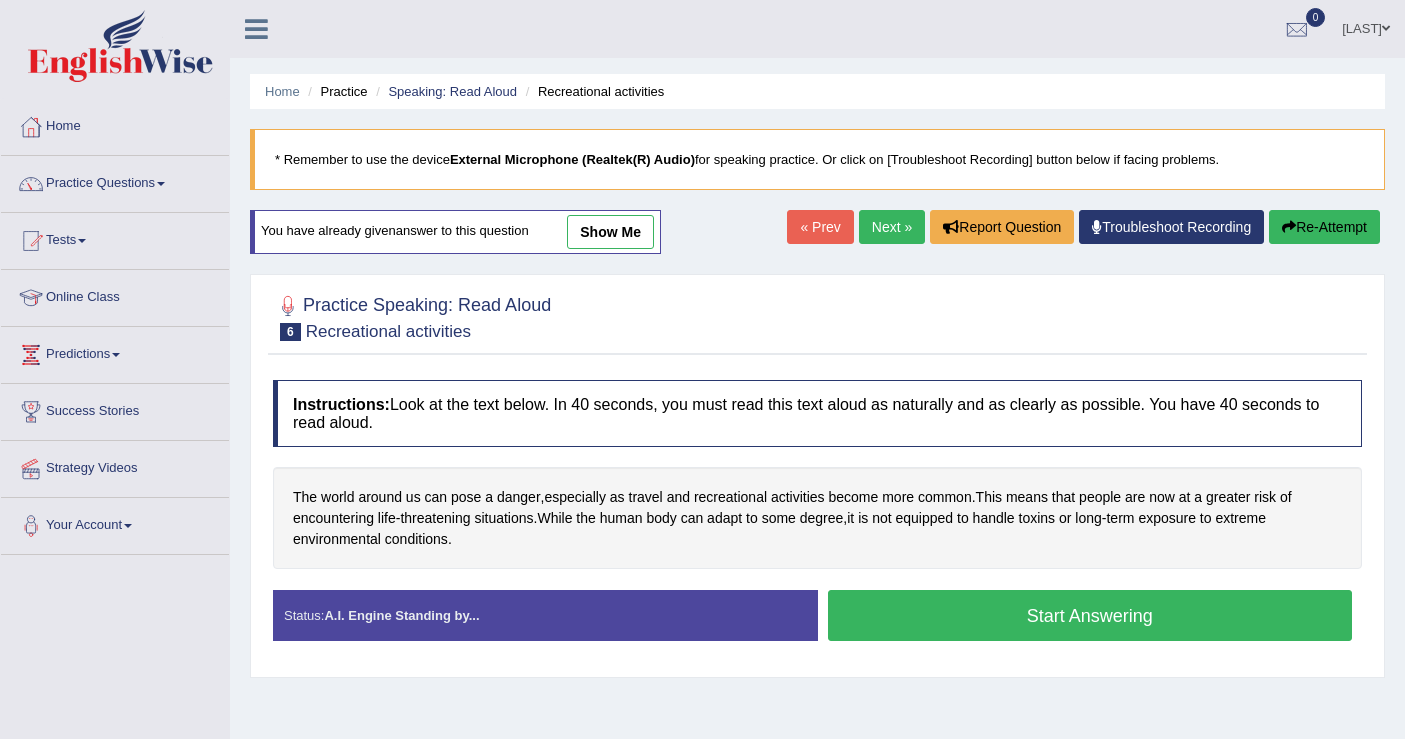 scroll, scrollTop: 310, scrollLeft: 0, axis: vertical 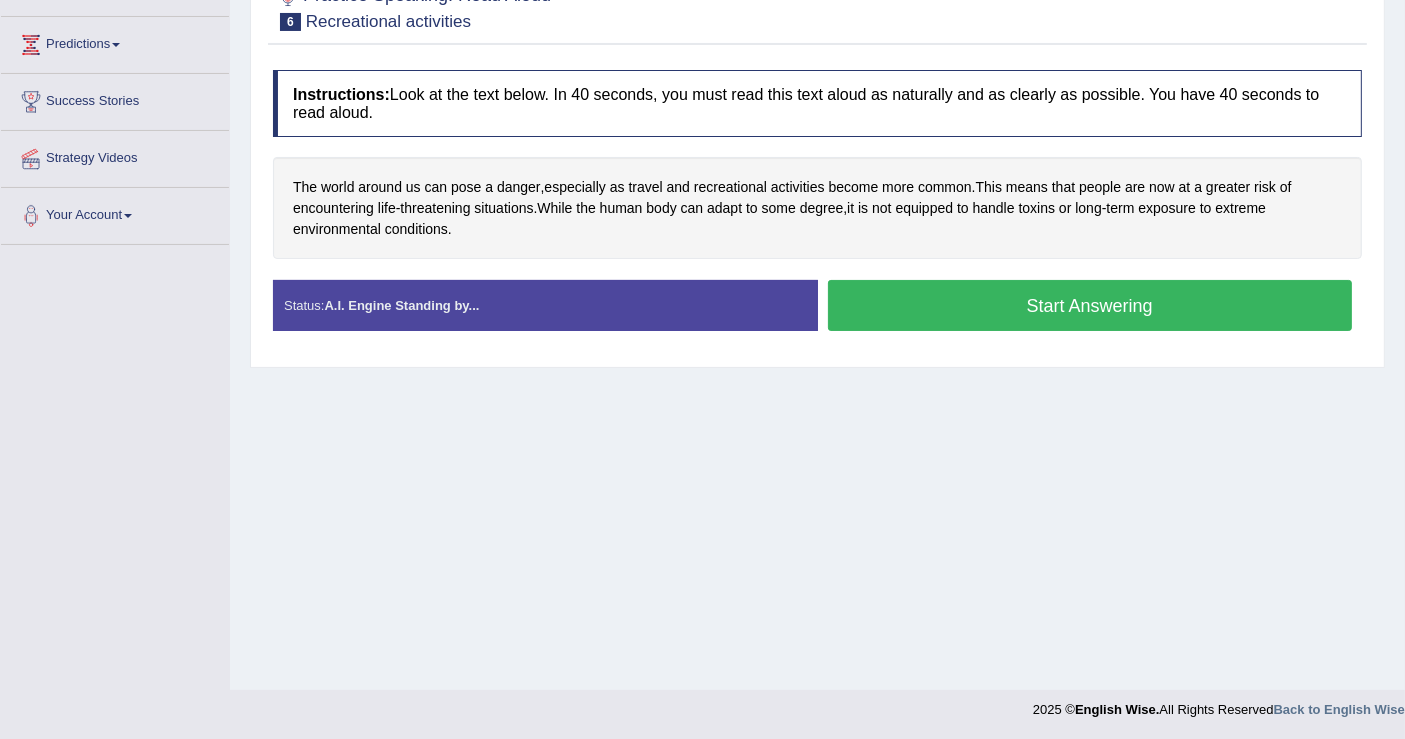 click on "Start Answering" at bounding box center [1090, 305] 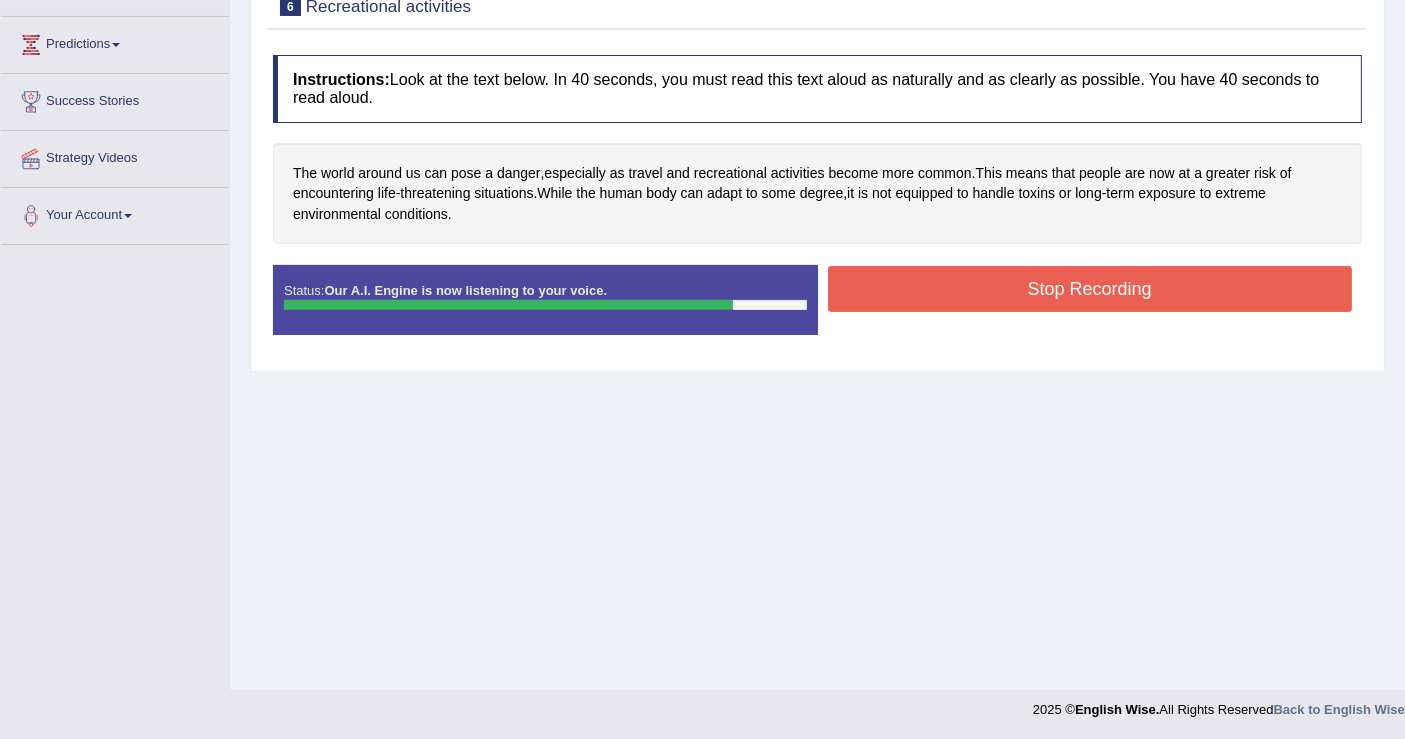 click on "Stop Recording" at bounding box center (1090, 289) 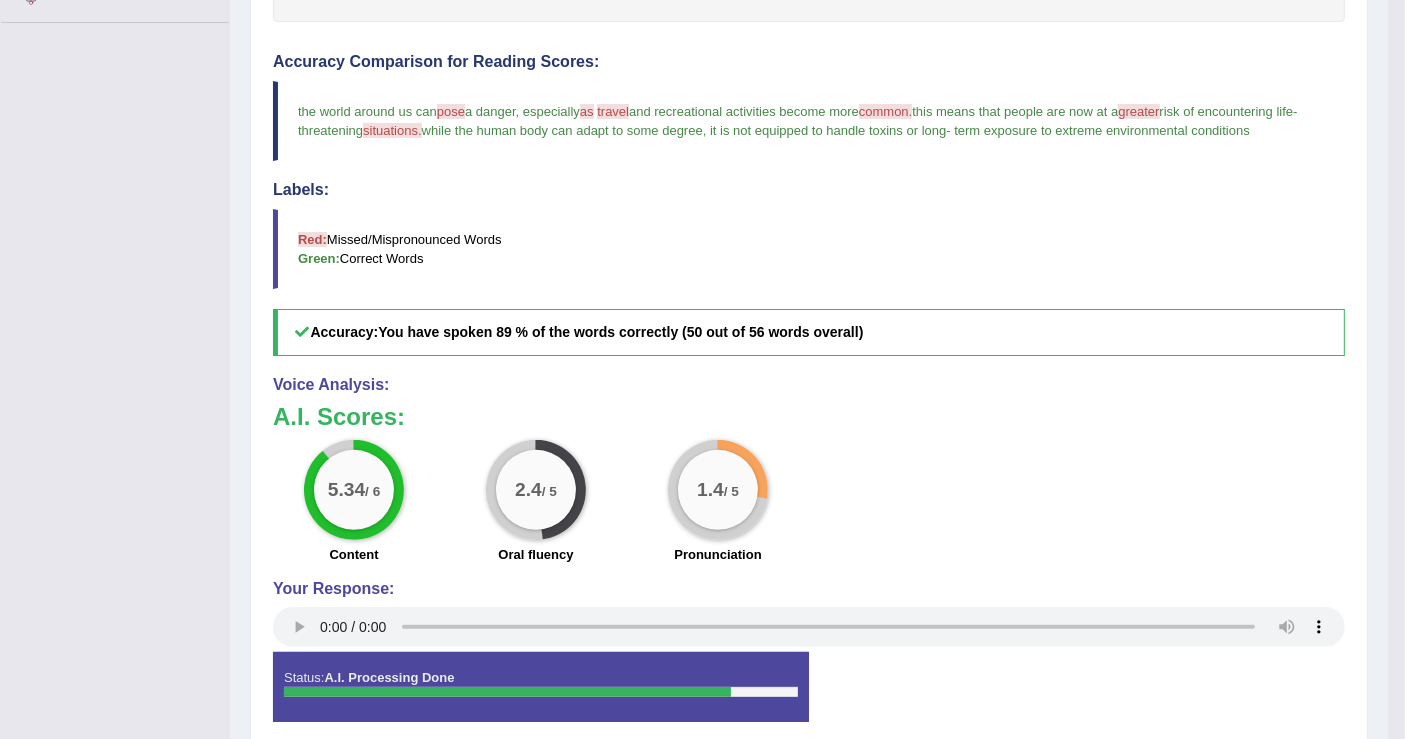 scroll, scrollTop: 199, scrollLeft: 0, axis: vertical 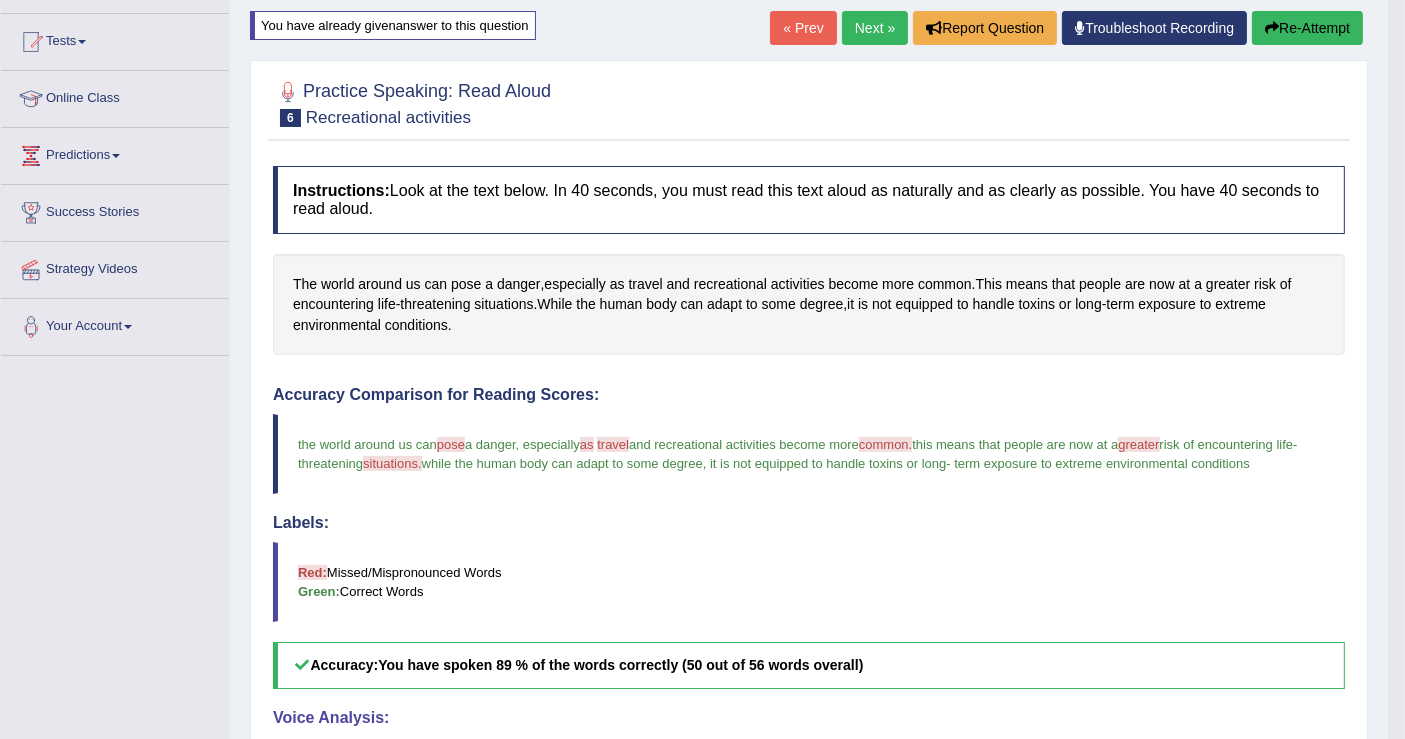 click on "Re-Attempt" at bounding box center [1307, 28] 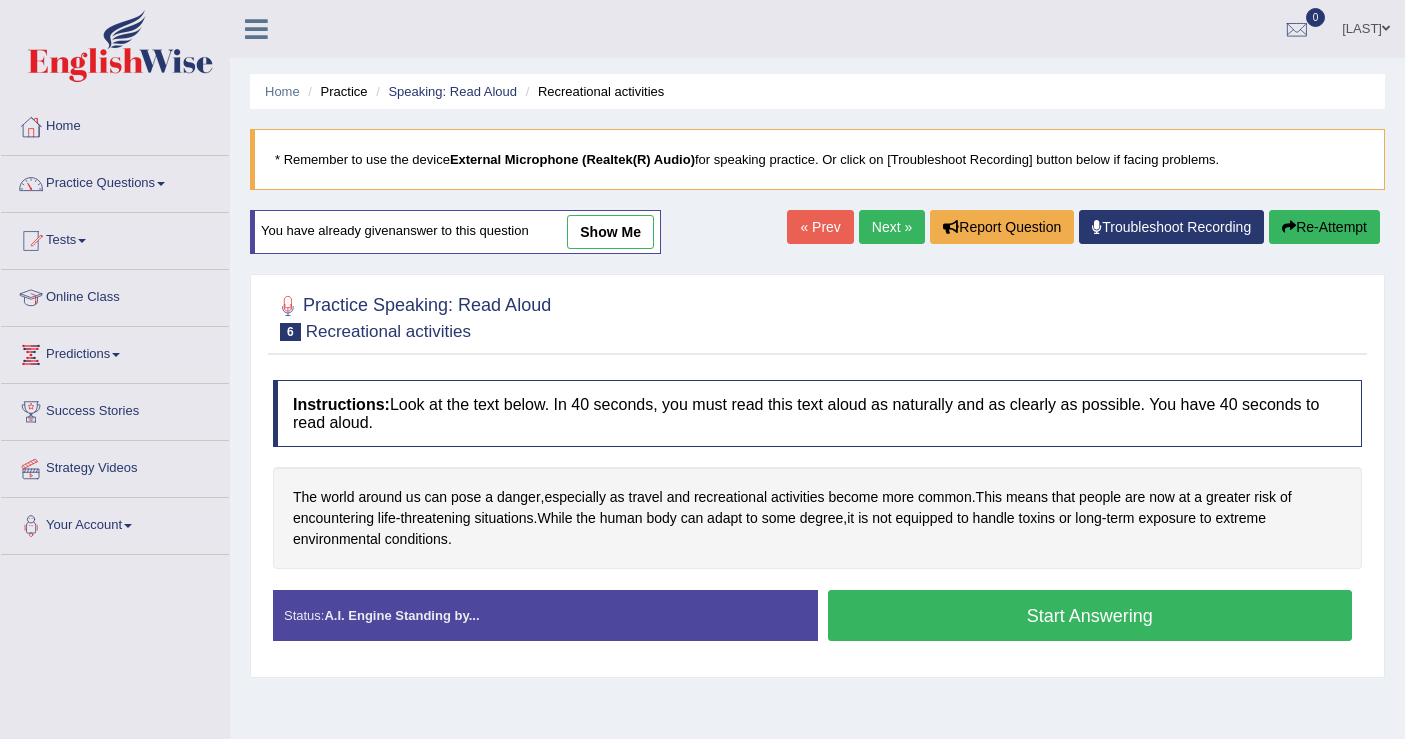 scroll, scrollTop: 205, scrollLeft: 0, axis: vertical 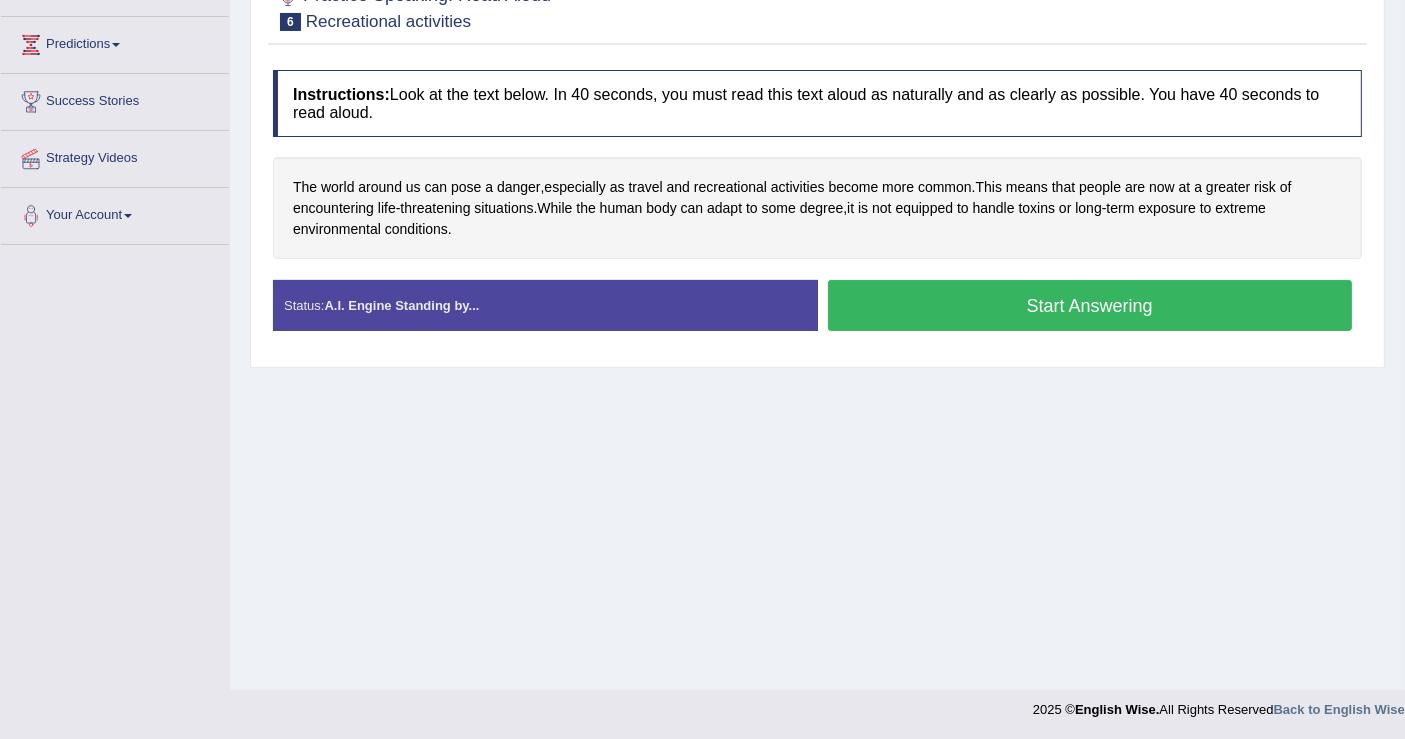click on "Start Answering" at bounding box center [1090, 305] 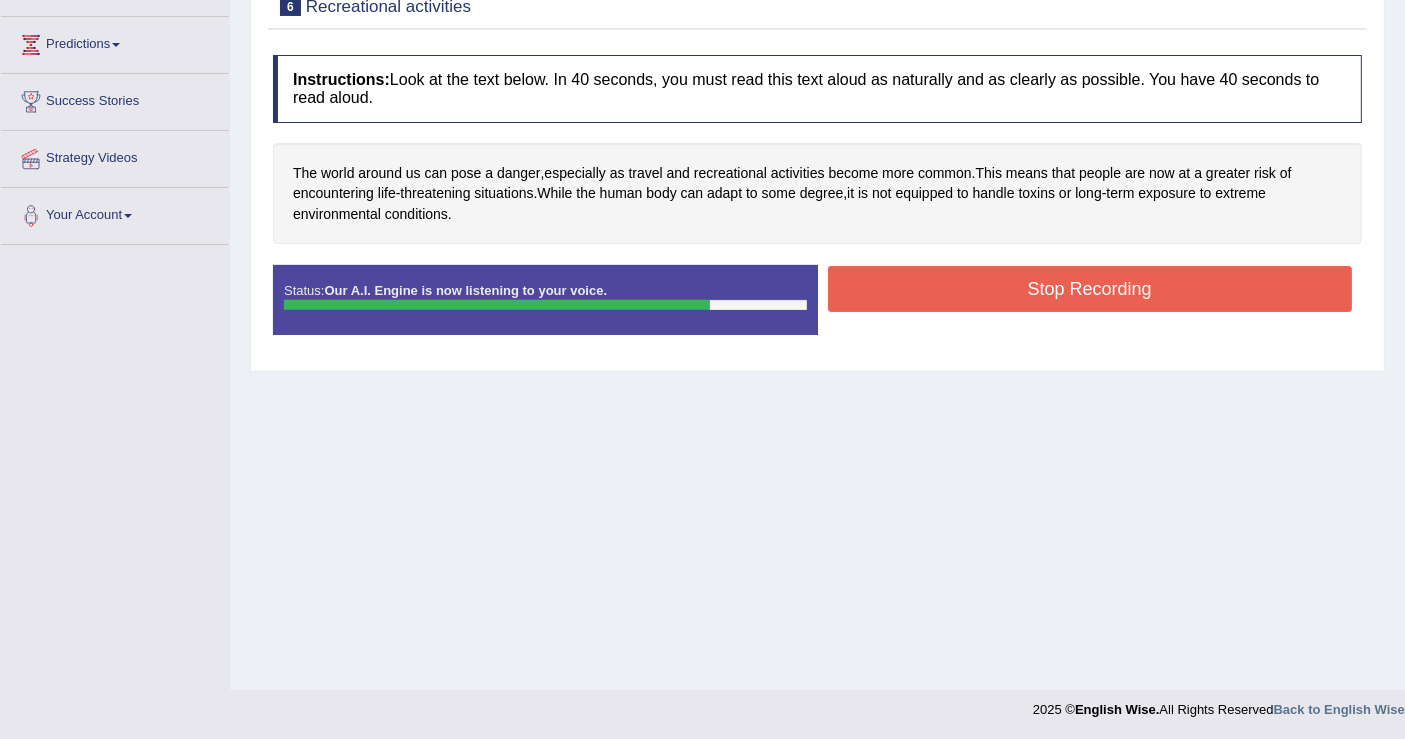 click on "Stop Recording" at bounding box center [1090, 289] 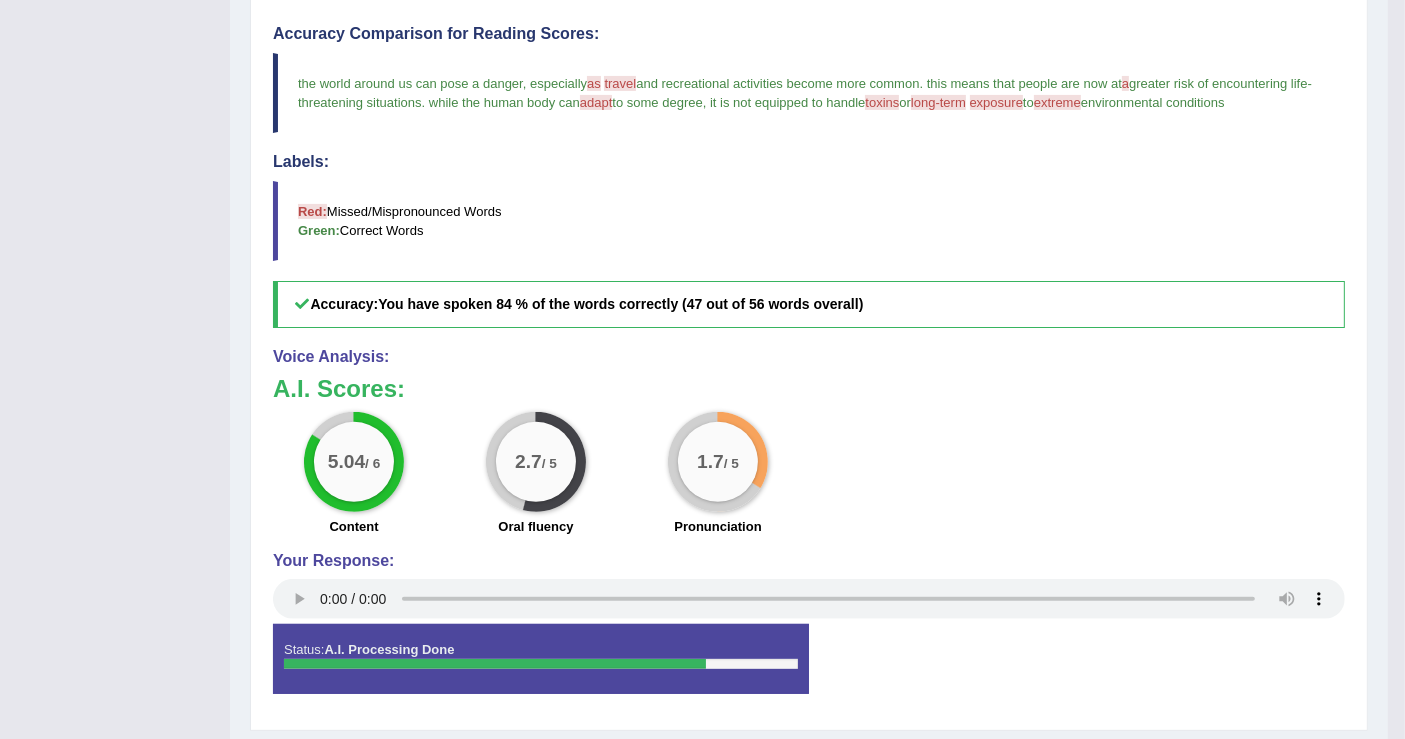 scroll, scrollTop: 613, scrollLeft: 0, axis: vertical 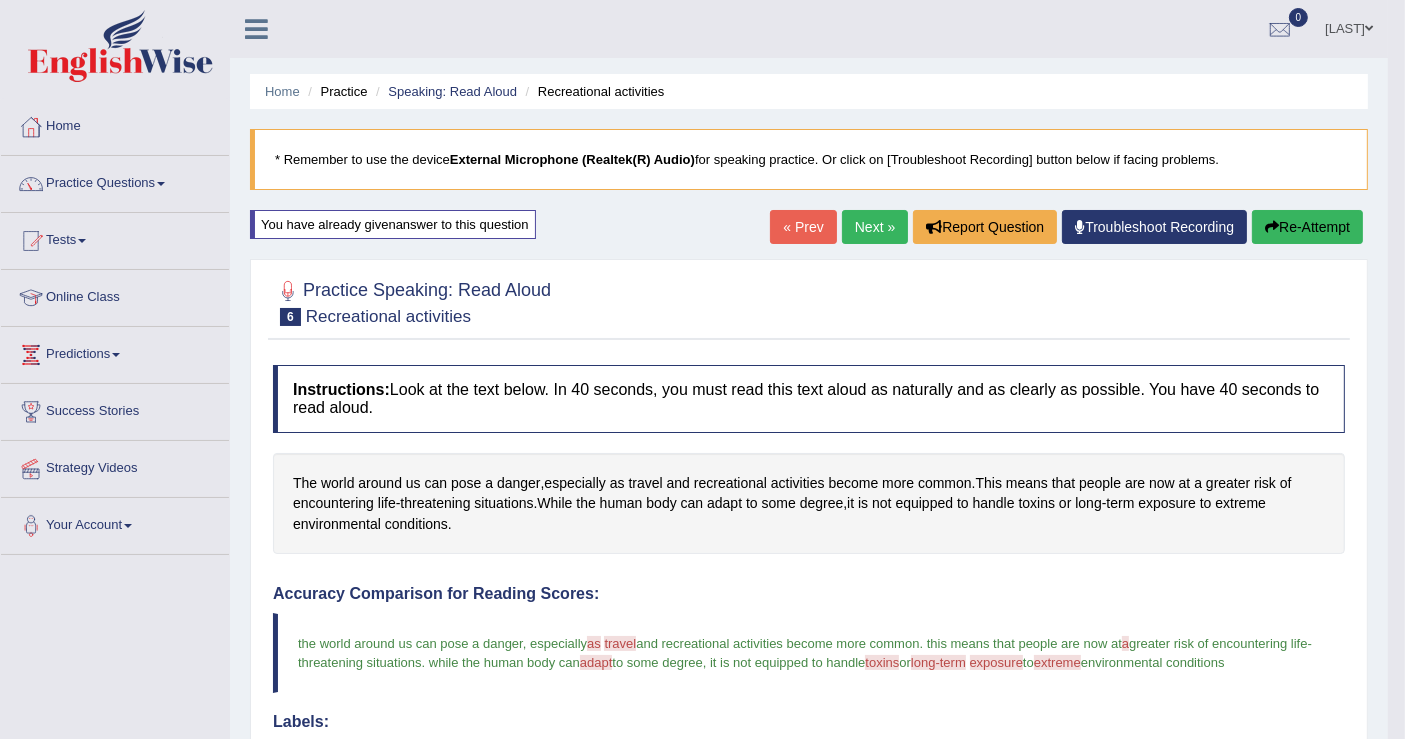 click on "Next »" at bounding box center [875, 227] 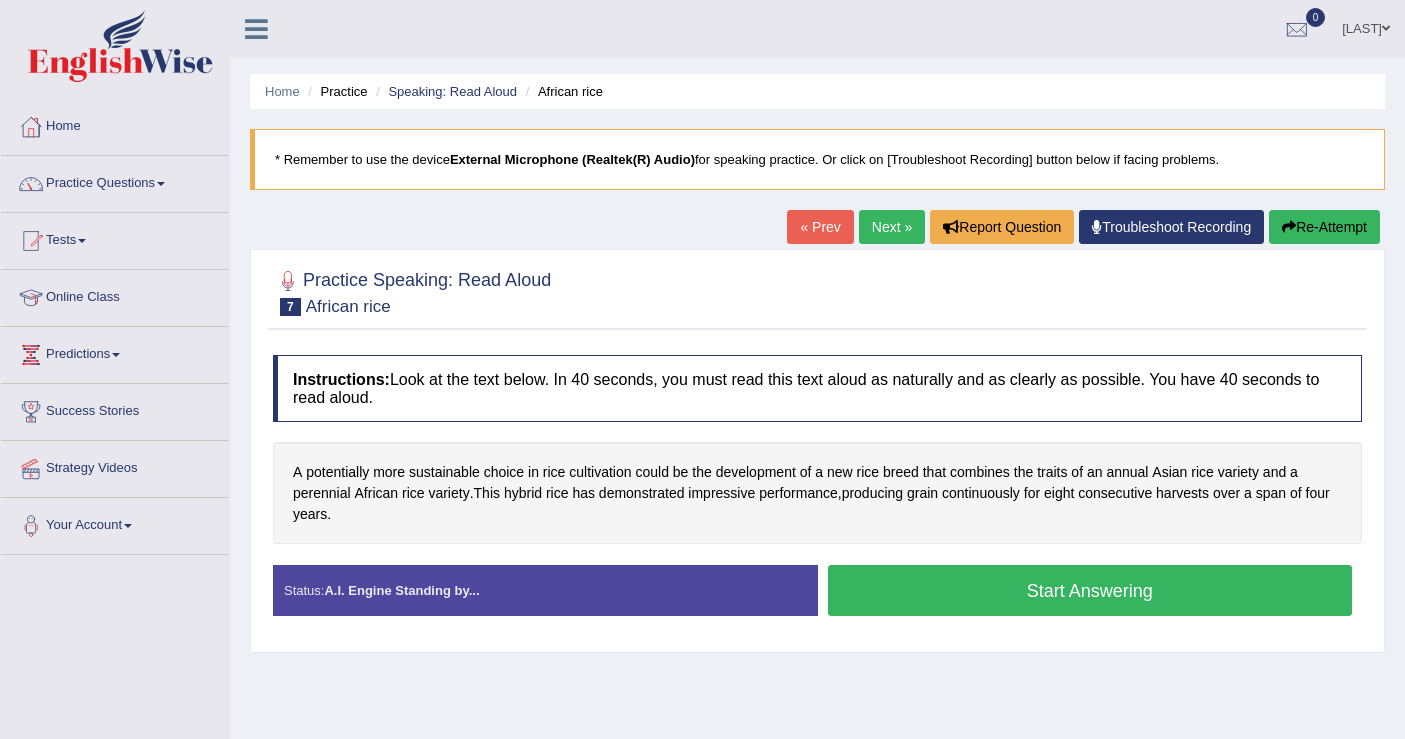 scroll, scrollTop: 0, scrollLeft: 0, axis: both 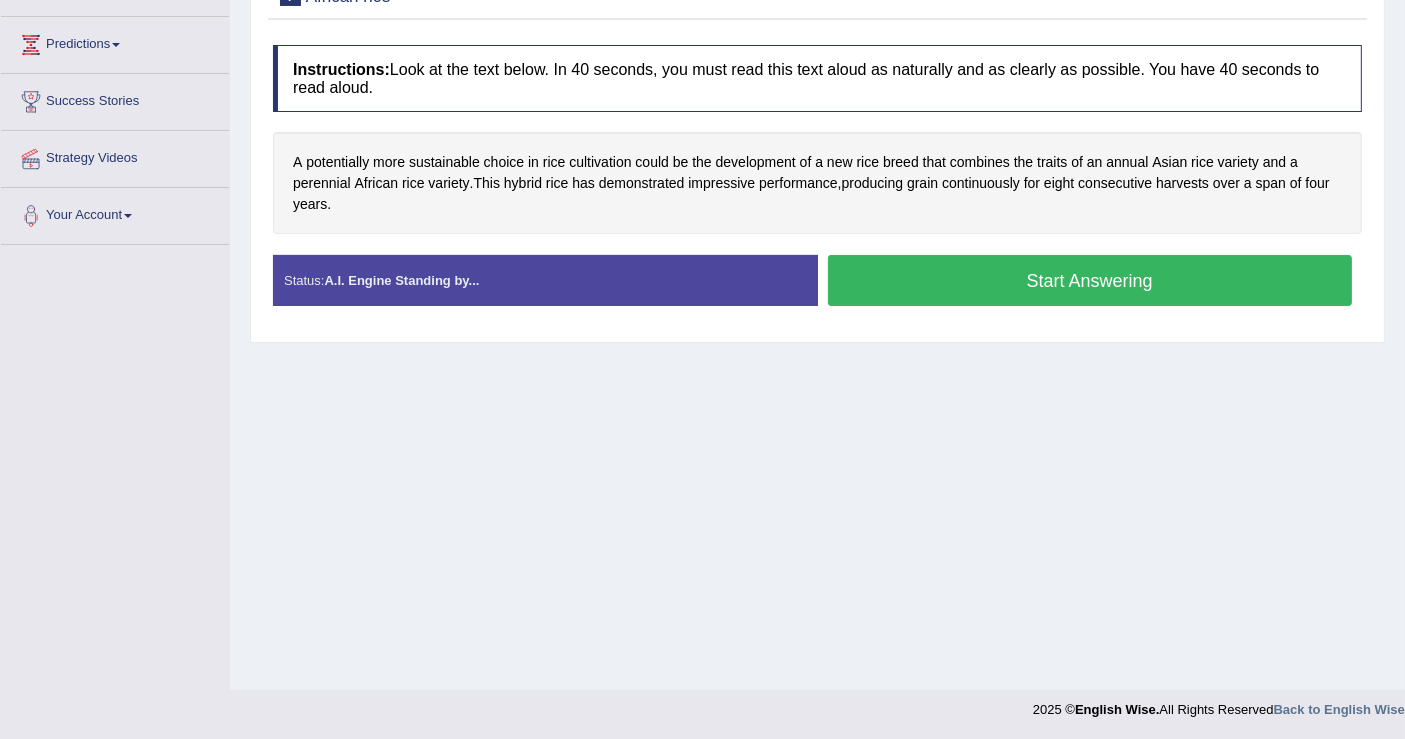 click on "Start Answering" at bounding box center [1090, 280] 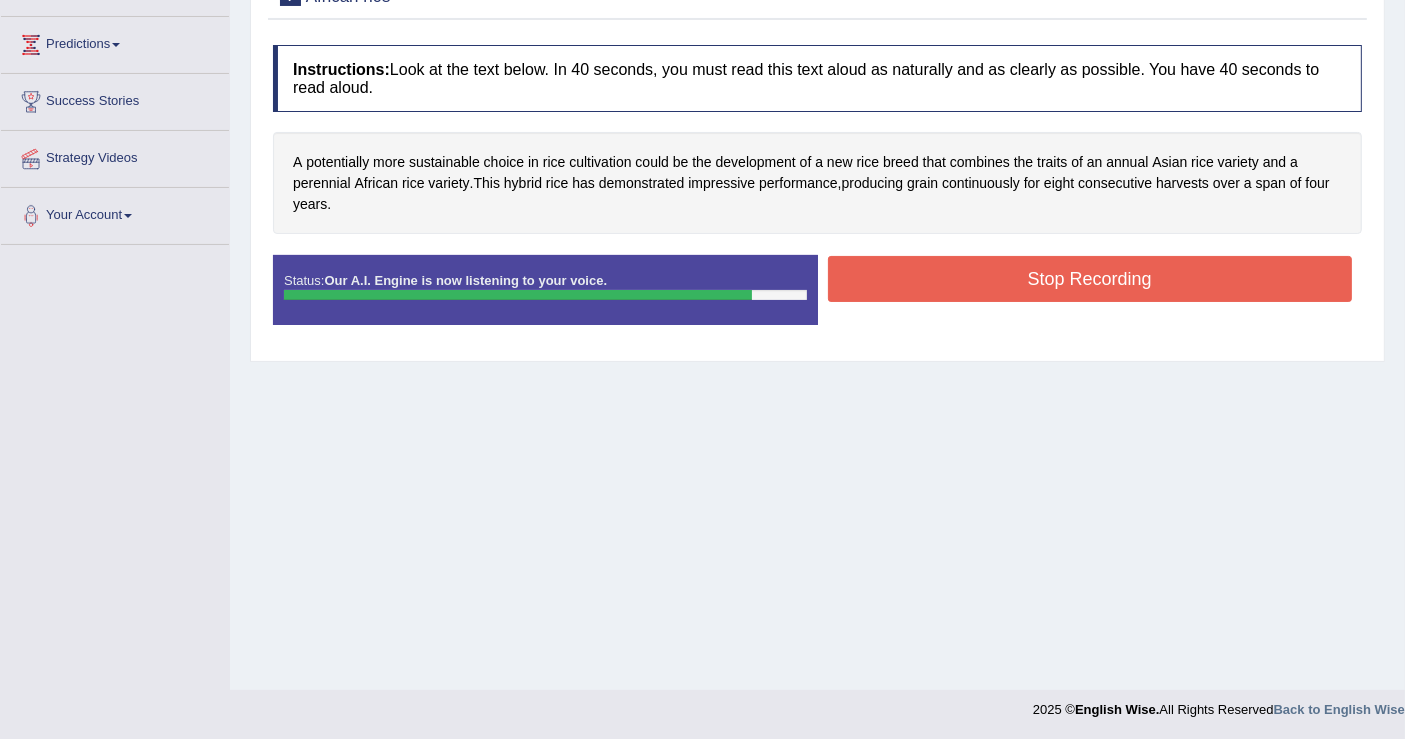 click on "Stop Recording" at bounding box center (1090, 279) 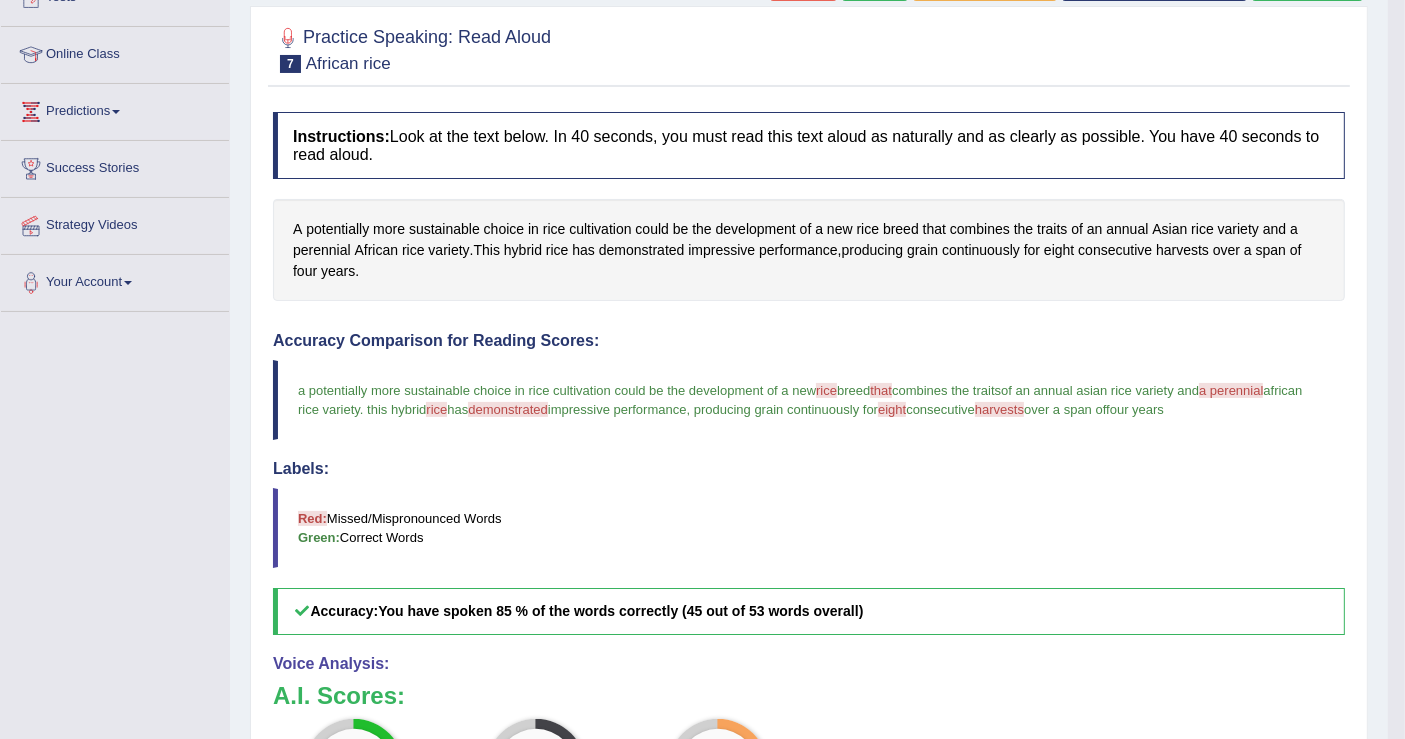 scroll, scrollTop: 48, scrollLeft: 0, axis: vertical 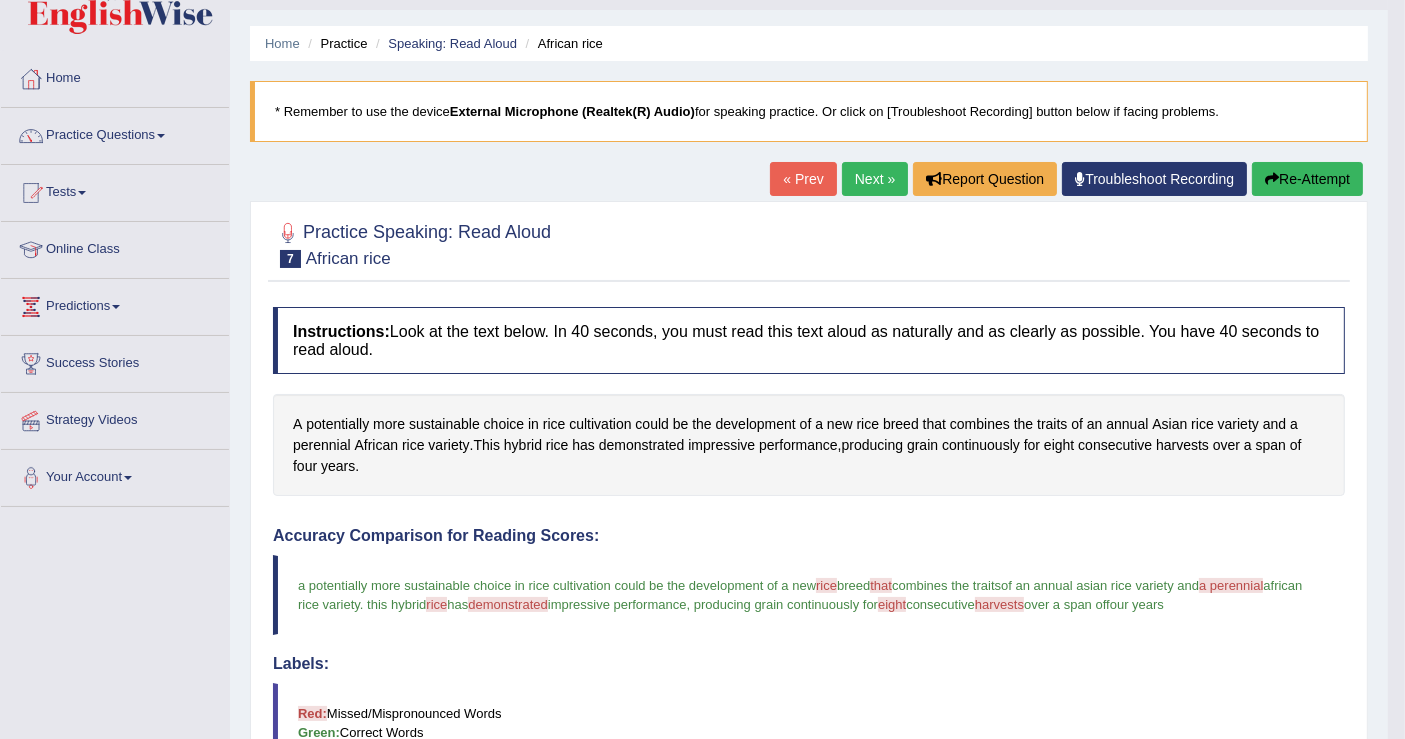 click on "Re-Attempt" at bounding box center (1307, 179) 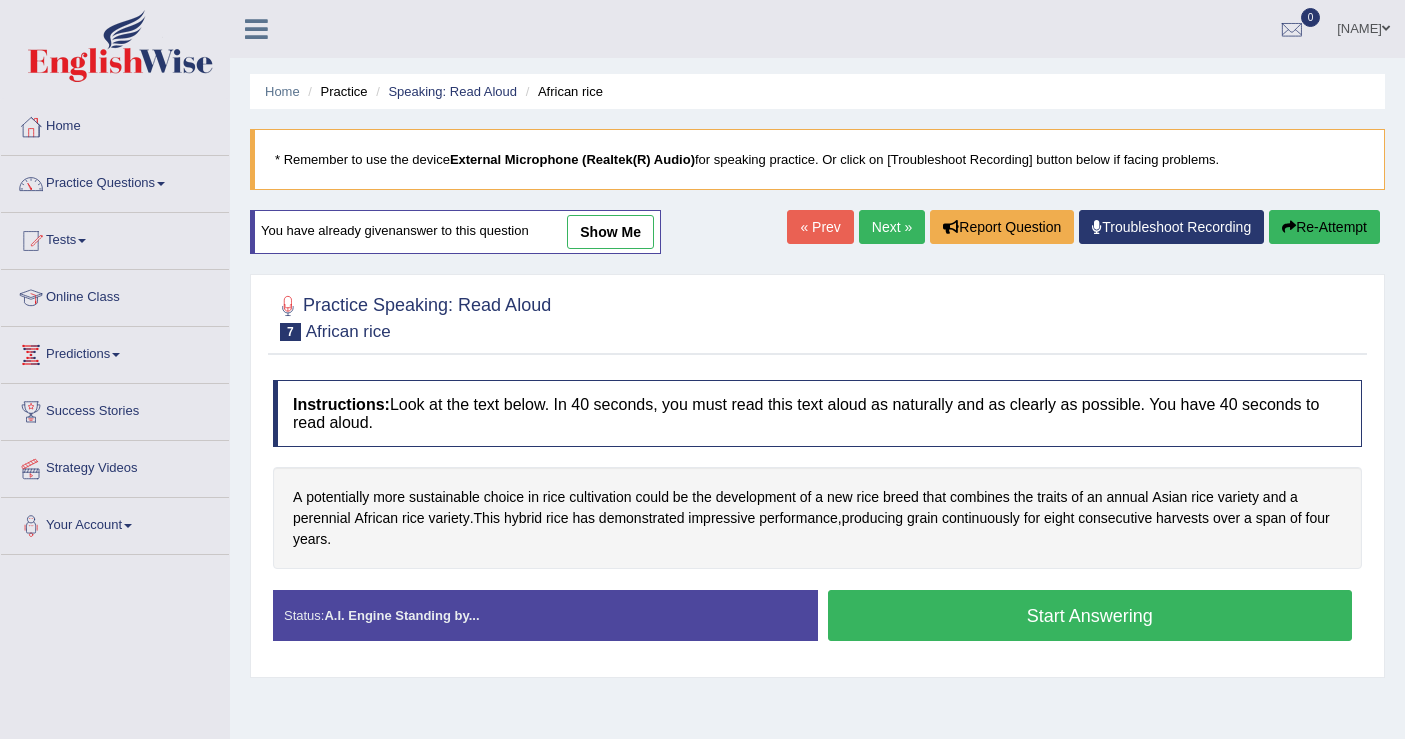 scroll, scrollTop: 48, scrollLeft: 0, axis: vertical 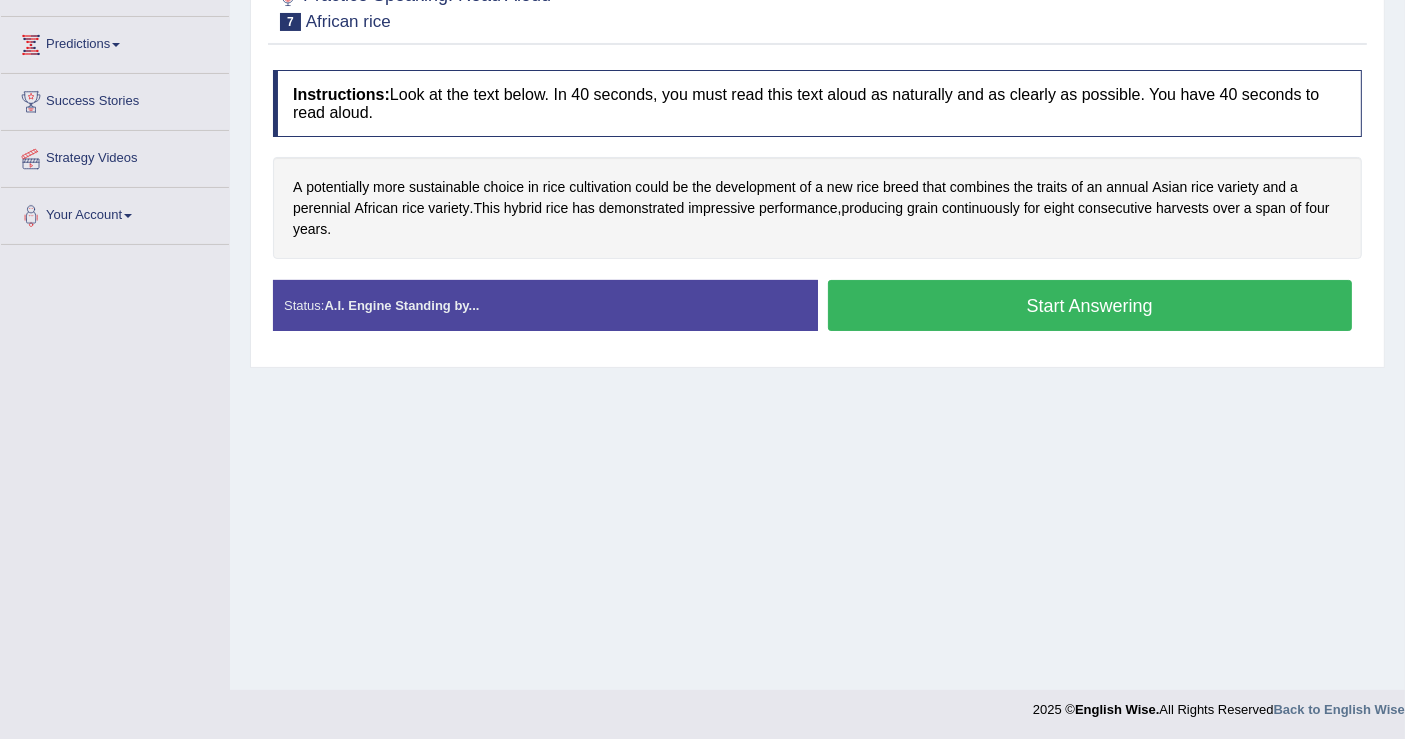 click on "Start Answering" at bounding box center (1090, 305) 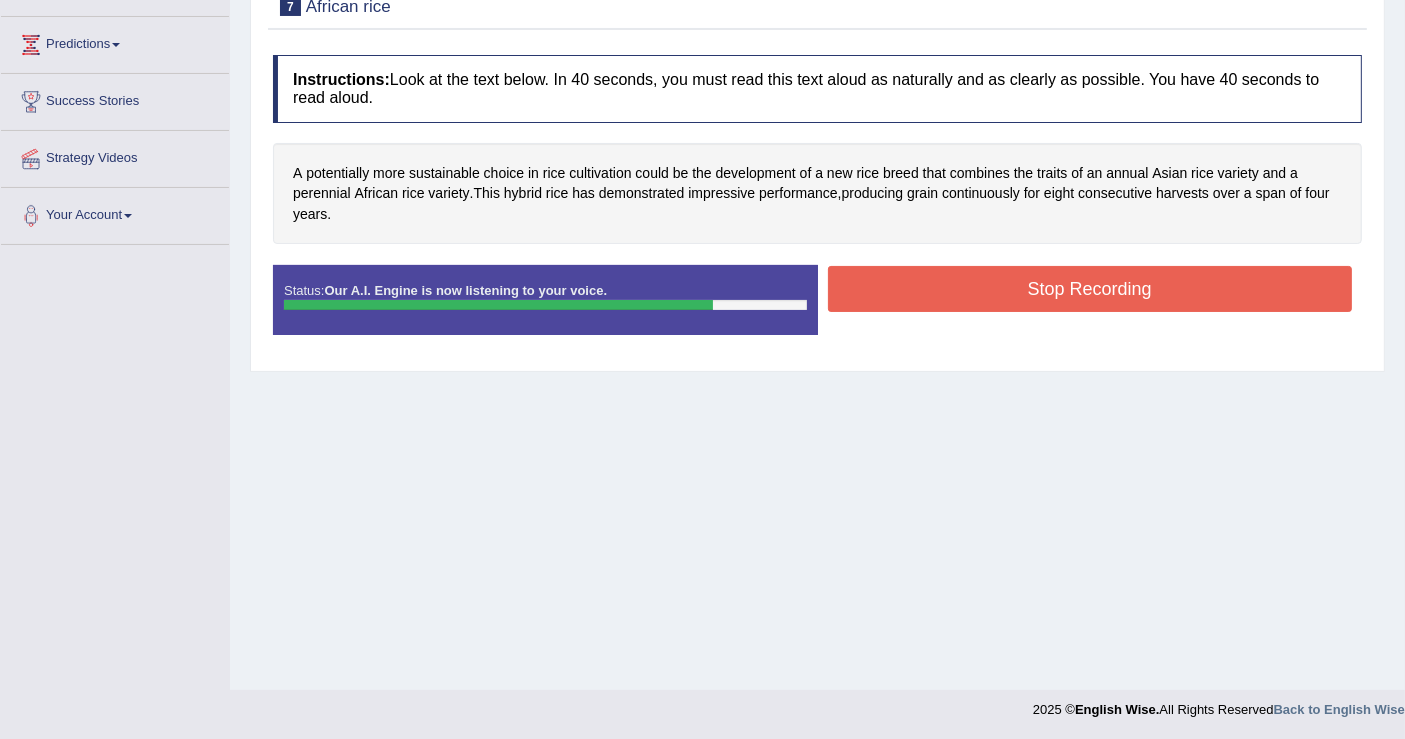 click on "Stop Recording" at bounding box center (1090, 289) 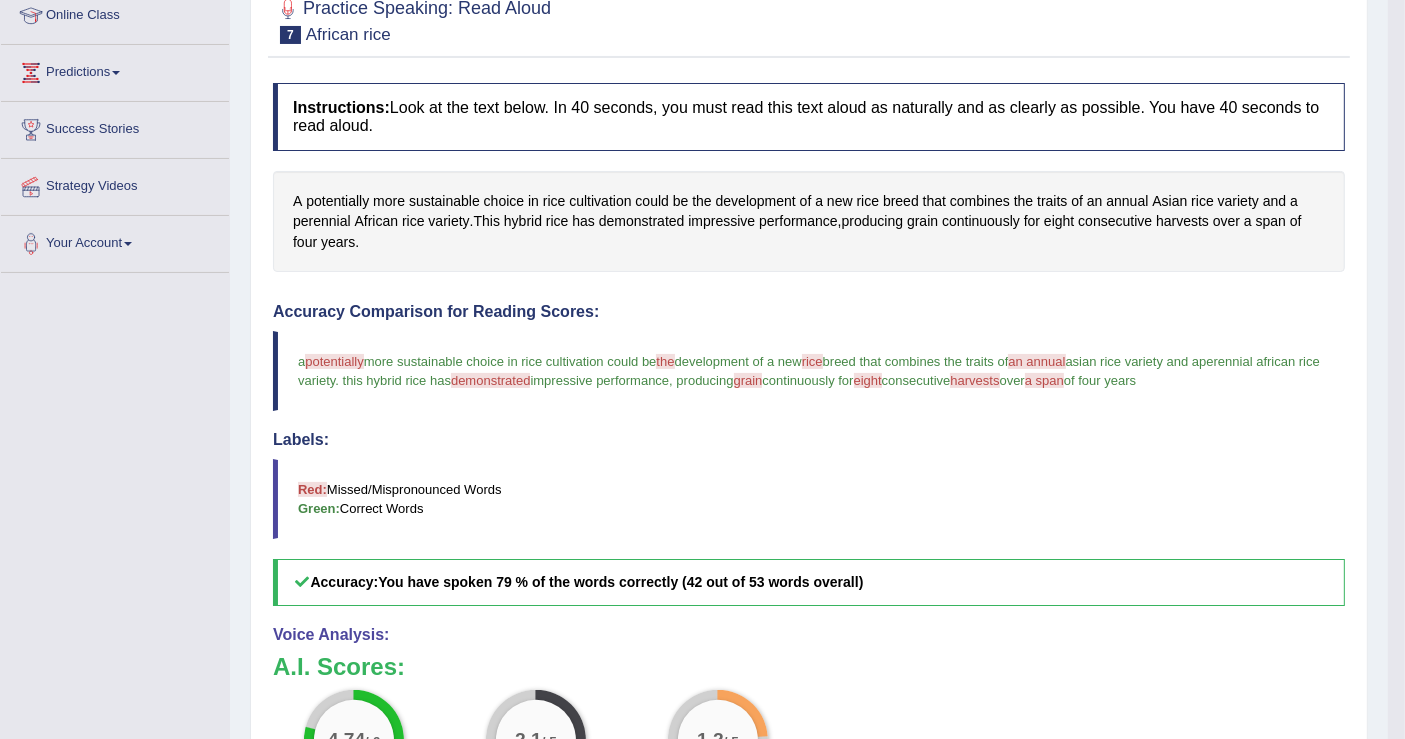 scroll, scrollTop: 0, scrollLeft: 0, axis: both 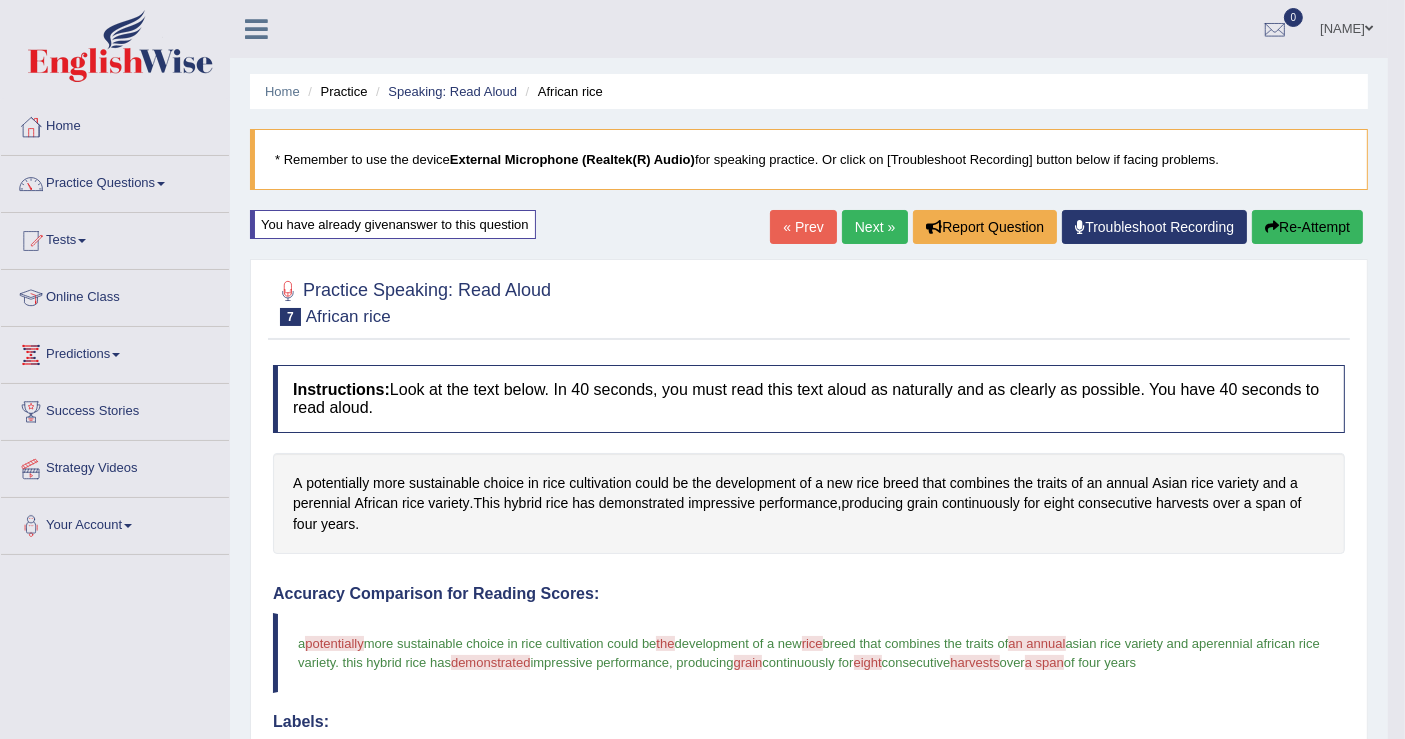 click at bounding box center (1272, 227) 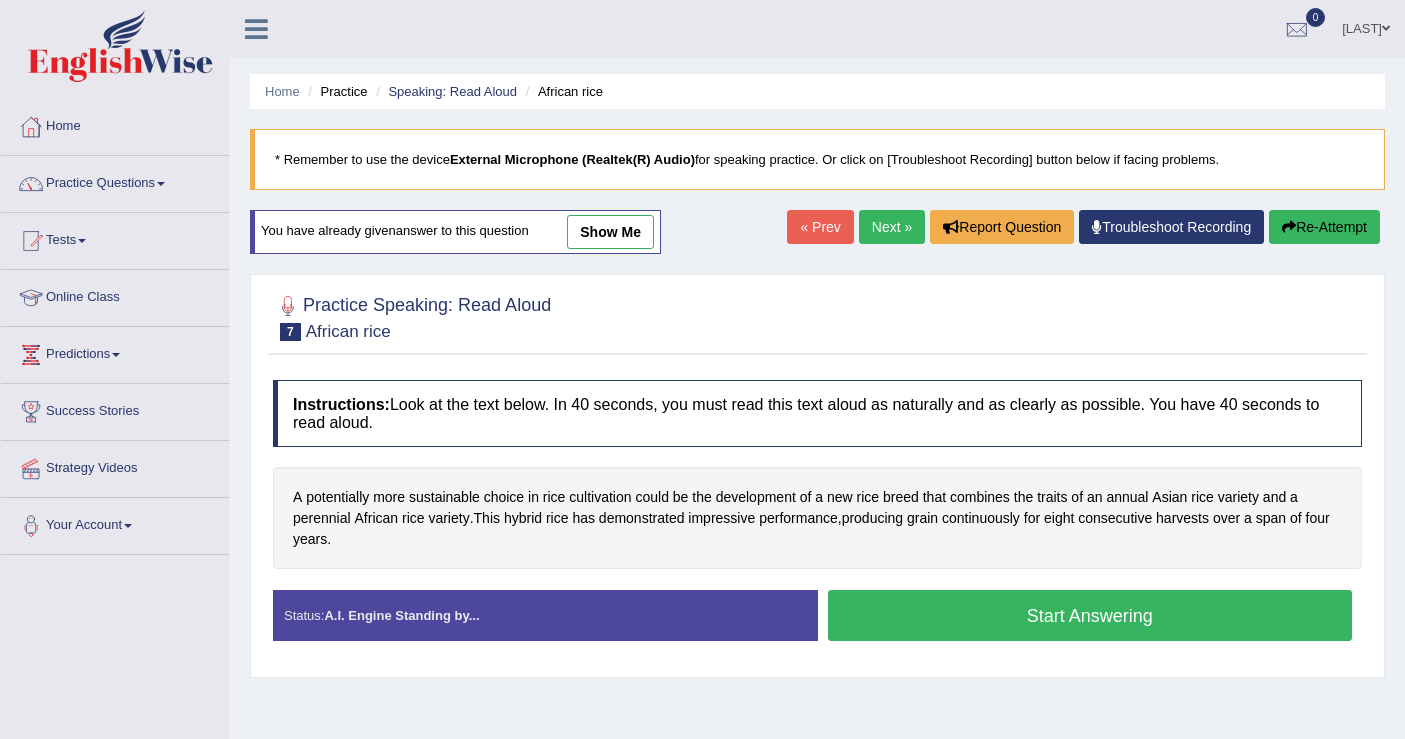 scroll, scrollTop: 0, scrollLeft: 0, axis: both 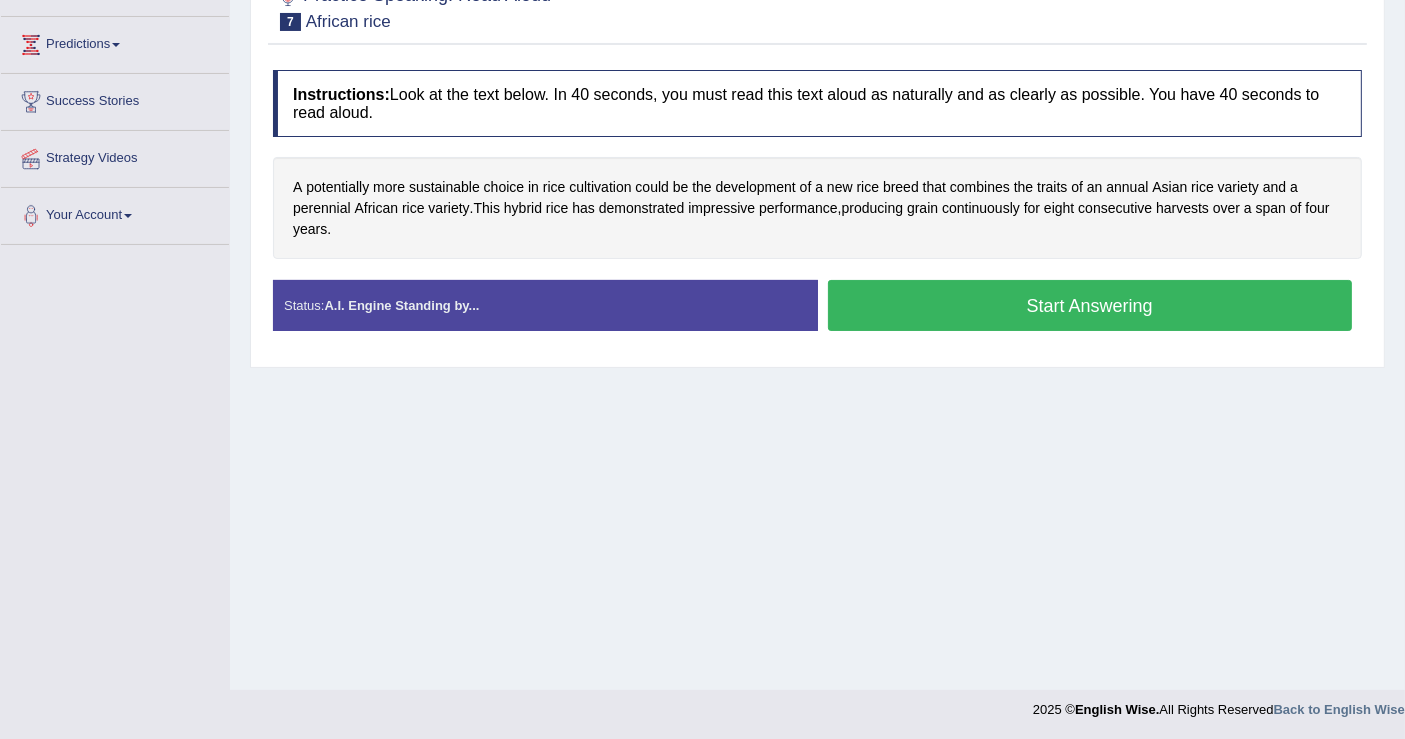 click on "Start Answering" at bounding box center [1090, 305] 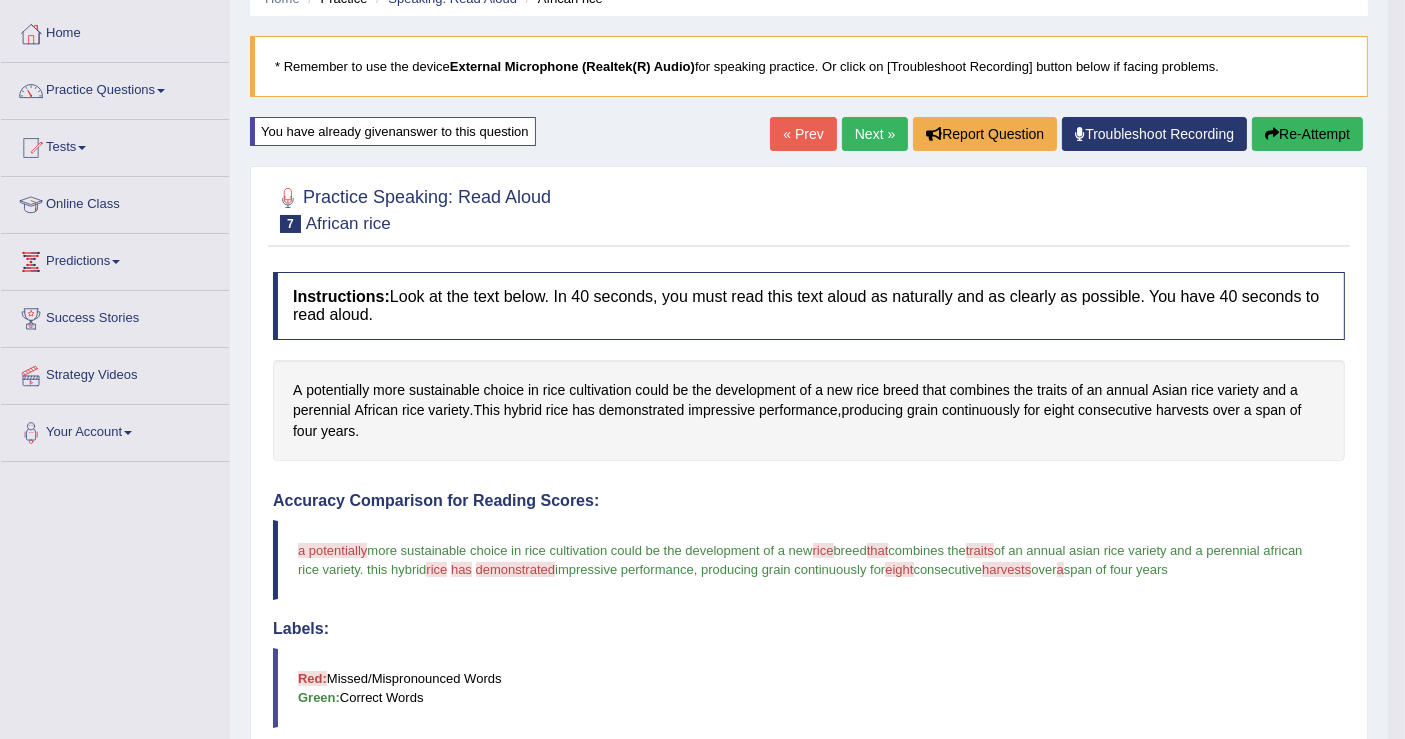 scroll, scrollTop: 0, scrollLeft: 0, axis: both 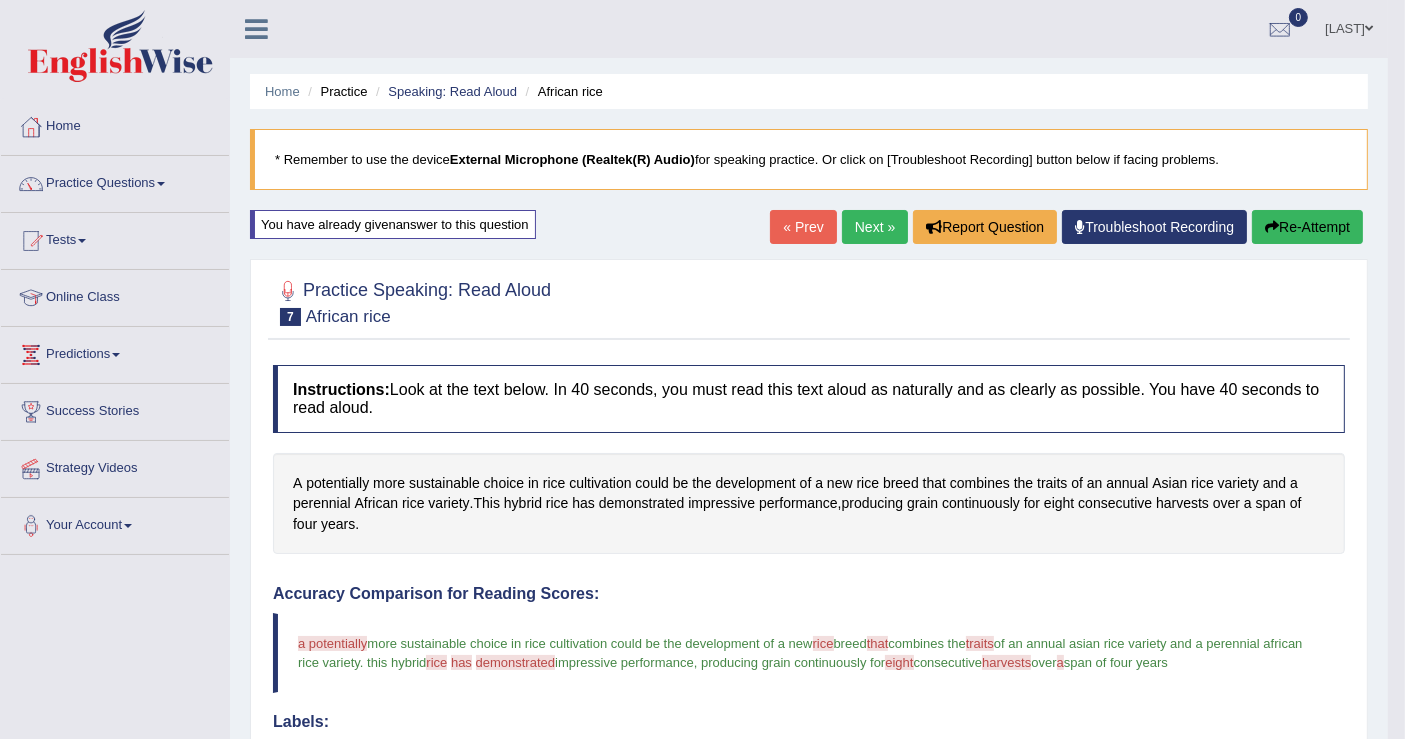 click on "Re-Attempt" at bounding box center (1307, 227) 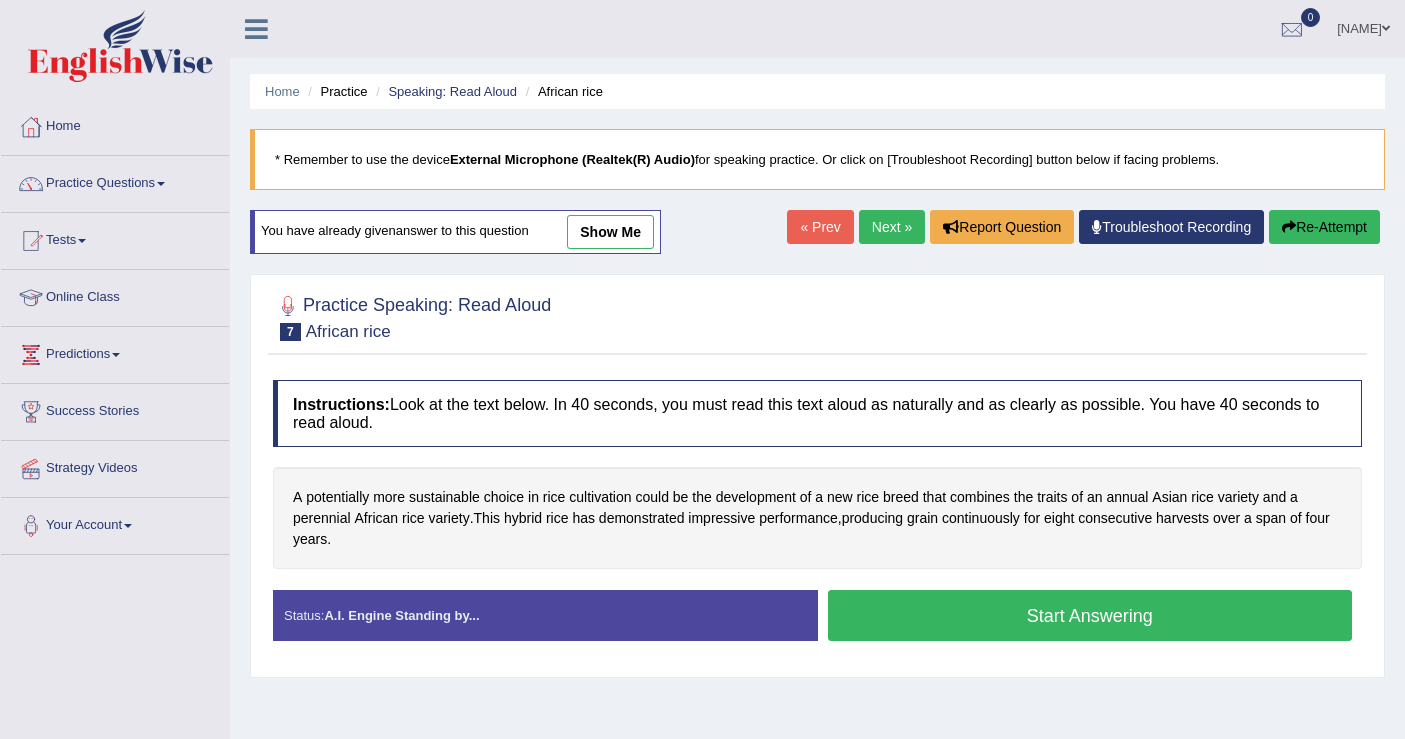 scroll, scrollTop: 0, scrollLeft: 0, axis: both 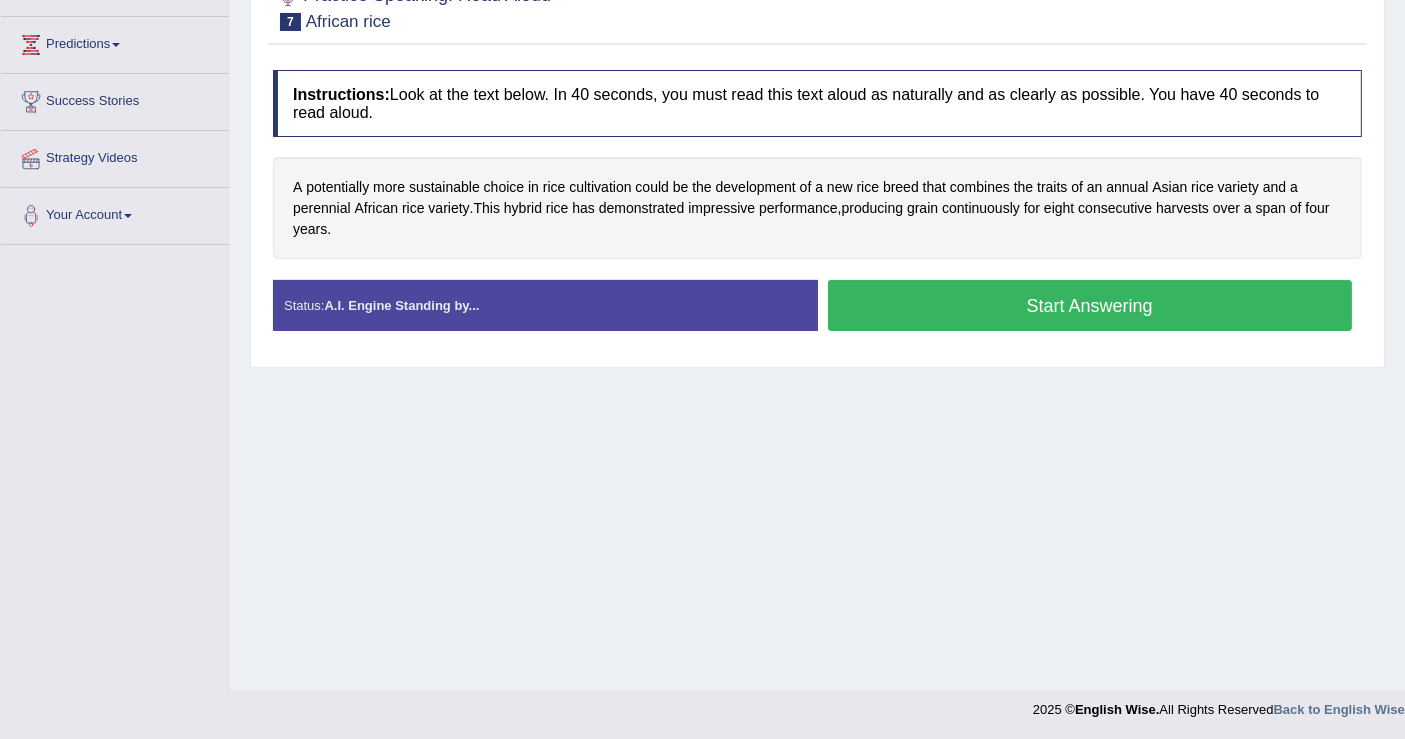 click on "Start Answering" at bounding box center (1090, 305) 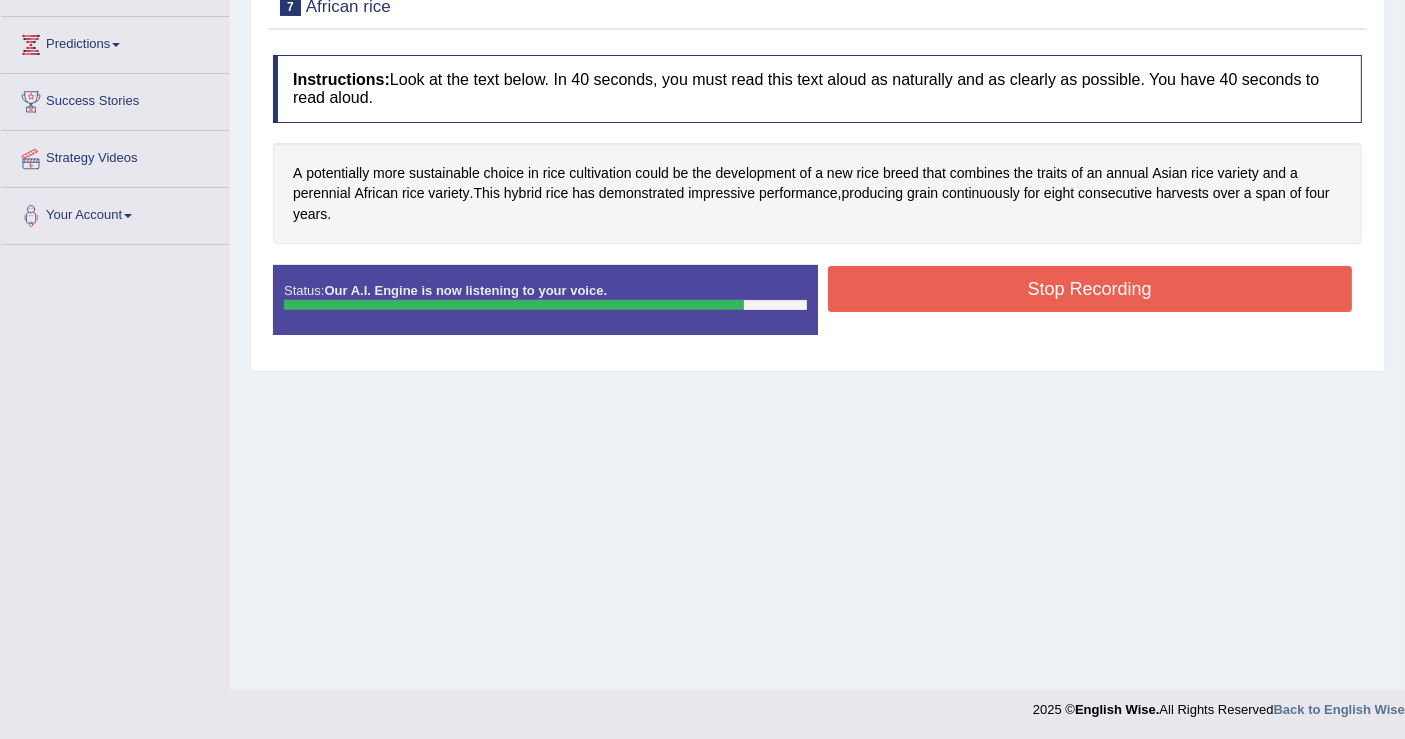 click on "Stop Recording" at bounding box center [1090, 289] 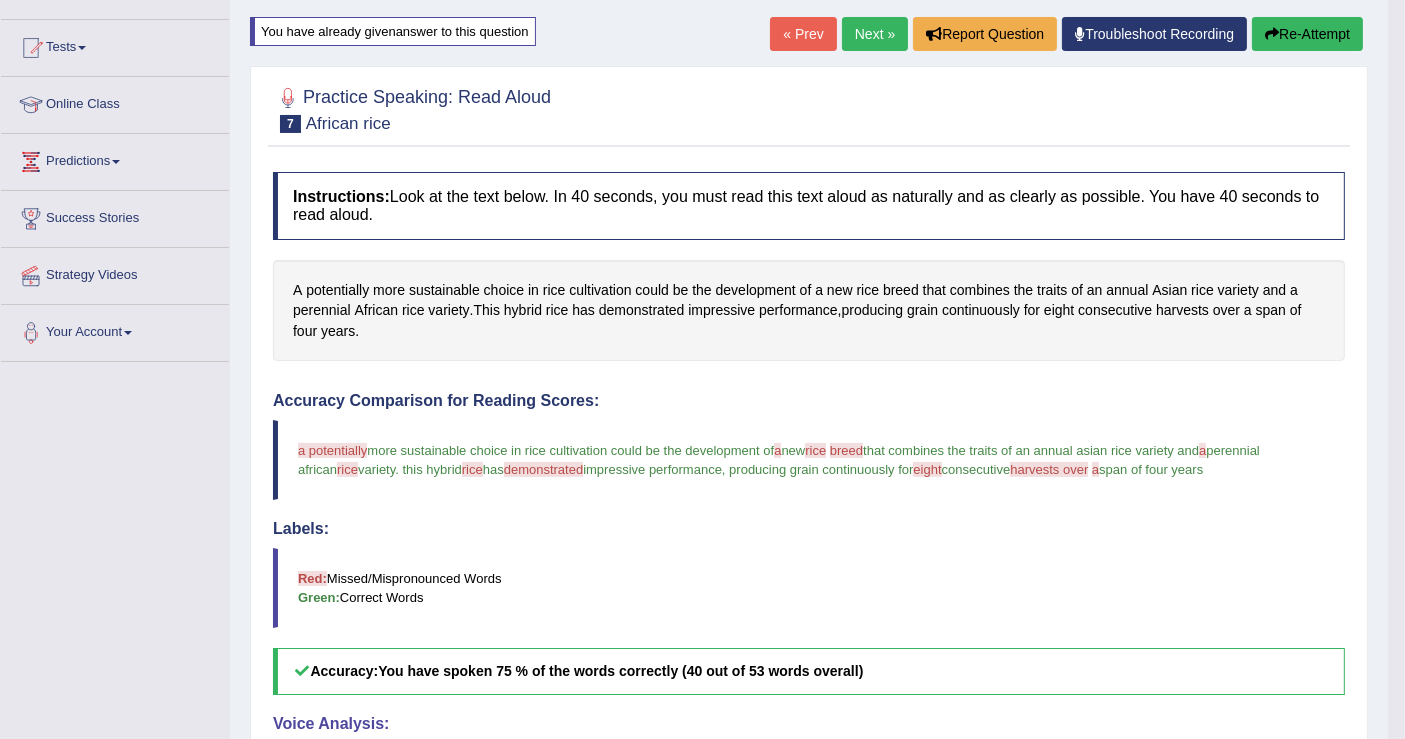 scroll, scrollTop: 0, scrollLeft: 0, axis: both 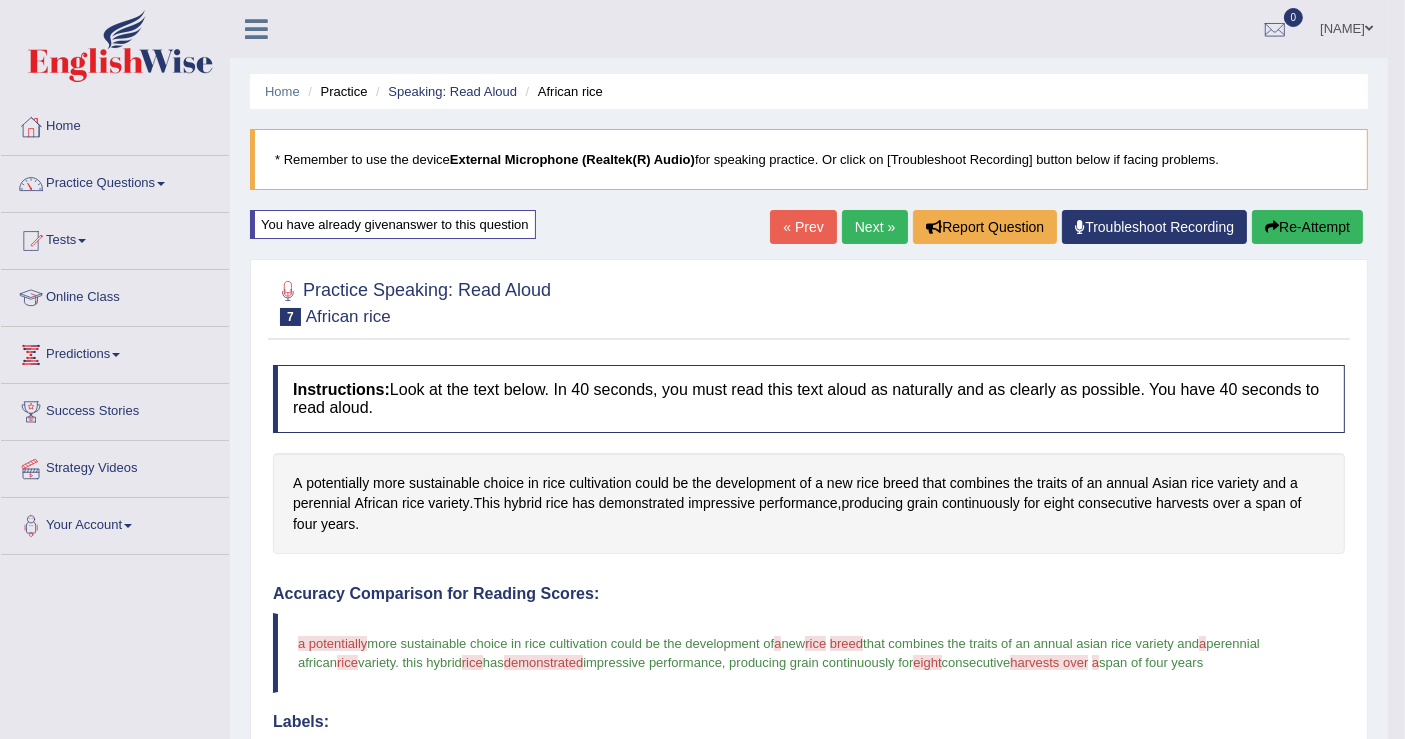 click on "Re-Attempt" at bounding box center [1307, 227] 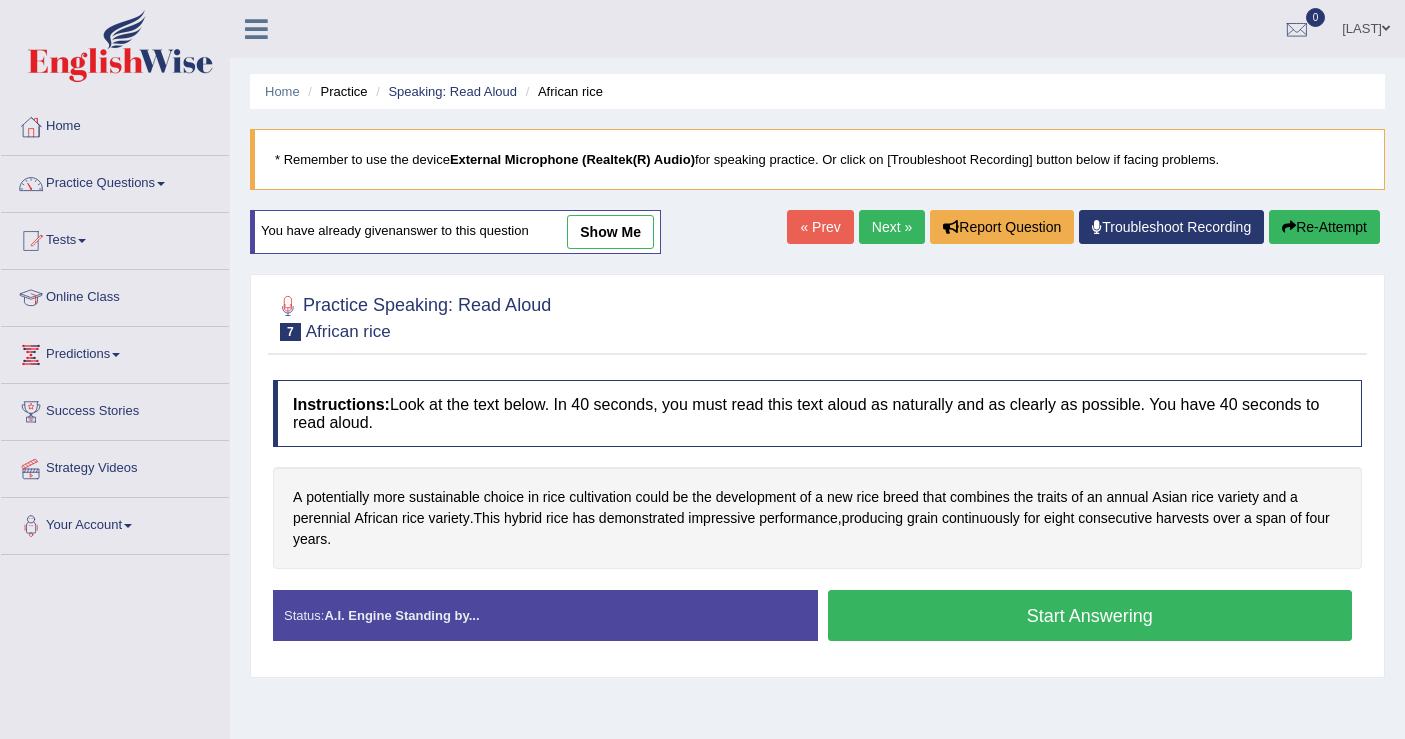 scroll, scrollTop: 0, scrollLeft: 0, axis: both 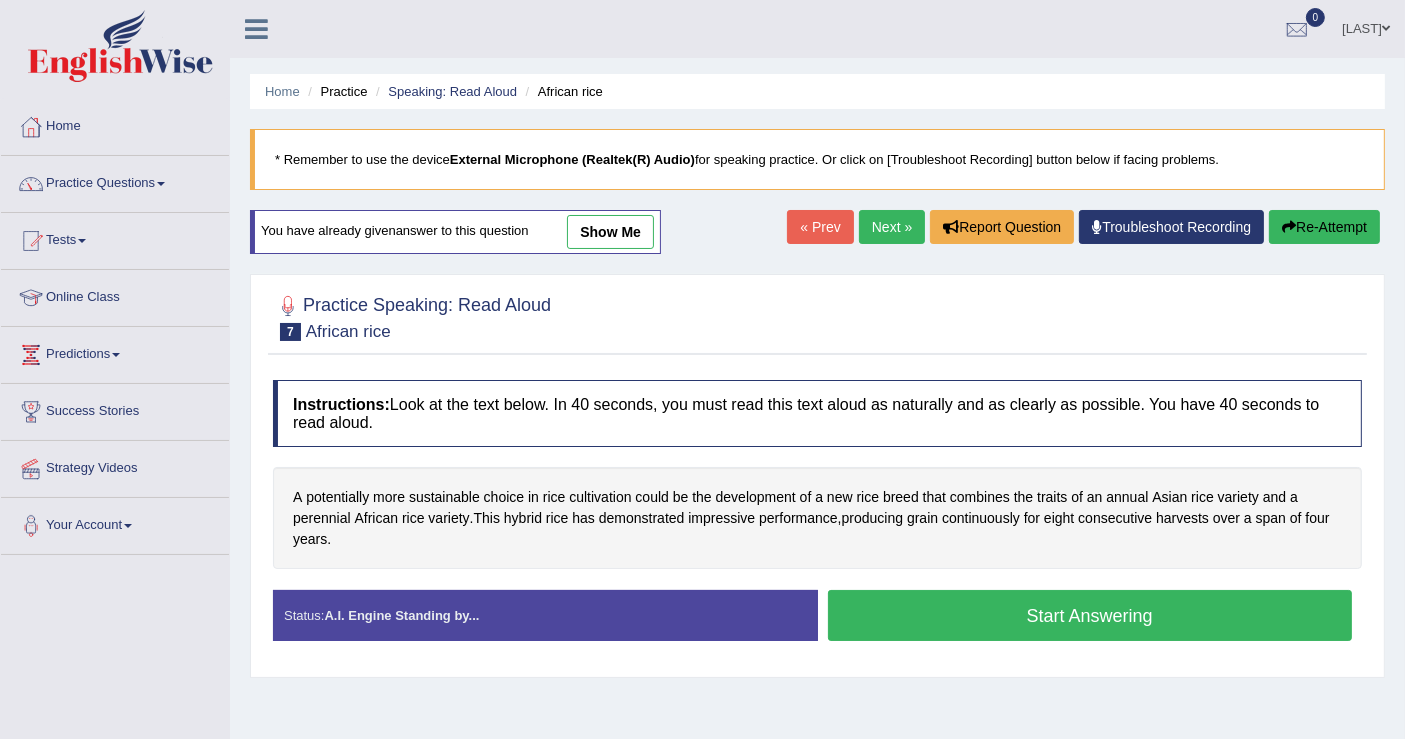 click on "Start Answering" at bounding box center (1090, 615) 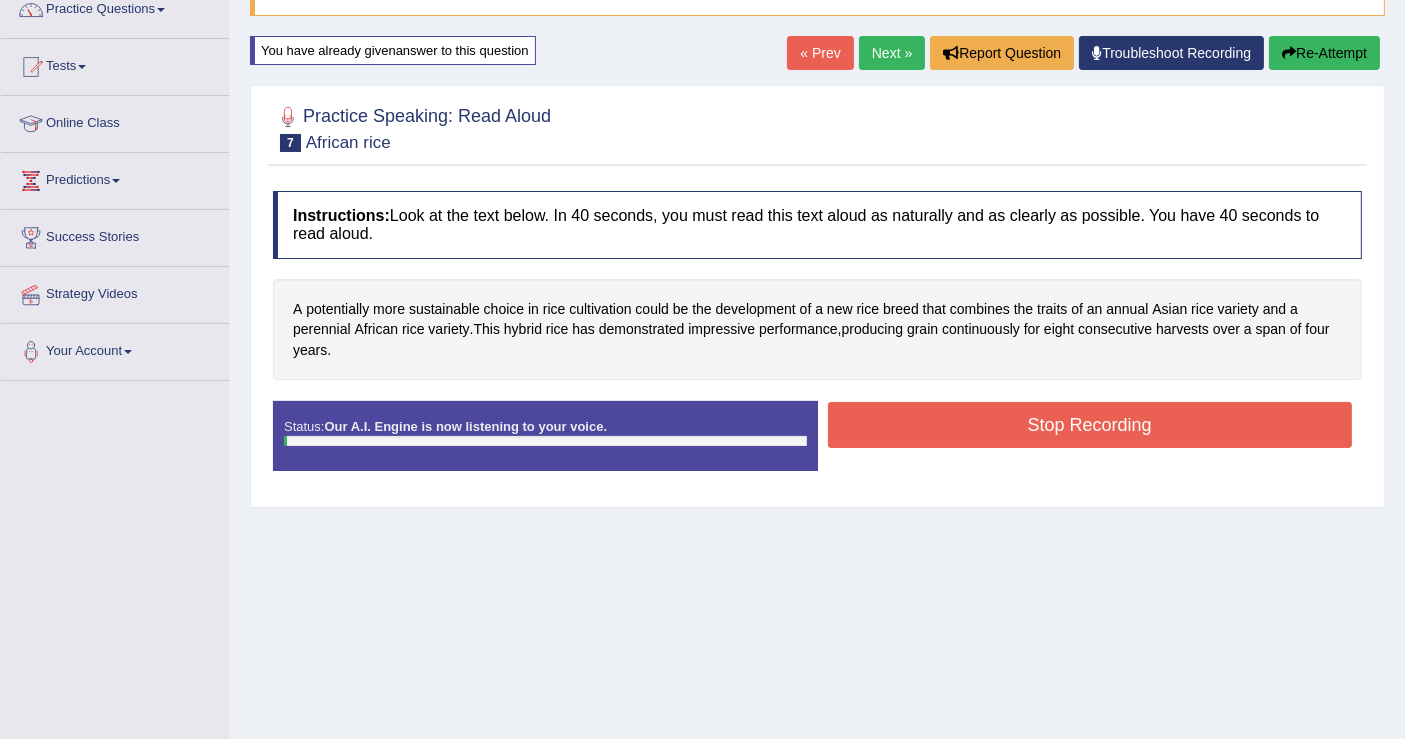 scroll, scrollTop: 222, scrollLeft: 0, axis: vertical 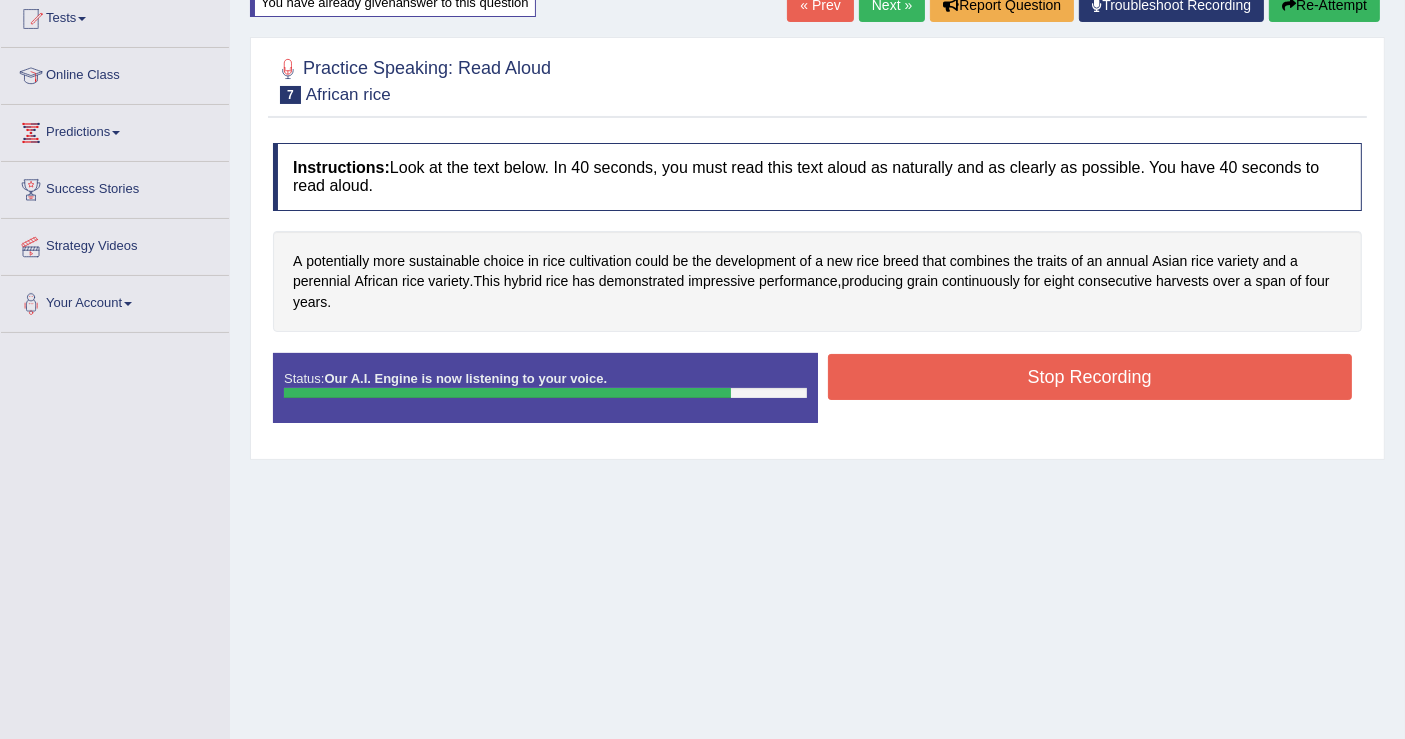 click on "Stop Recording" at bounding box center [1090, 377] 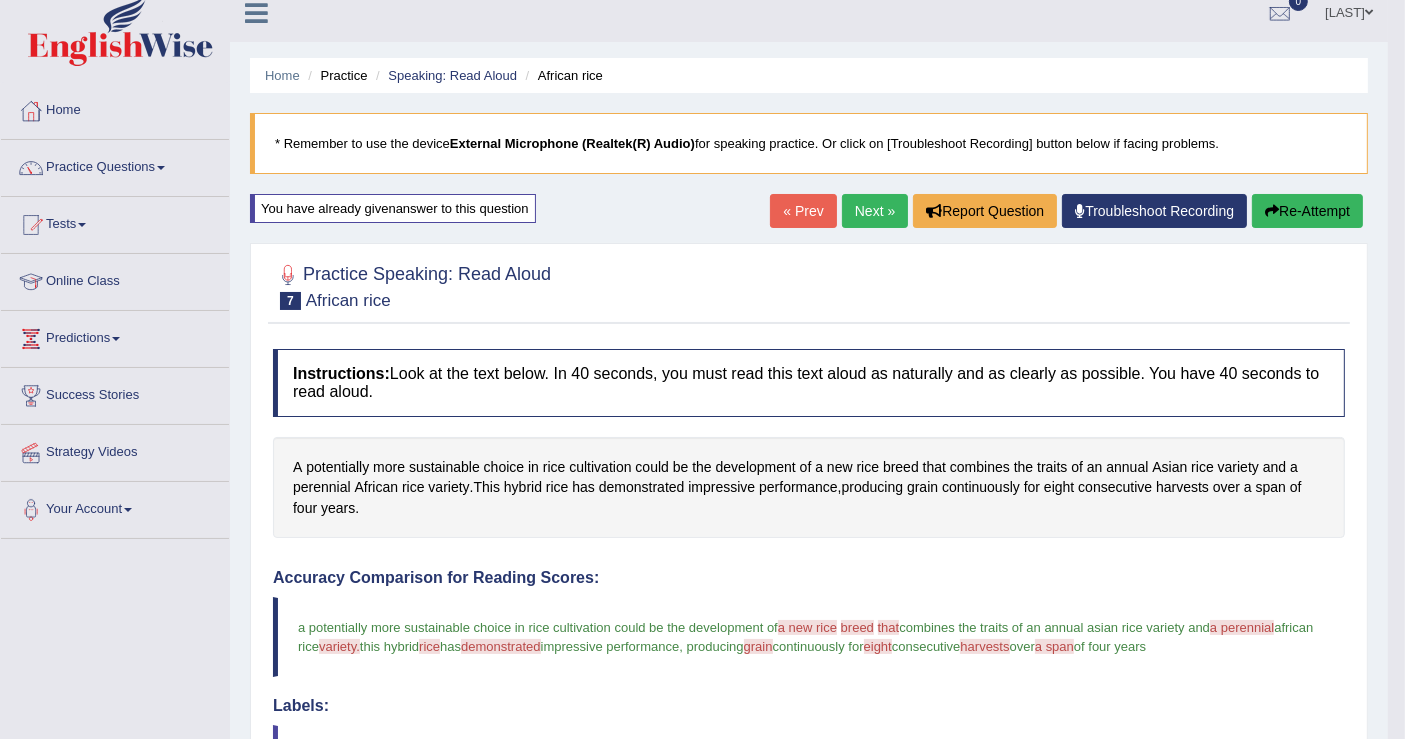 scroll, scrollTop: 0, scrollLeft: 0, axis: both 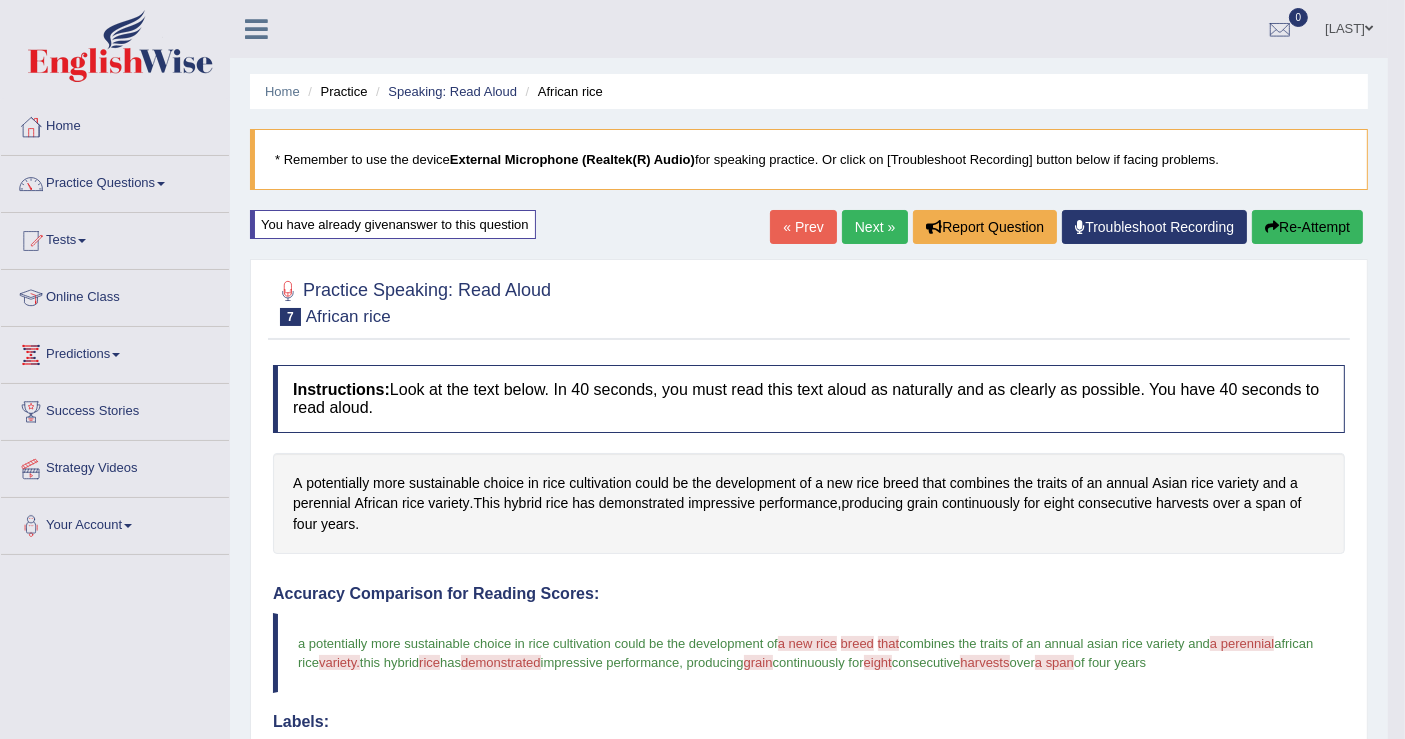 click on "Next »" at bounding box center [875, 227] 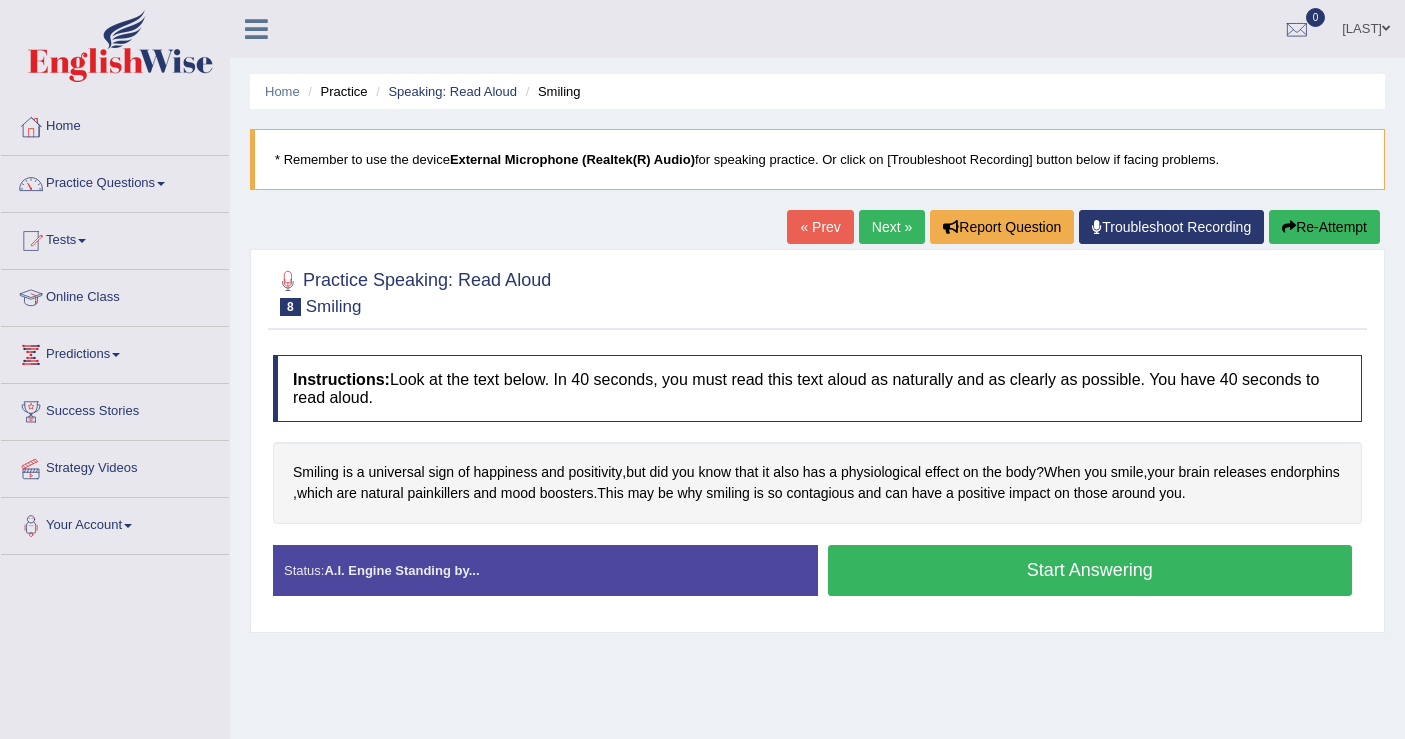 scroll, scrollTop: 0, scrollLeft: 0, axis: both 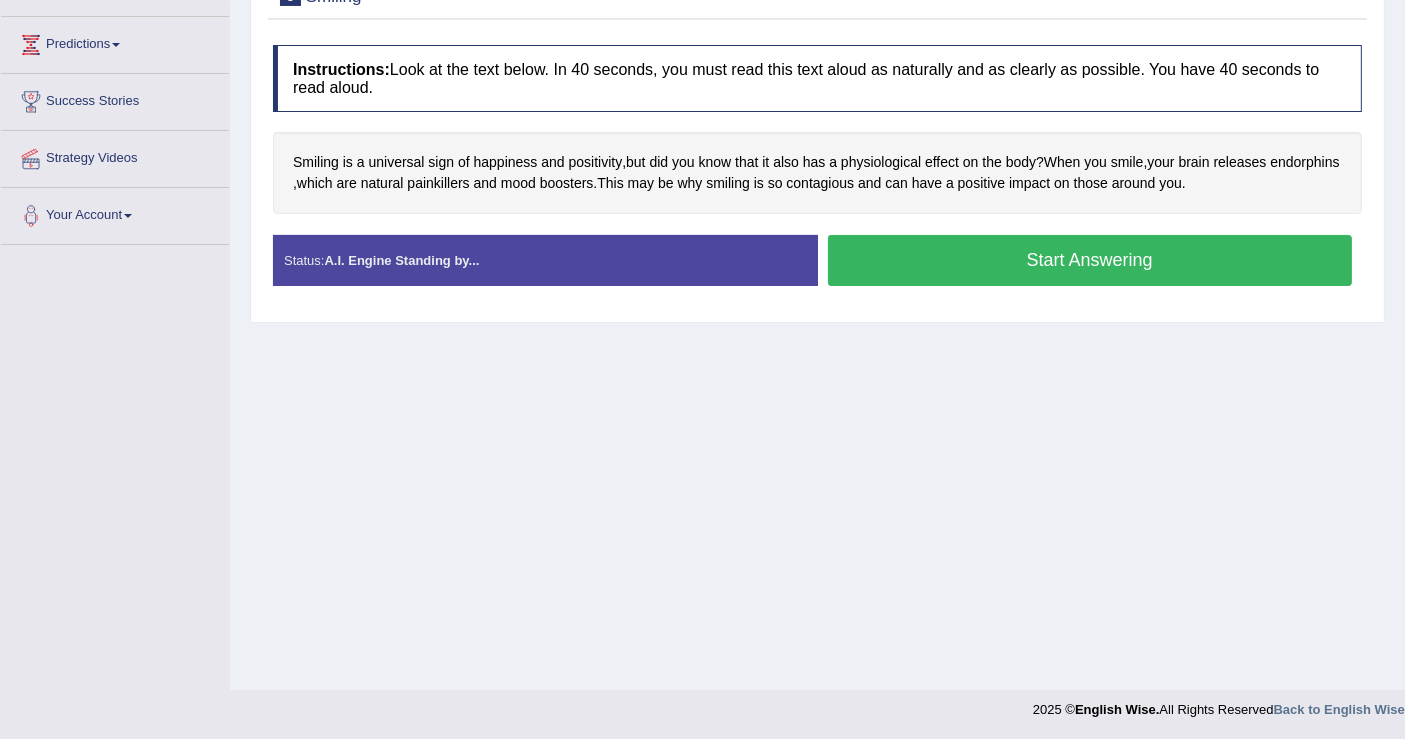 click on "Start Answering" at bounding box center [1090, 260] 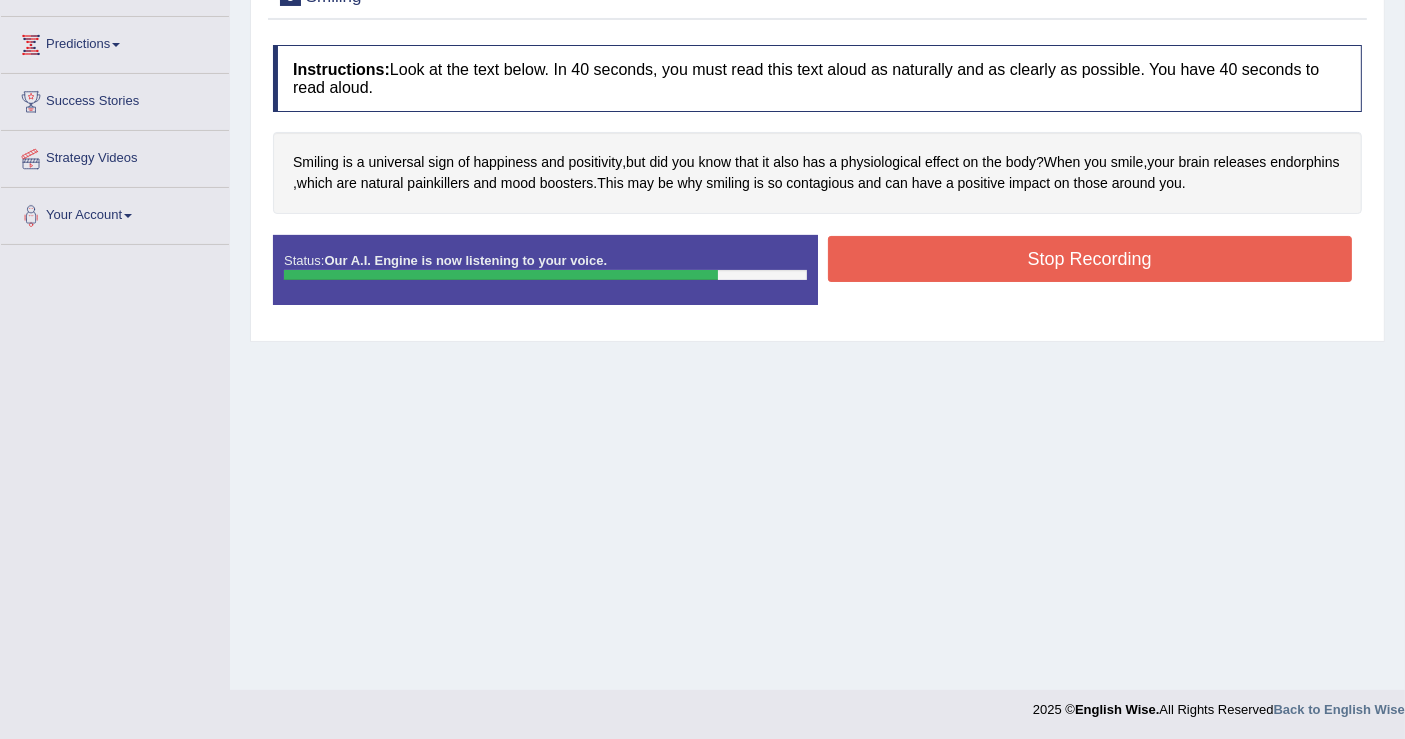 click on "Stop Recording" at bounding box center (1090, 259) 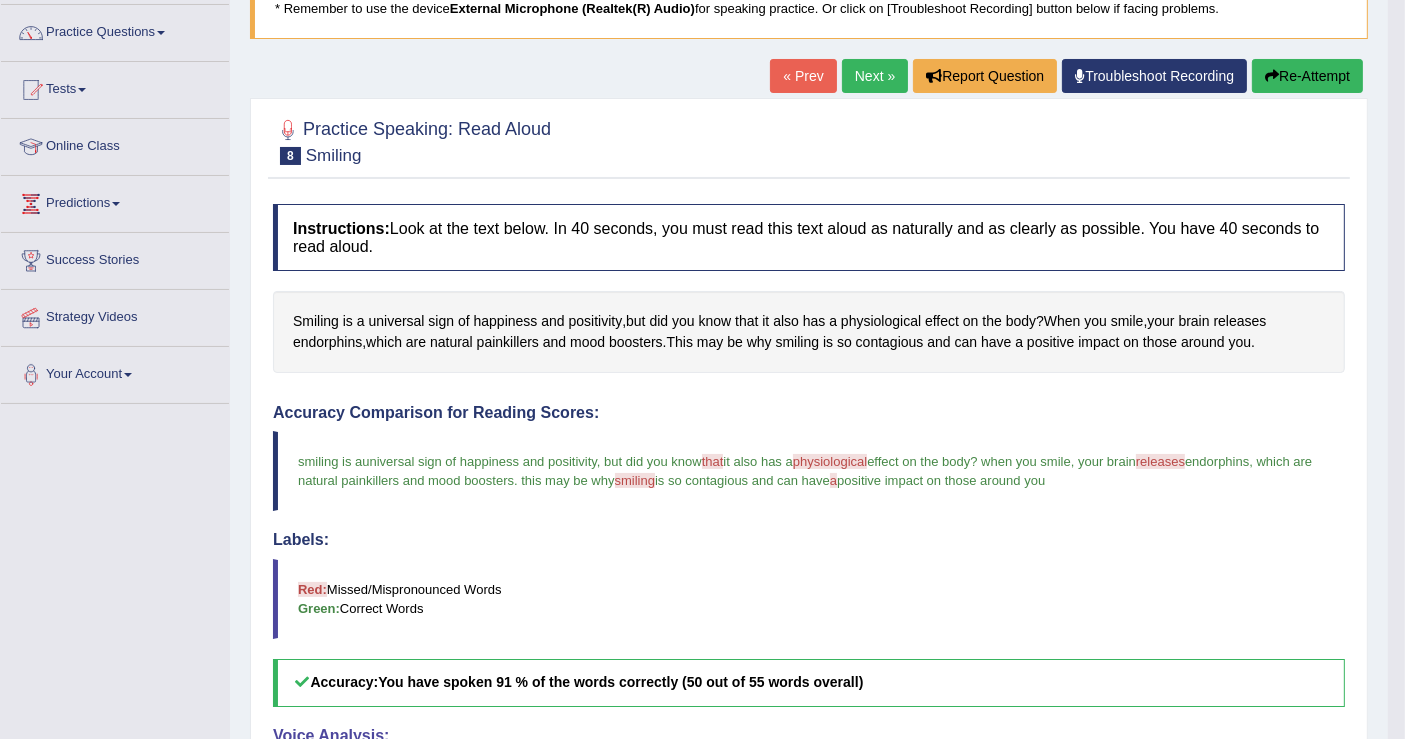 scroll, scrollTop: 0, scrollLeft: 0, axis: both 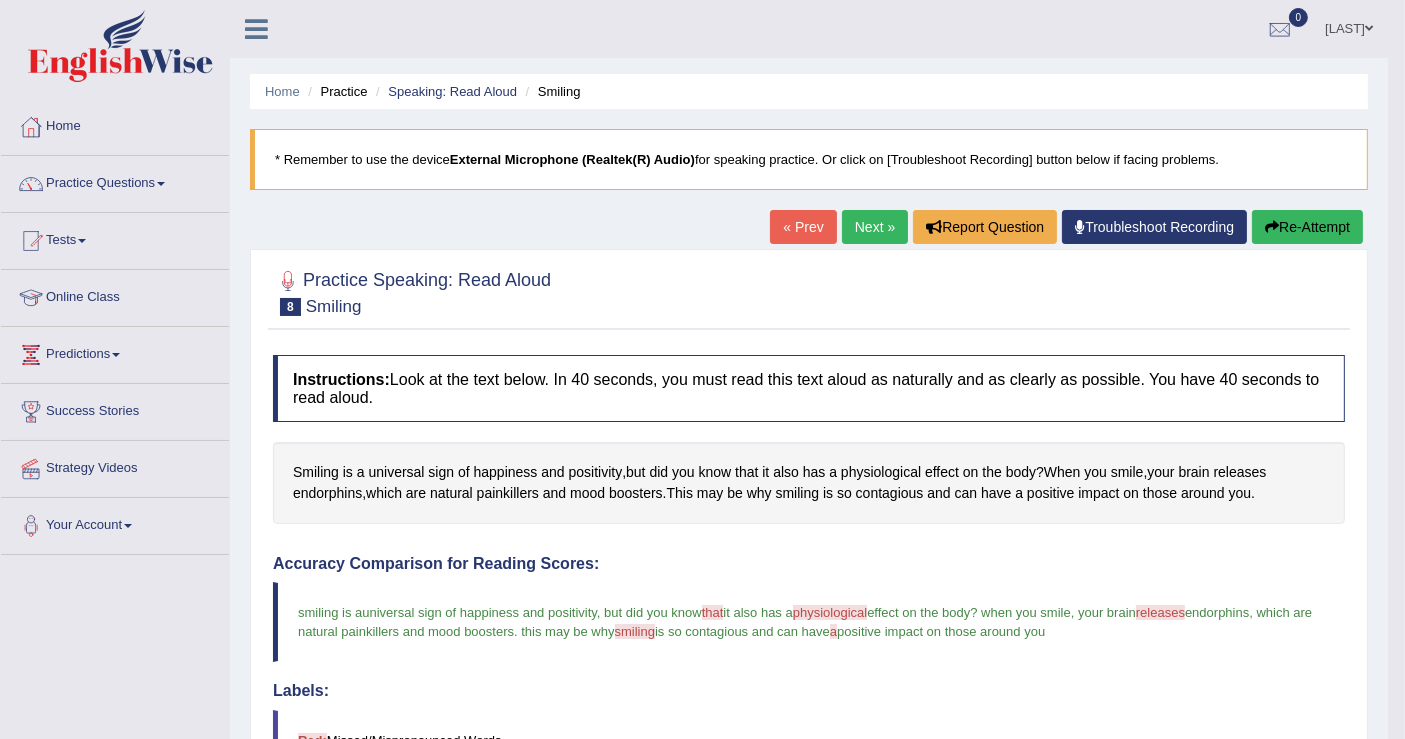 click on "Re-Attempt" at bounding box center (1307, 227) 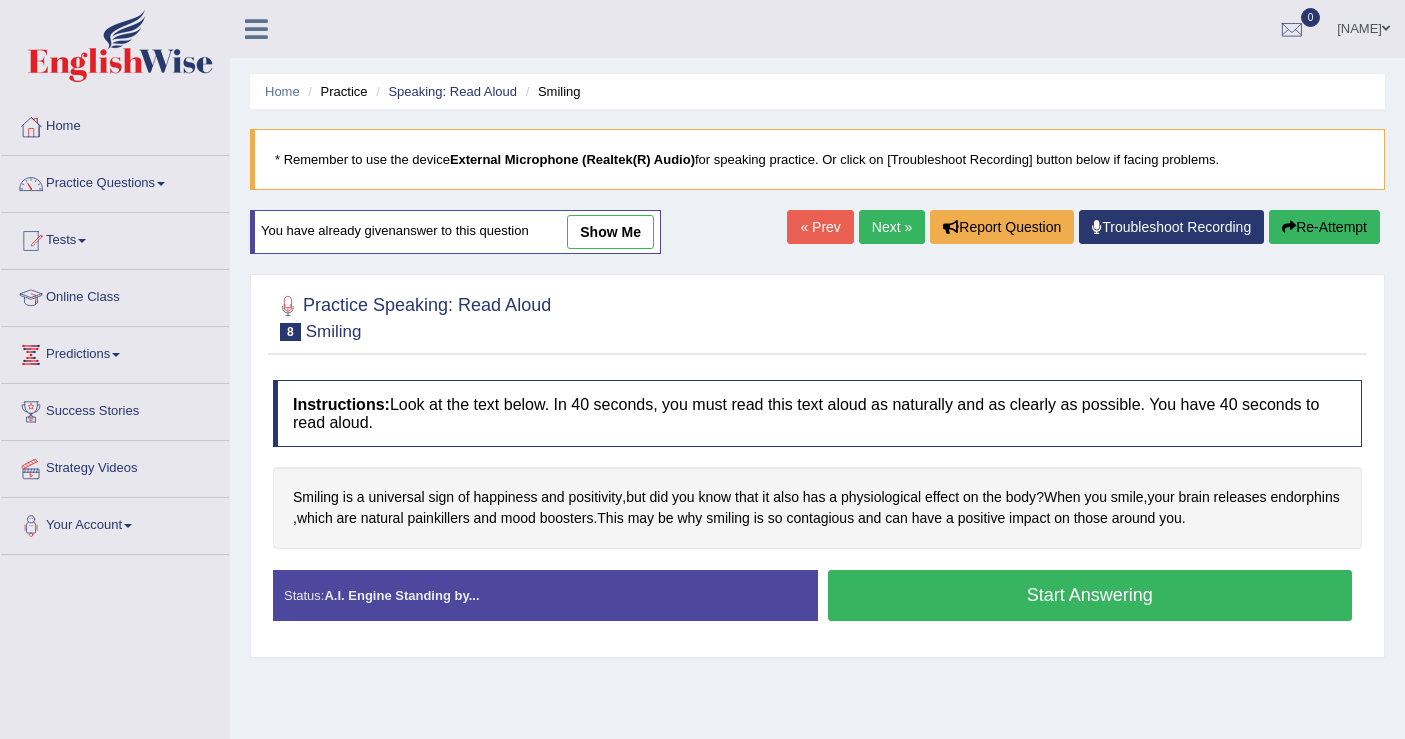 scroll, scrollTop: 0, scrollLeft: 0, axis: both 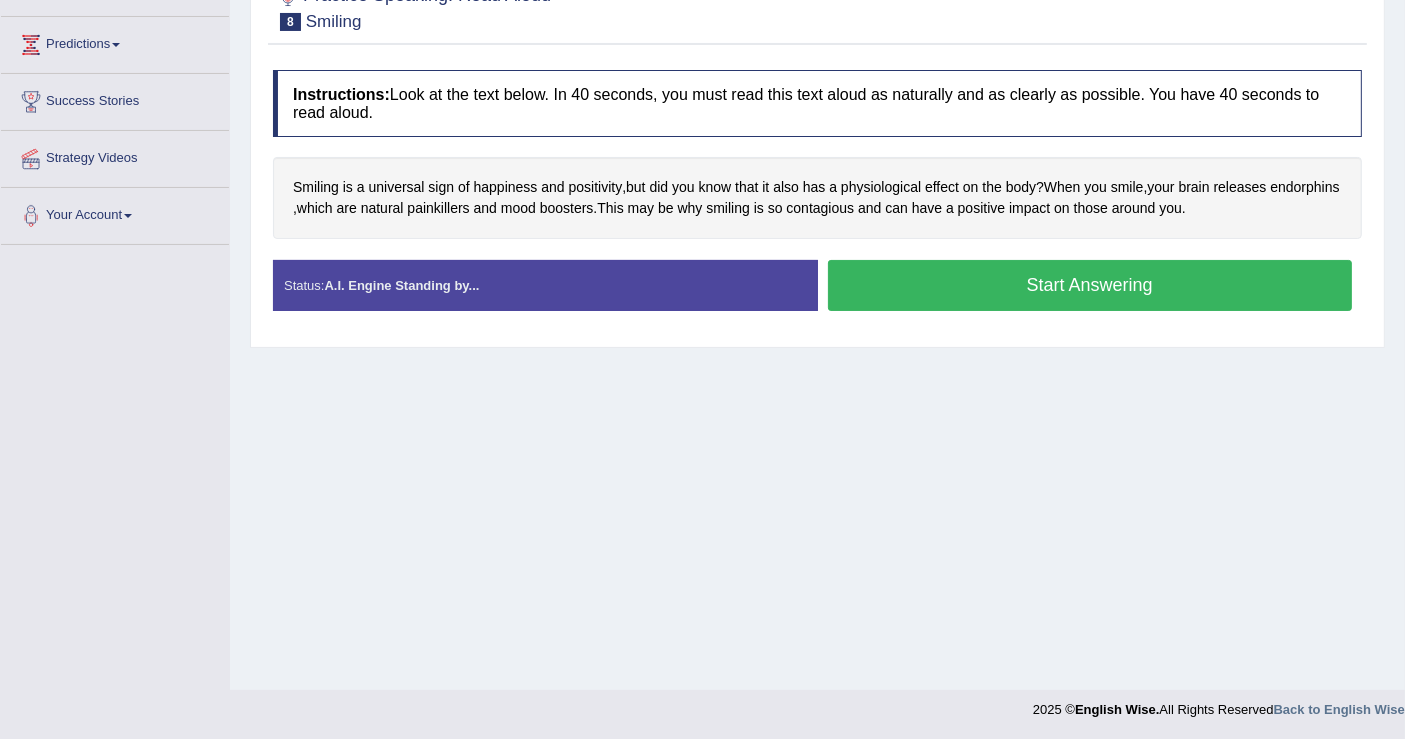 click on "Start Answering" at bounding box center (1090, 285) 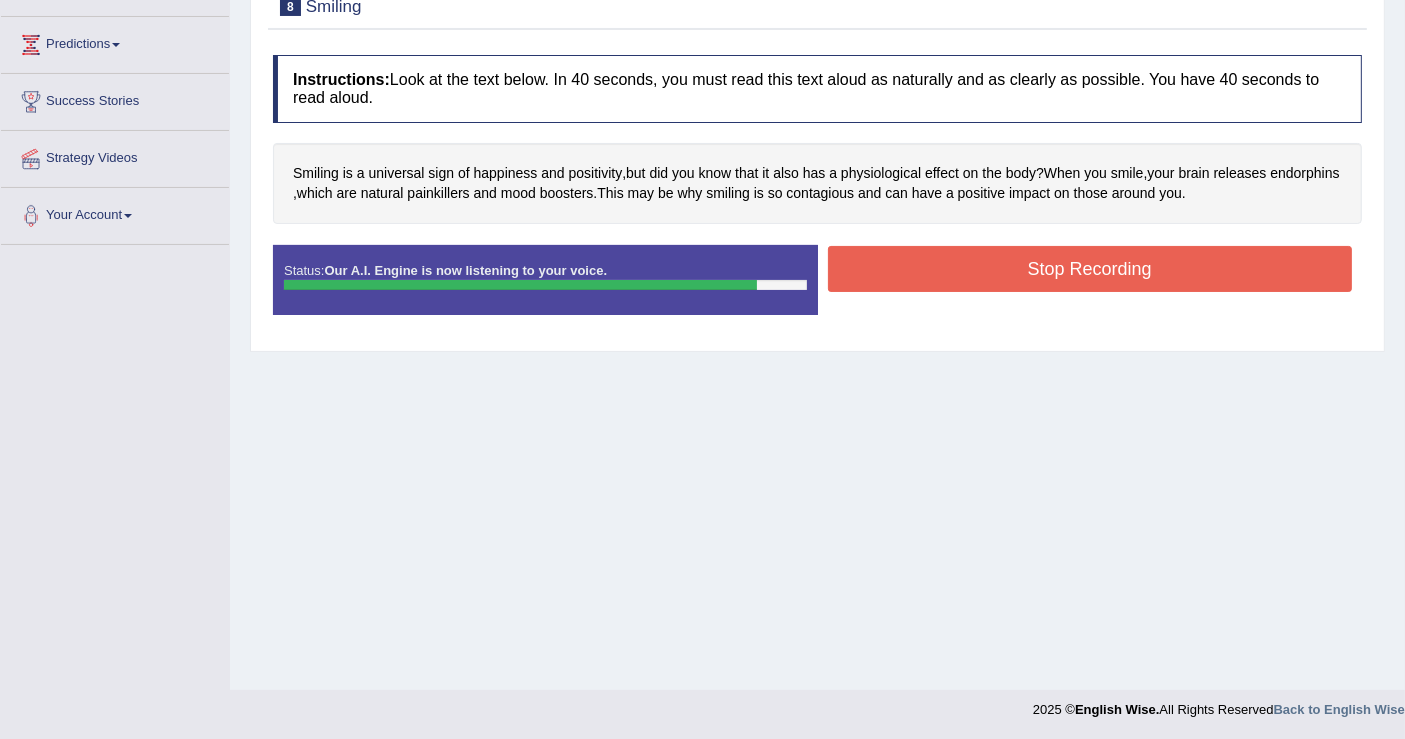 click on "Stop Recording" at bounding box center (1090, 269) 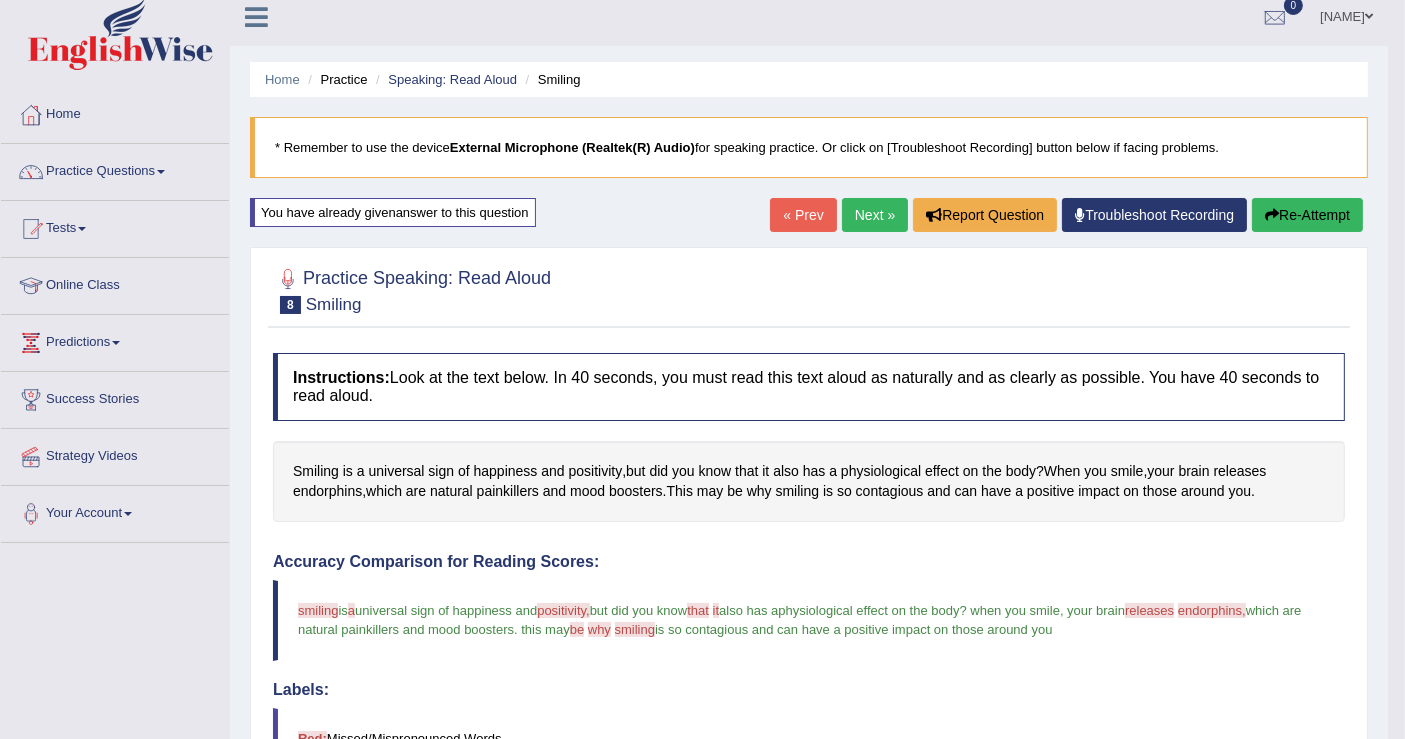 scroll, scrollTop: 0, scrollLeft: 0, axis: both 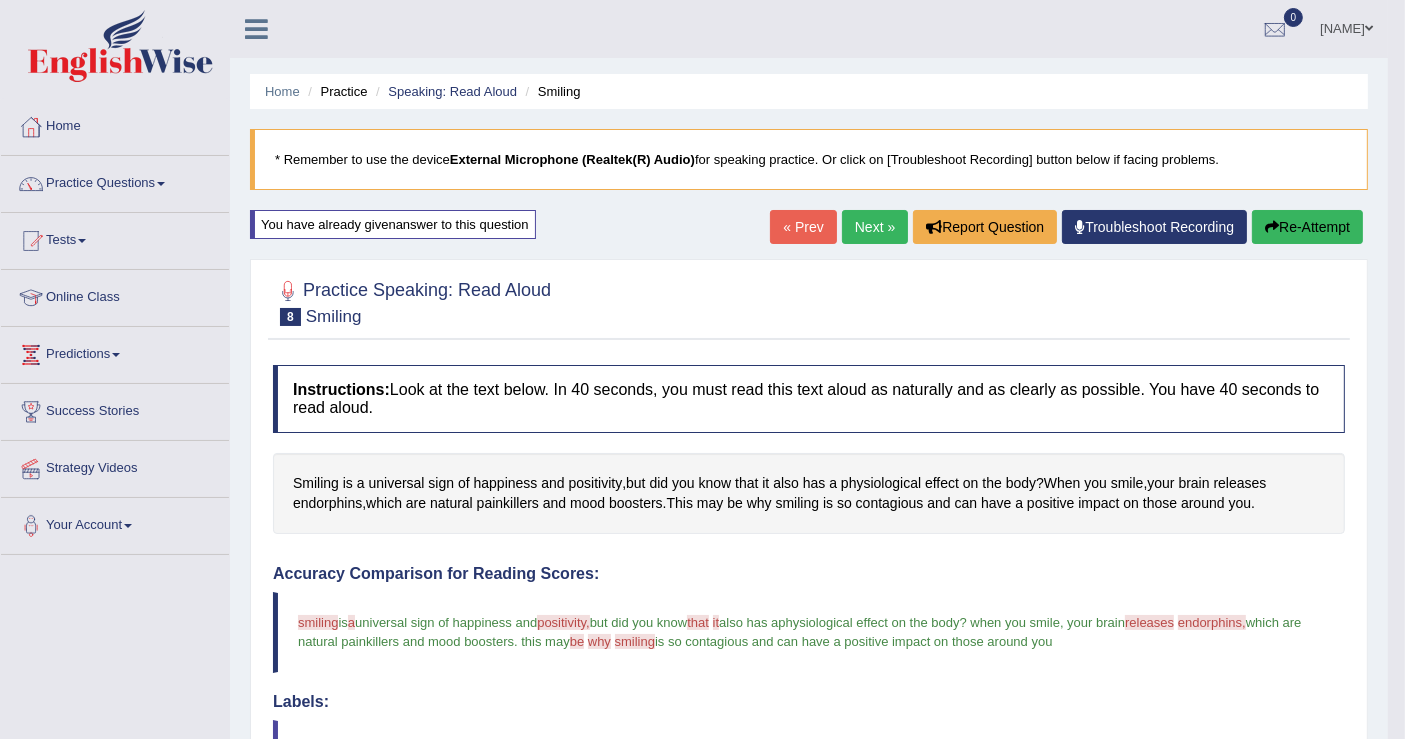 click at bounding box center (1272, 227) 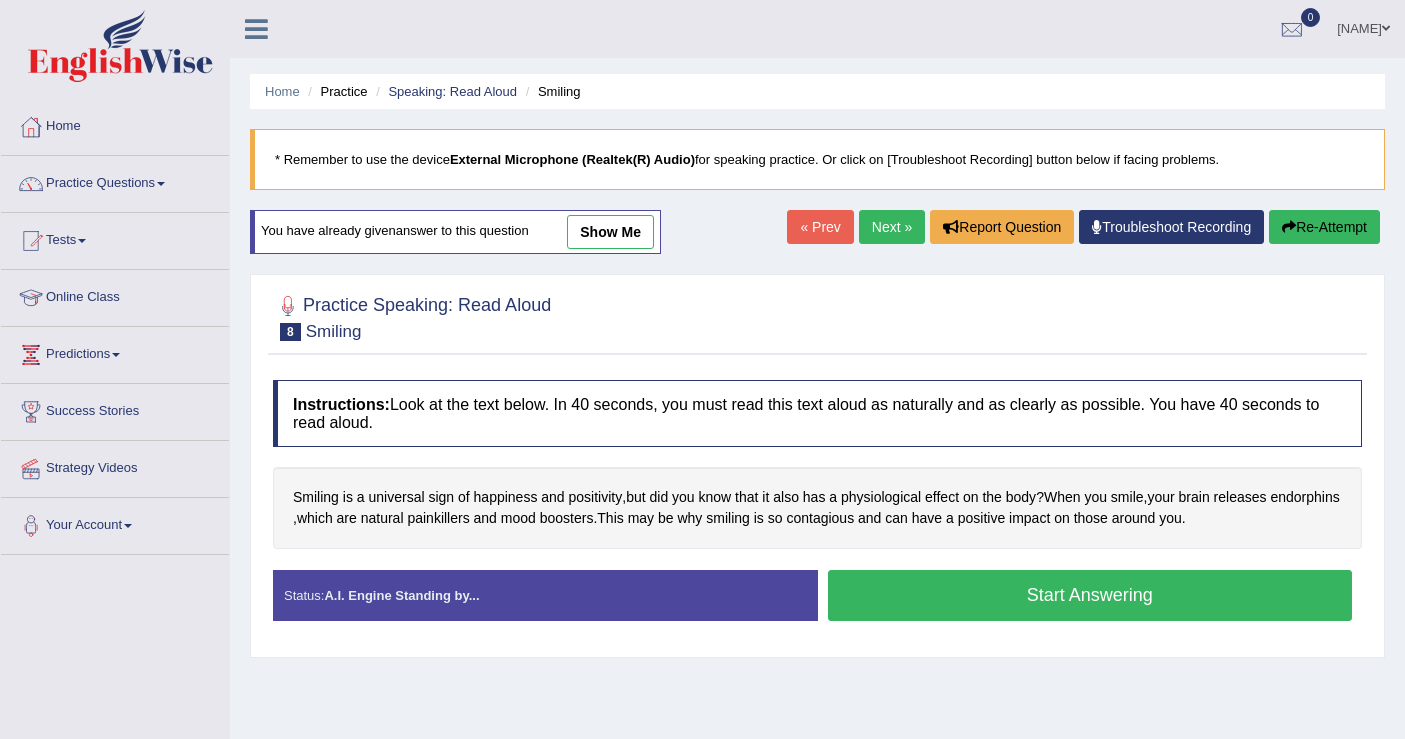 scroll, scrollTop: 0, scrollLeft: 0, axis: both 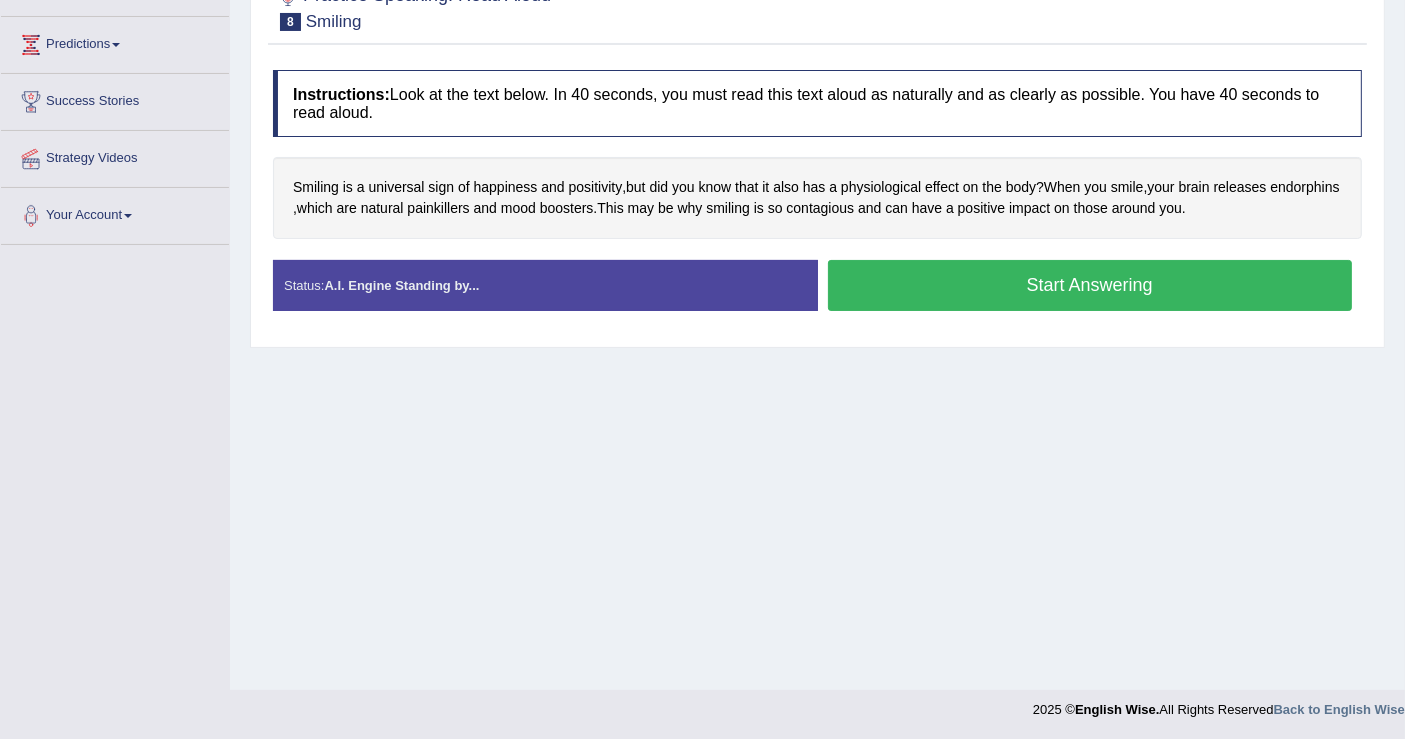 click on "Start Answering" at bounding box center [1090, 285] 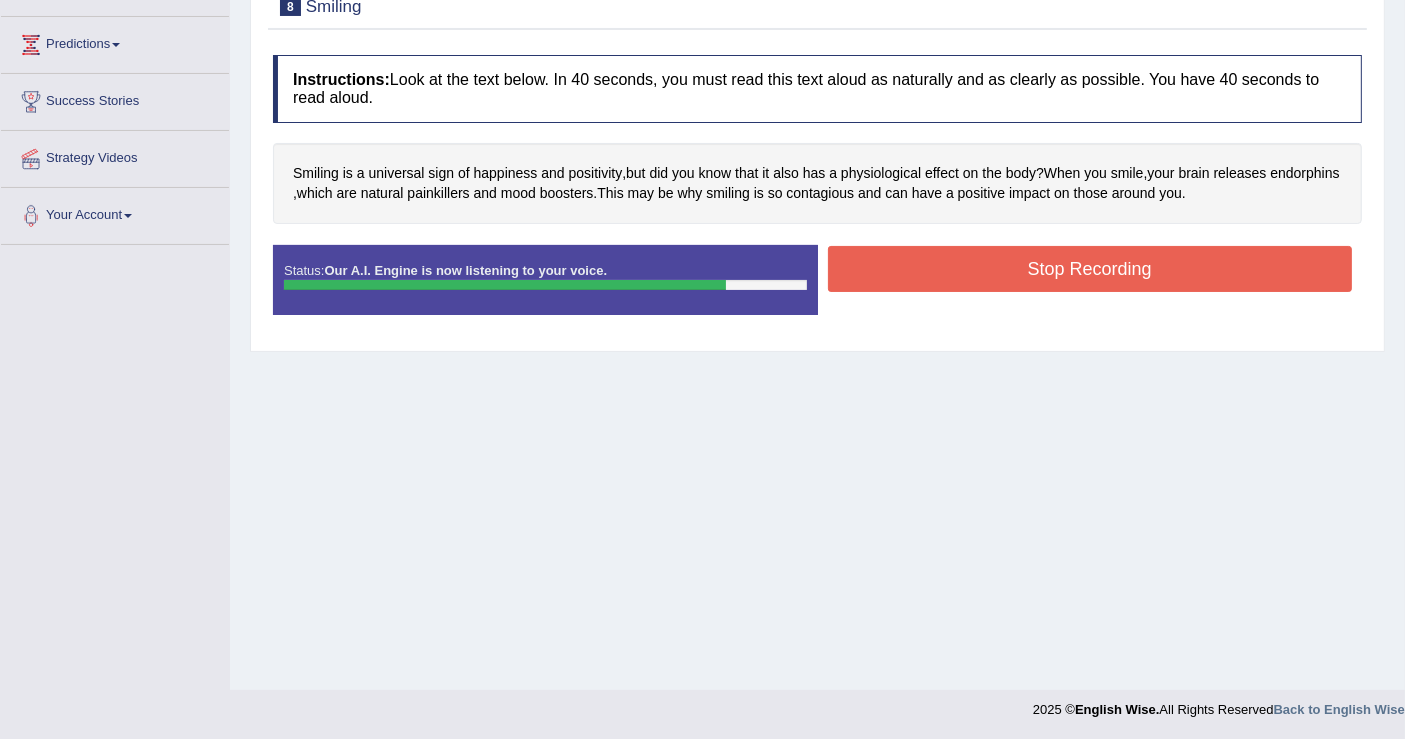click on "Stop Recording" at bounding box center (1090, 269) 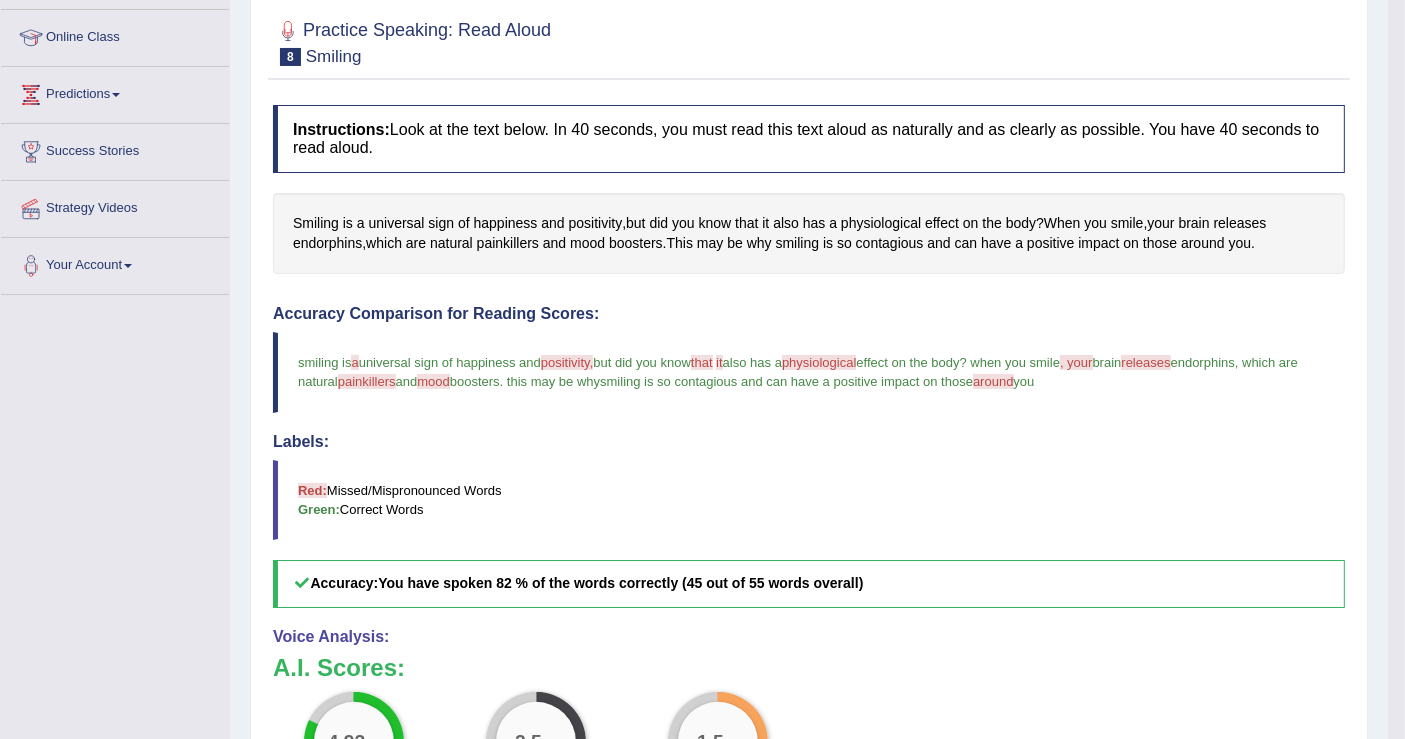 scroll, scrollTop: 0, scrollLeft: 0, axis: both 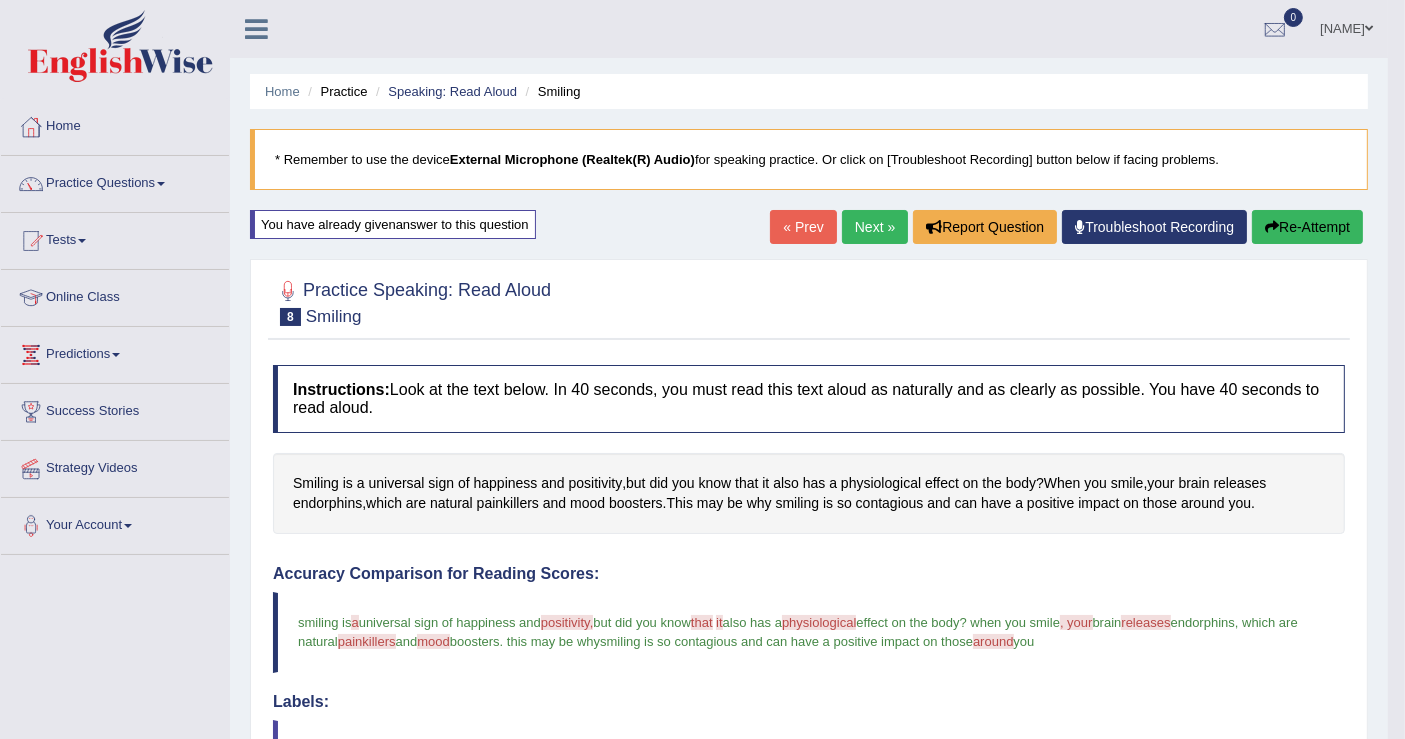 click on "Re-Attempt" at bounding box center (1307, 227) 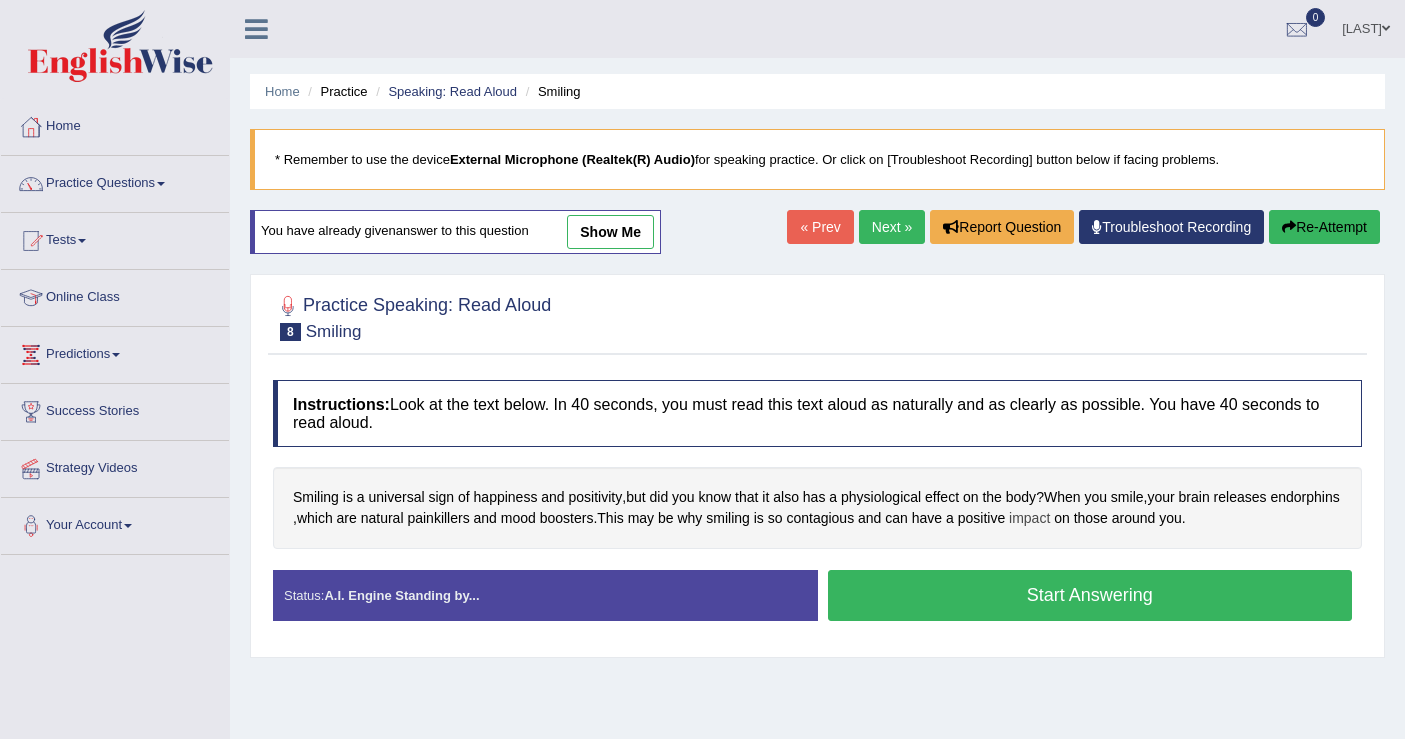 scroll, scrollTop: 0, scrollLeft: 0, axis: both 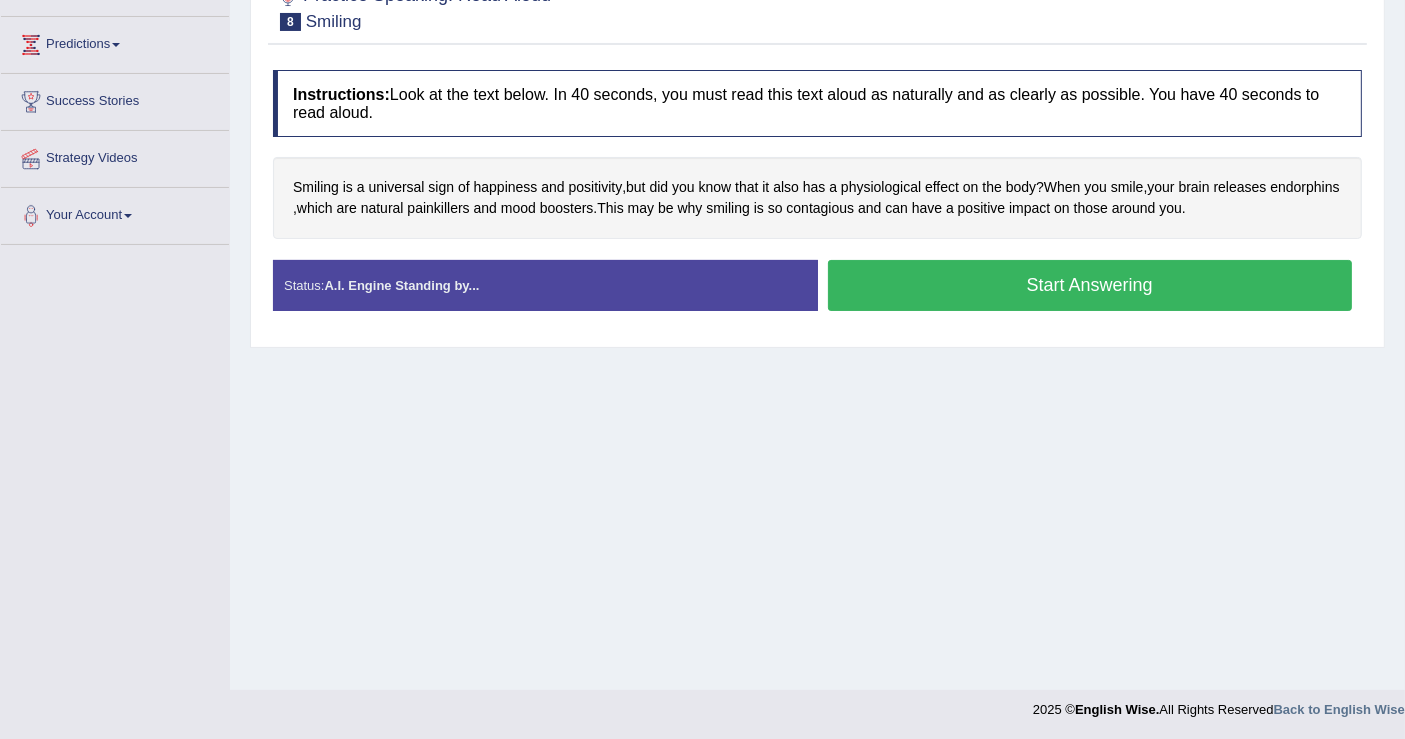 click on "Start Answering" at bounding box center [1090, 285] 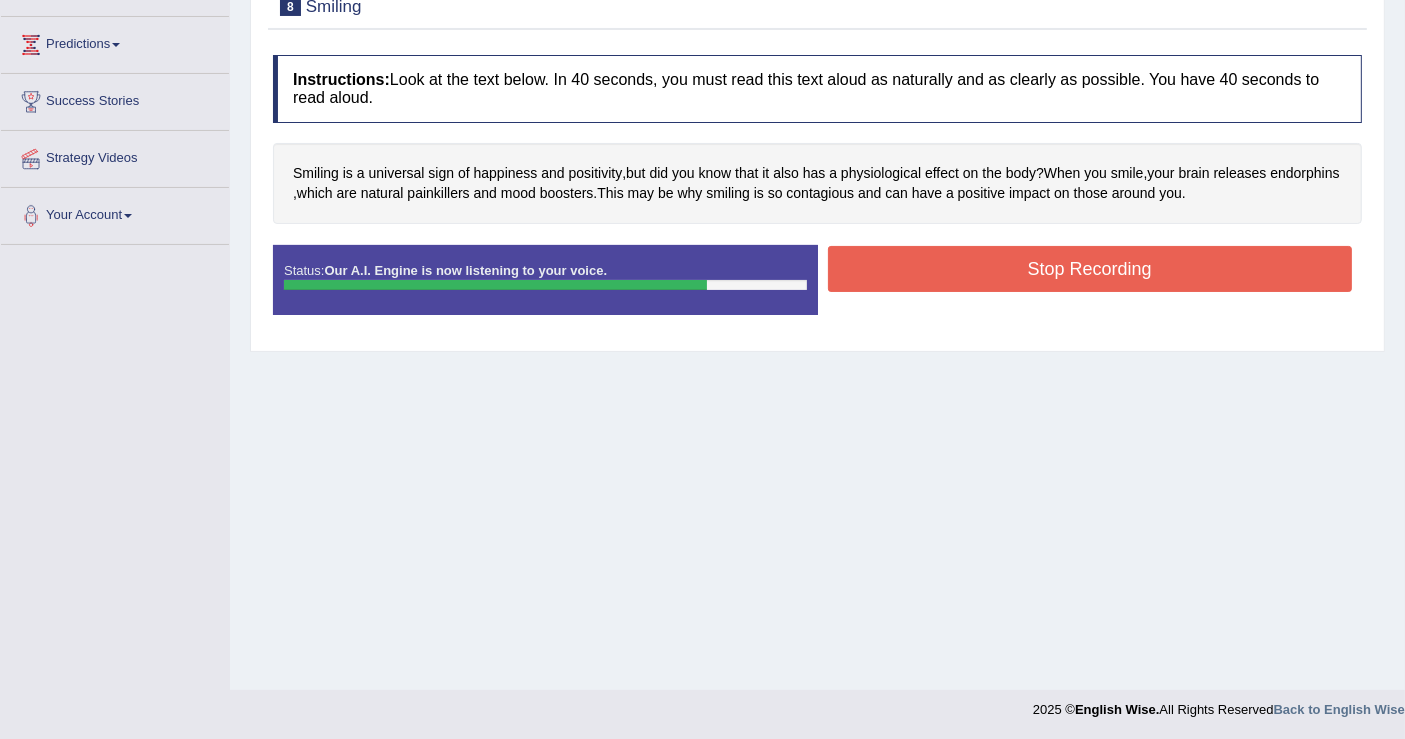 click on "Stop Recording" at bounding box center (1090, 269) 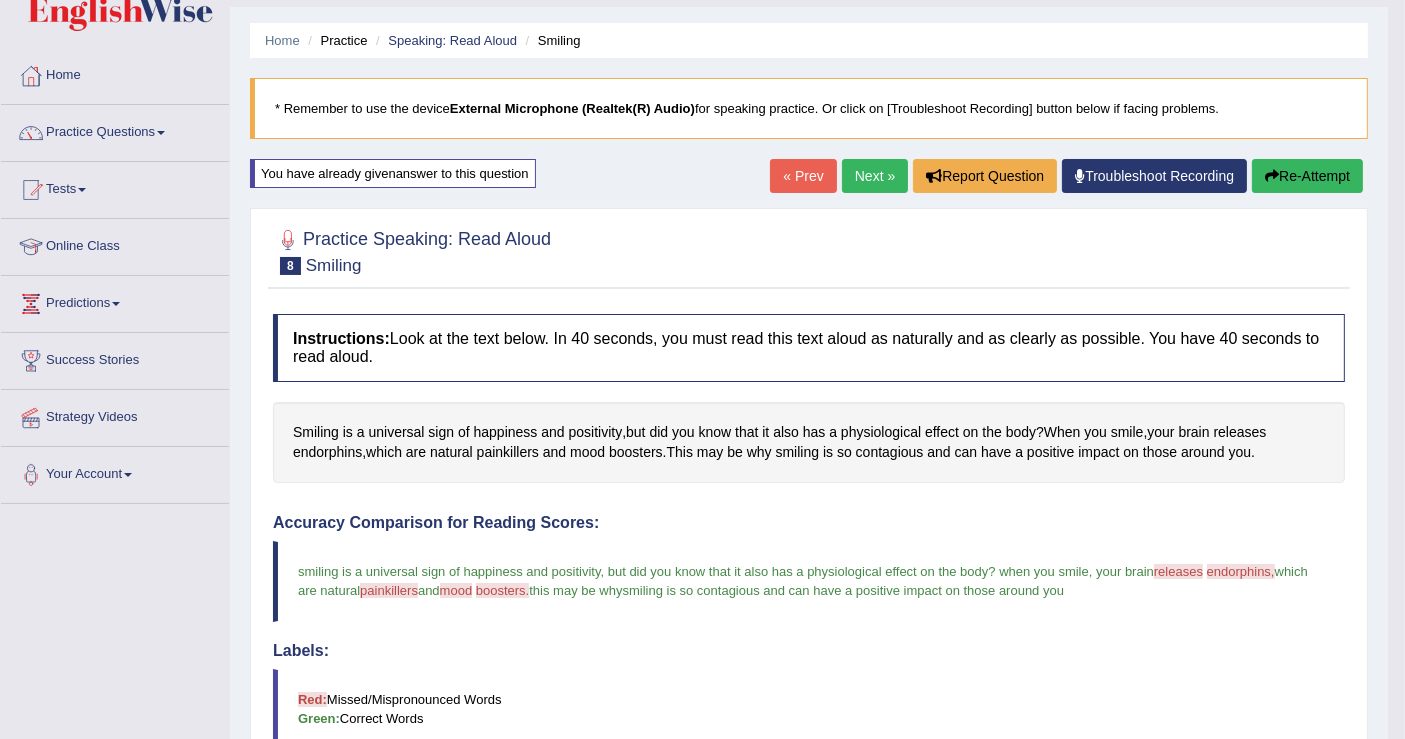 scroll, scrollTop: 0, scrollLeft: 0, axis: both 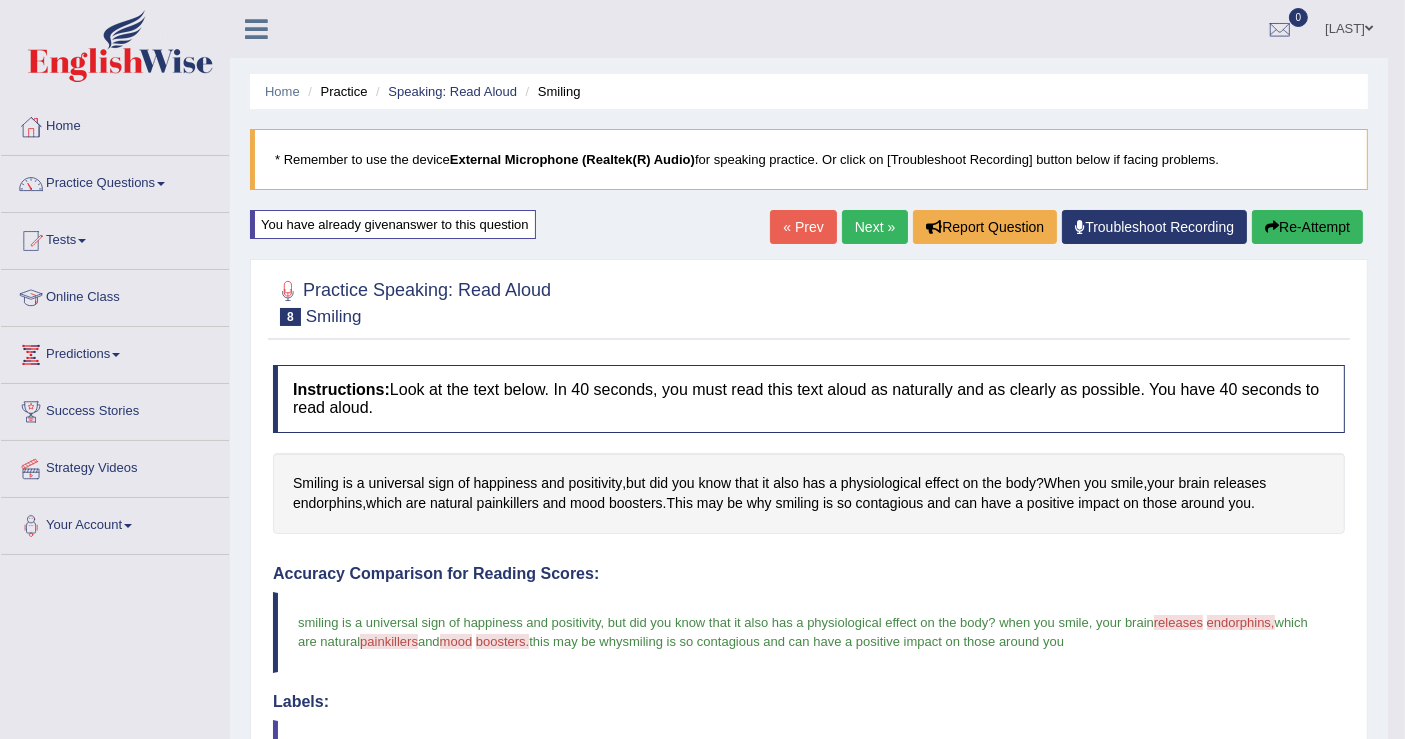 click on "Next »" at bounding box center (875, 227) 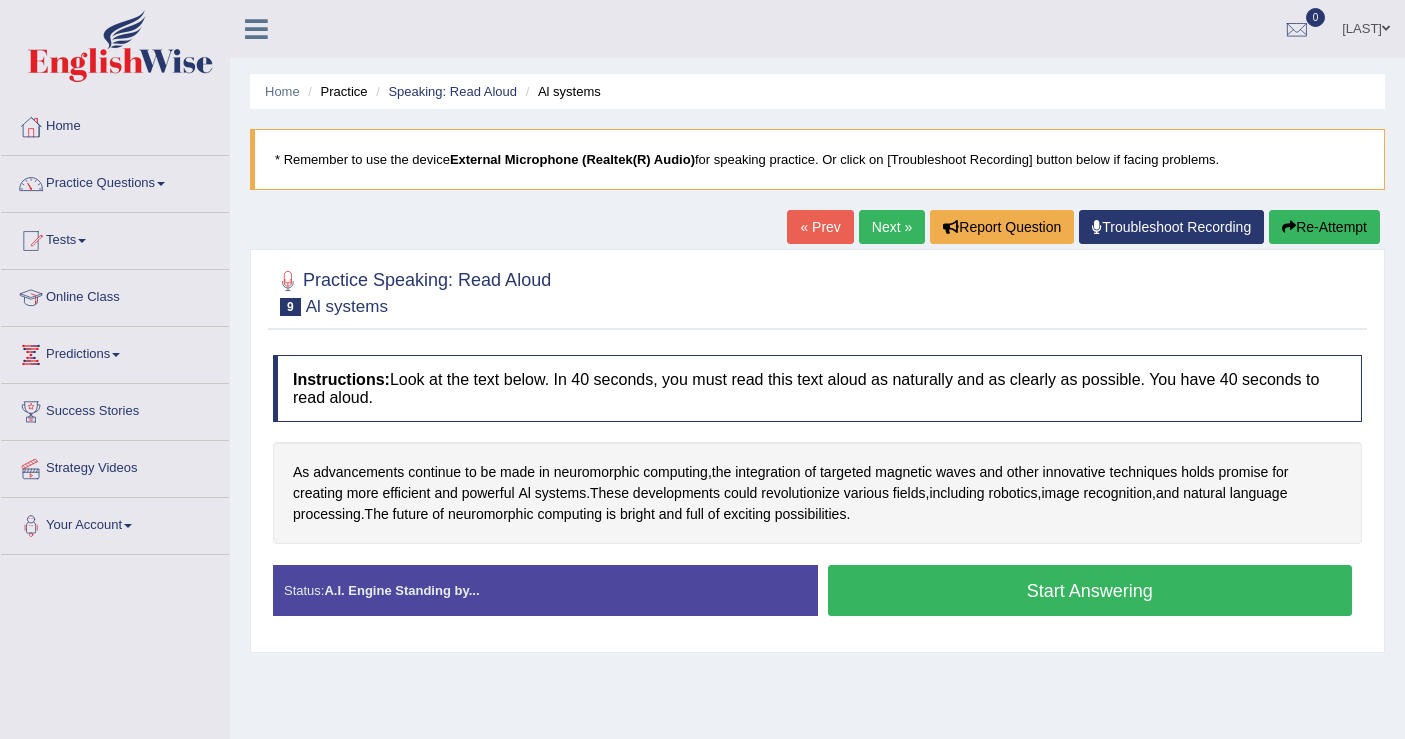 scroll, scrollTop: 0, scrollLeft: 0, axis: both 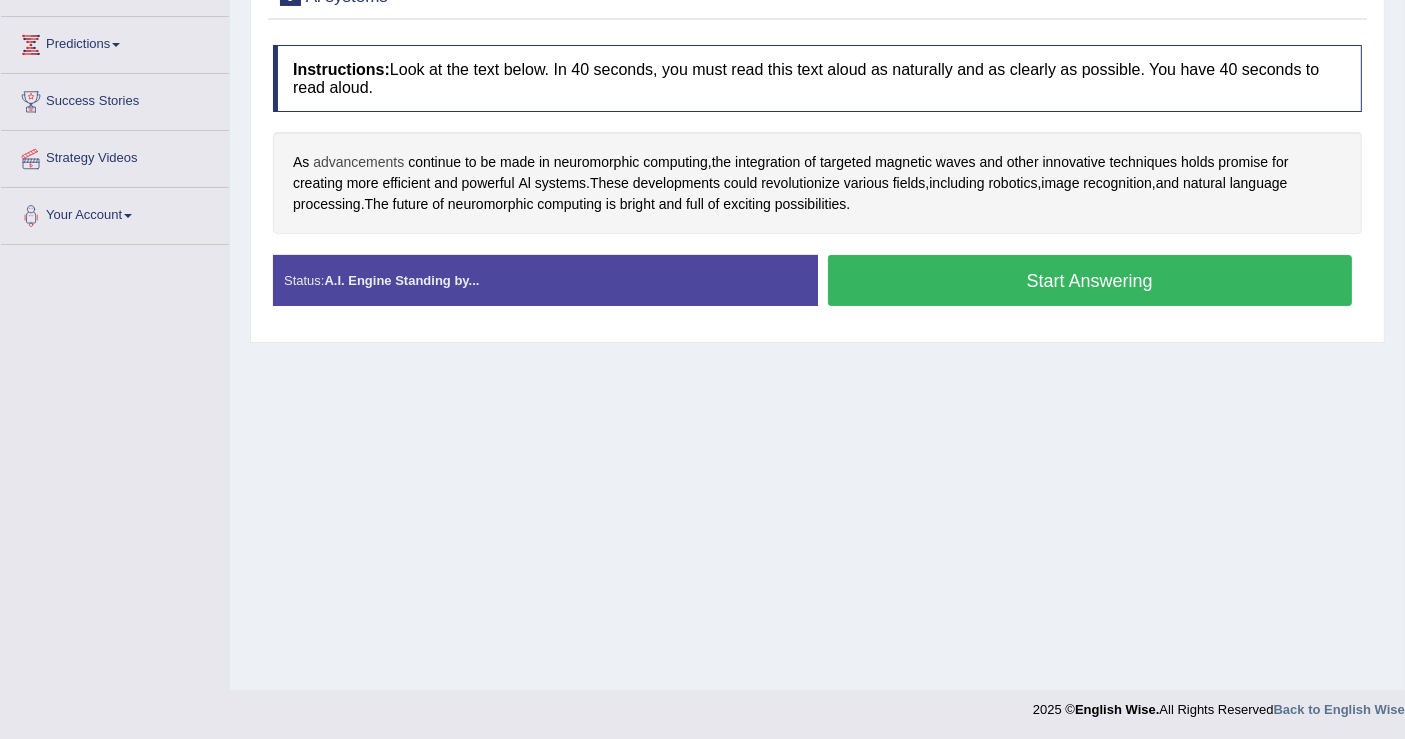drag, startPoint x: 402, startPoint y: 160, endPoint x: 321, endPoint y: 167, distance: 81.3019 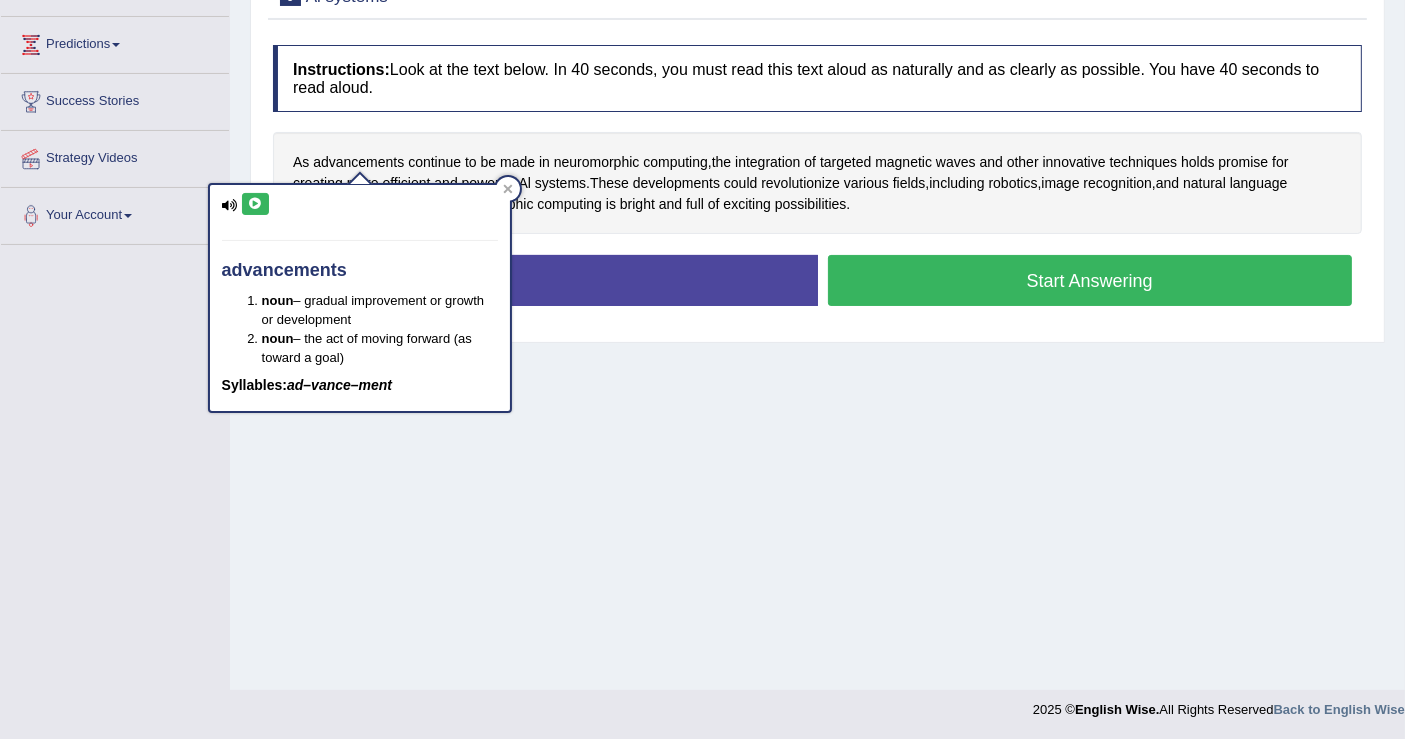click at bounding box center [230, 205] 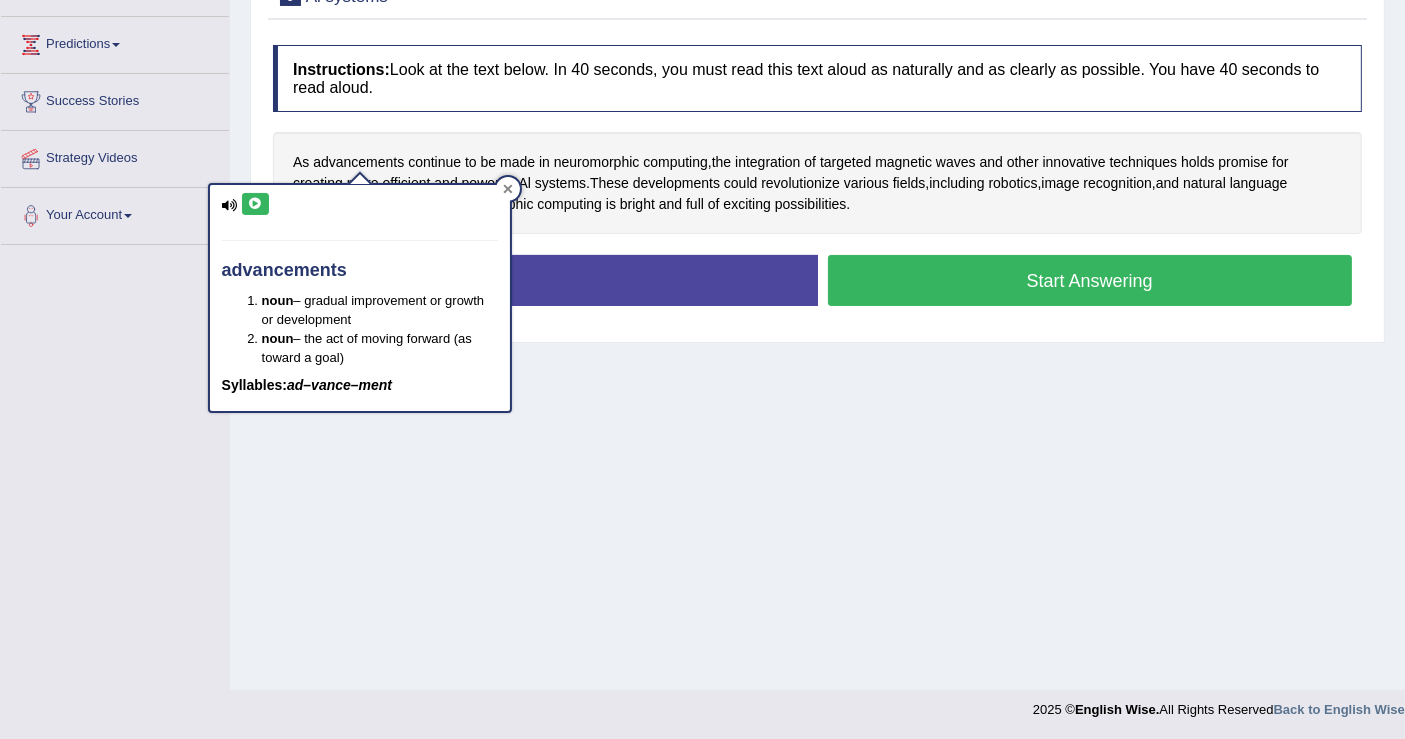 click at bounding box center [508, 189] 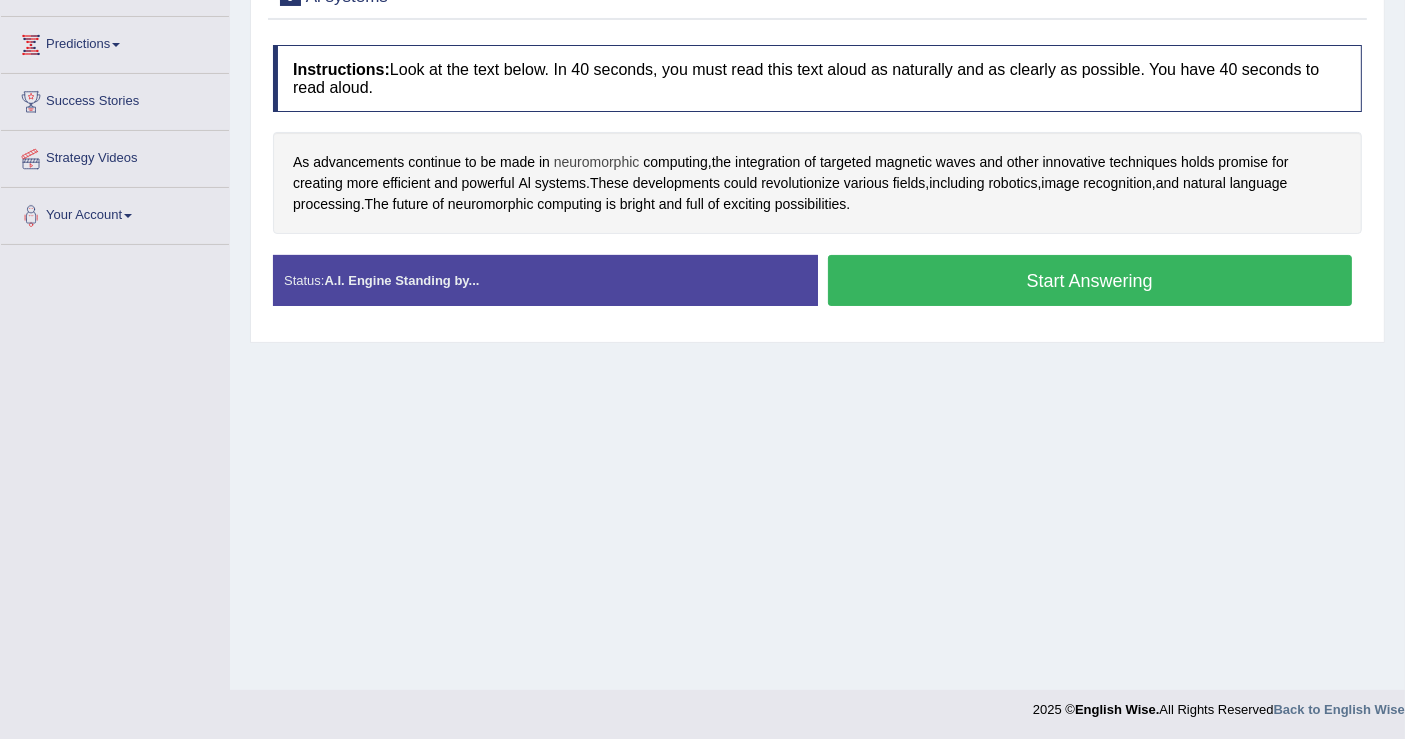 click on "neuromorphic" at bounding box center (597, 162) 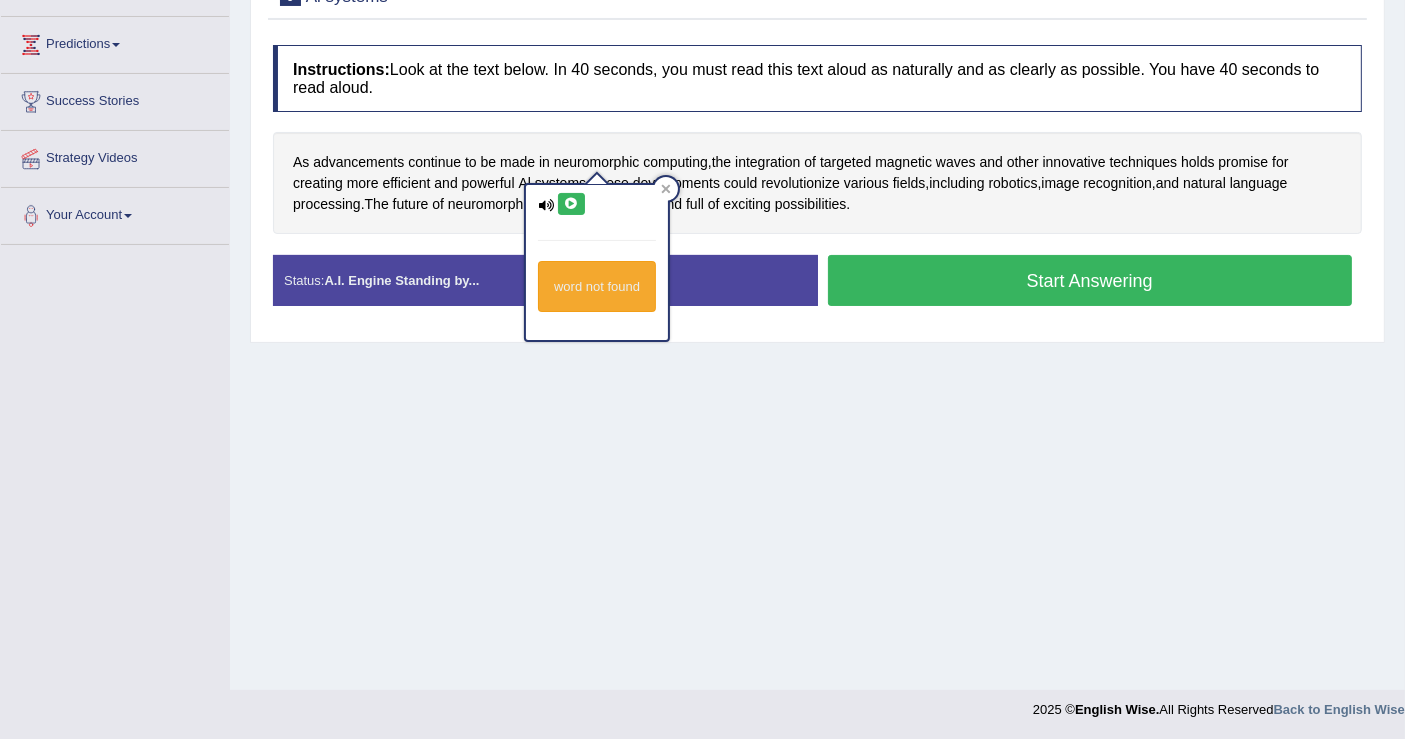 click at bounding box center [571, 204] 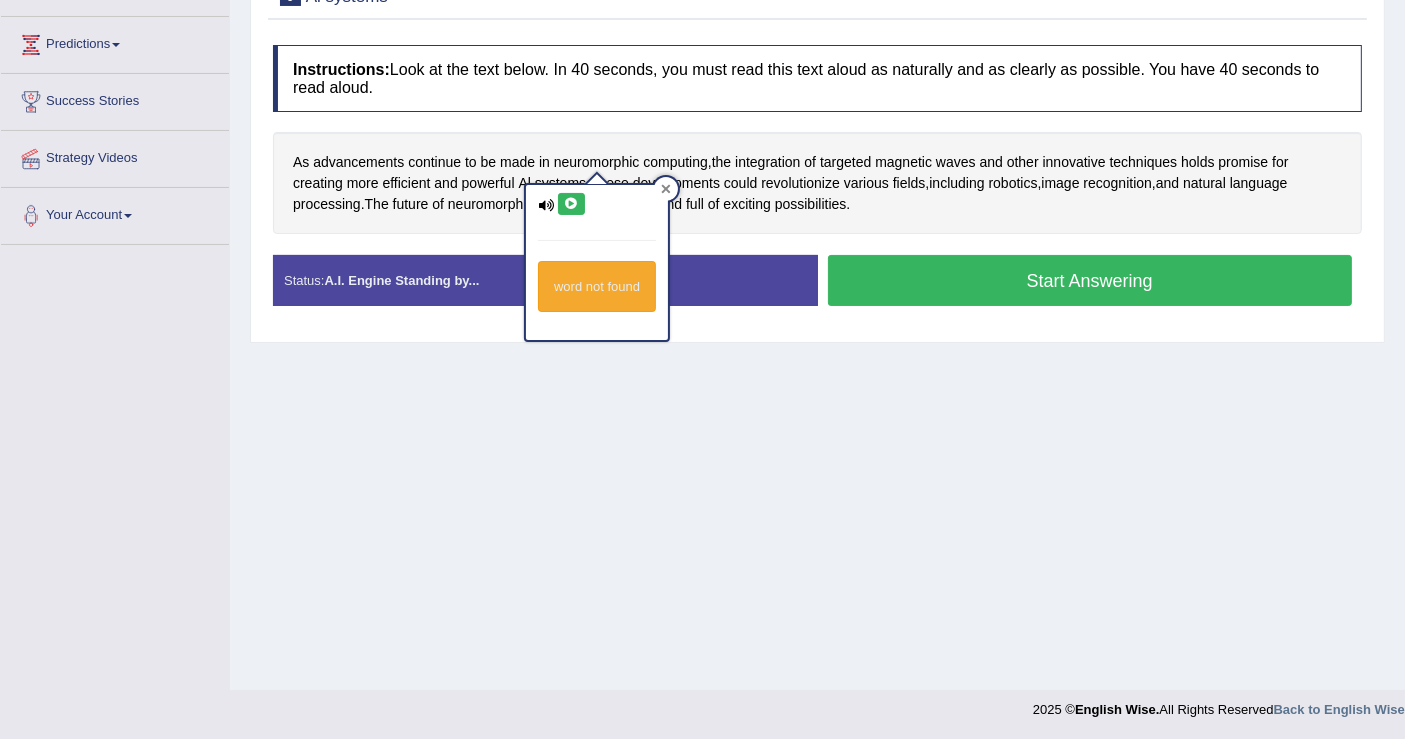 click 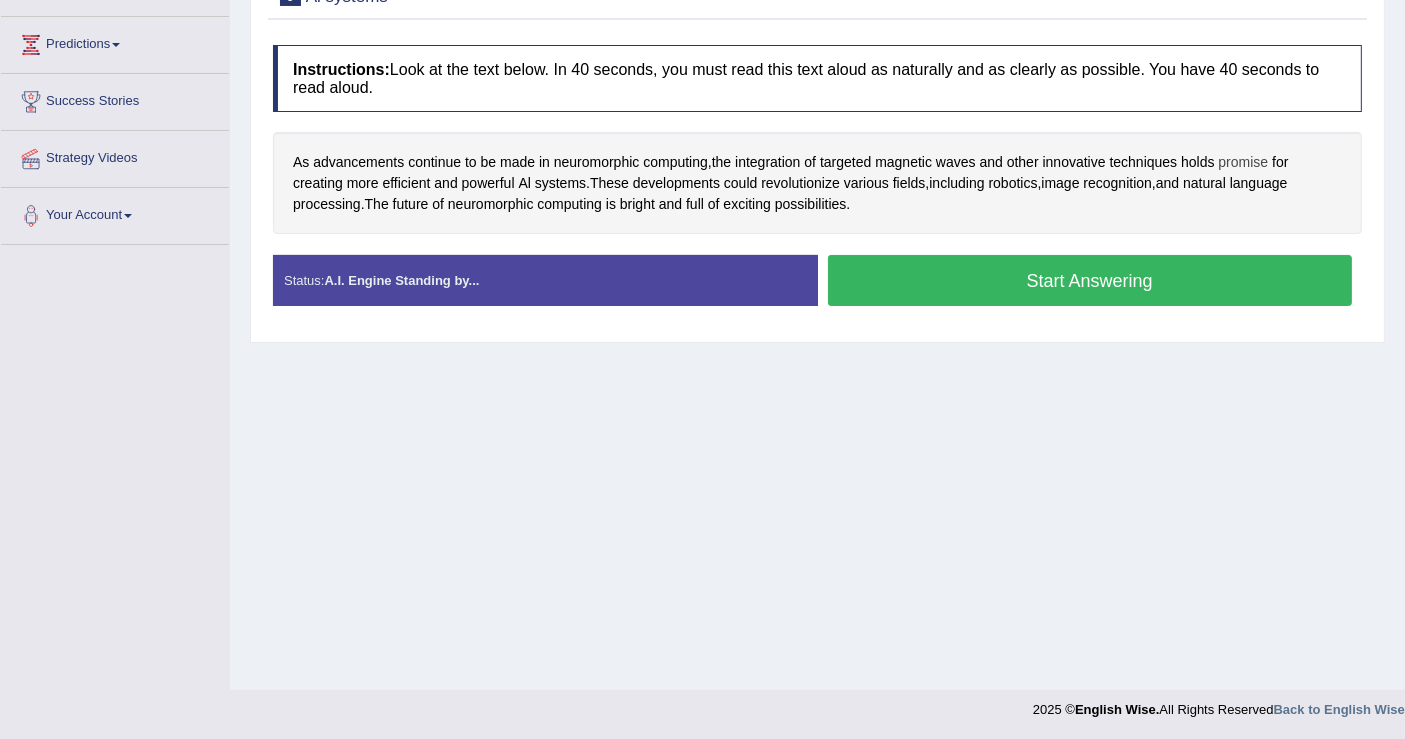 click on "promise" at bounding box center [1244, 162] 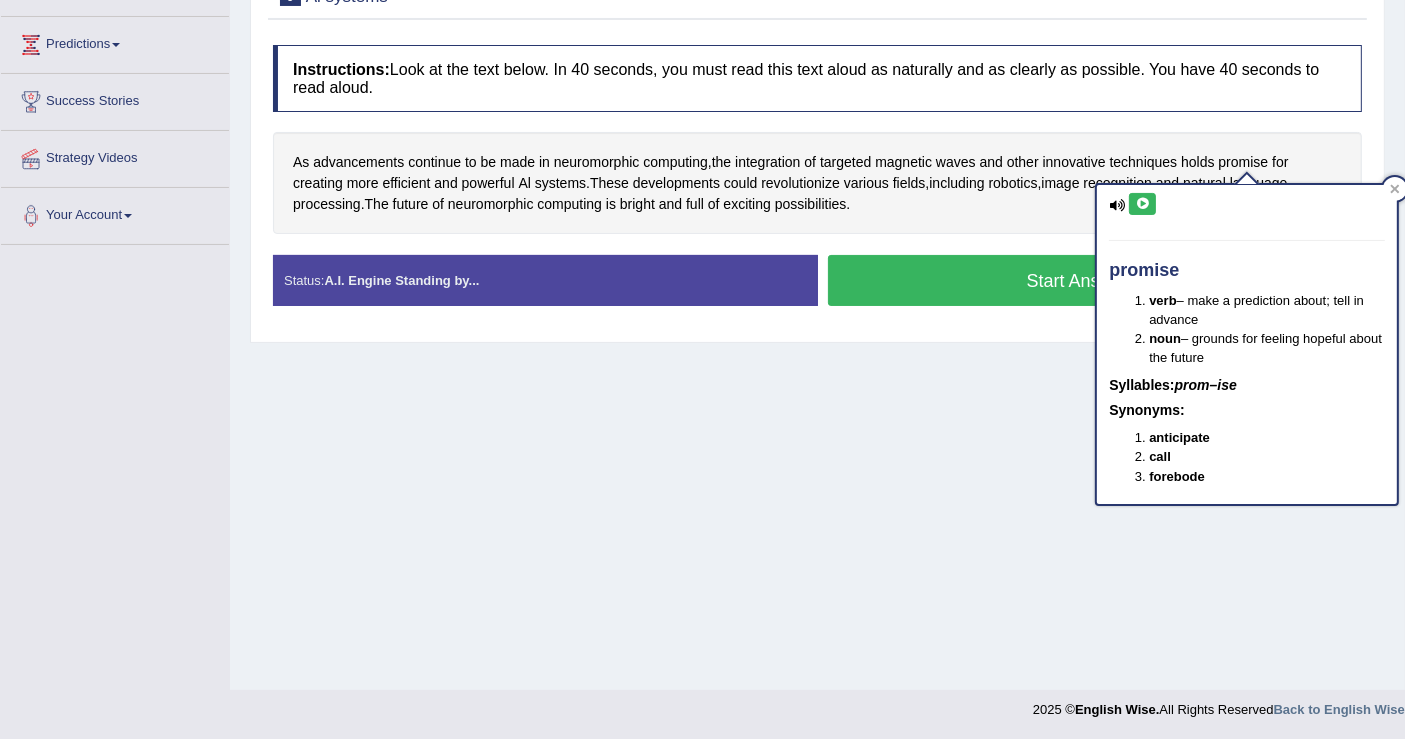 click at bounding box center (1142, 204) 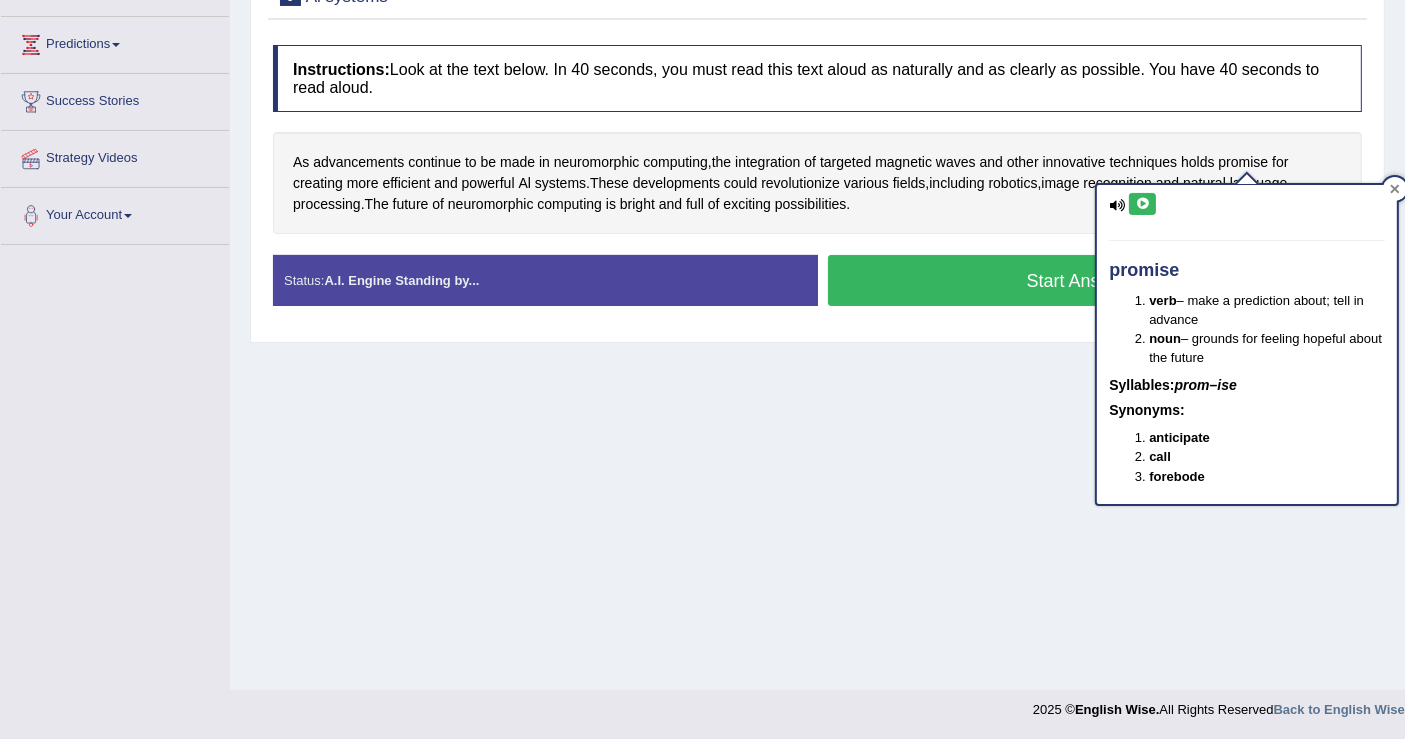 click 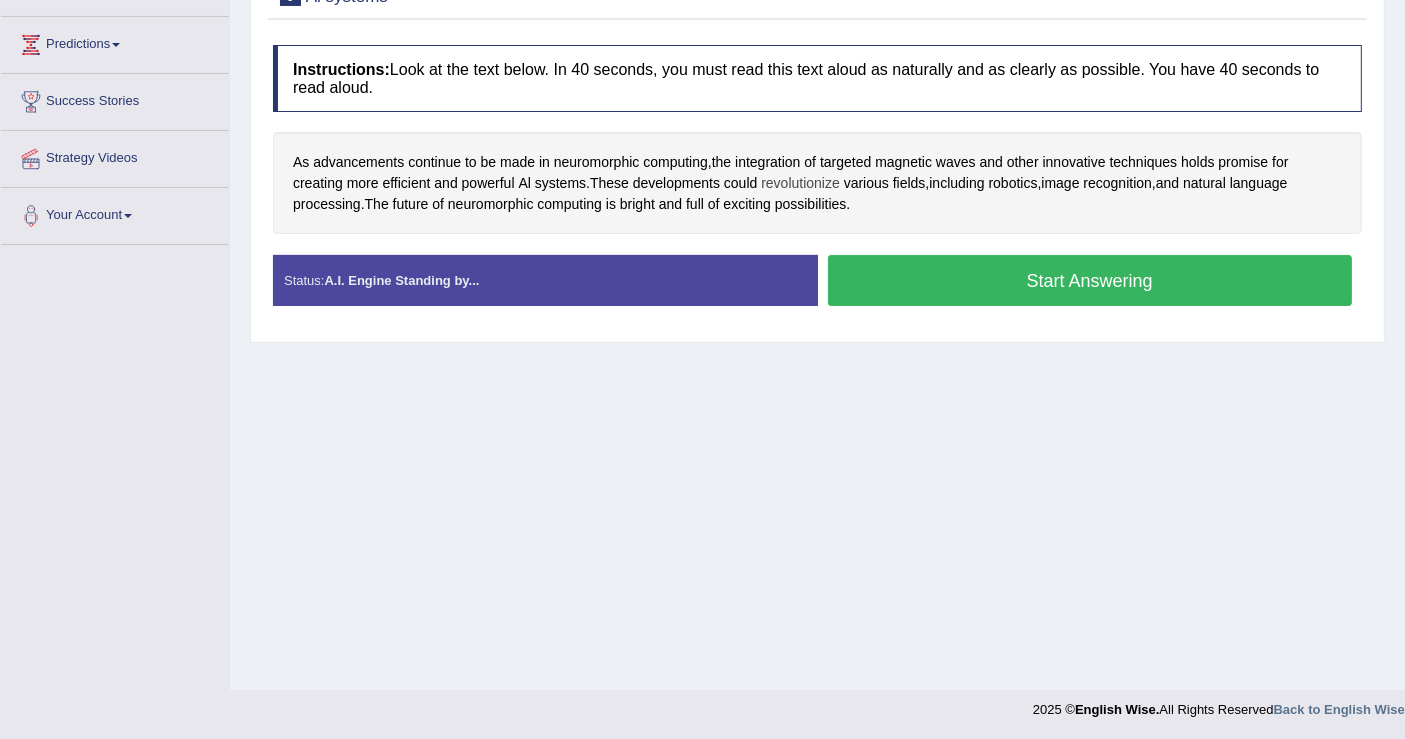 click on "revolutionize" at bounding box center (800, 183) 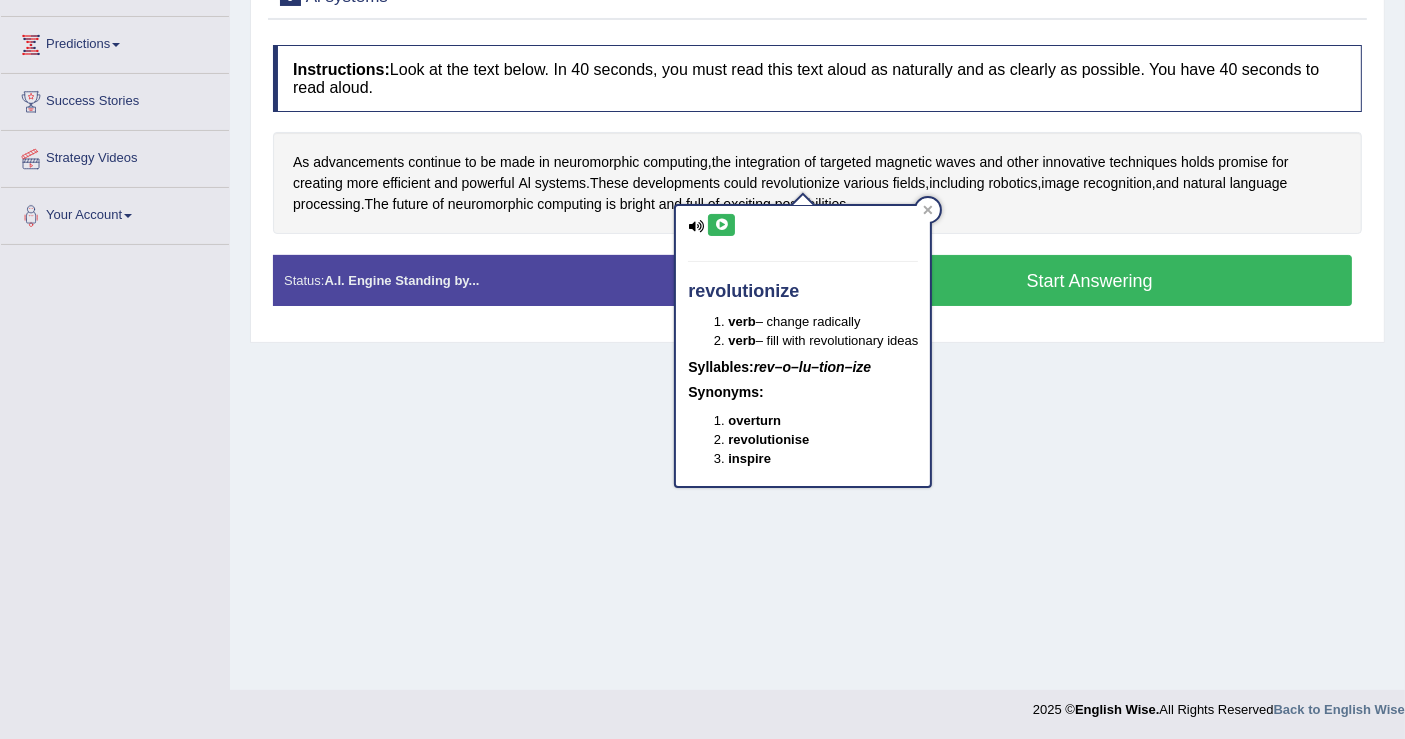 click at bounding box center (721, 225) 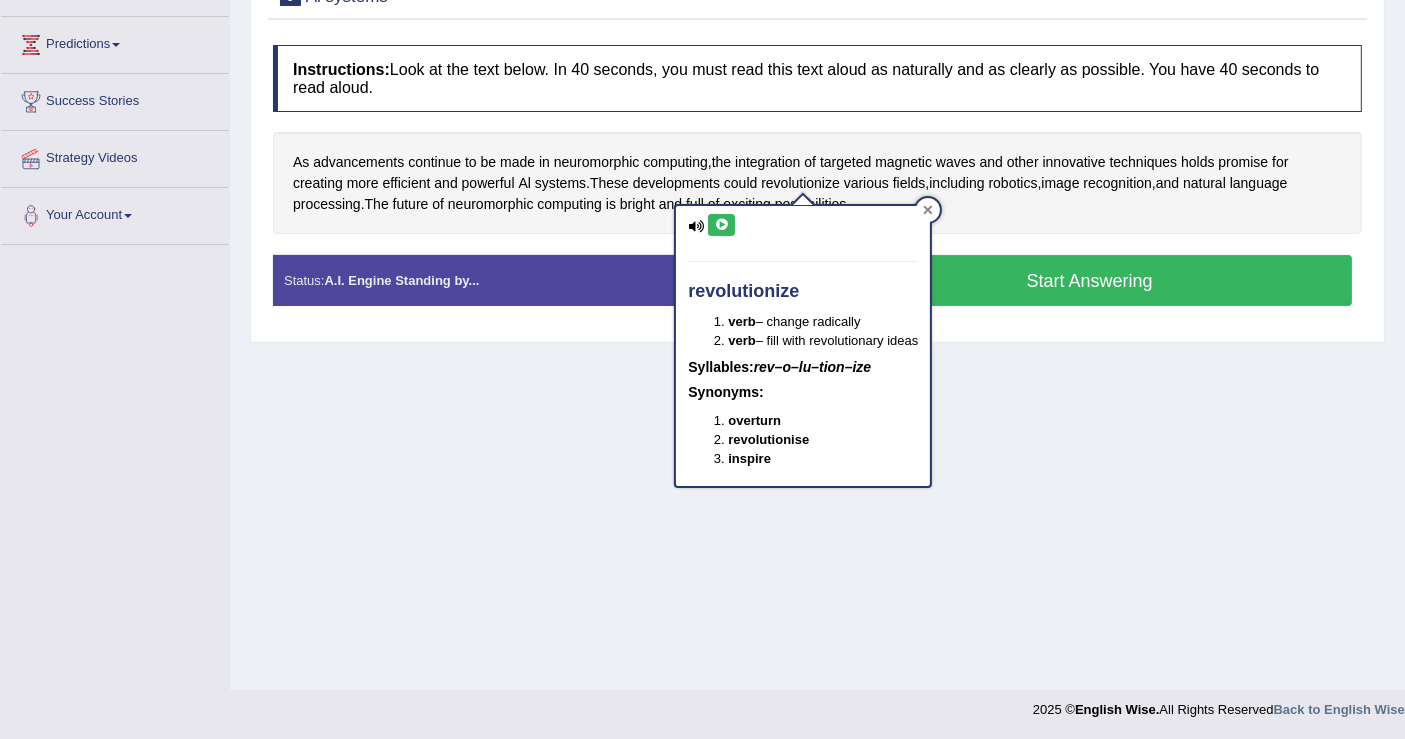 click at bounding box center [928, 210] 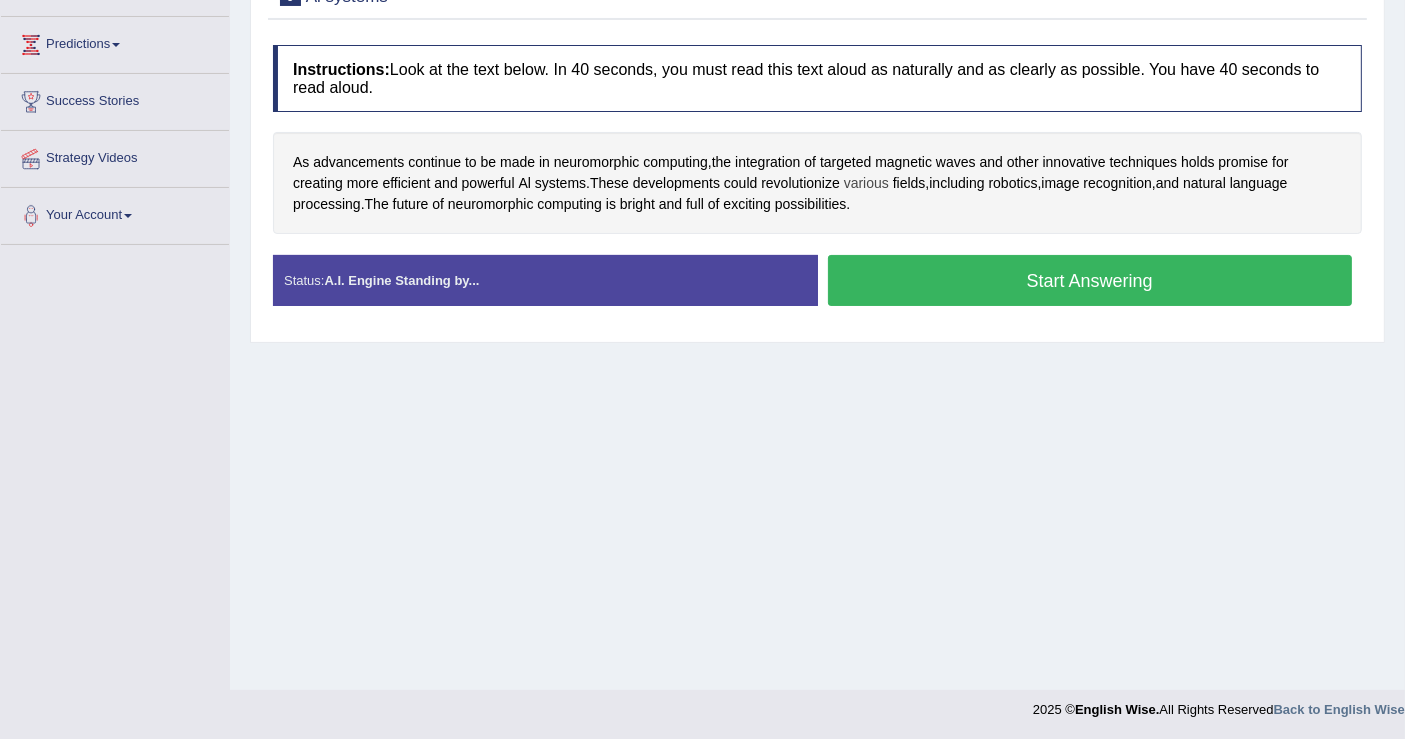 click on "various" at bounding box center (866, 183) 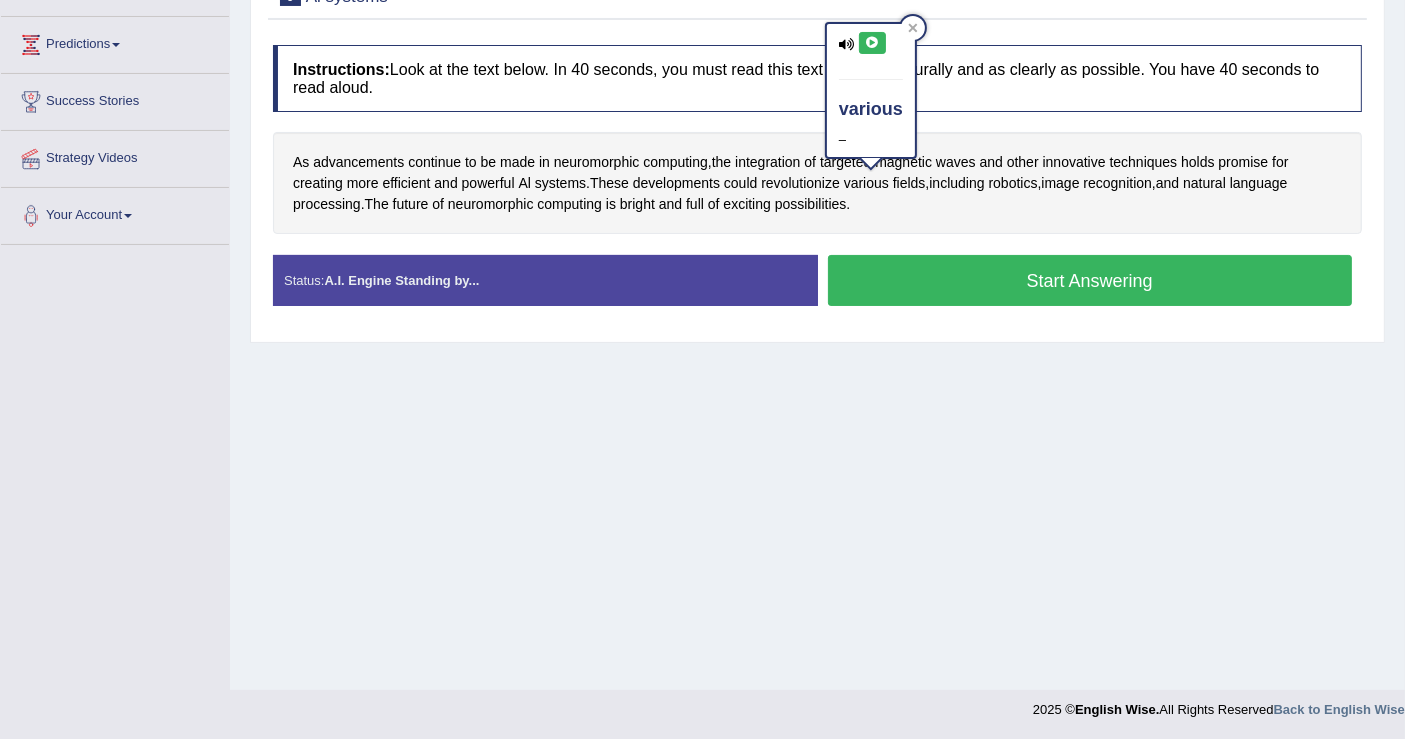 click at bounding box center (872, 43) 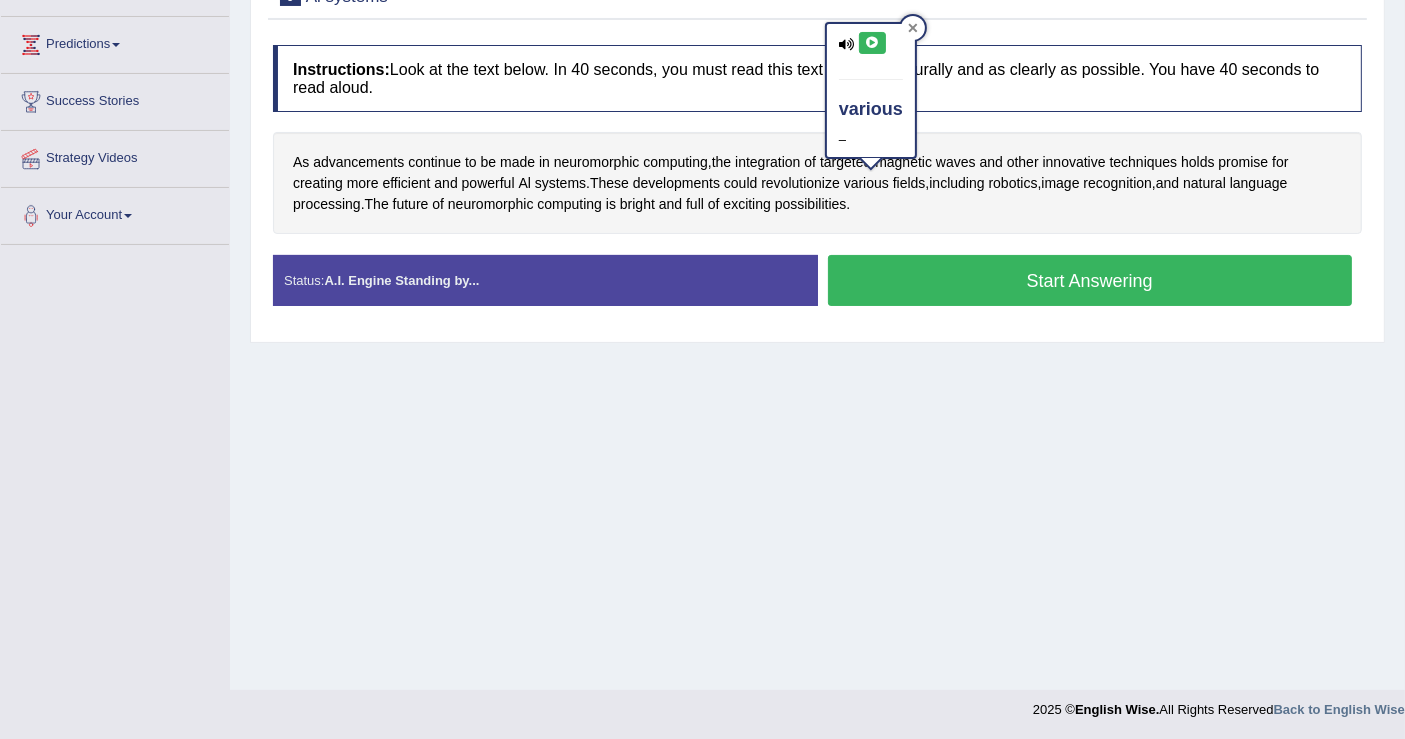 click at bounding box center (913, 28) 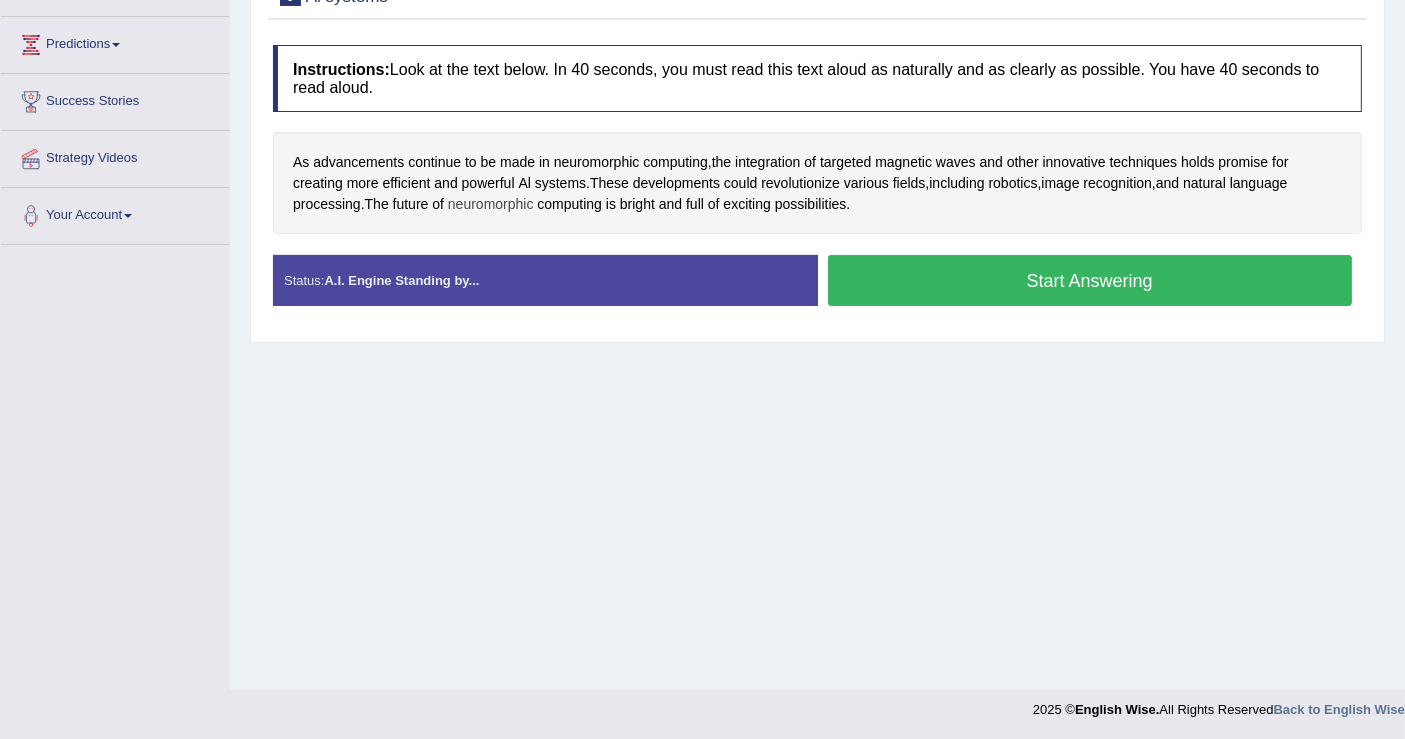 click on "neuromorphic" at bounding box center (491, 204) 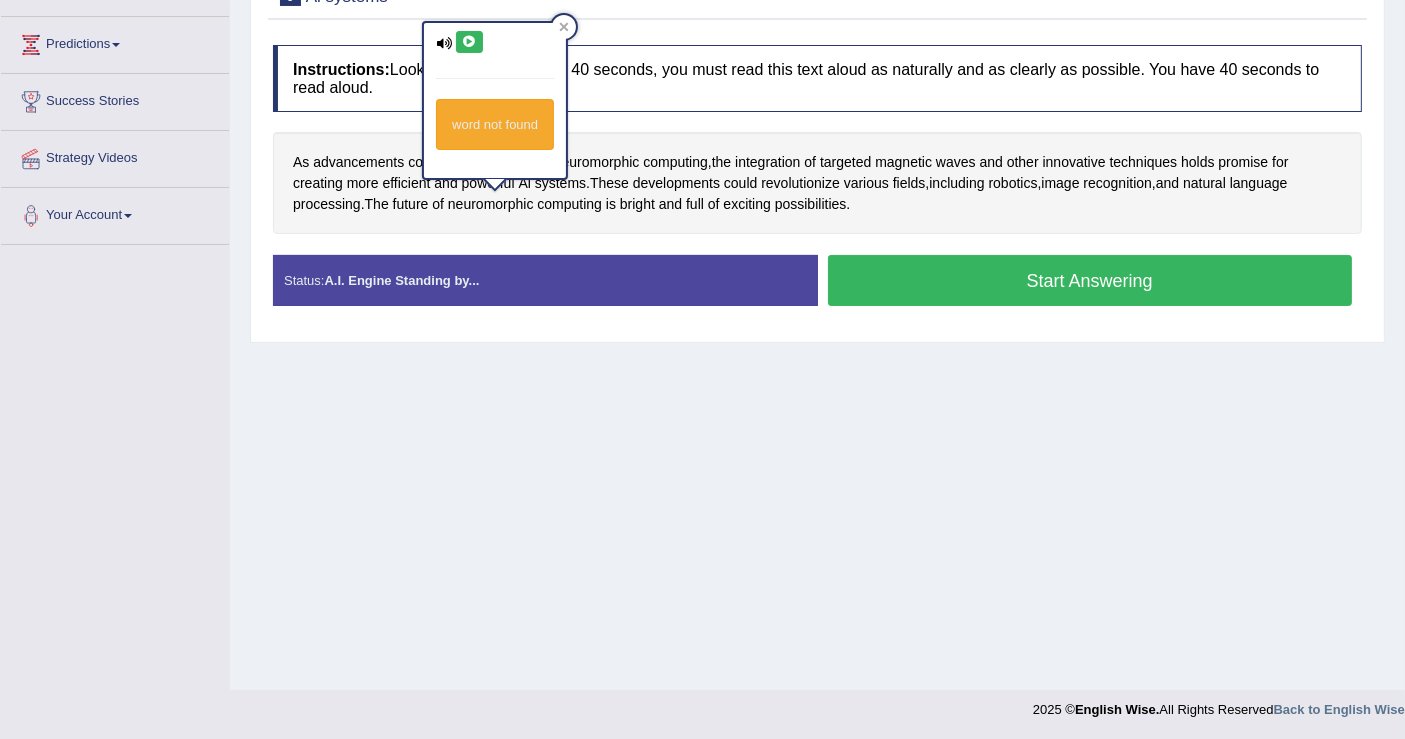 click at bounding box center [469, 42] 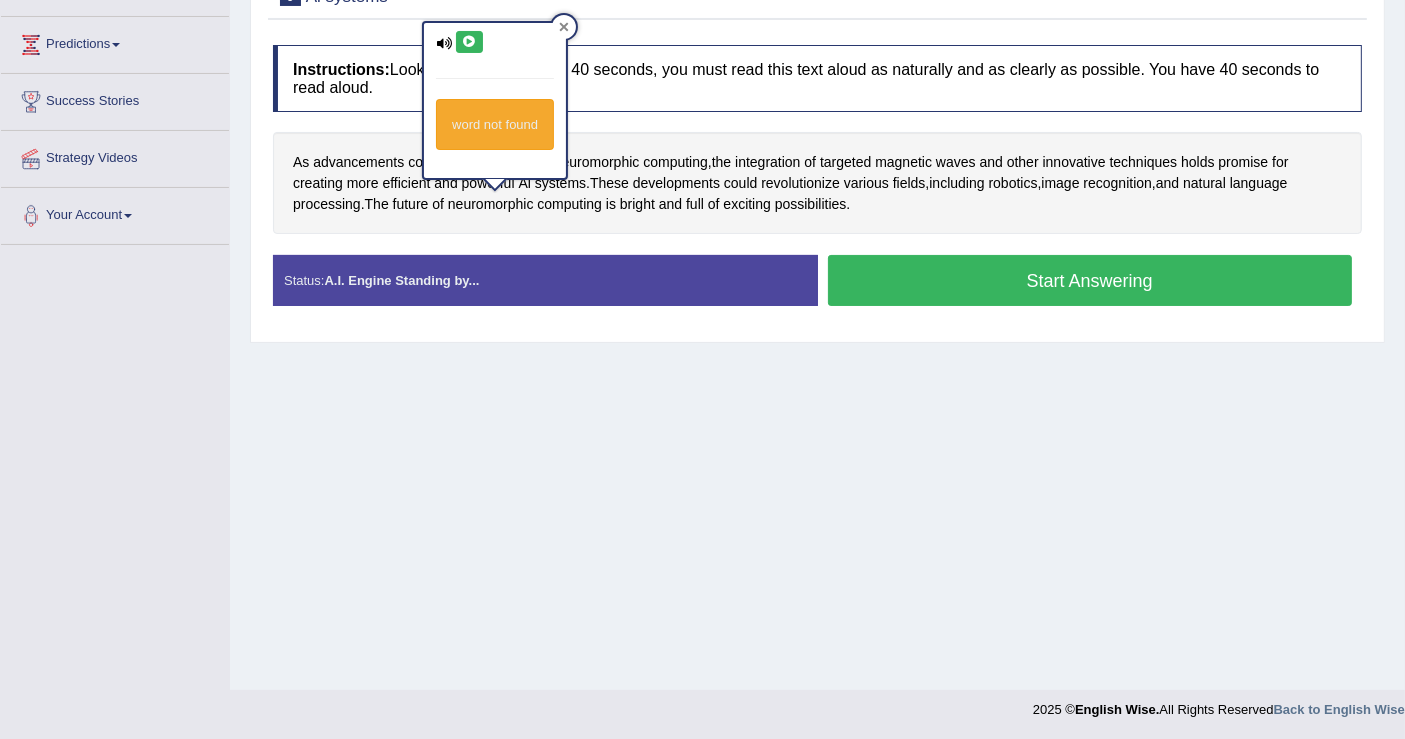 click 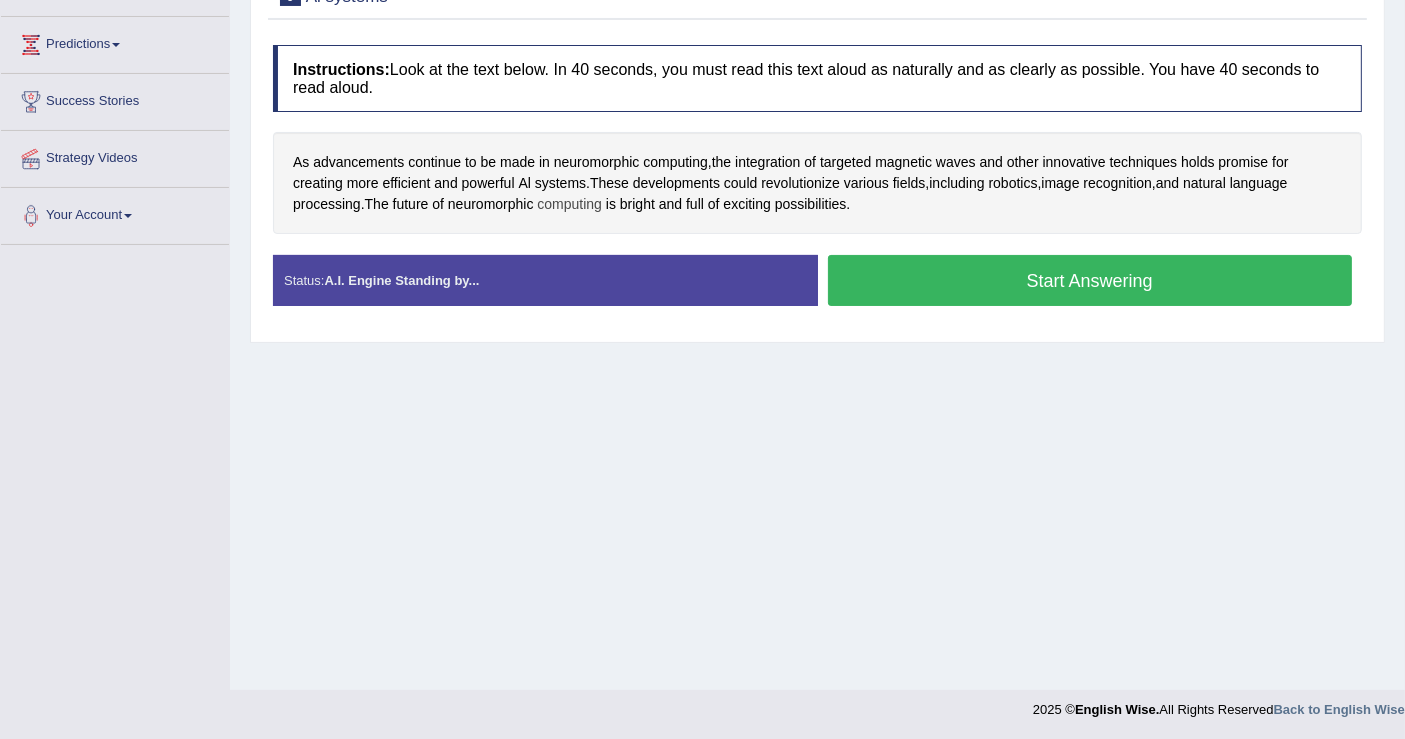 click on "computing" at bounding box center (569, 204) 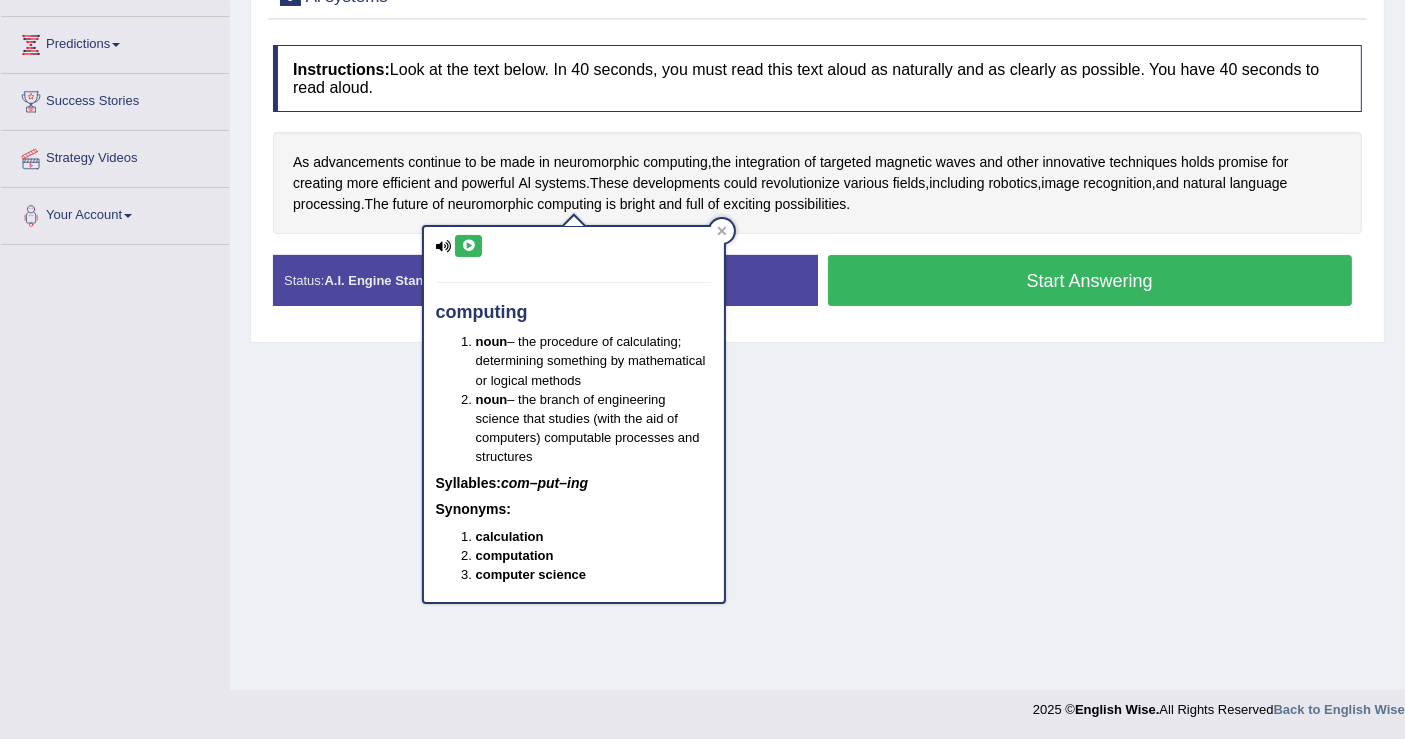 click at bounding box center [468, 246] 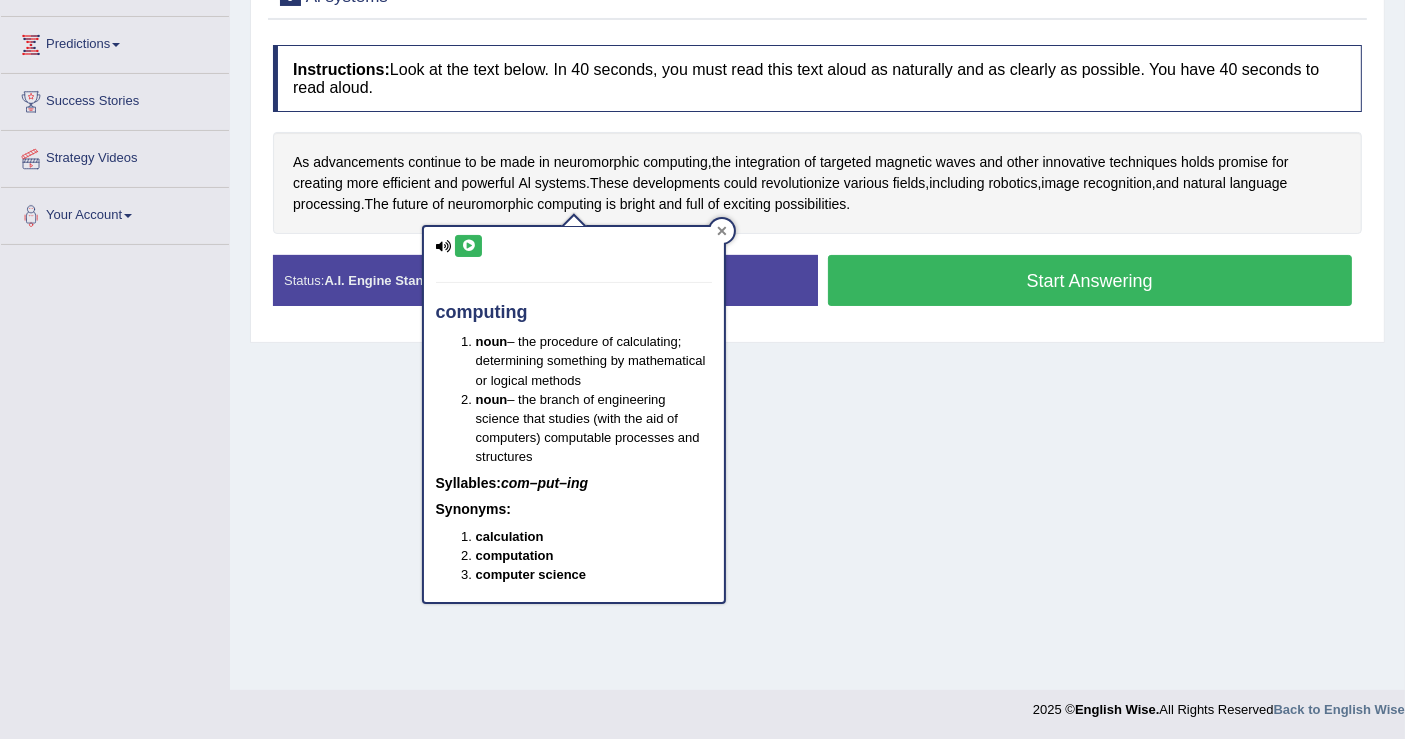 click 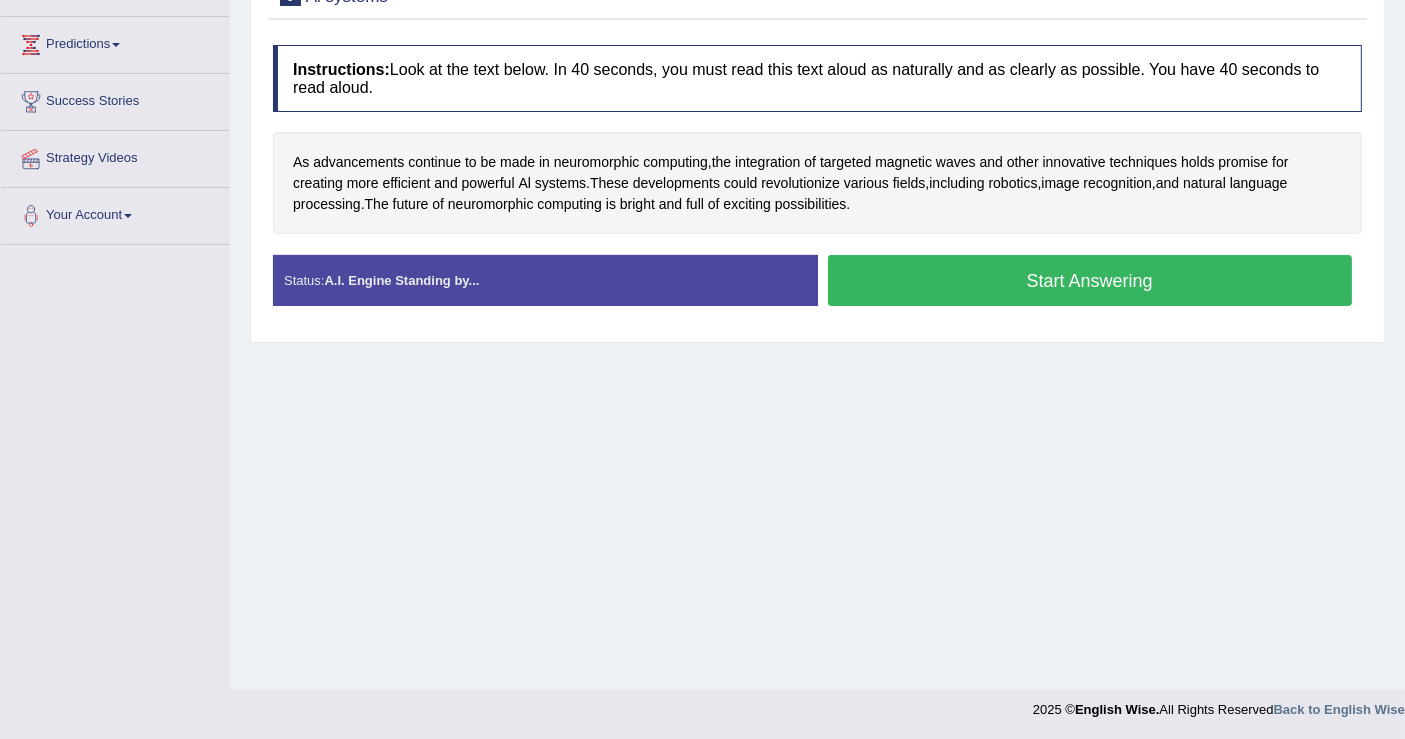 click on "Start Answering" at bounding box center (1090, 280) 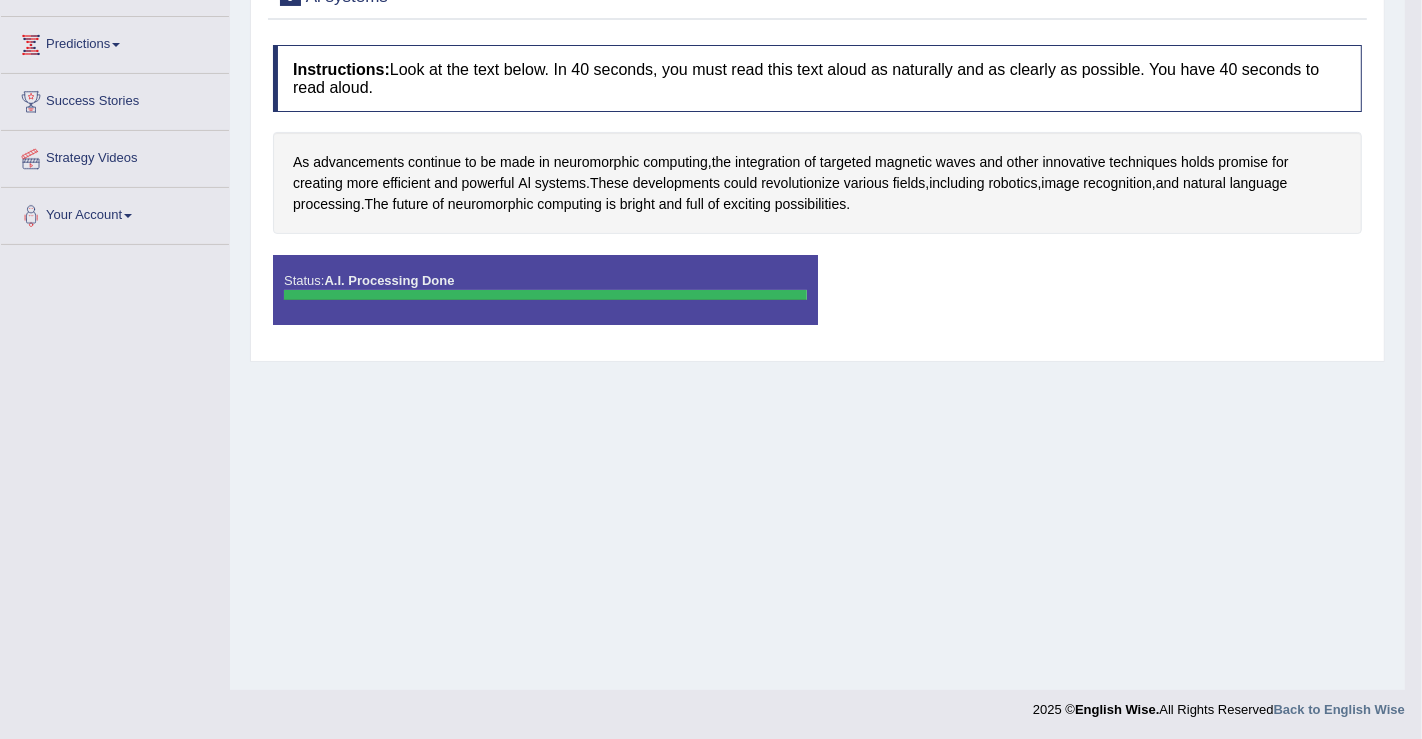click on "Status:  A.I. Processing Done Start Answering Stop Recording" at bounding box center (817, 300) 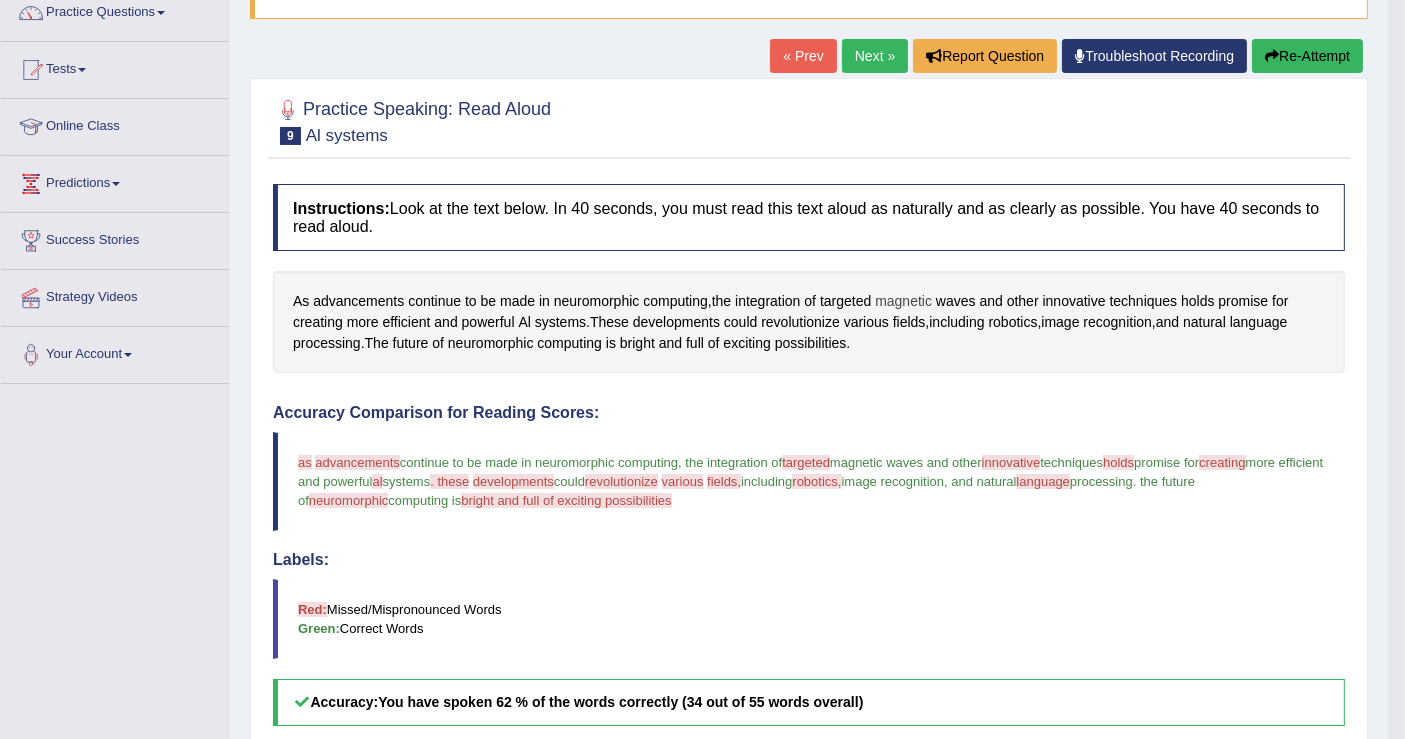 scroll, scrollTop: 111, scrollLeft: 0, axis: vertical 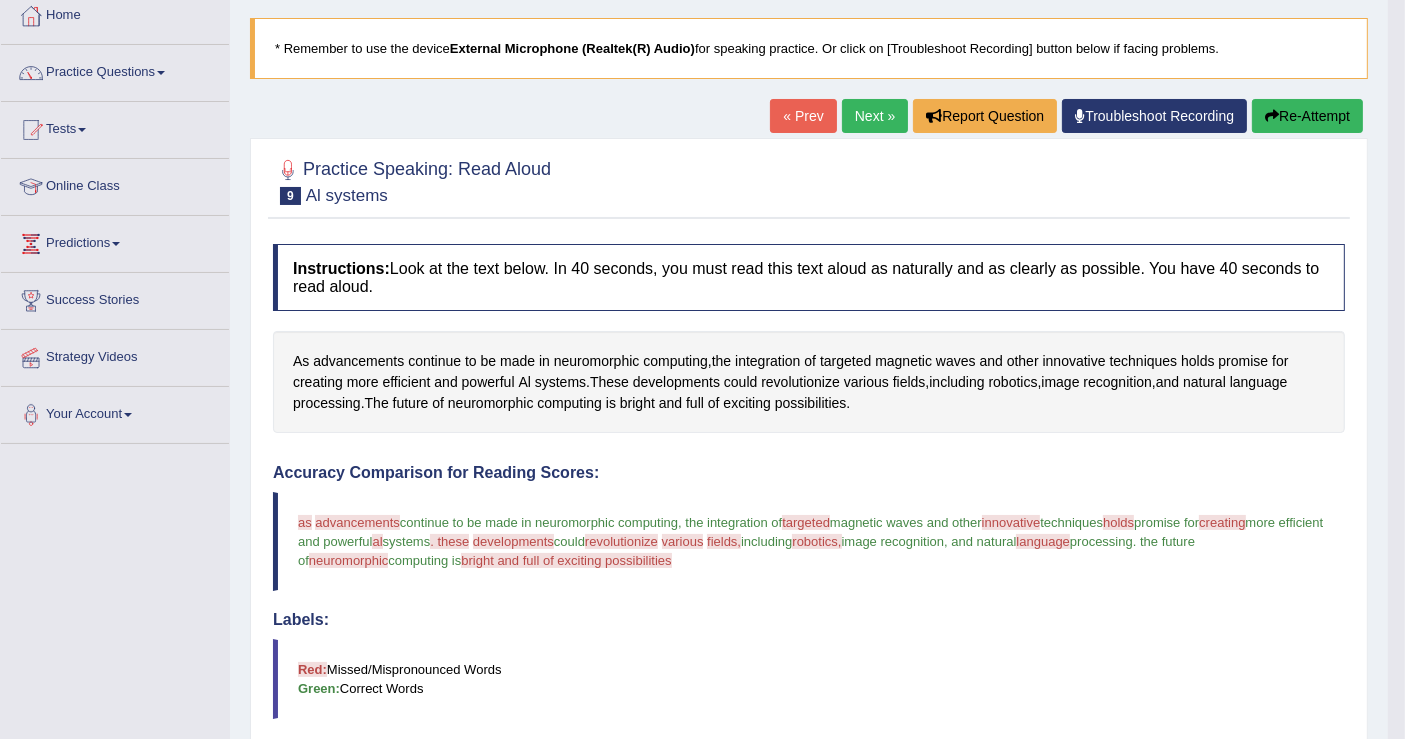 click on "Next »" at bounding box center [875, 116] 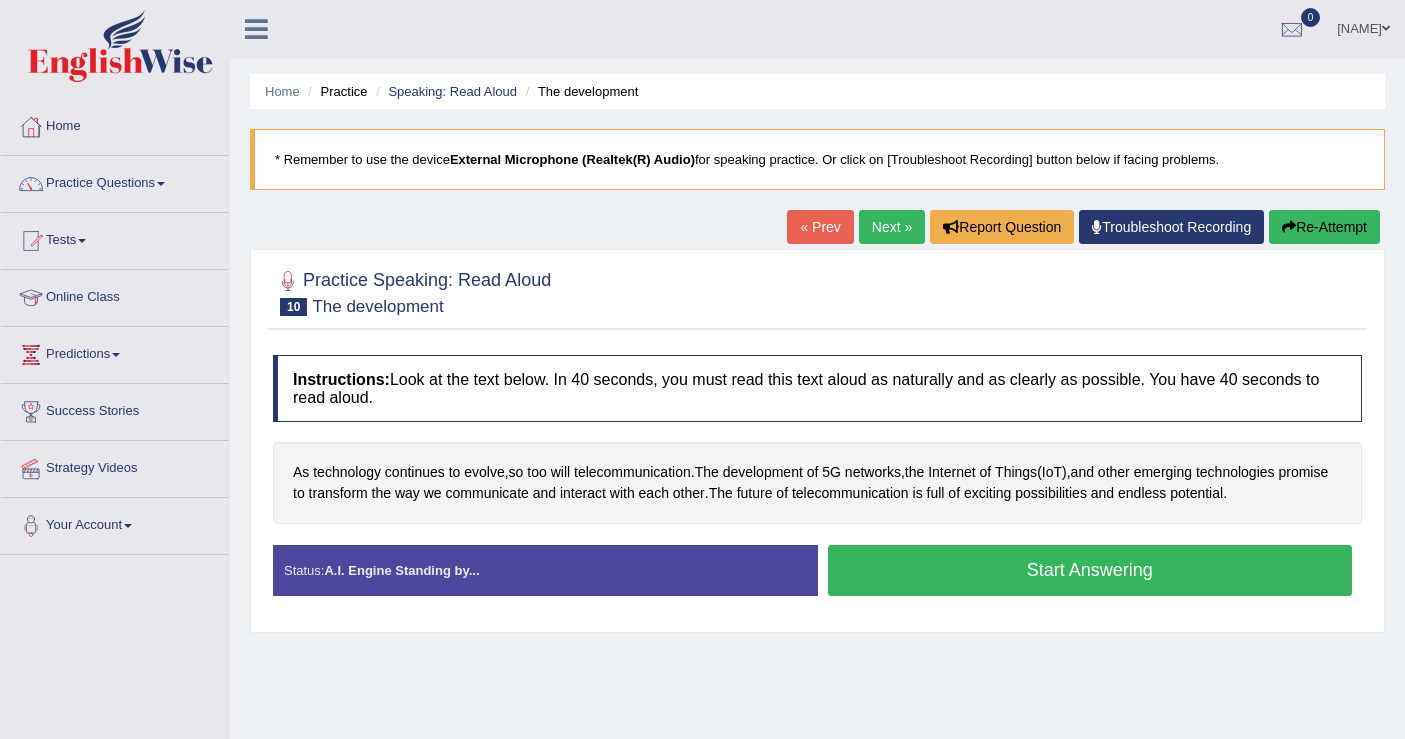 scroll, scrollTop: 310, scrollLeft: 0, axis: vertical 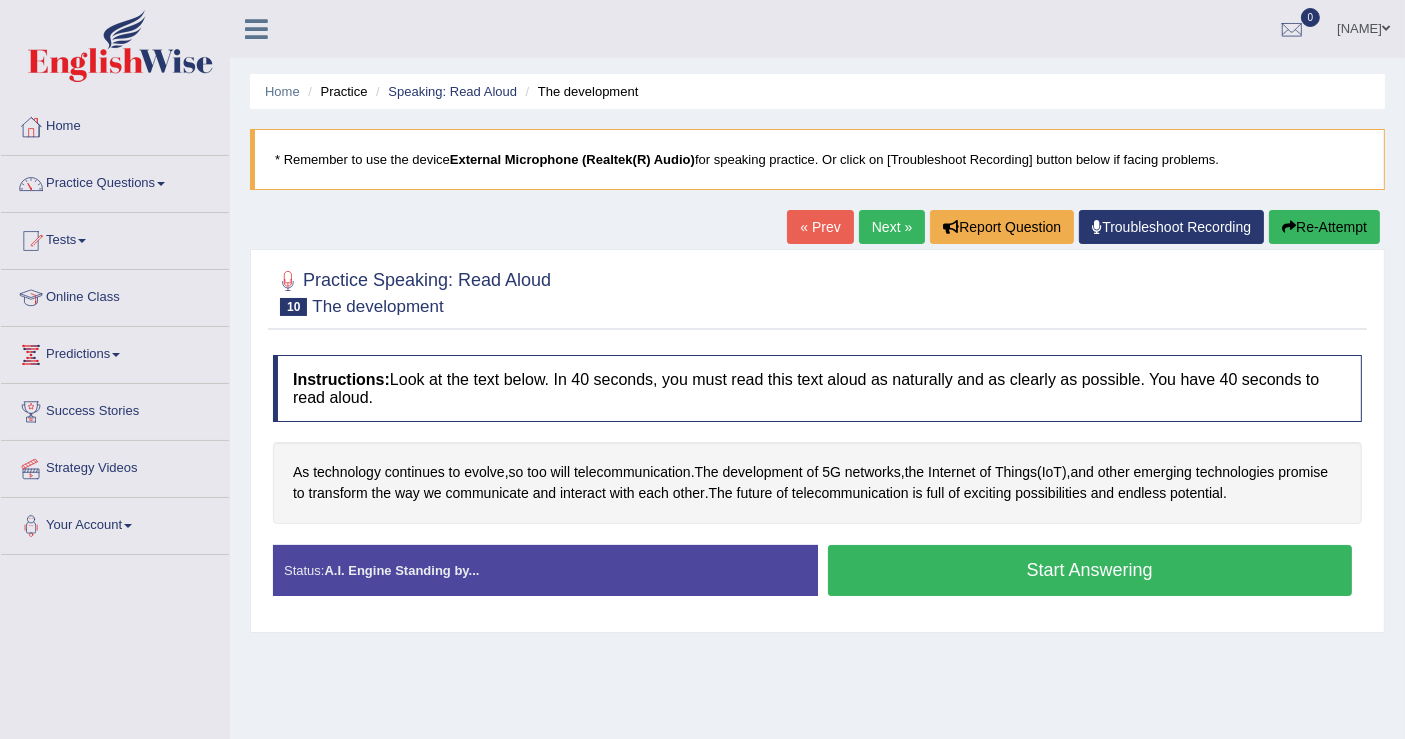 click on "« Prev" at bounding box center [820, 227] 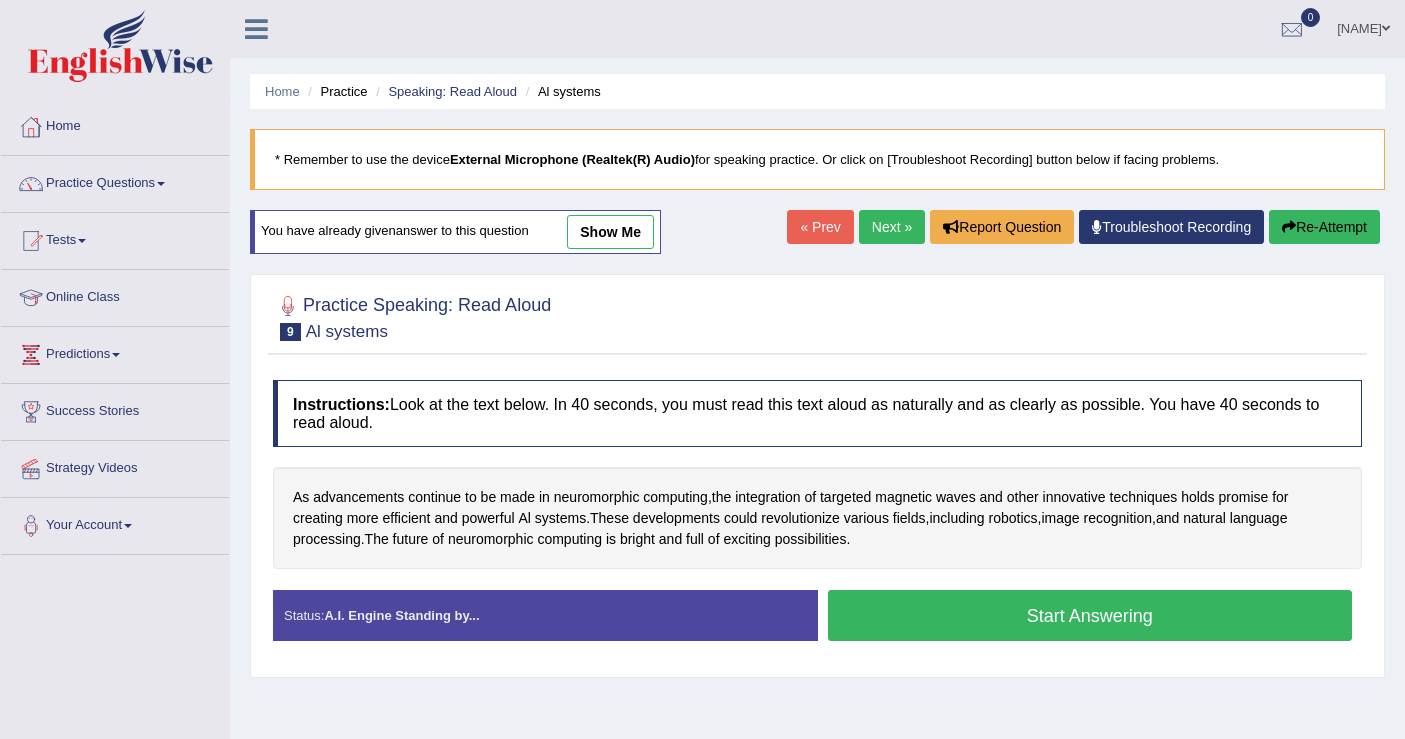 scroll, scrollTop: 0, scrollLeft: 0, axis: both 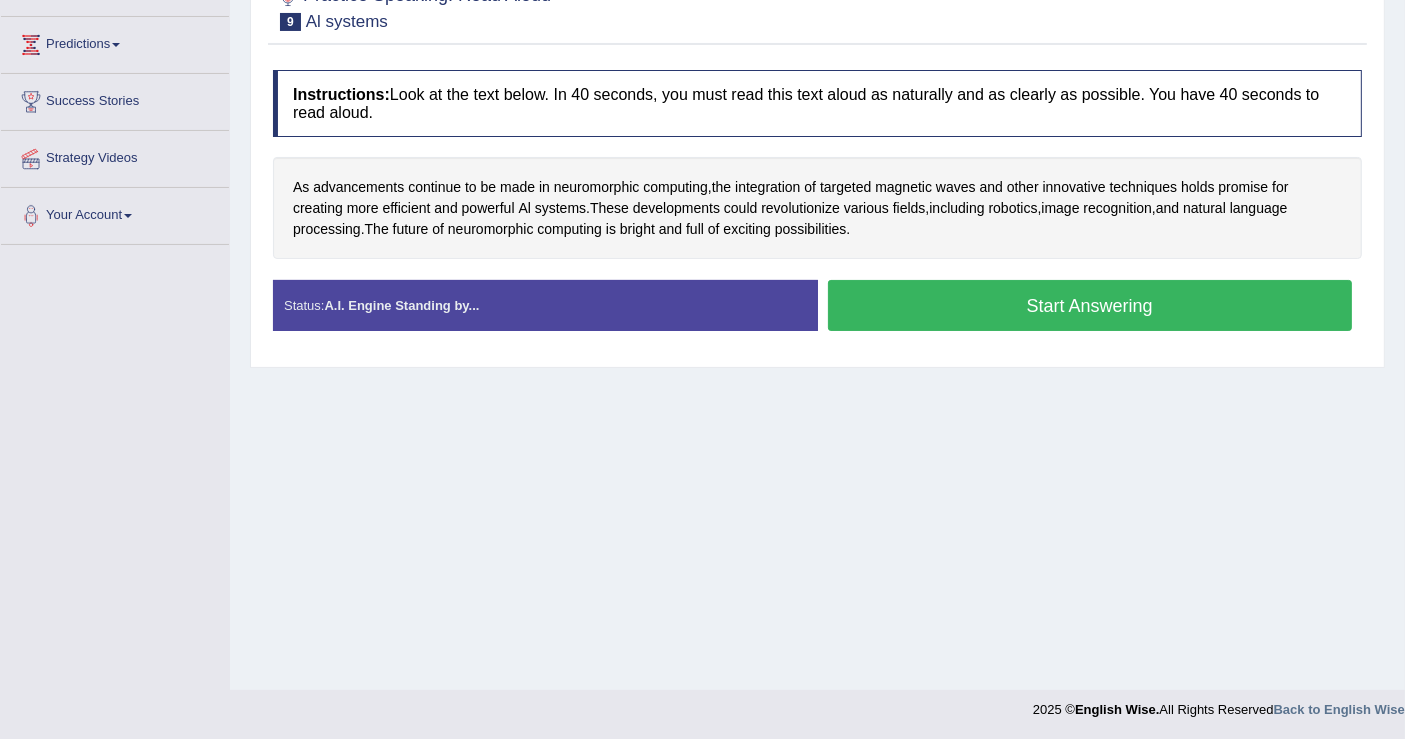 click on "Start Answering" at bounding box center [1090, 305] 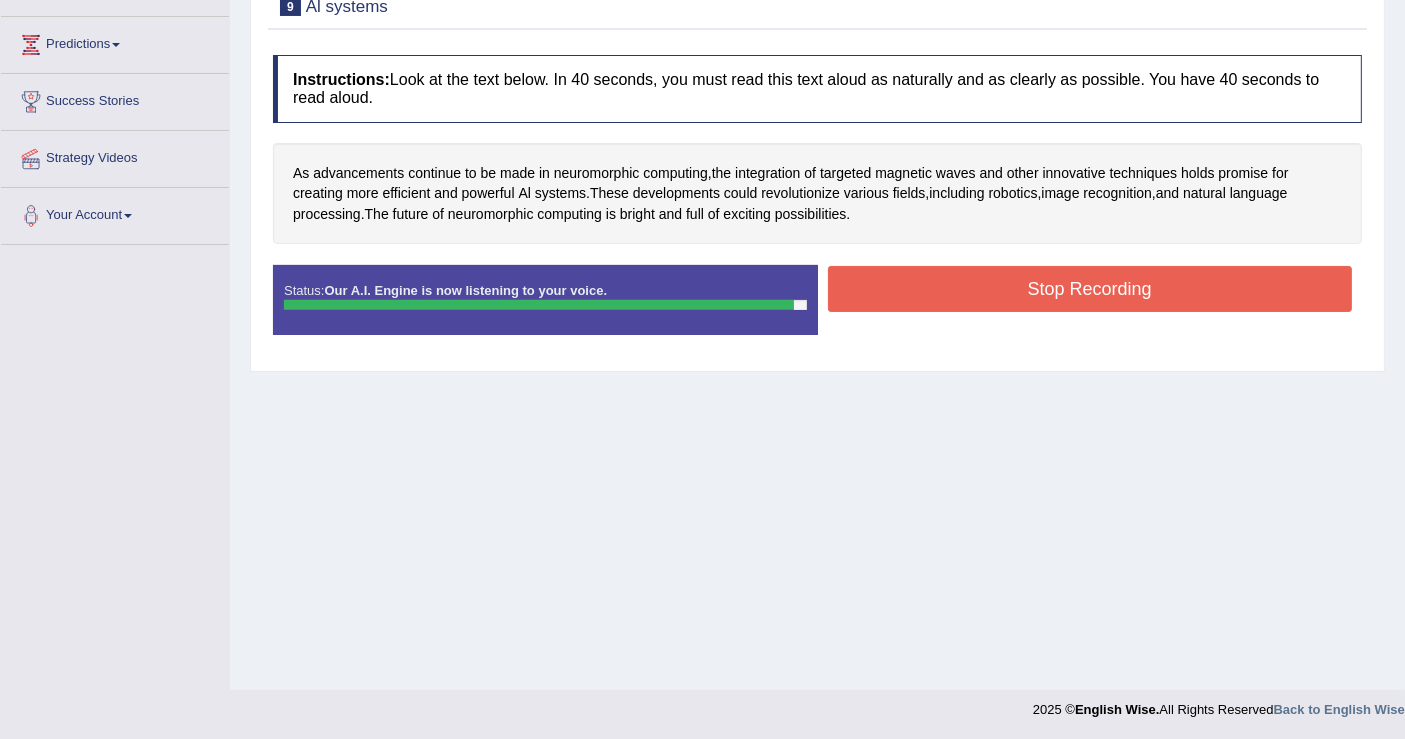 drag, startPoint x: 1075, startPoint y: 284, endPoint x: 1066, endPoint y: 307, distance: 24.698177 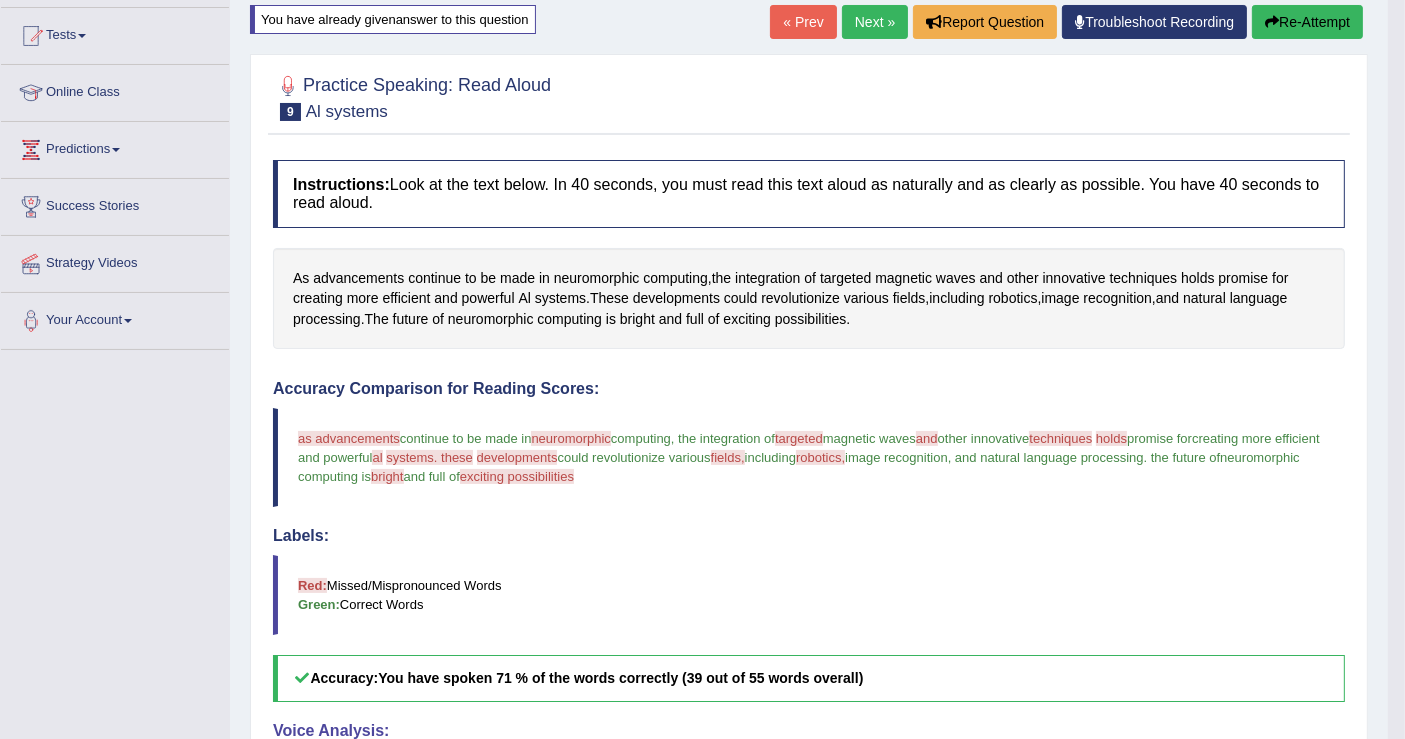 scroll, scrollTop: 0, scrollLeft: 0, axis: both 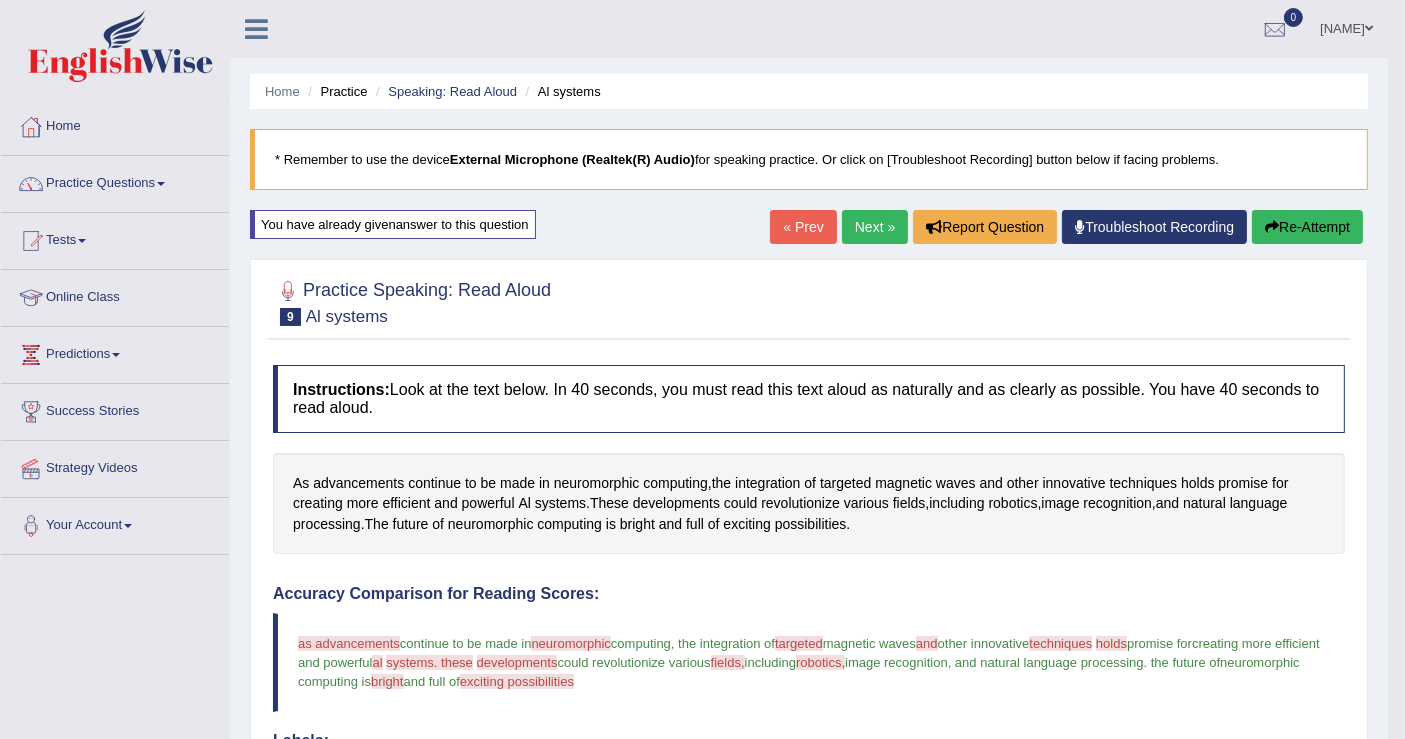 click on "Re-Attempt" at bounding box center [1307, 227] 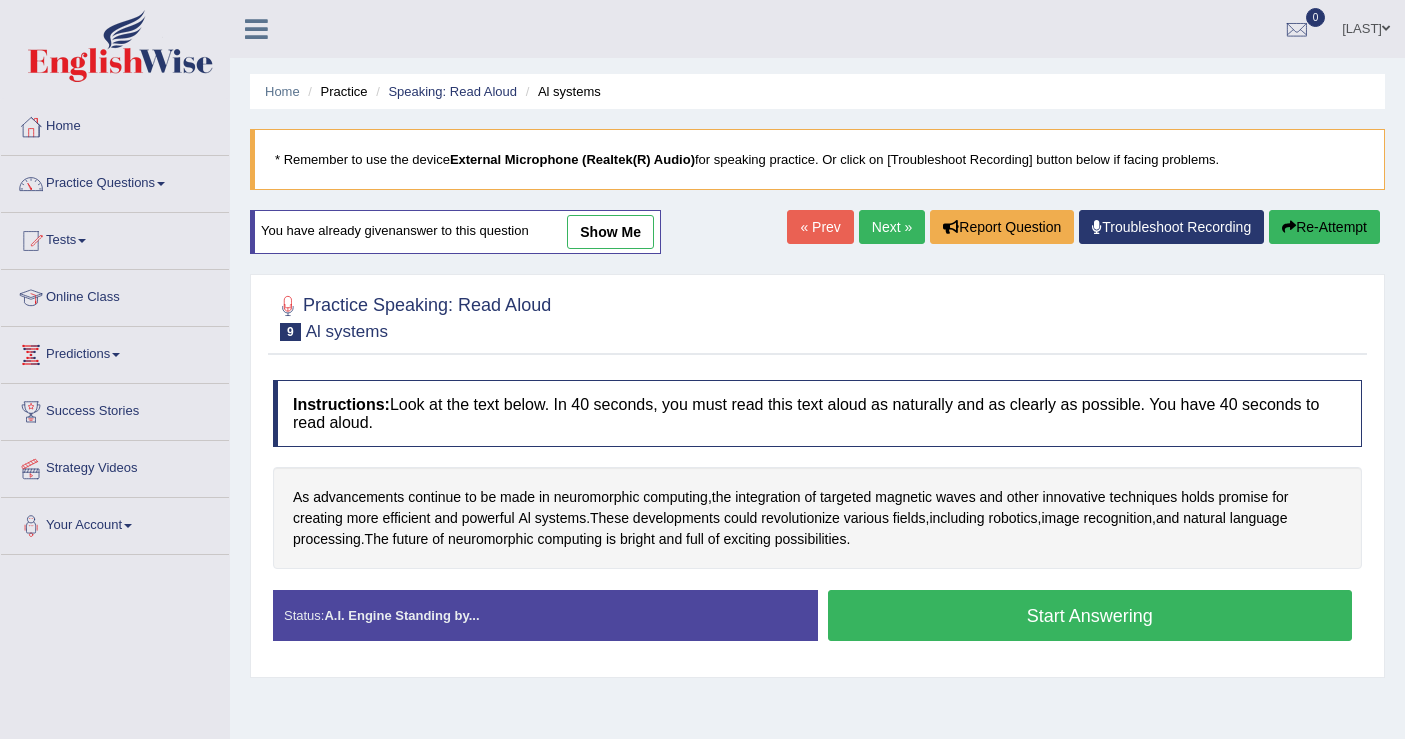 scroll, scrollTop: 310, scrollLeft: 0, axis: vertical 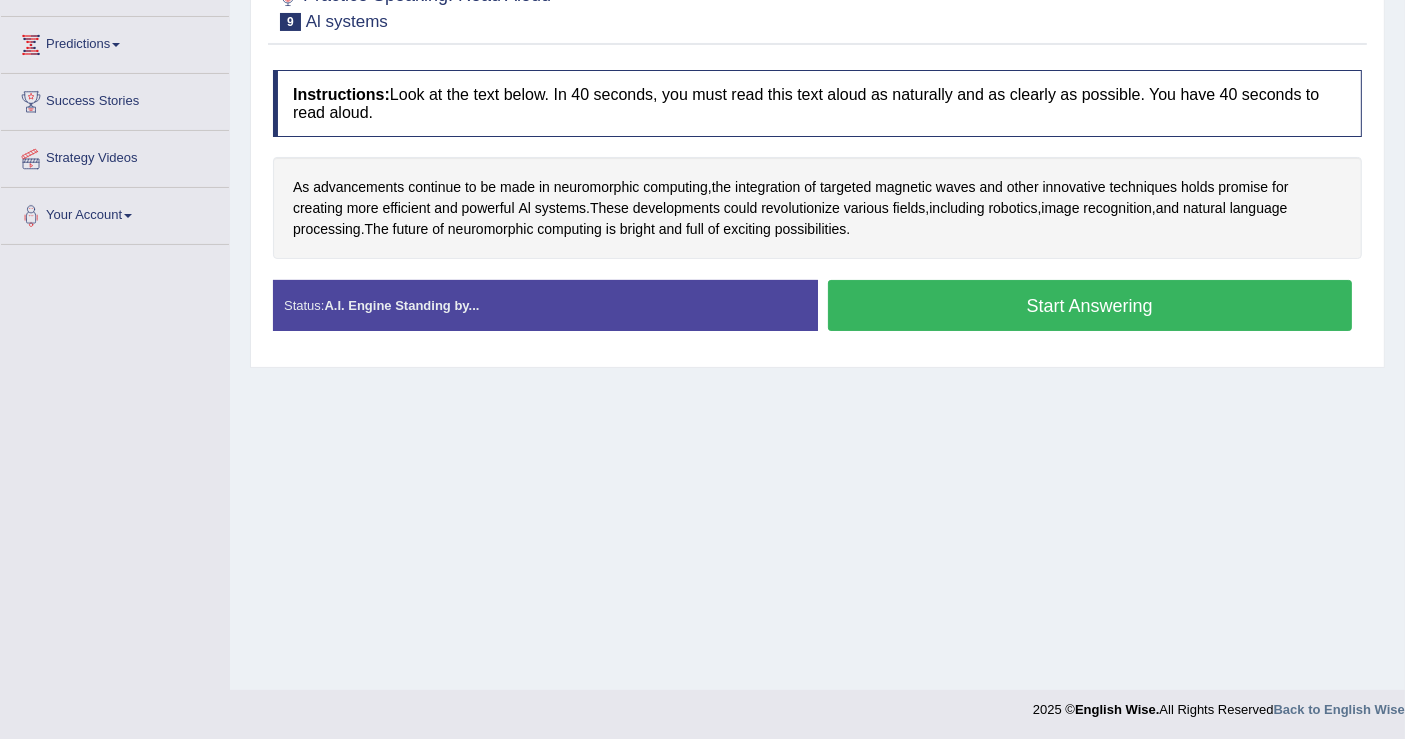 click on "Start Answering" at bounding box center (1090, 305) 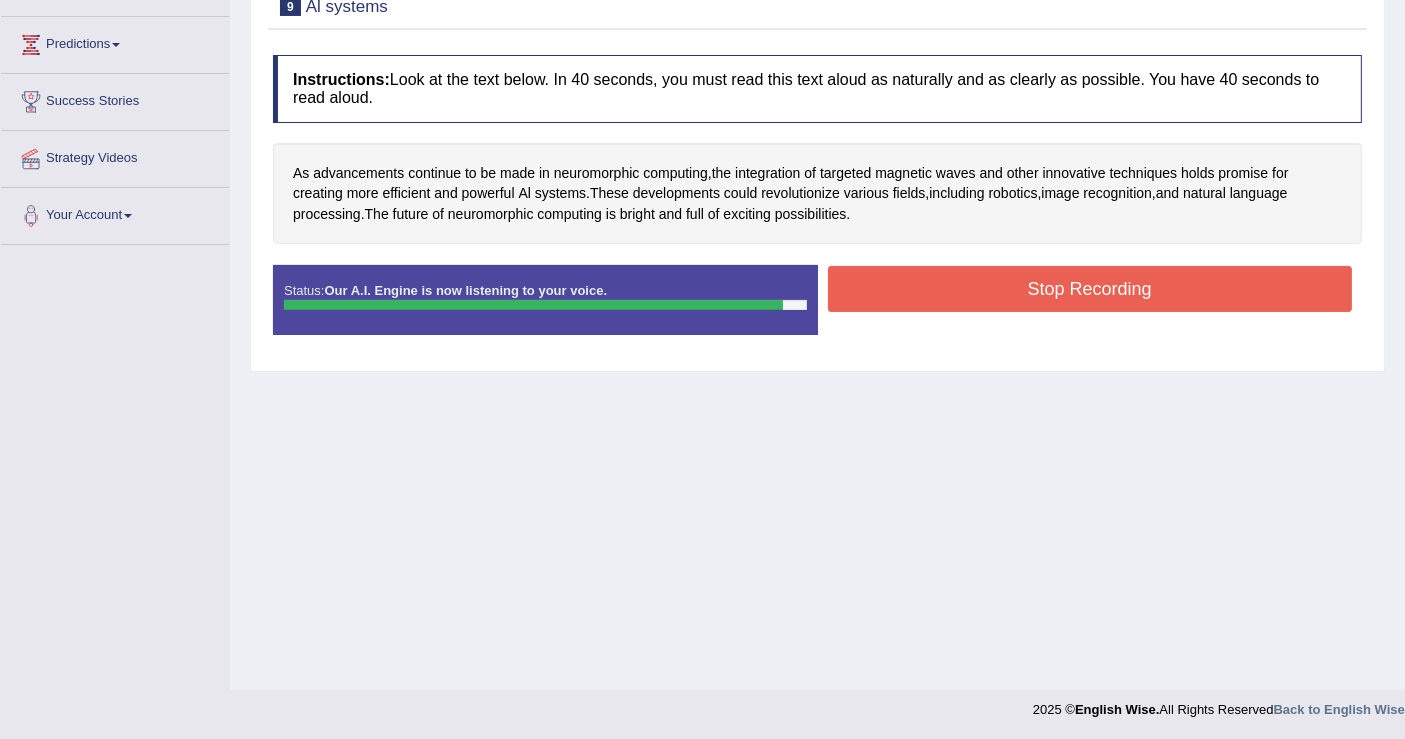 click on "Stop Recording" at bounding box center [1090, 289] 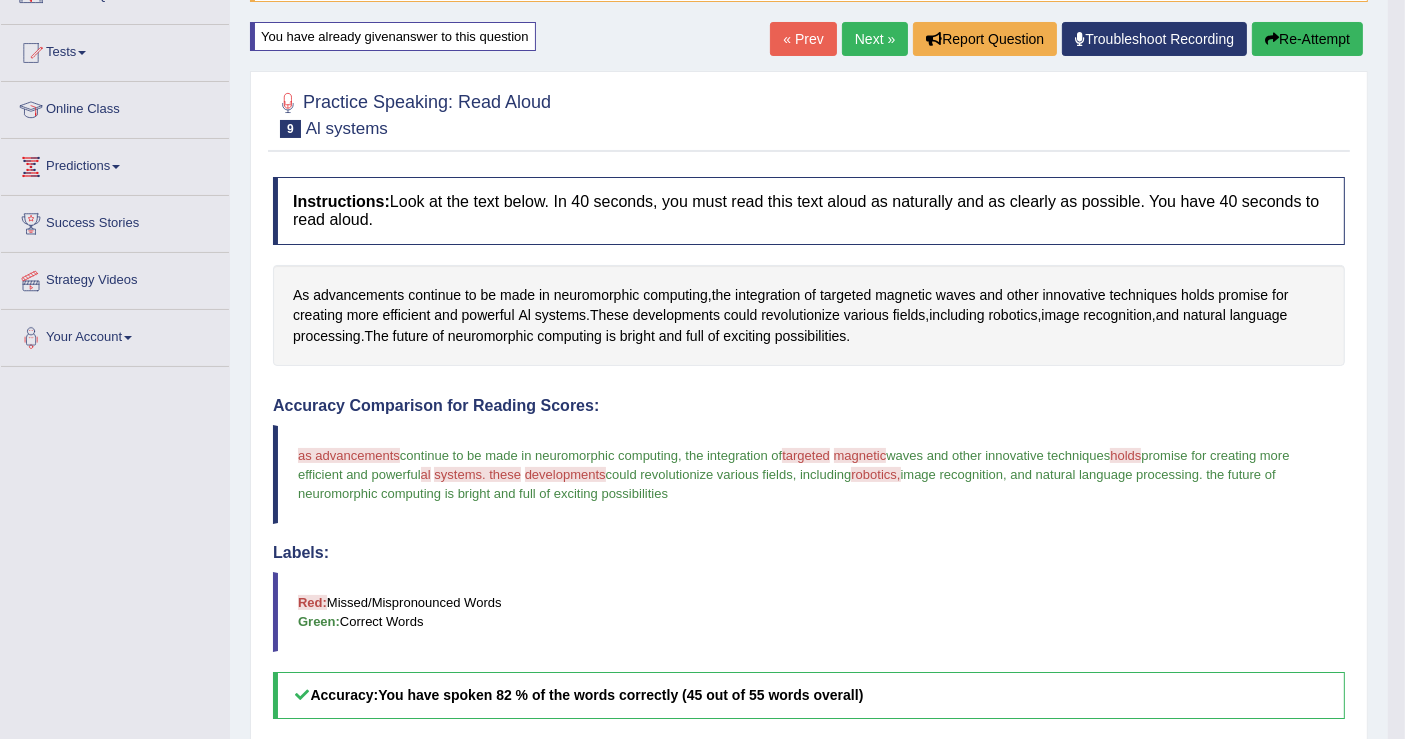scroll, scrollTop: 0, scrollLeft: 0, axis: both 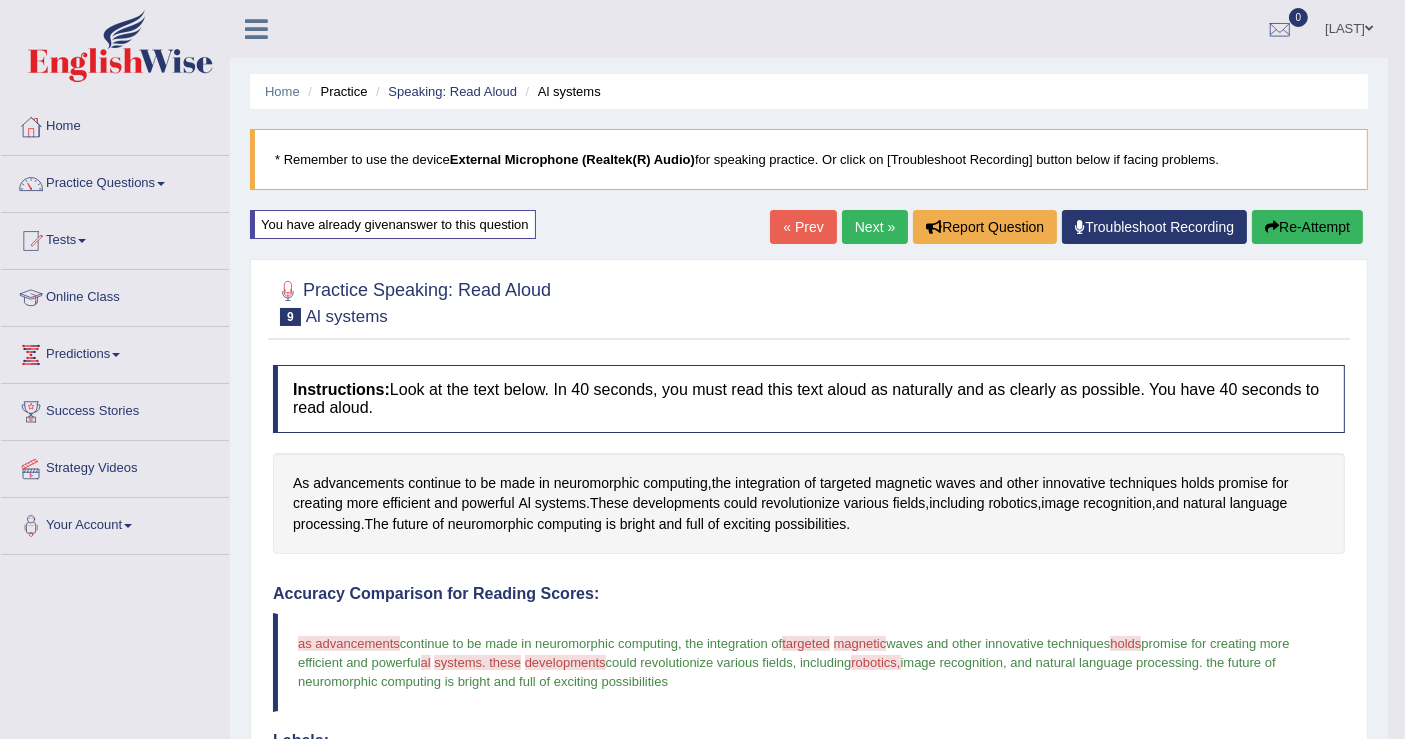 click on "Re-Attempt" at bounding box center (1307, 227) 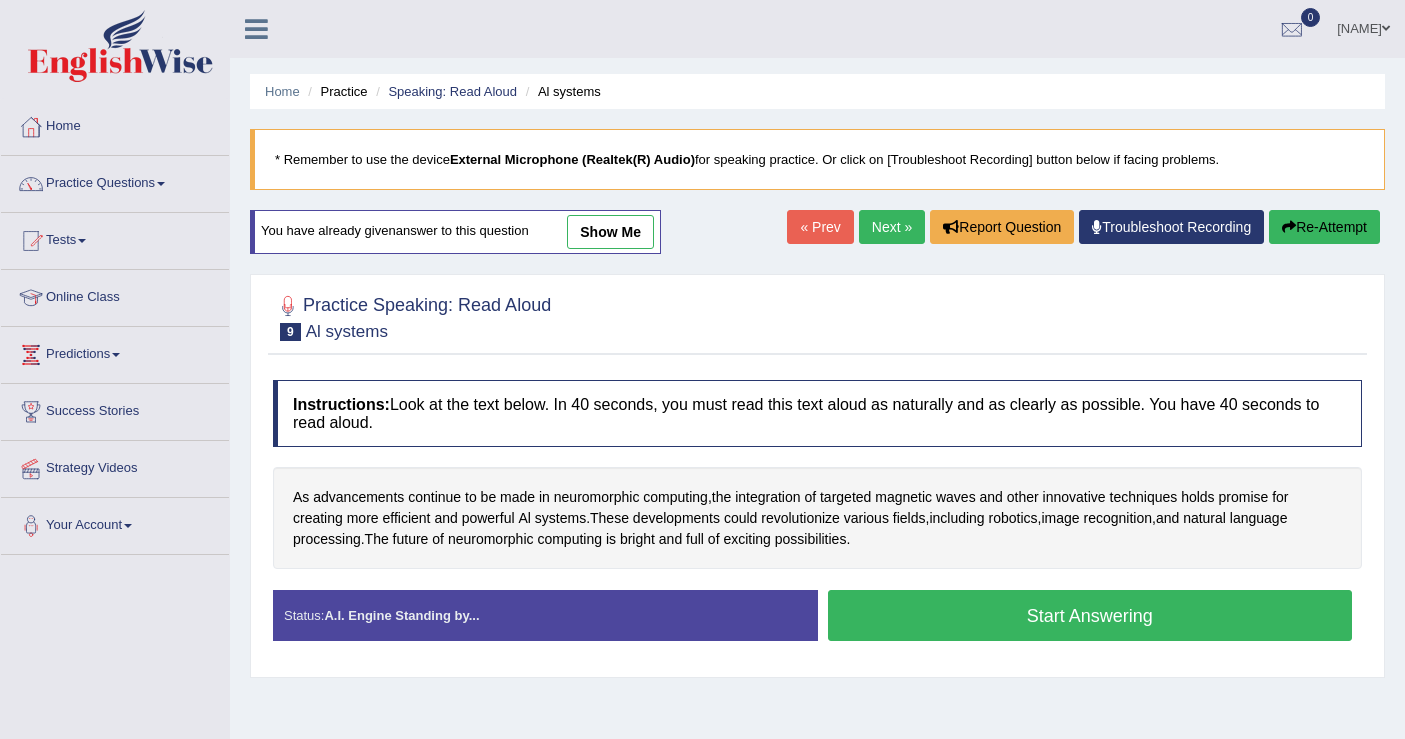 scroll, scrollTop: 0, scrollLeft: 0, axis: both 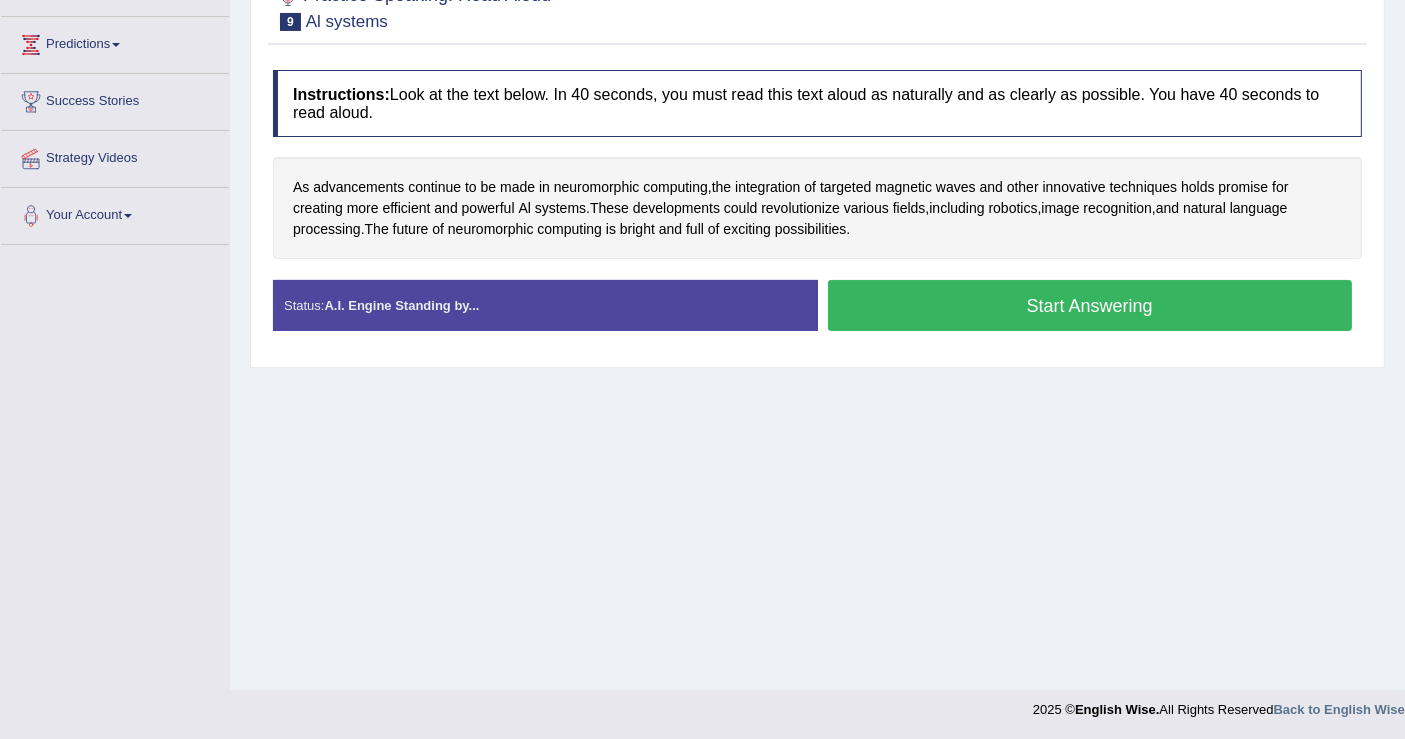 click on "Start Answering" at bounding box center [1090, 305] 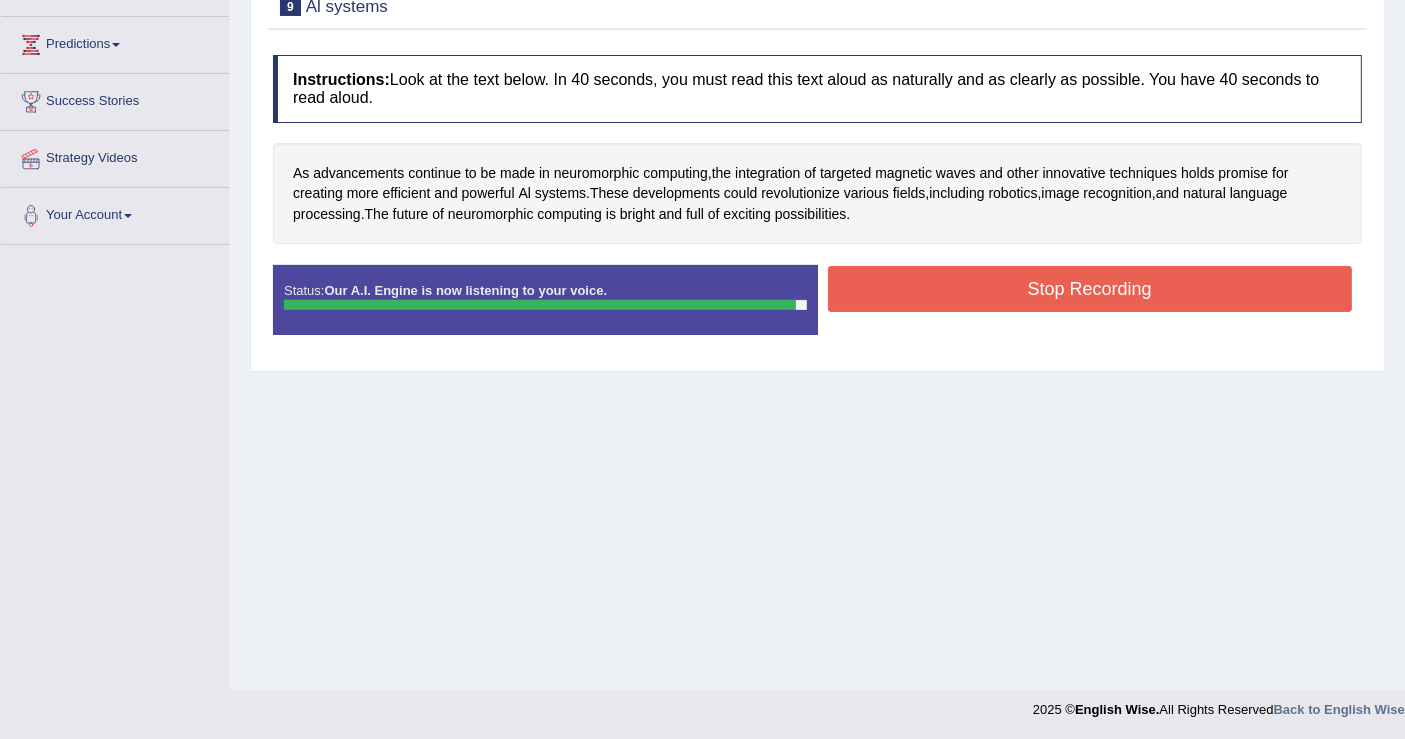 click on "Stop Recording" at bounding box center [1090, 289] 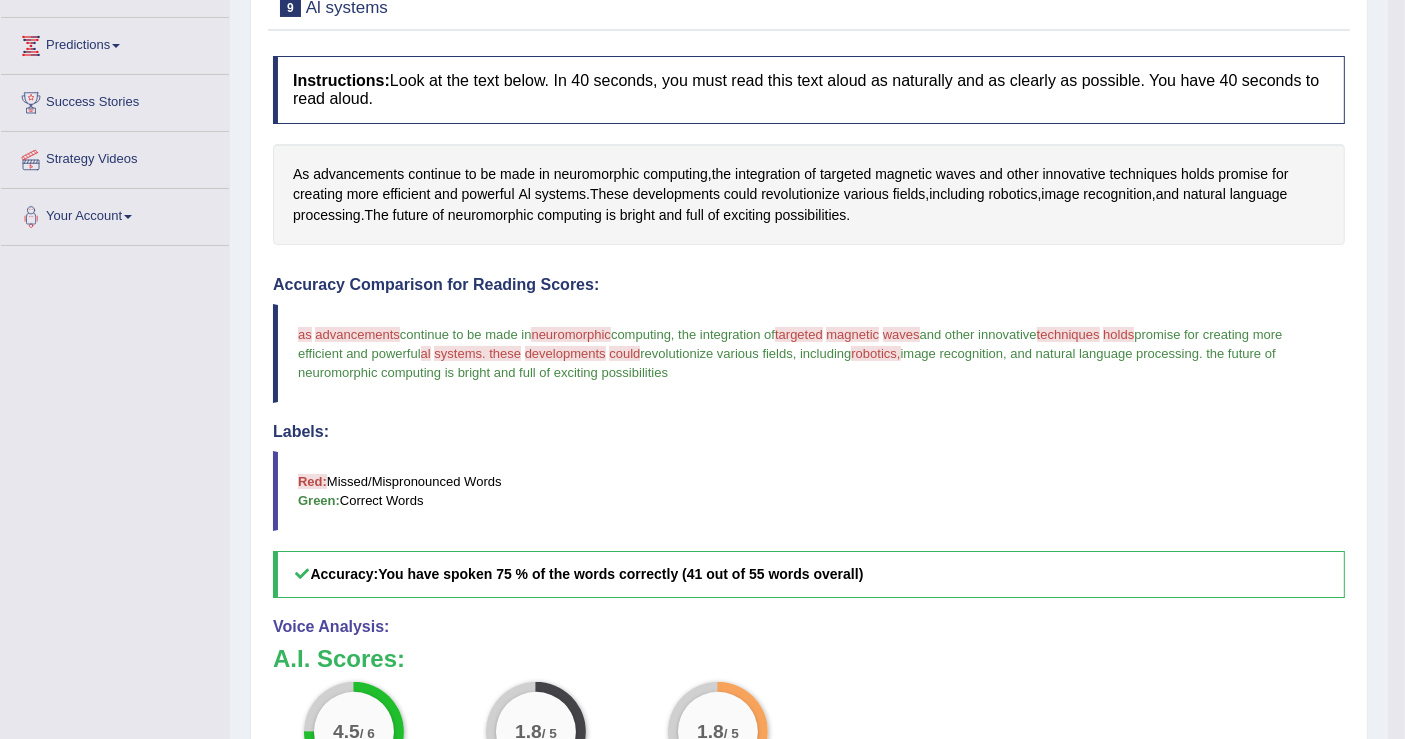 scroll, scrollTop: 77, scrollLeft: 0, axis: vertical 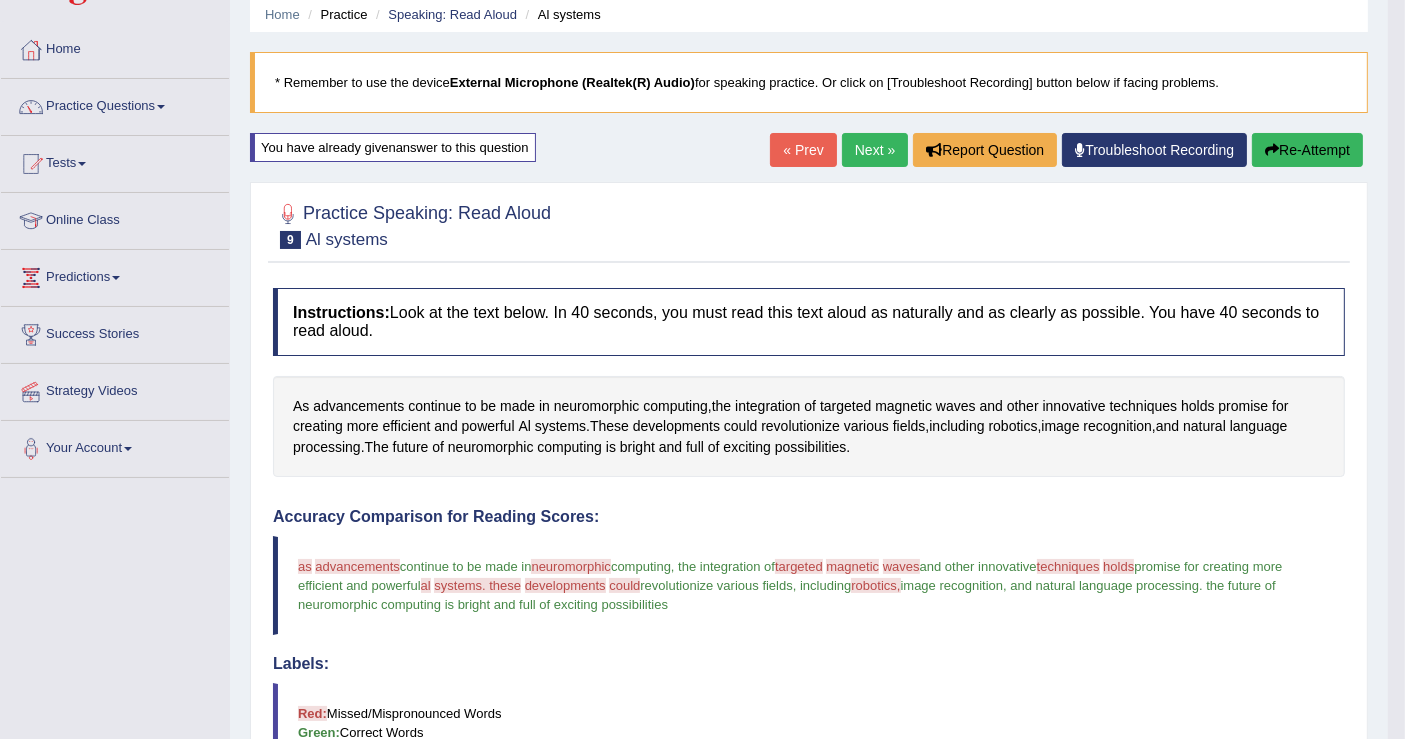 drag, startPoint x: 1292, startPoint y: 141, endPoint x: 1281, endPoint y: 137, distance: 11.7046995 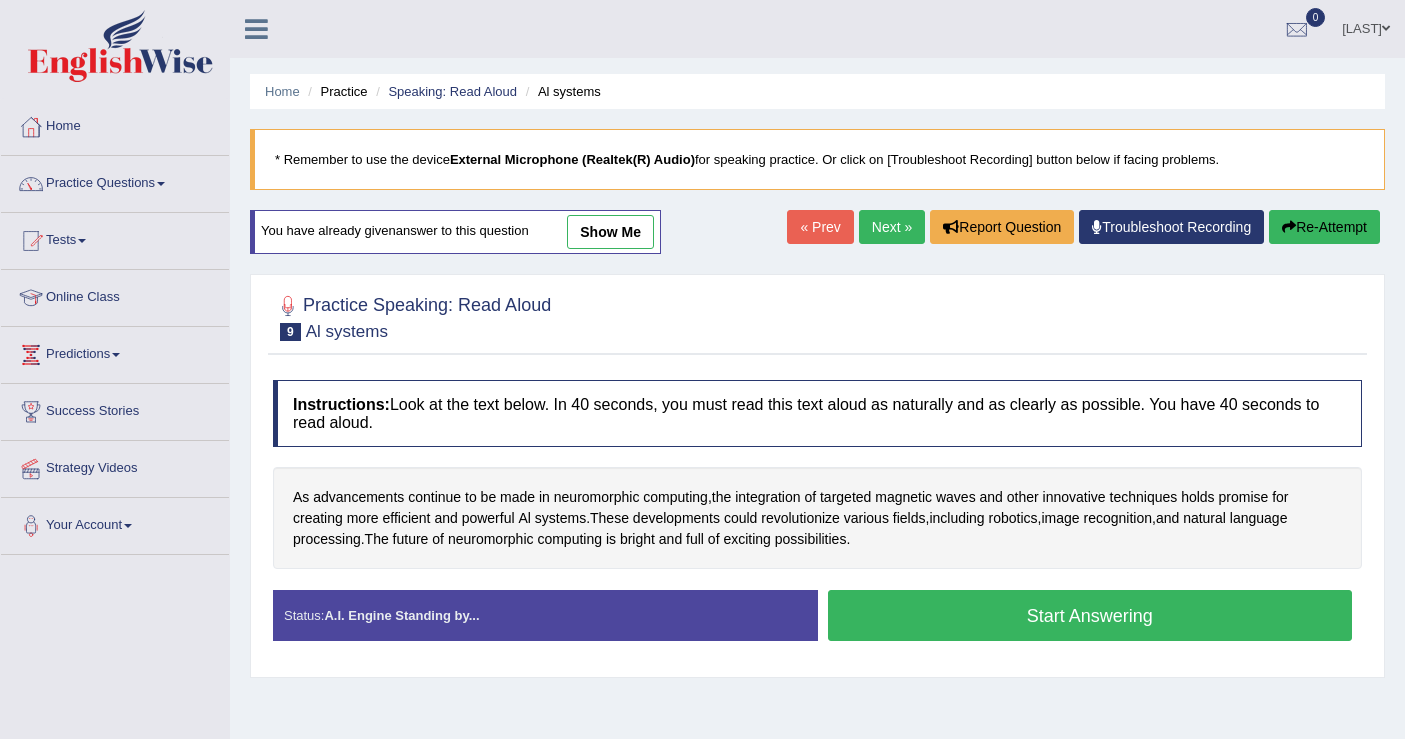 scroll, scrollTop: 77, scrollLeft: 0, axis: vertical 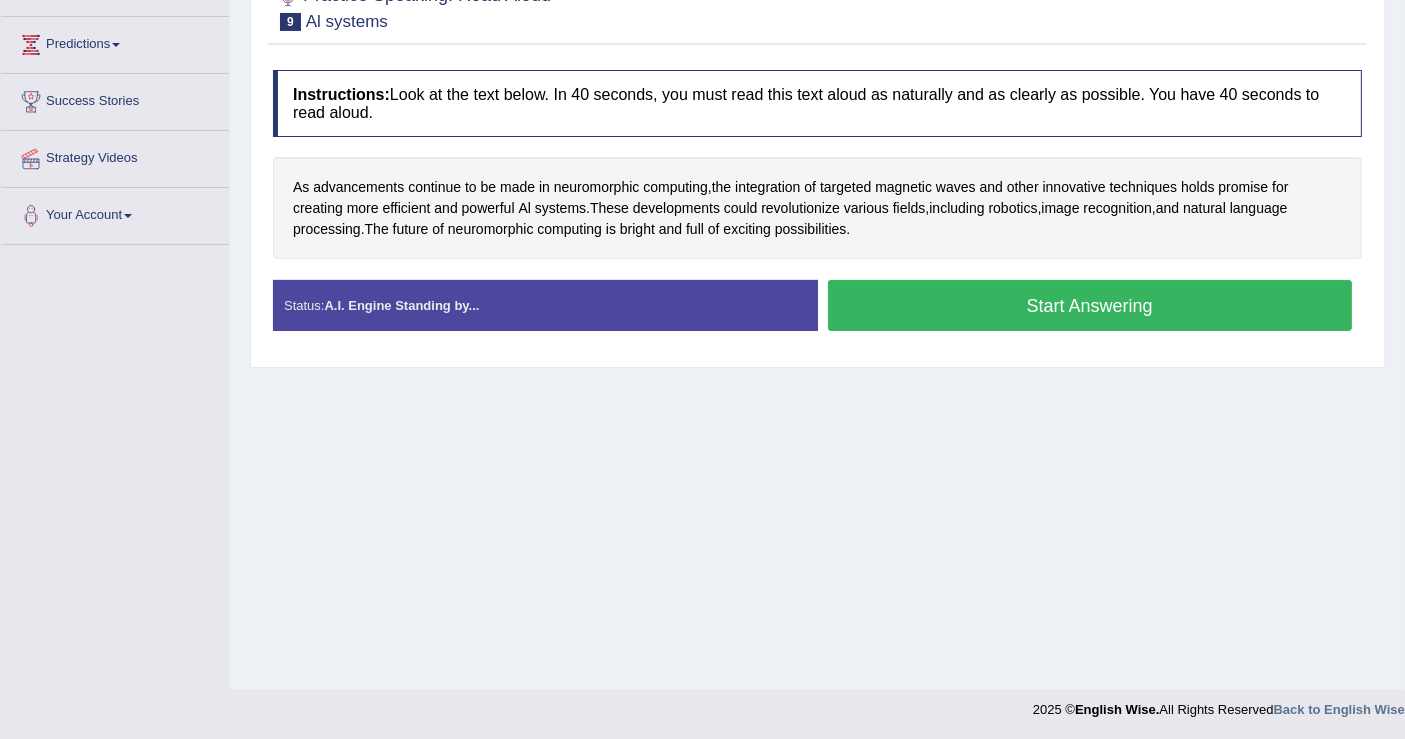 click on "Start Answering" at bounding box center [1090, 305] 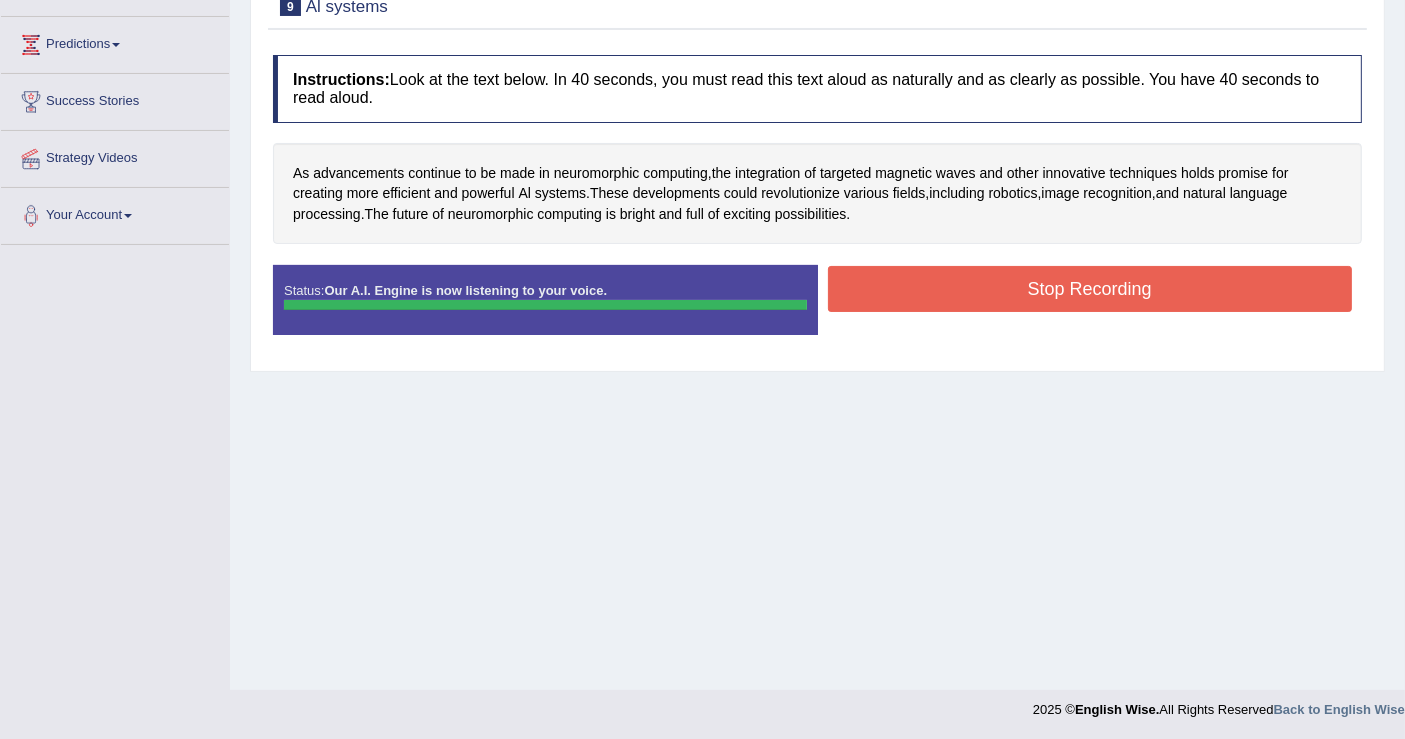 click on "Stop Recording" at bounding box center (1090, 289) 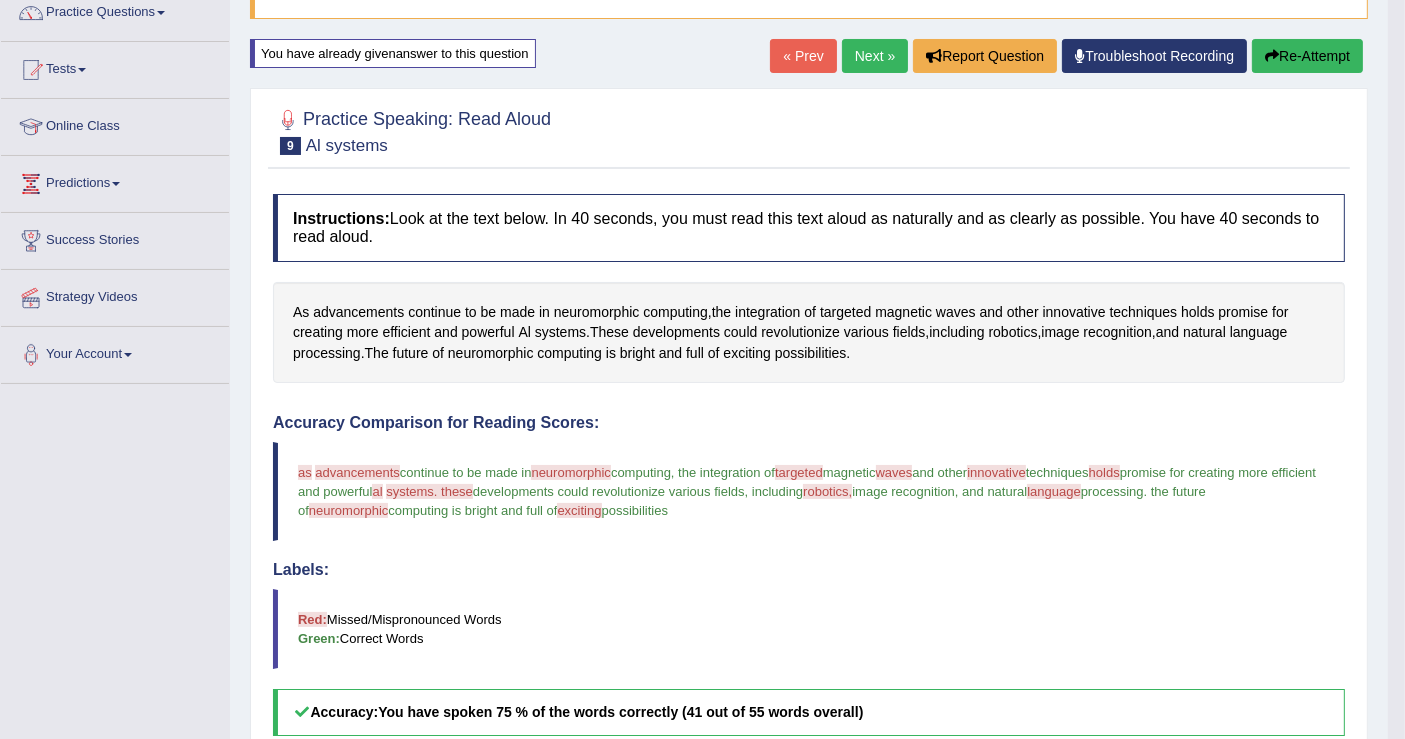 scroll, scrollTop: 77, scrollLeft: 0, axis: vertical 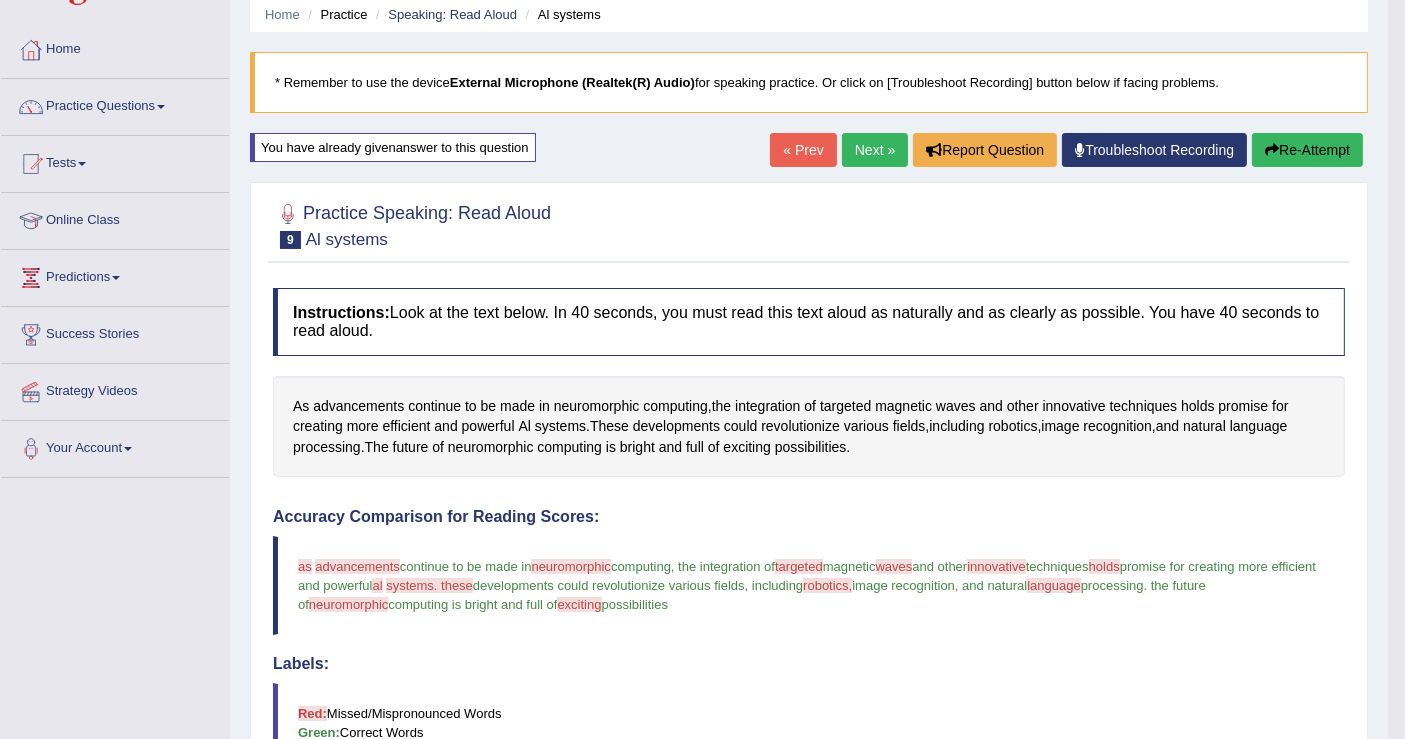 click on "Re-Attempt" at bounding box center [1307, 150] 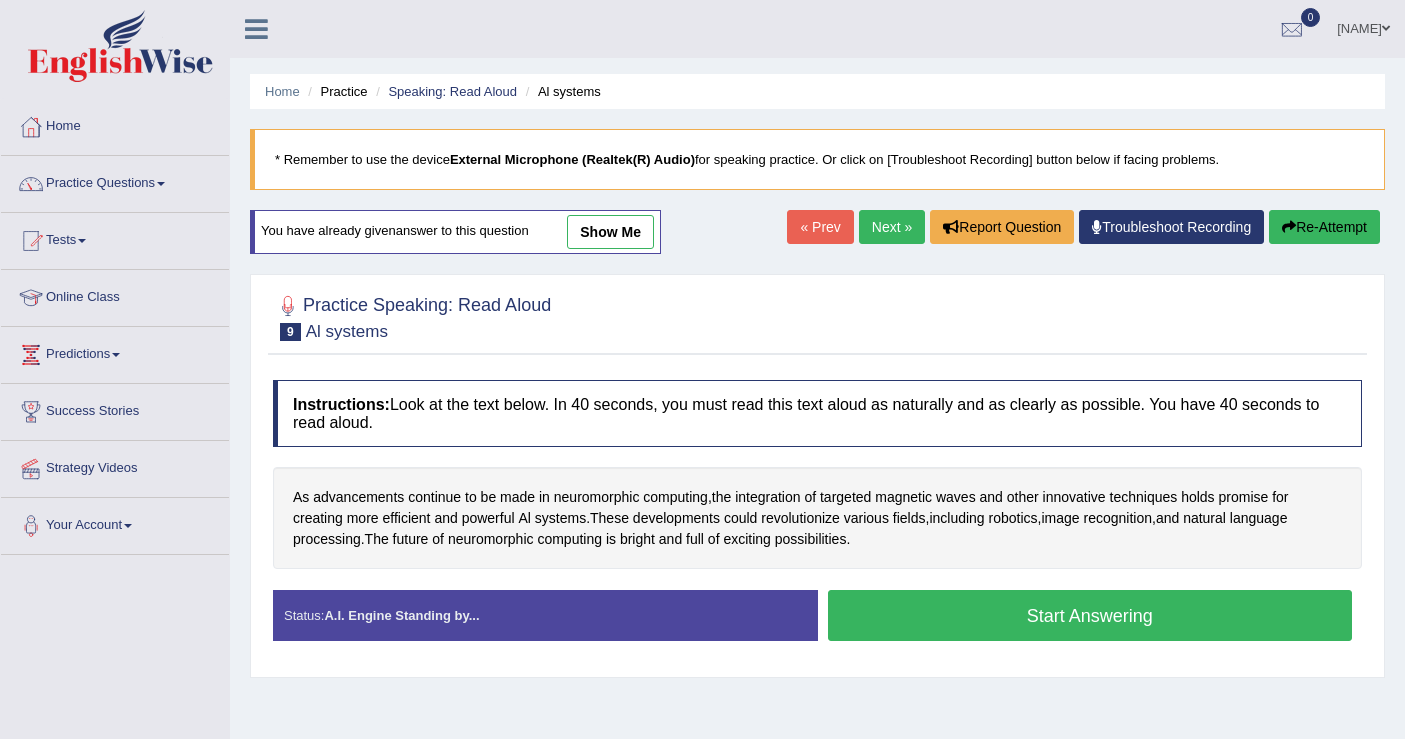 scroll, scrollTop: 77, scrollLeft: 0, axis: vertical 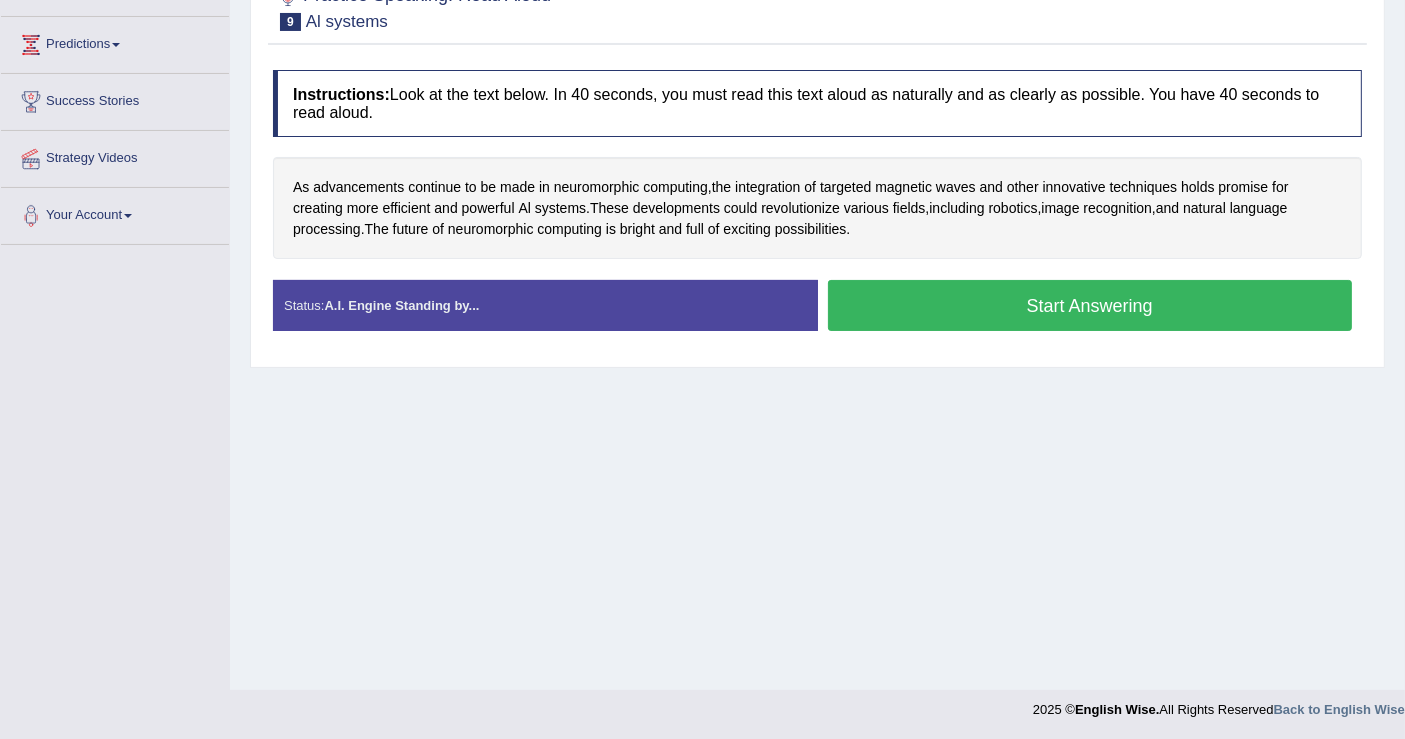 click on "Start Answering" at bounding box center [1090, 305] 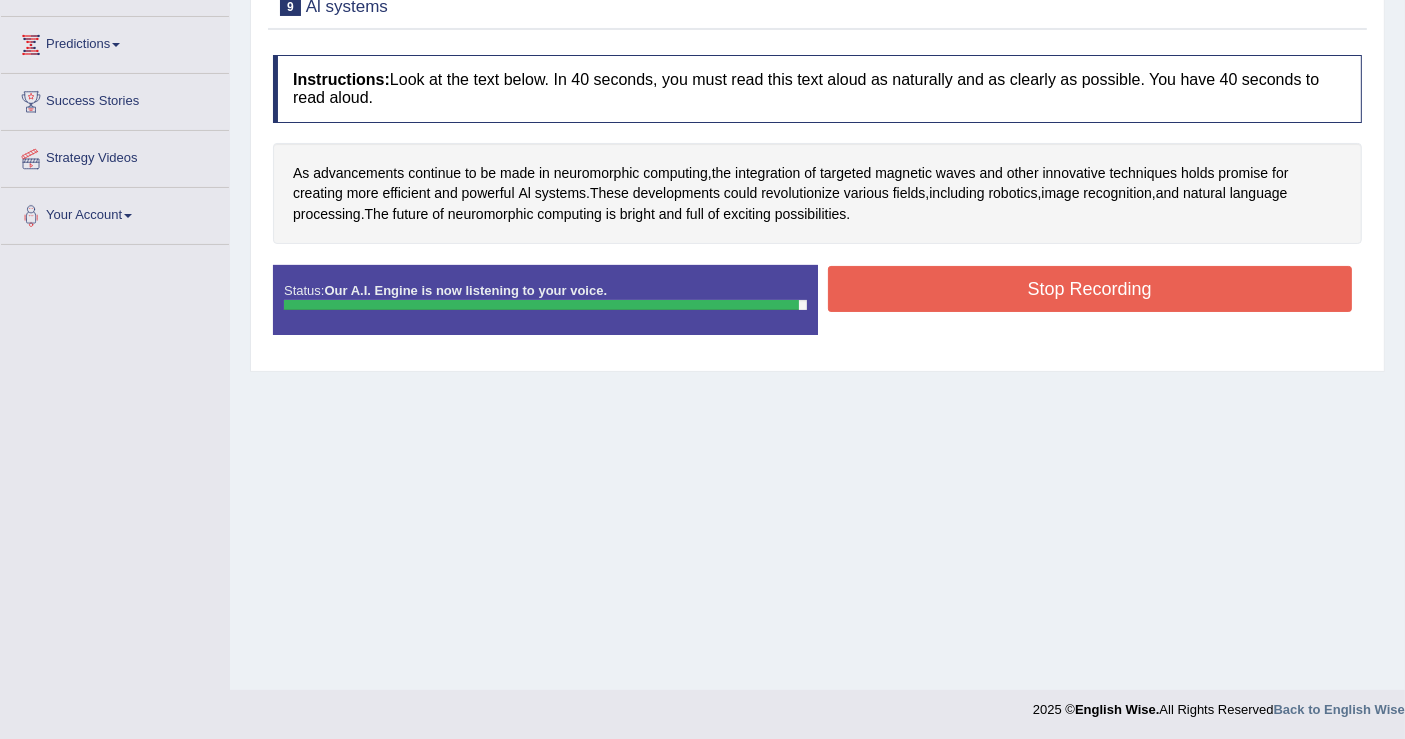 click on "Stop Recording" at bounding box center [1090, 289] 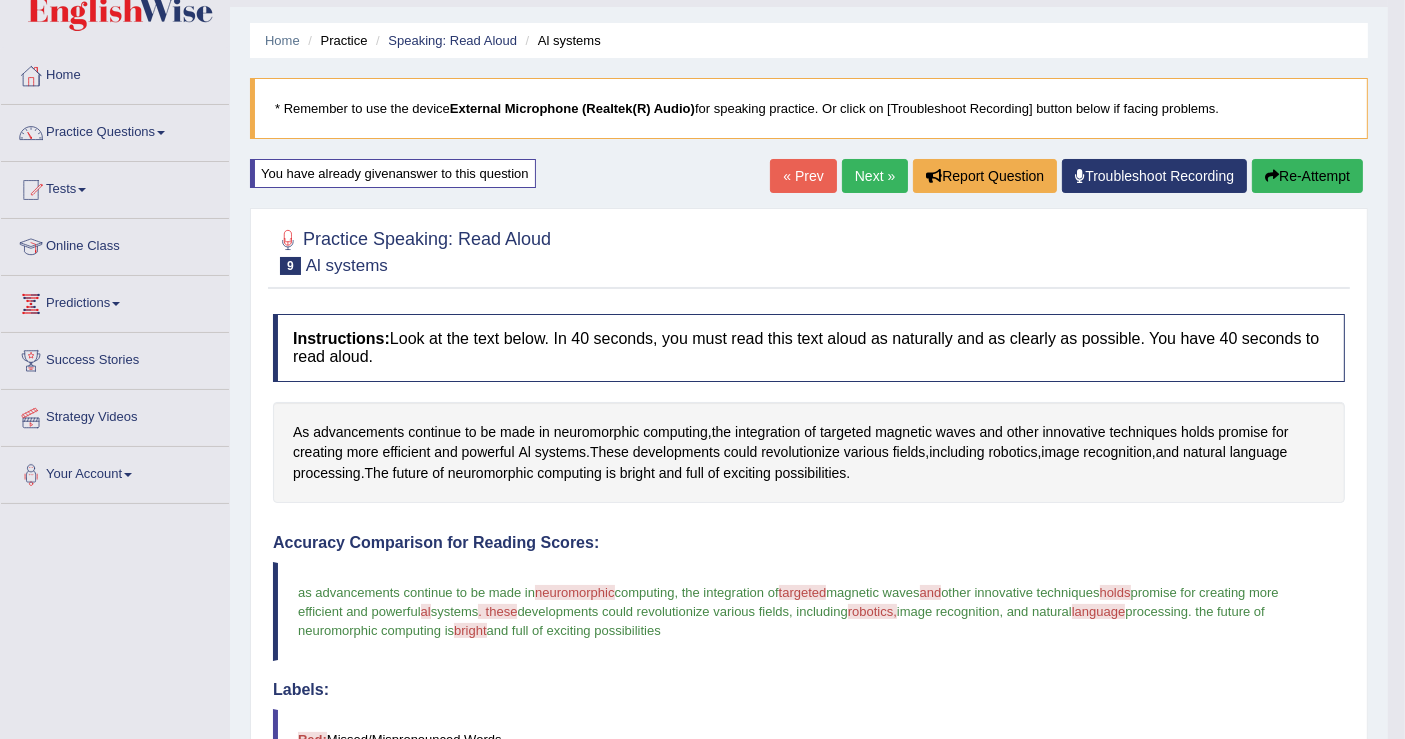 scroll, scrollTop: 0, scrollLeft: 0, axis: both 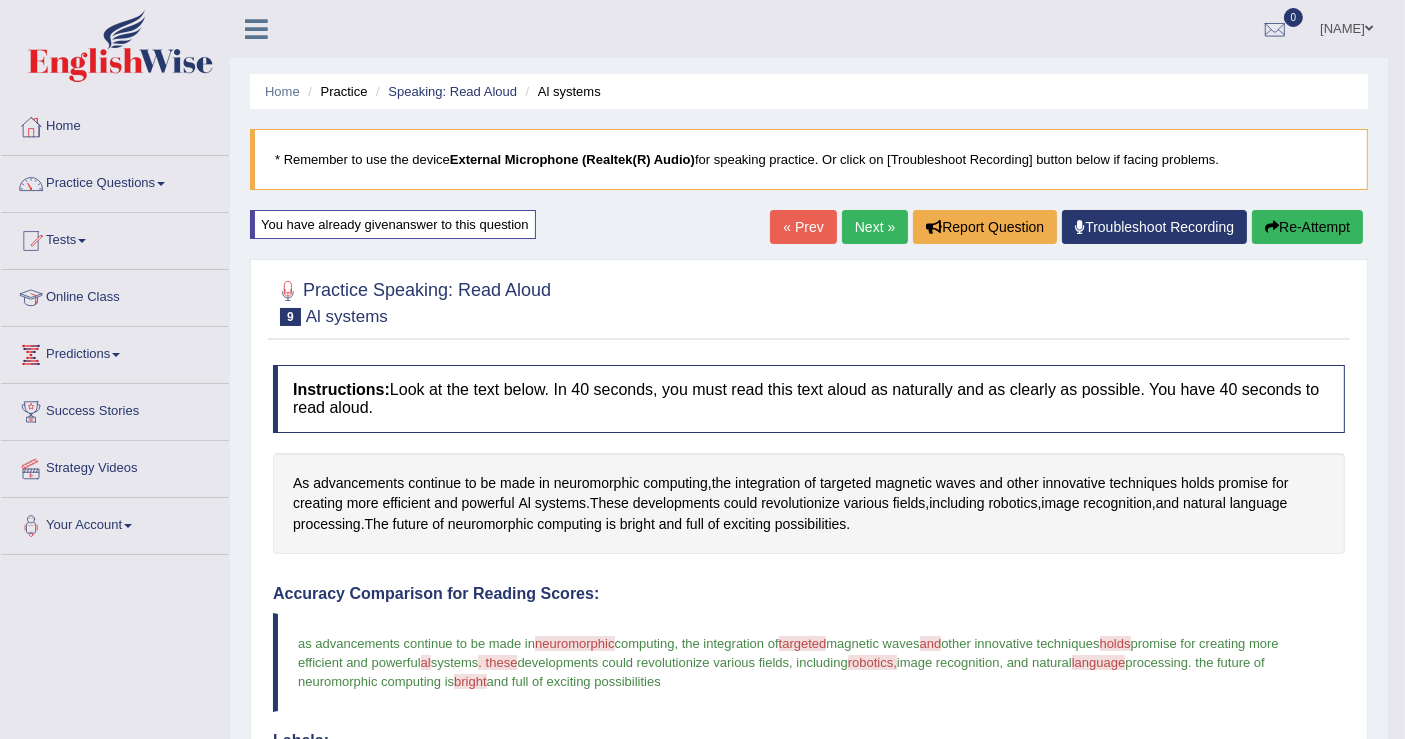 click on "Next »" at bounding box center [875, 227] 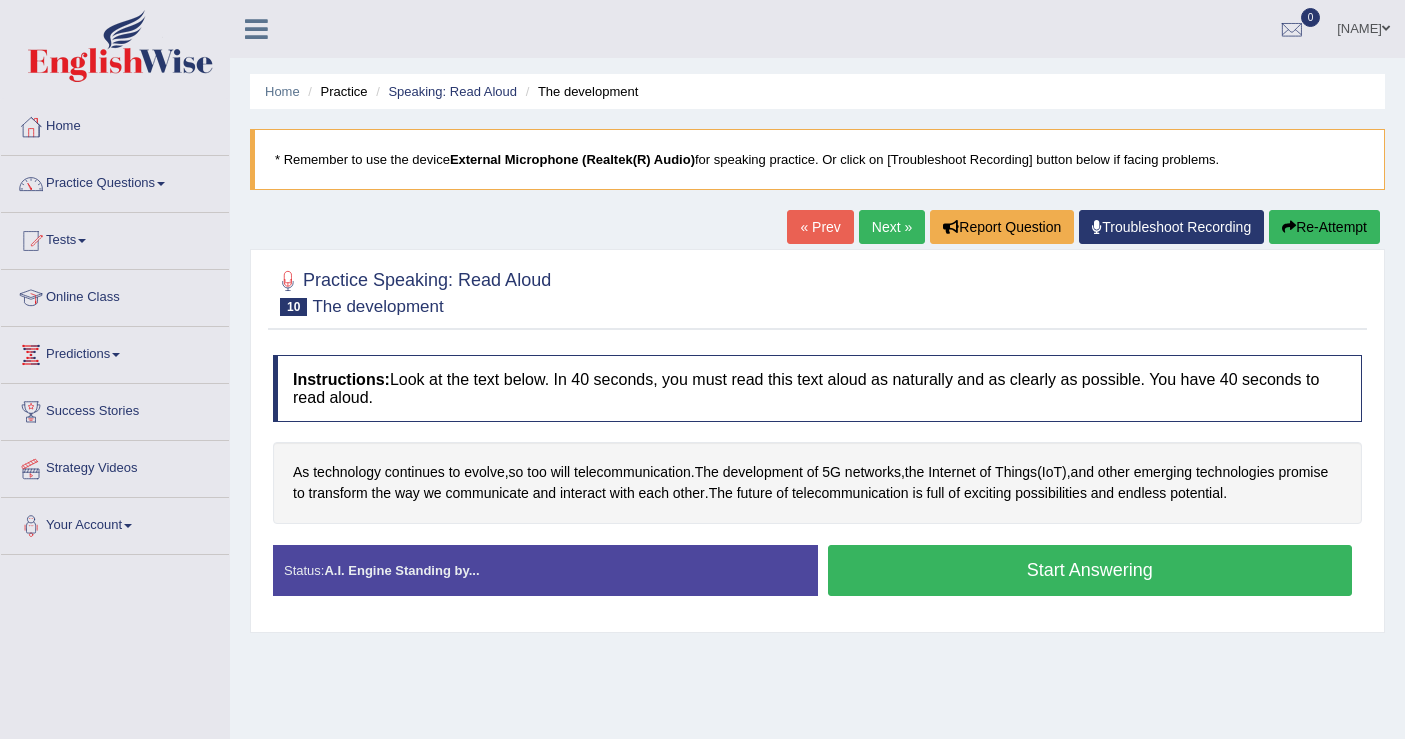 scroll, scrollTop: 0, scrollLeft: 0, axis: both 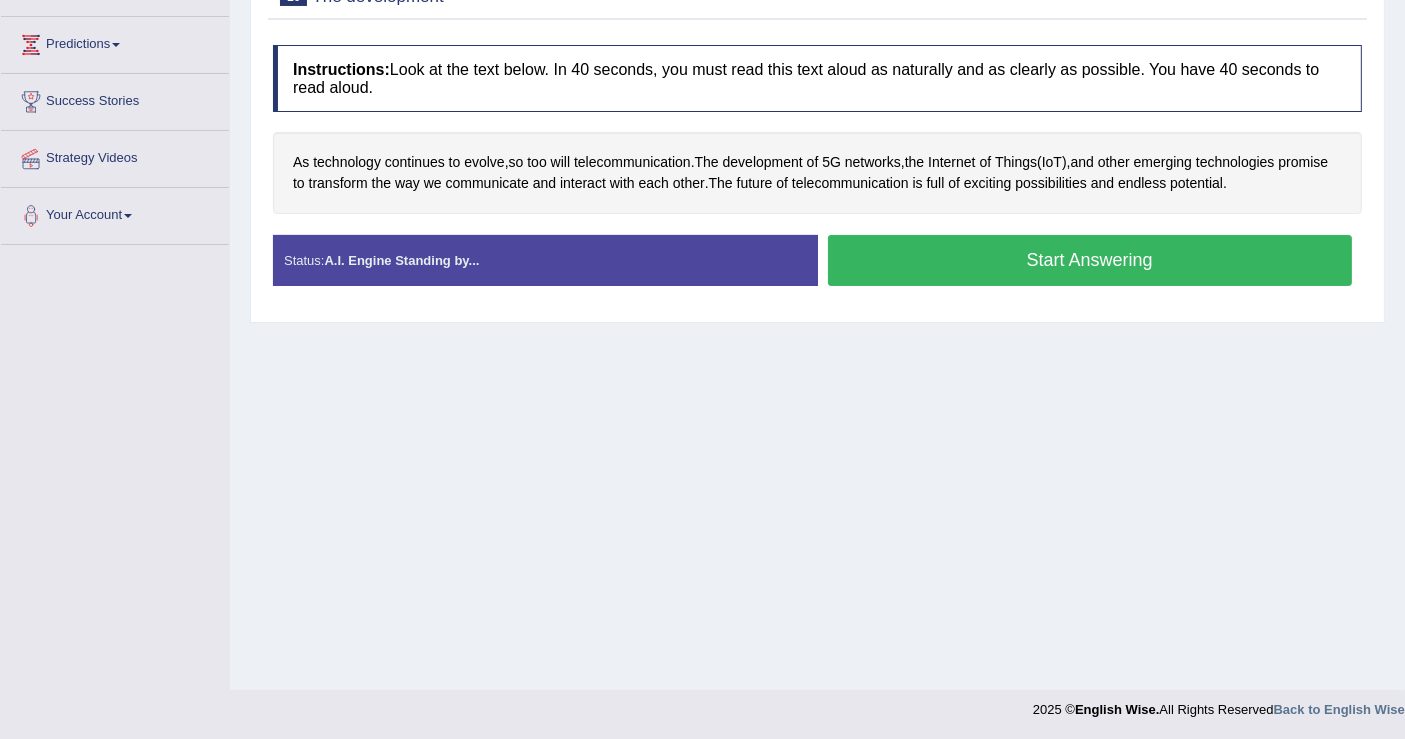 click on "Start Answering" at bounding box center (1090, 260) 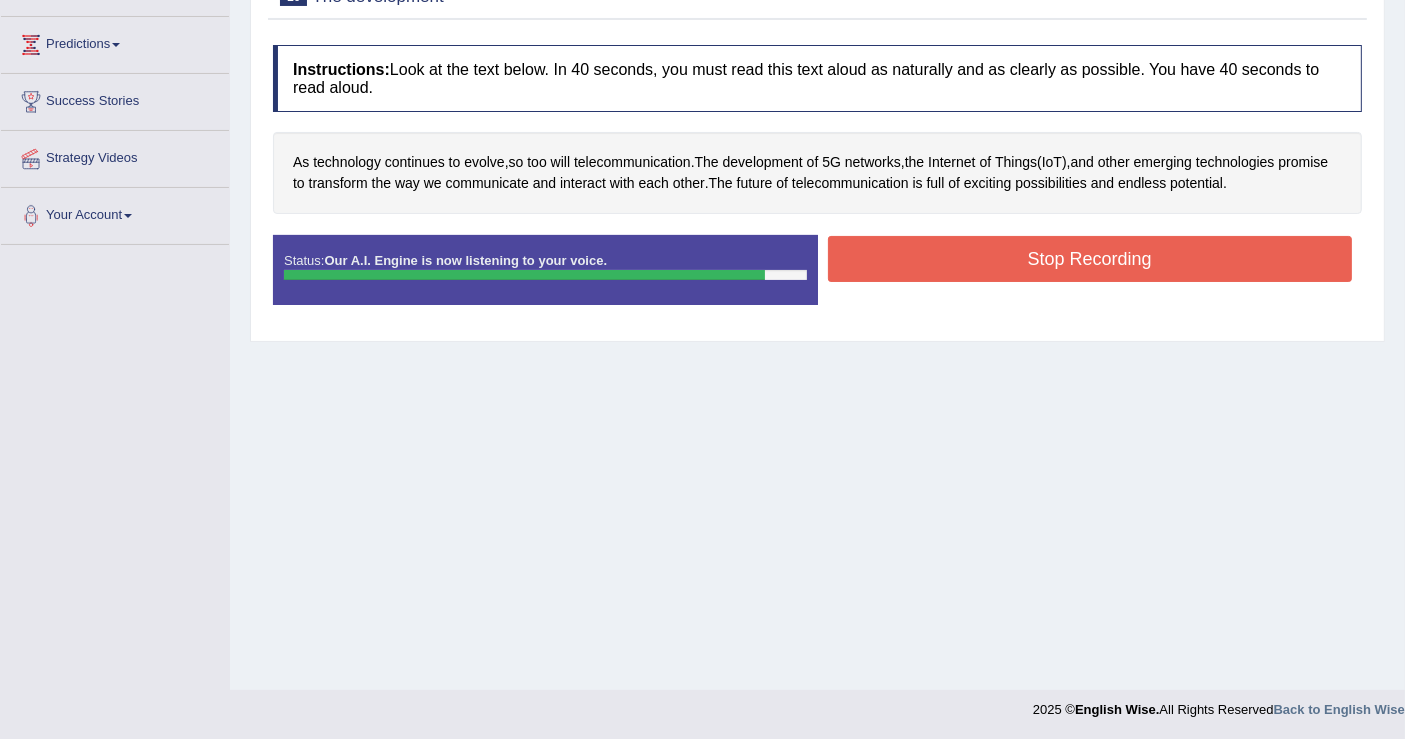 click on "Stop Recording" at bounding box center (1090, 259) 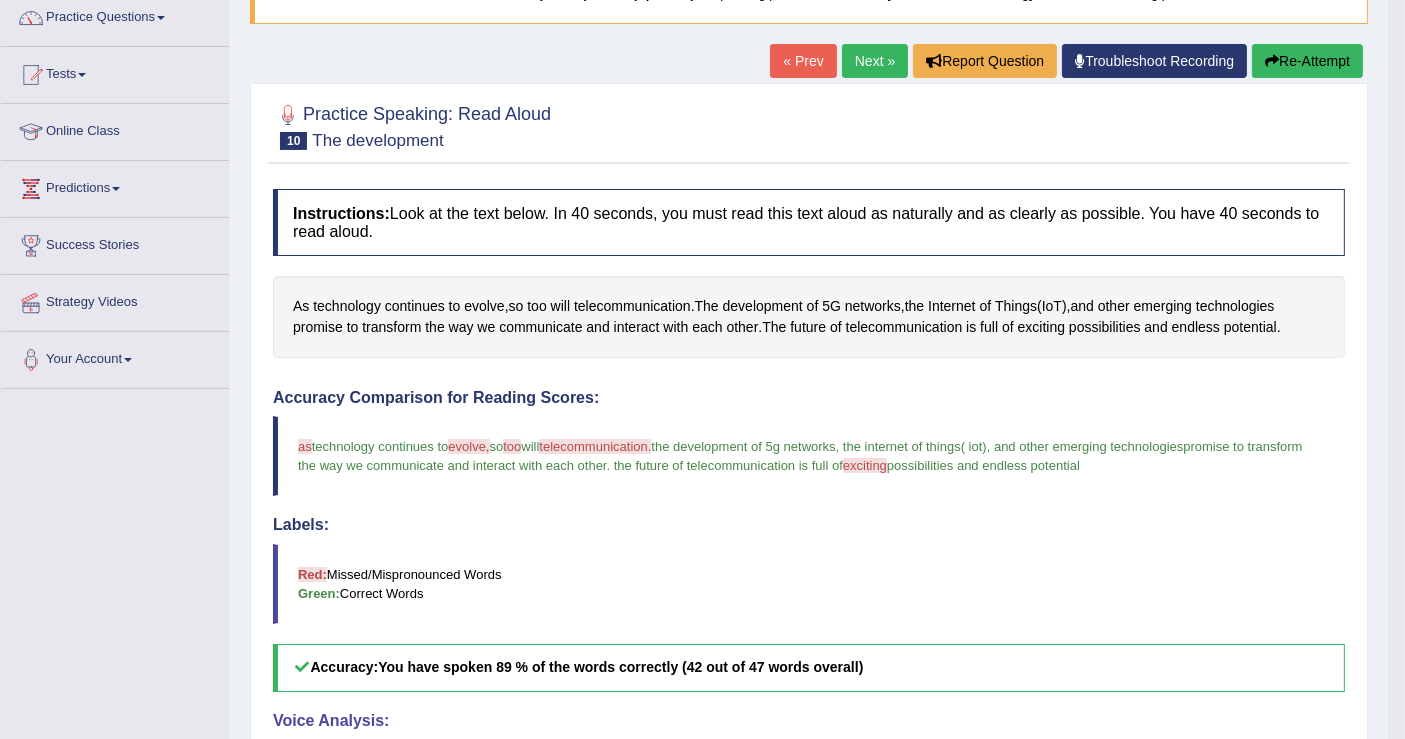 scroll, scrollTop: 111, scrollLeft: 0, axis: vertical 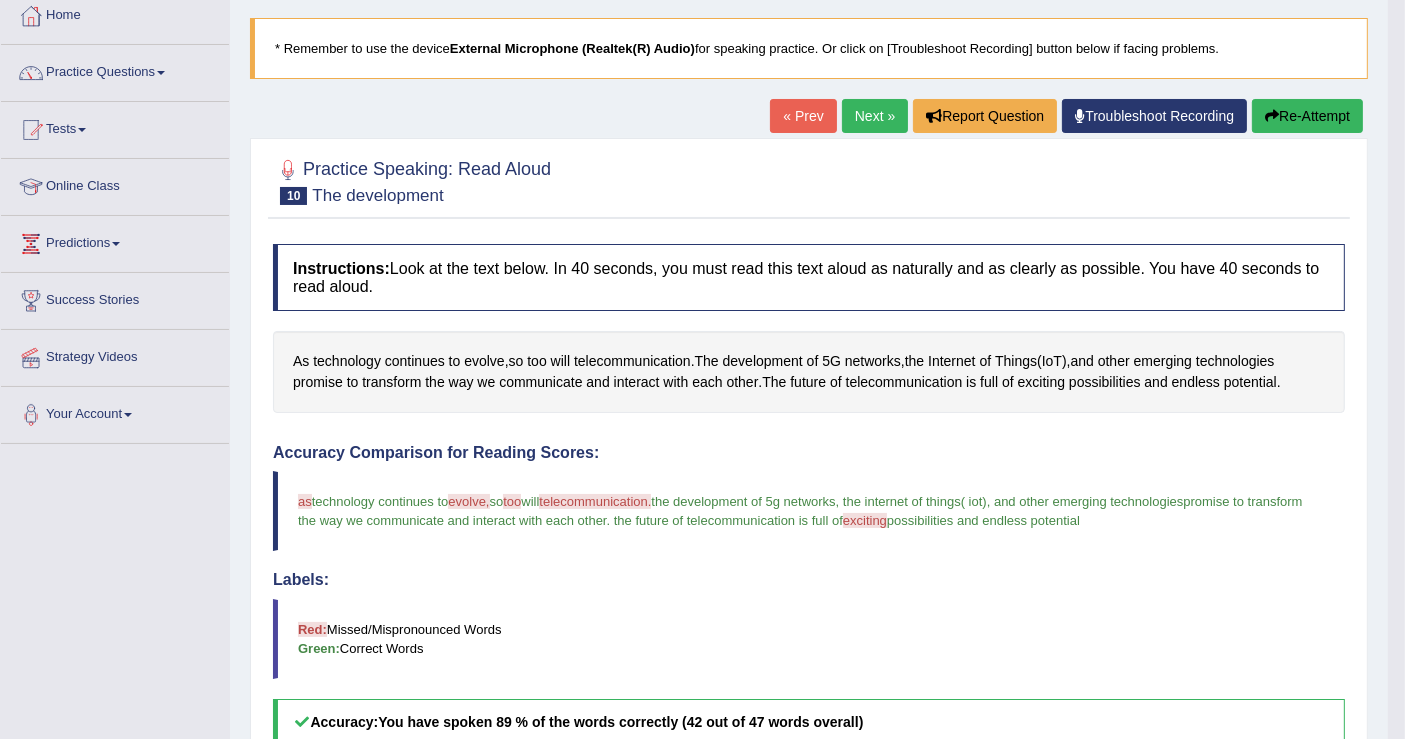 click on "Re-Attempt" at bounding box center [1307, 116] 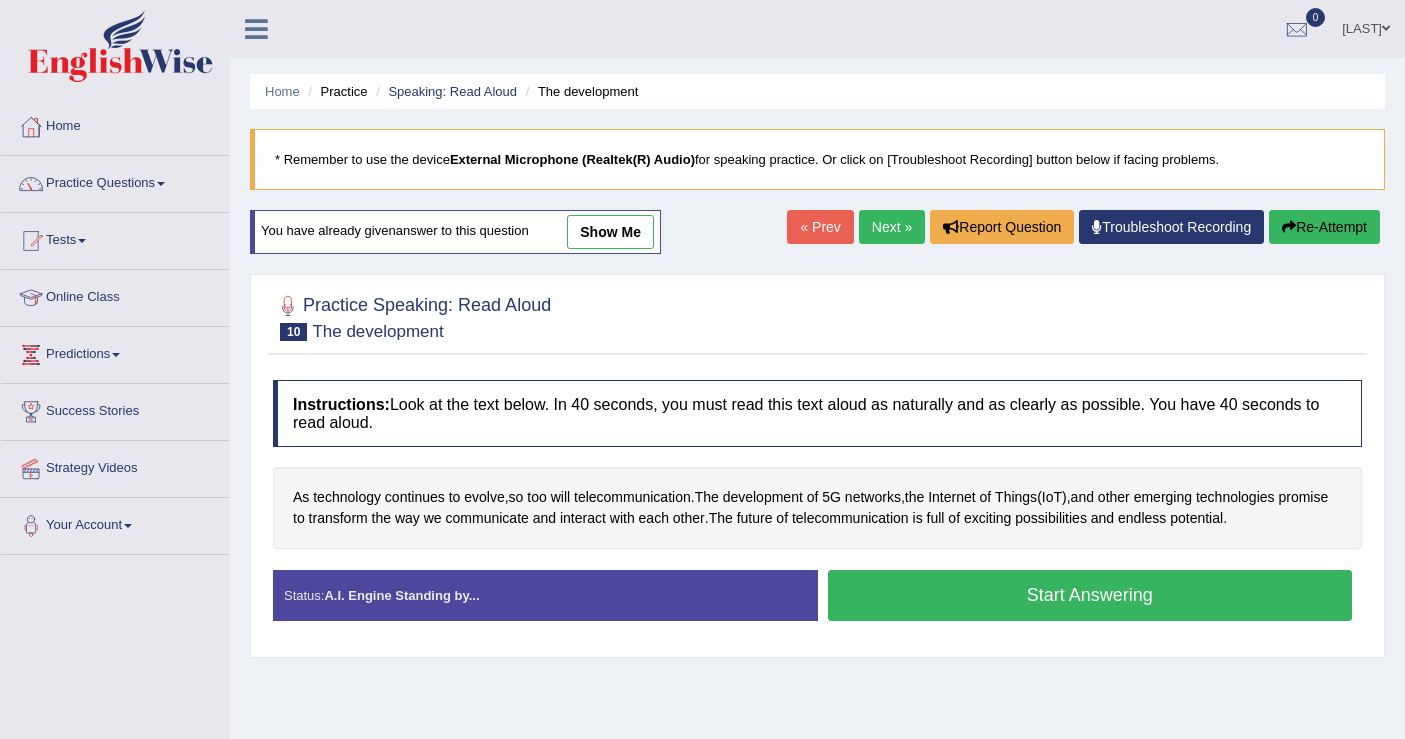 scroll, scrollTop: 111, scrollLeft: 0, axis: vertical 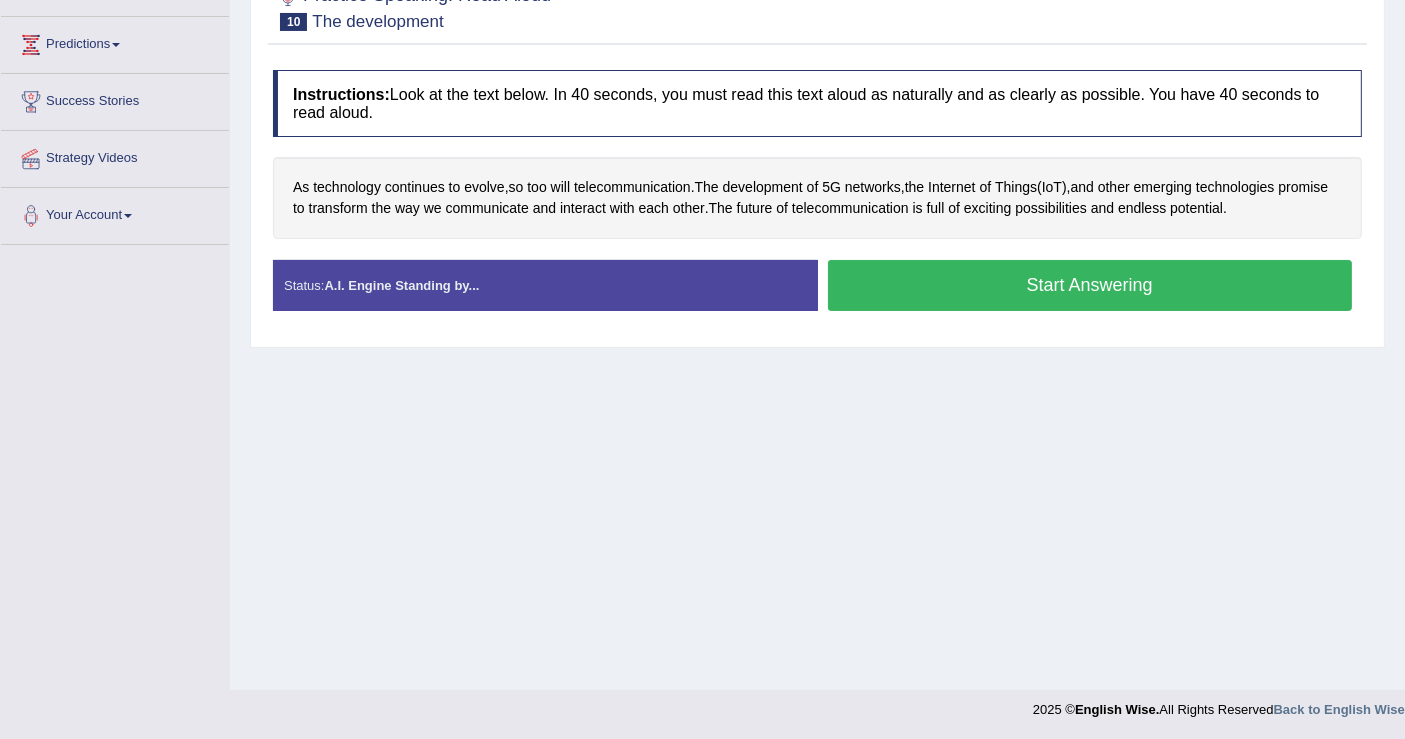 click on "Start Answering" at bounding box center (1090, 285) 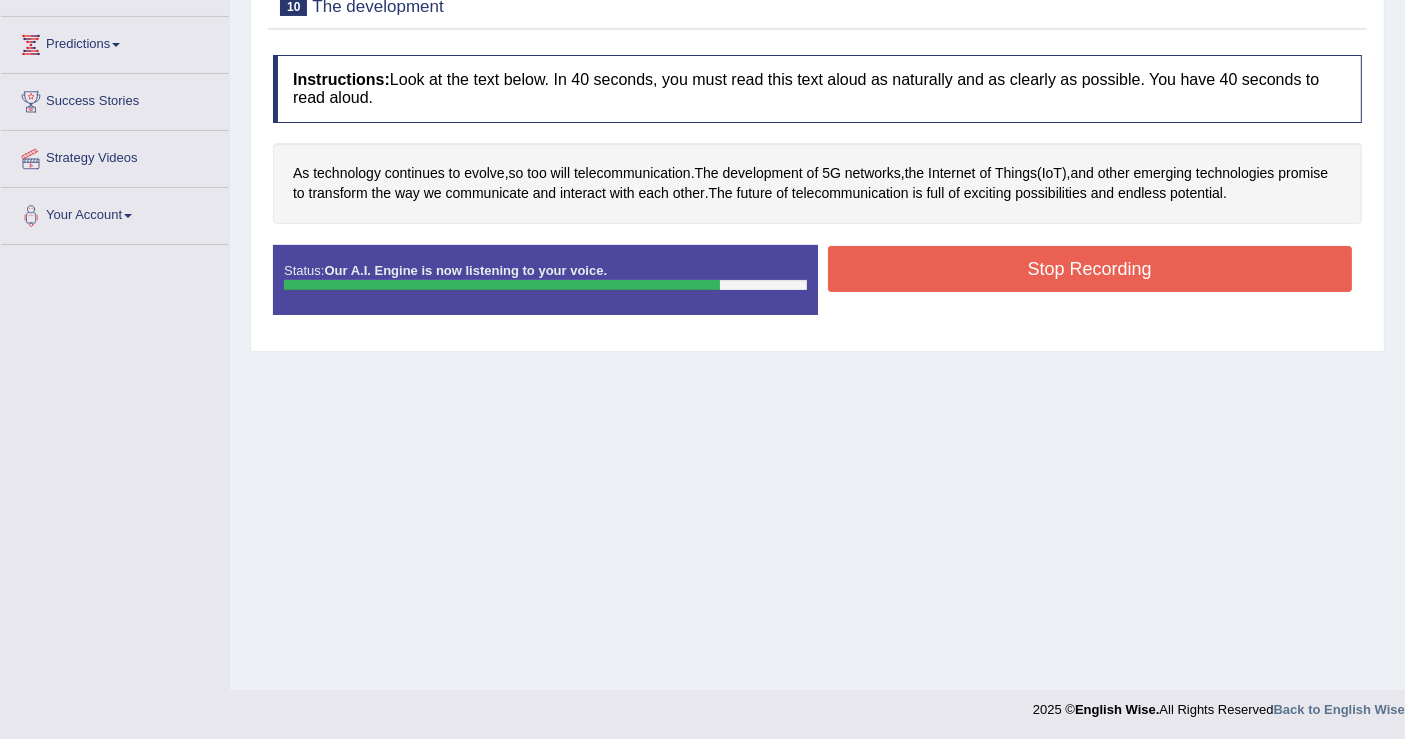 click on "Stop Recording" at bounding box center [1090, 269] 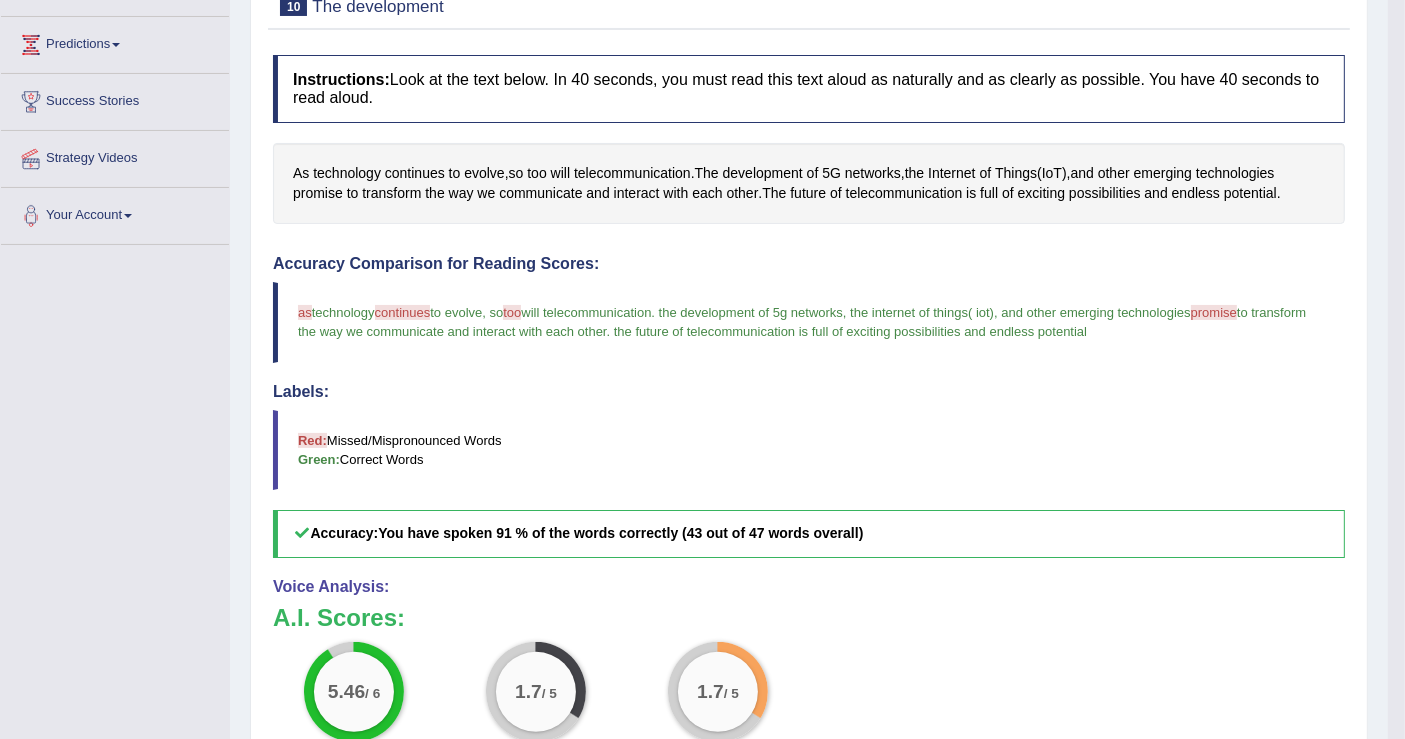 click on "promise" at bounding box center (1214, 312) 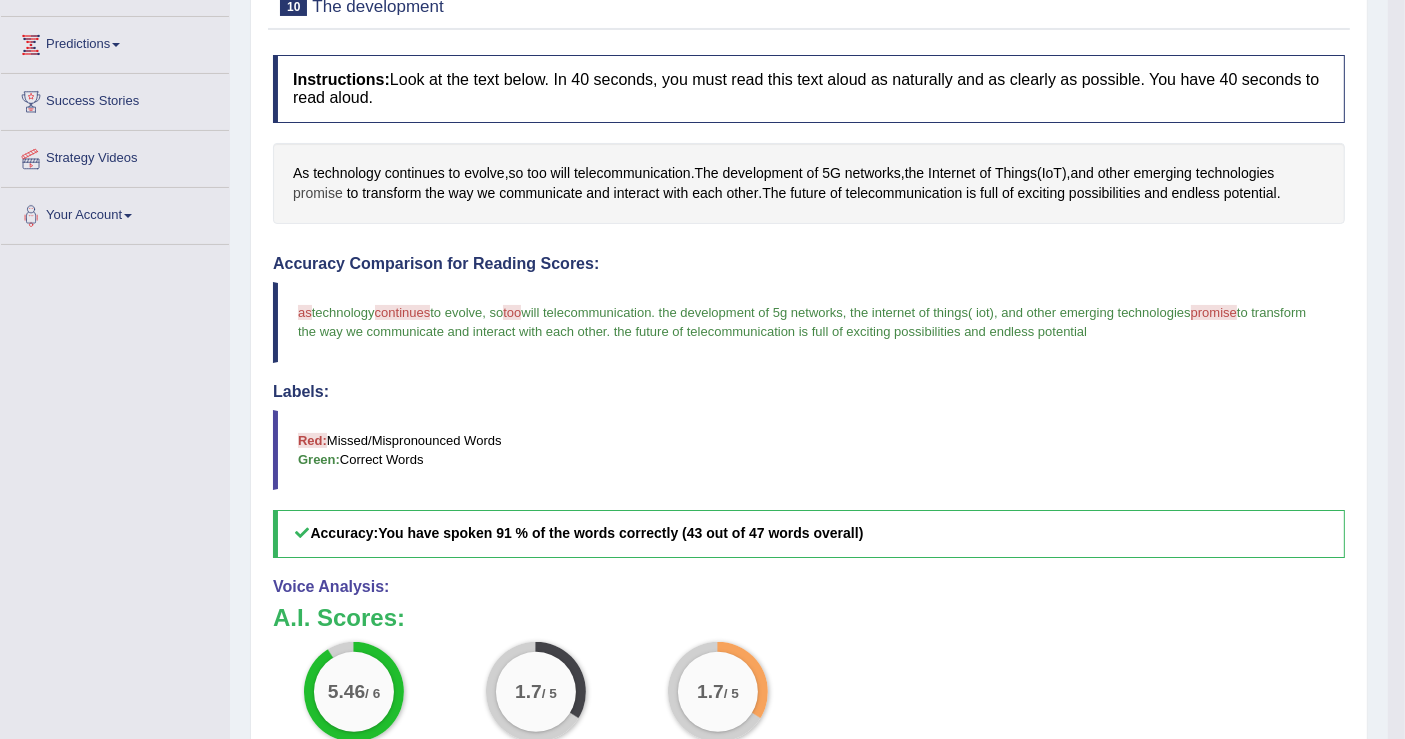 click on "promise" at bounding box center (318, 193) 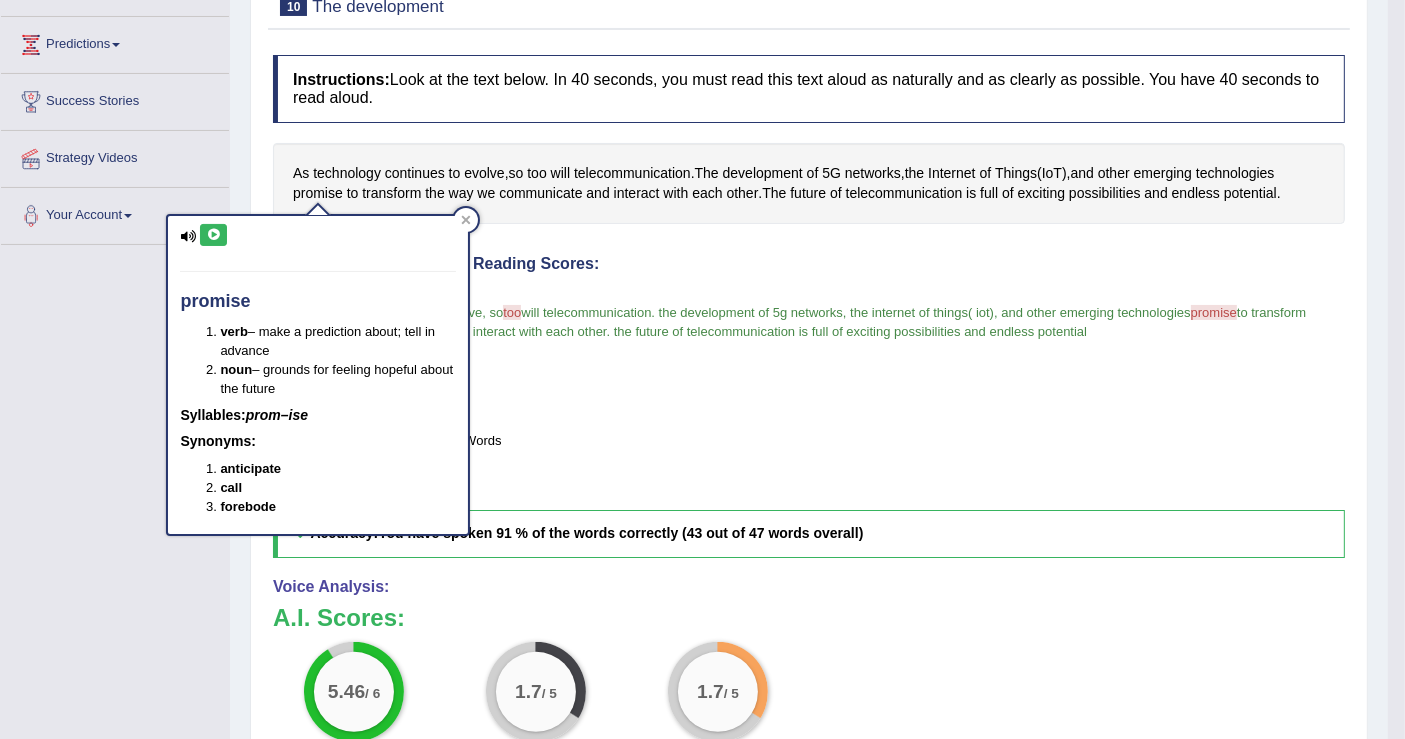 click at bounding box center (213, 235) 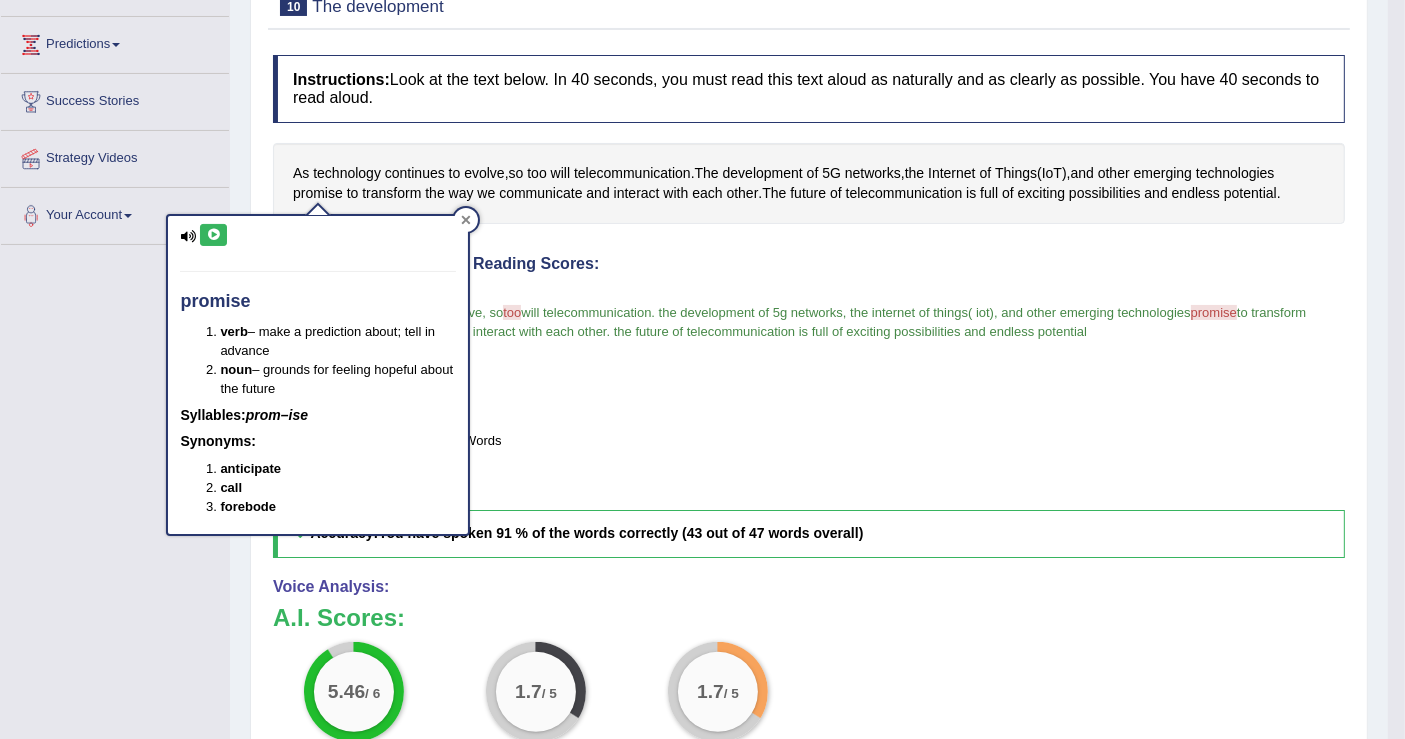 click 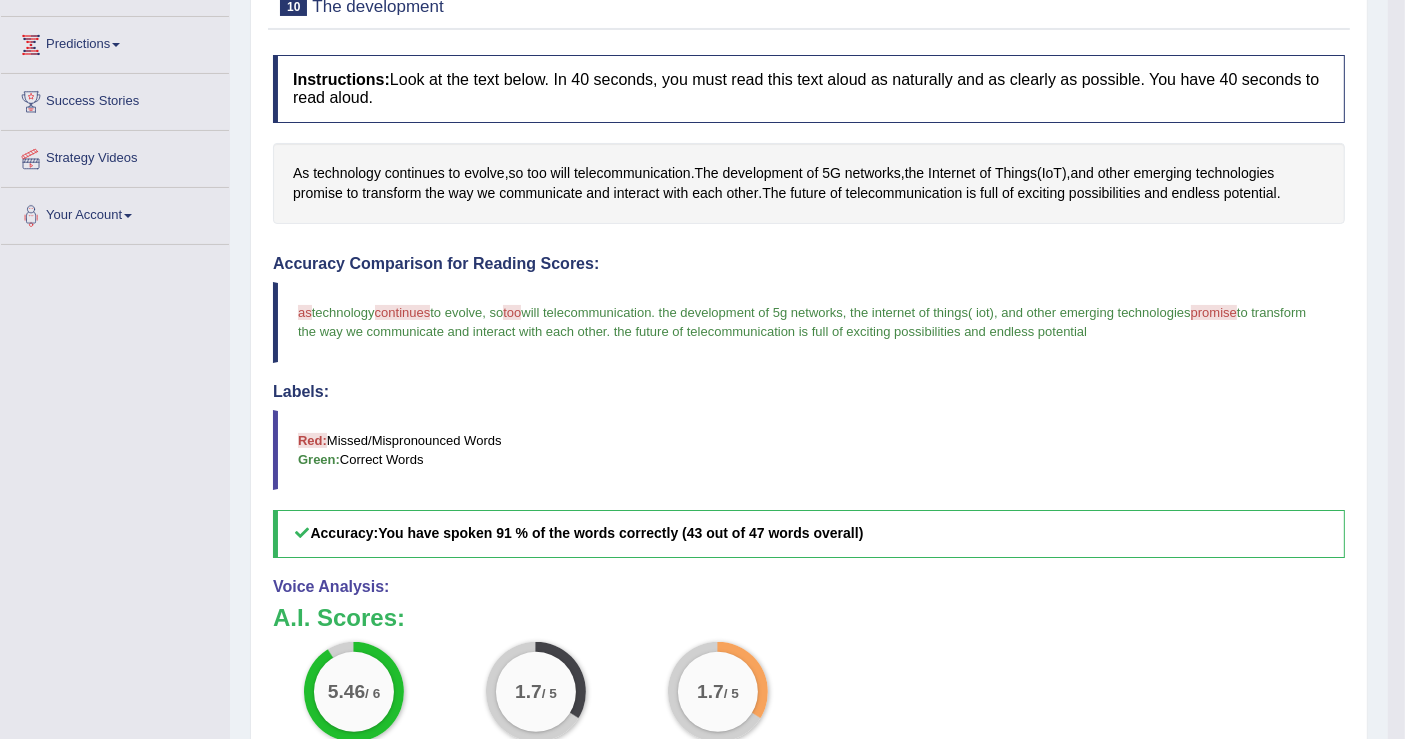 click on "too" at bounding box center [512, 312] 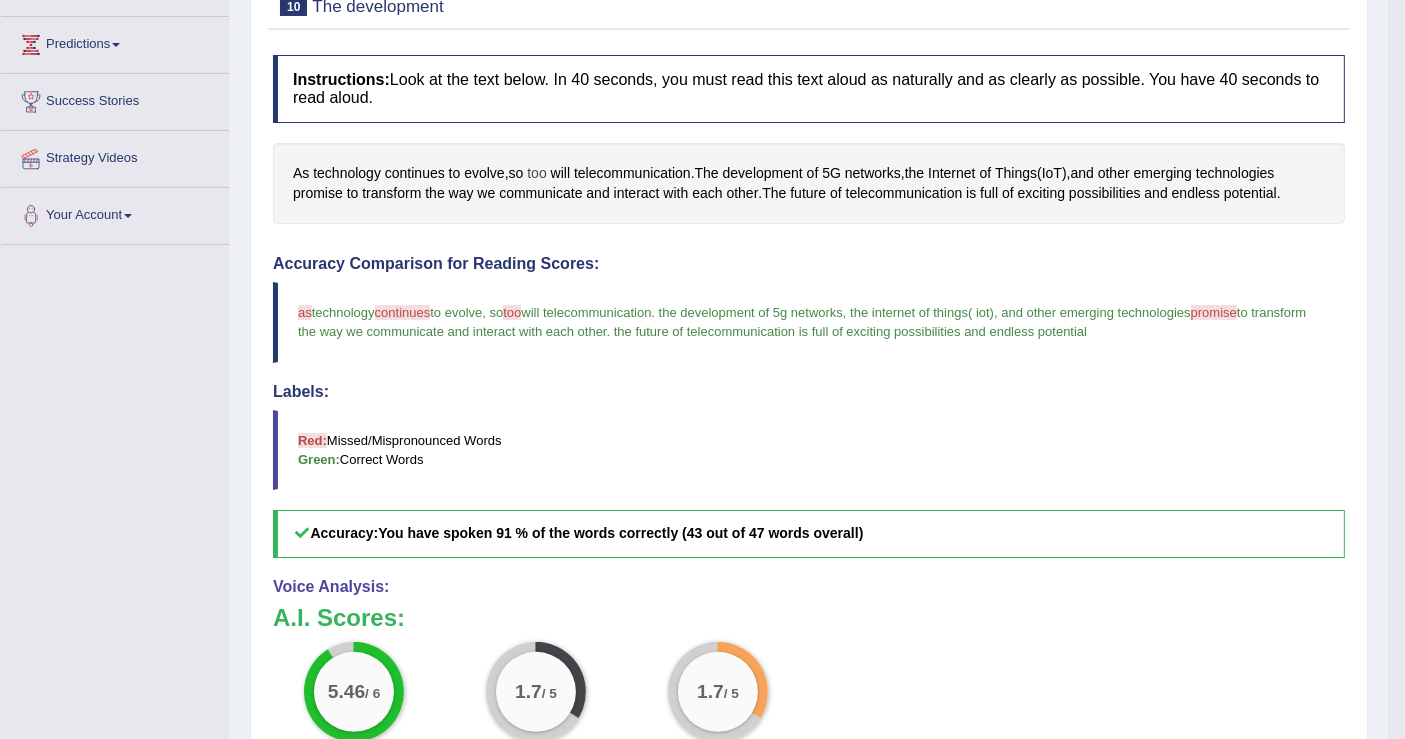 click on "too" at bounding box center [536, 173] 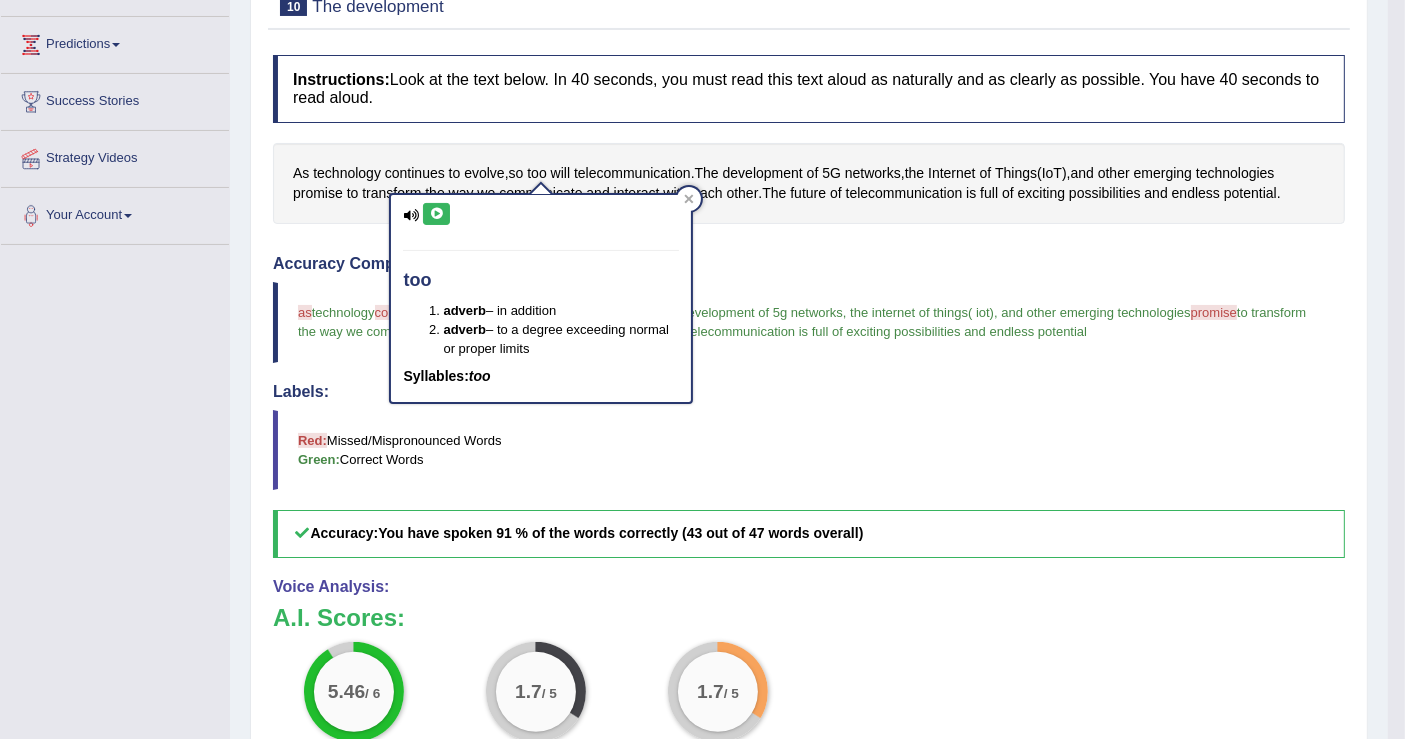 click at bounding box center [436, 214] 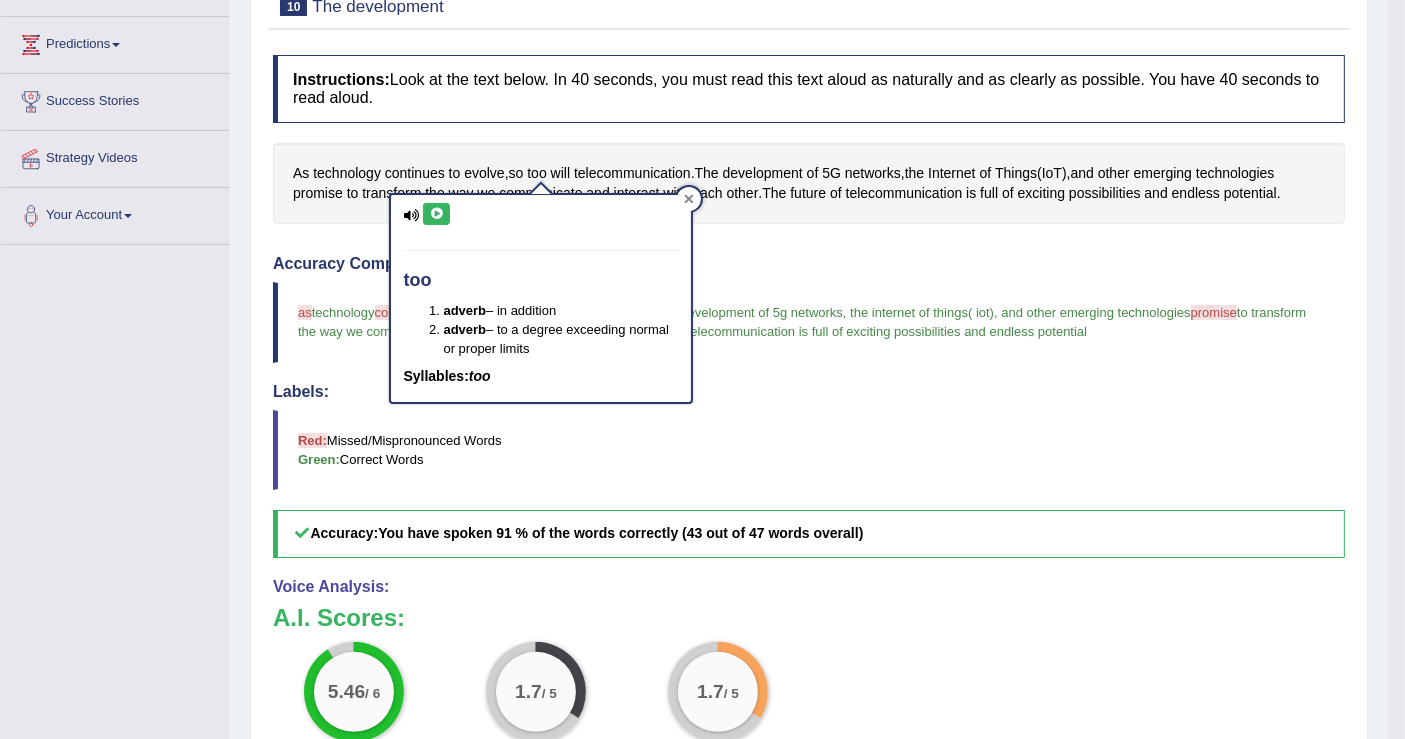click at bounding box center [689, 199] 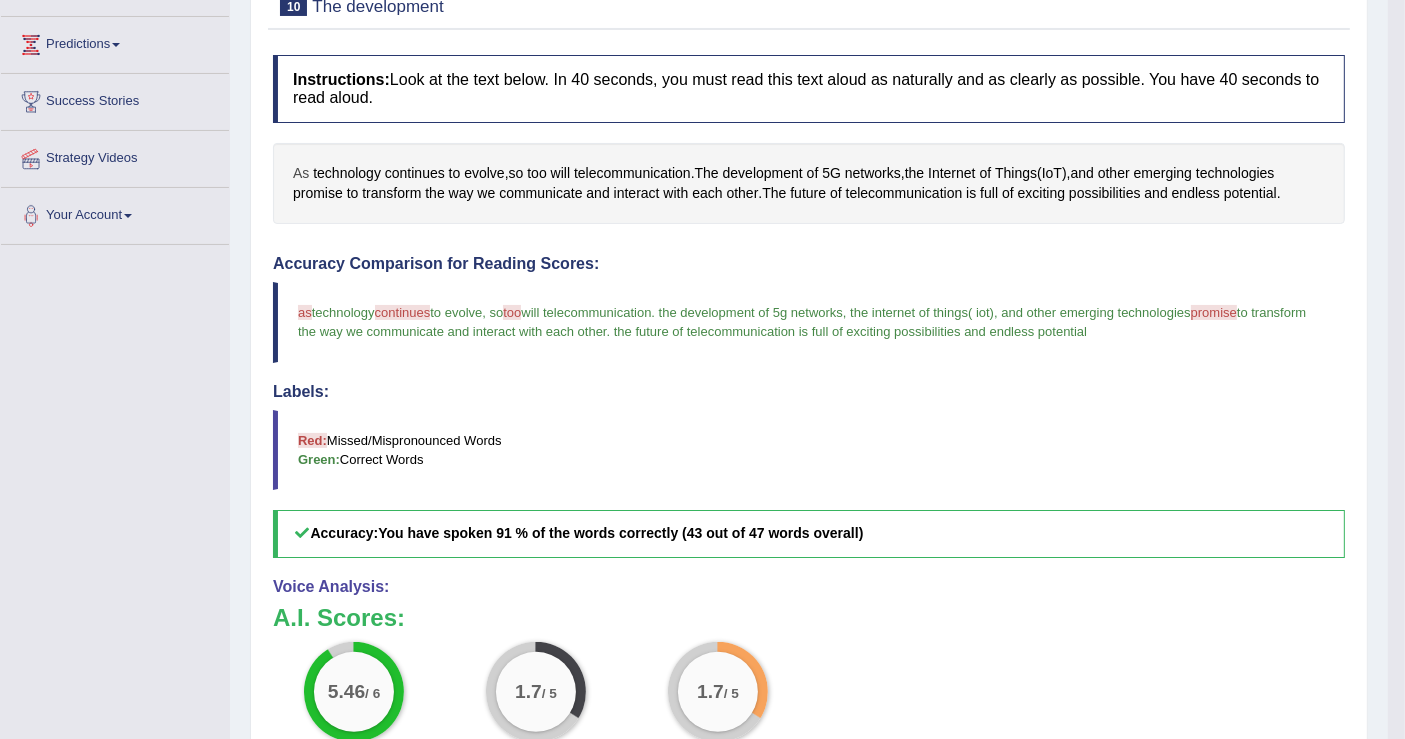click on "As" at bounding box center (301, 173) 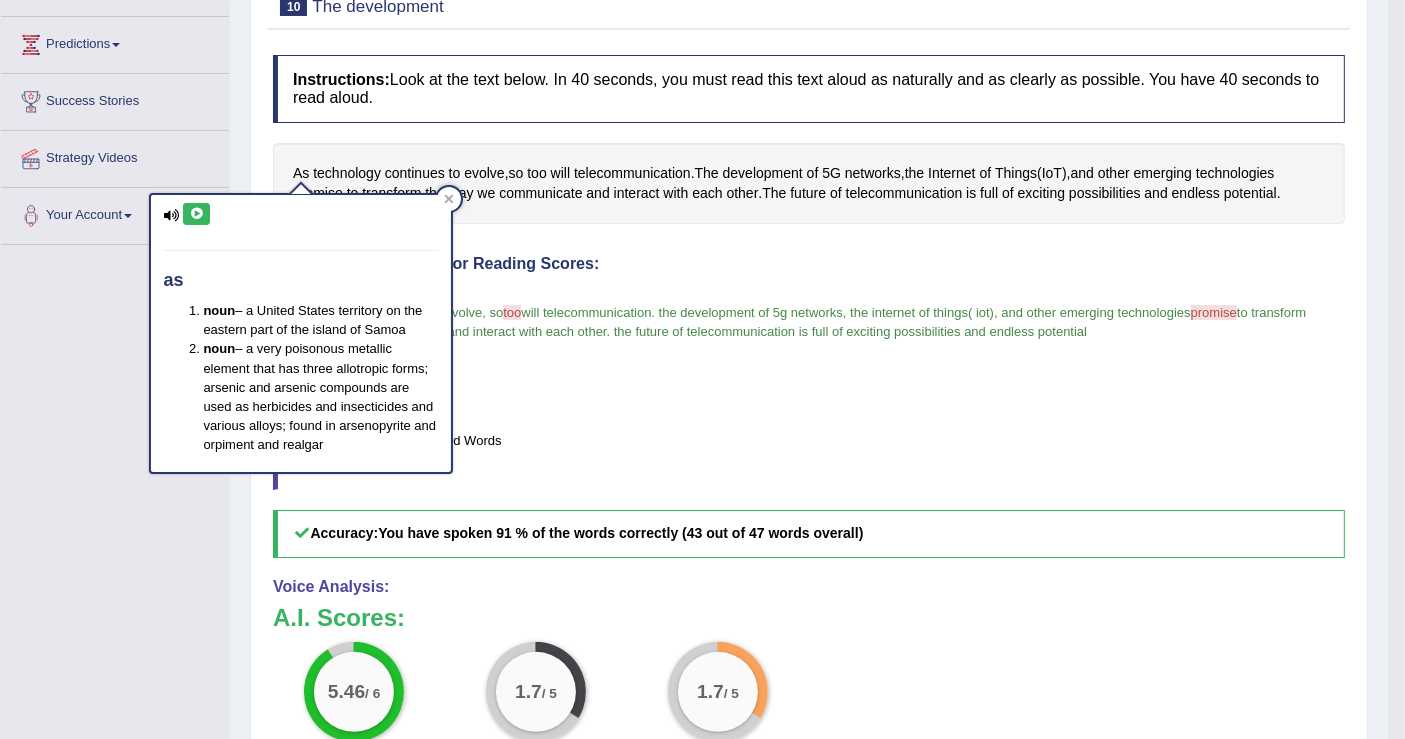 click at bounding box center (196, 214) 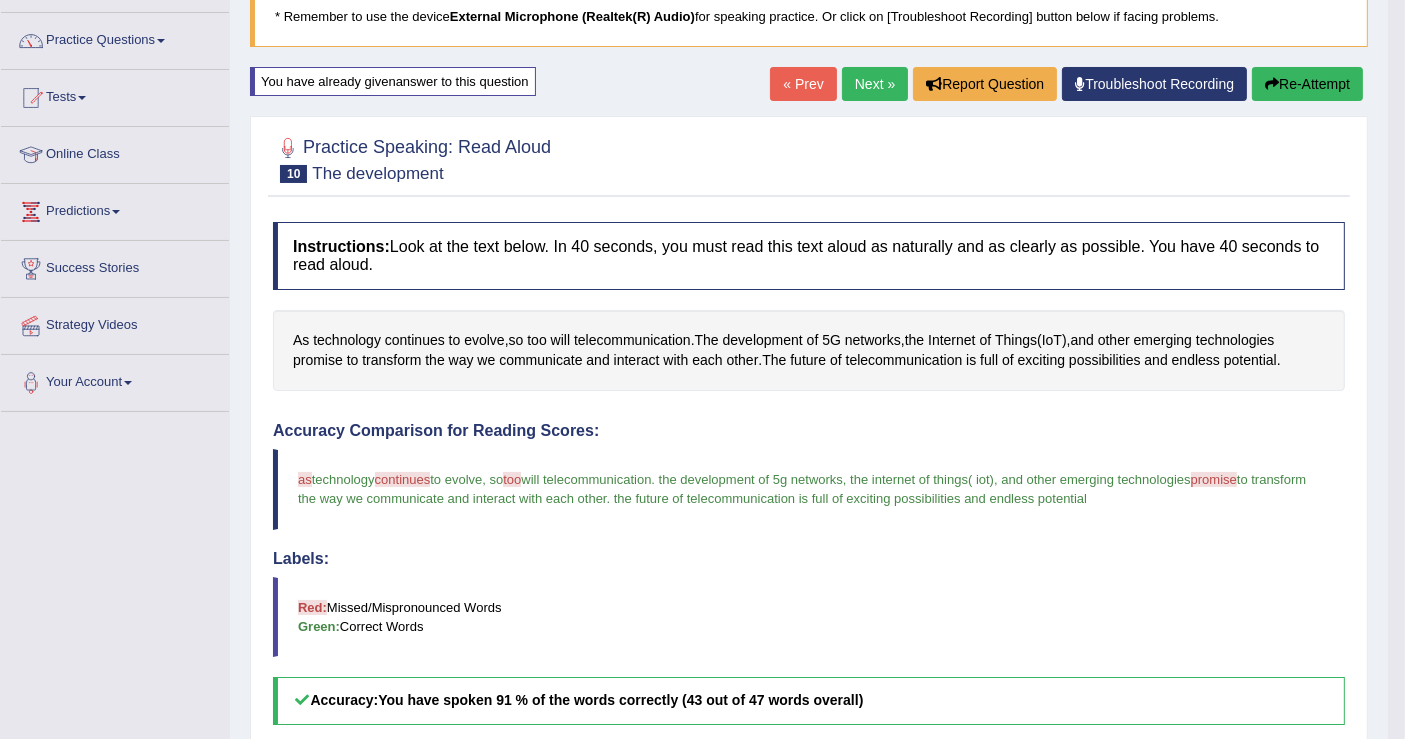 scroll, scrollTop: 0, scrollLeft: 0, axis: both 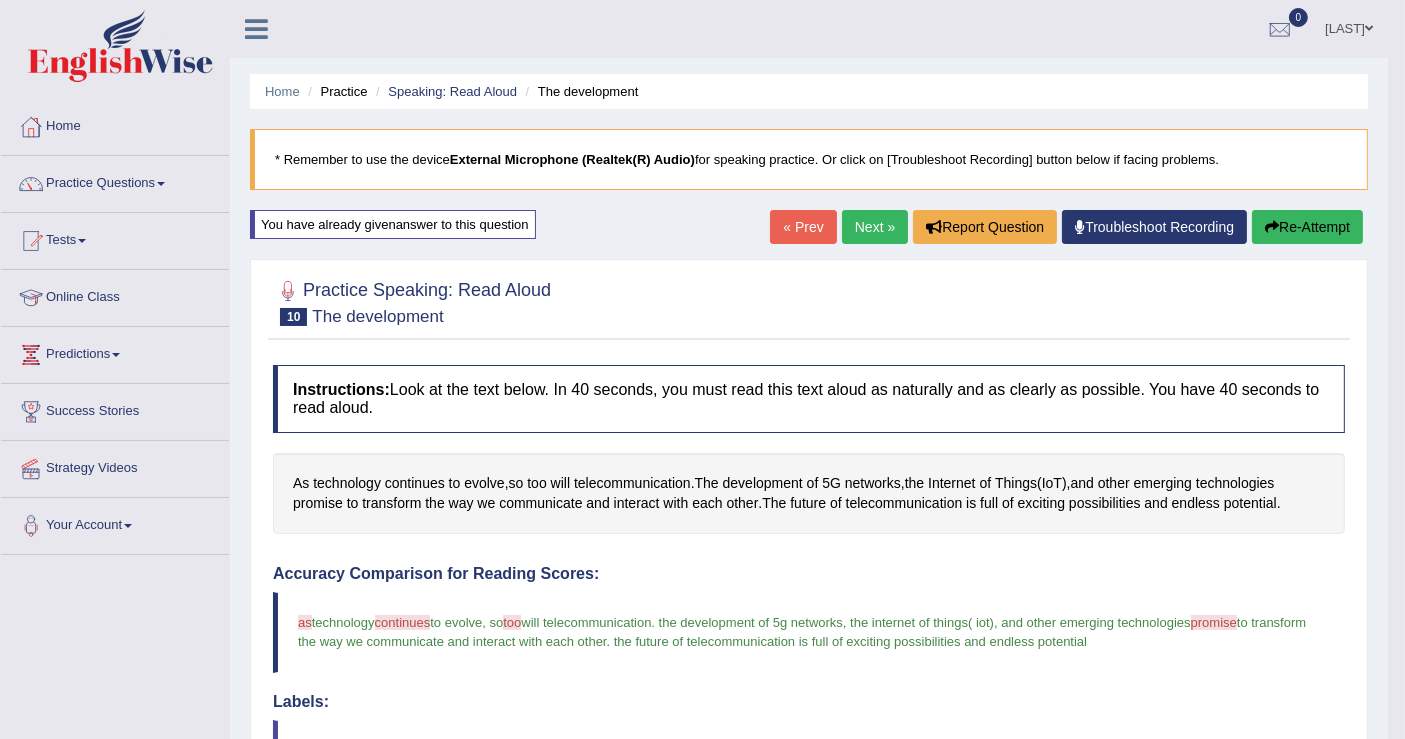 click on "Re-Attempt" at bounding box center (1307, 227) 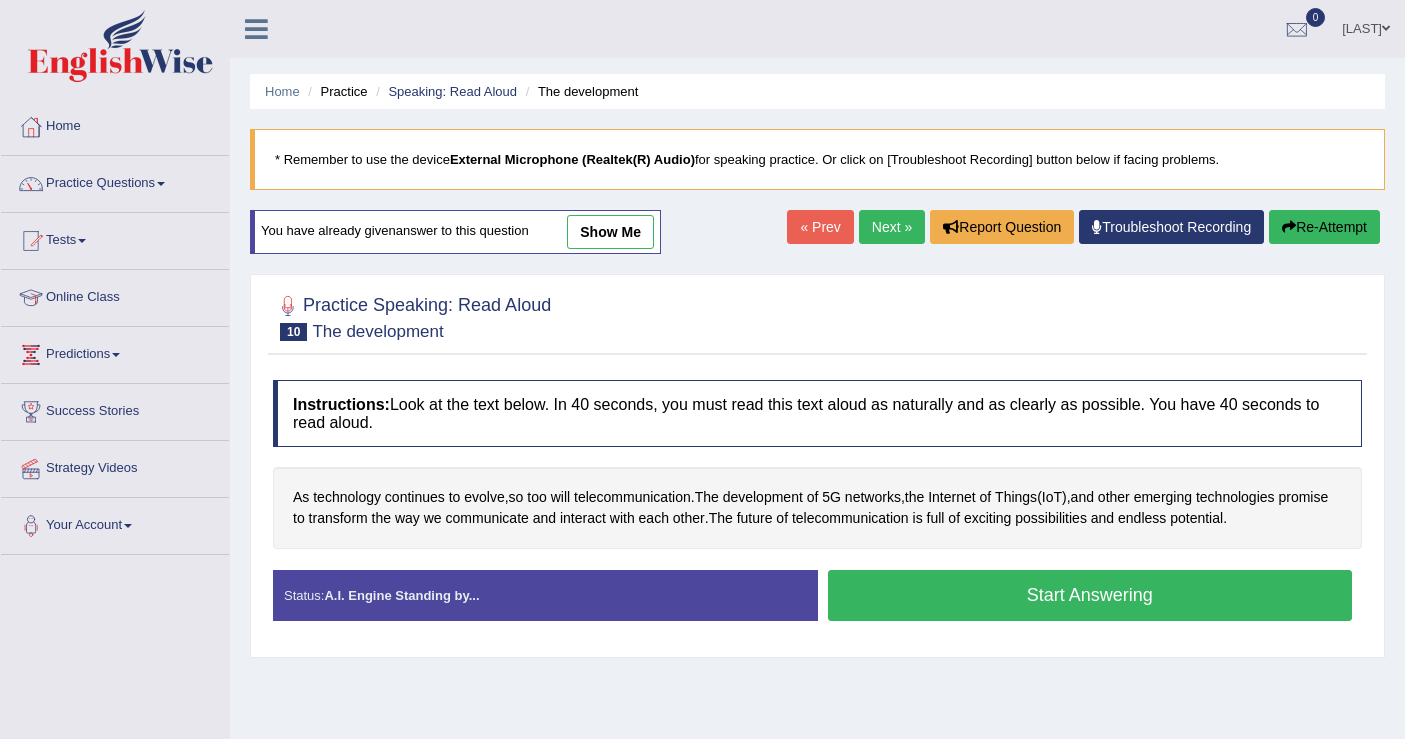 scroll, scrollTop: 310, scrollLeft: 0, axis: vertical 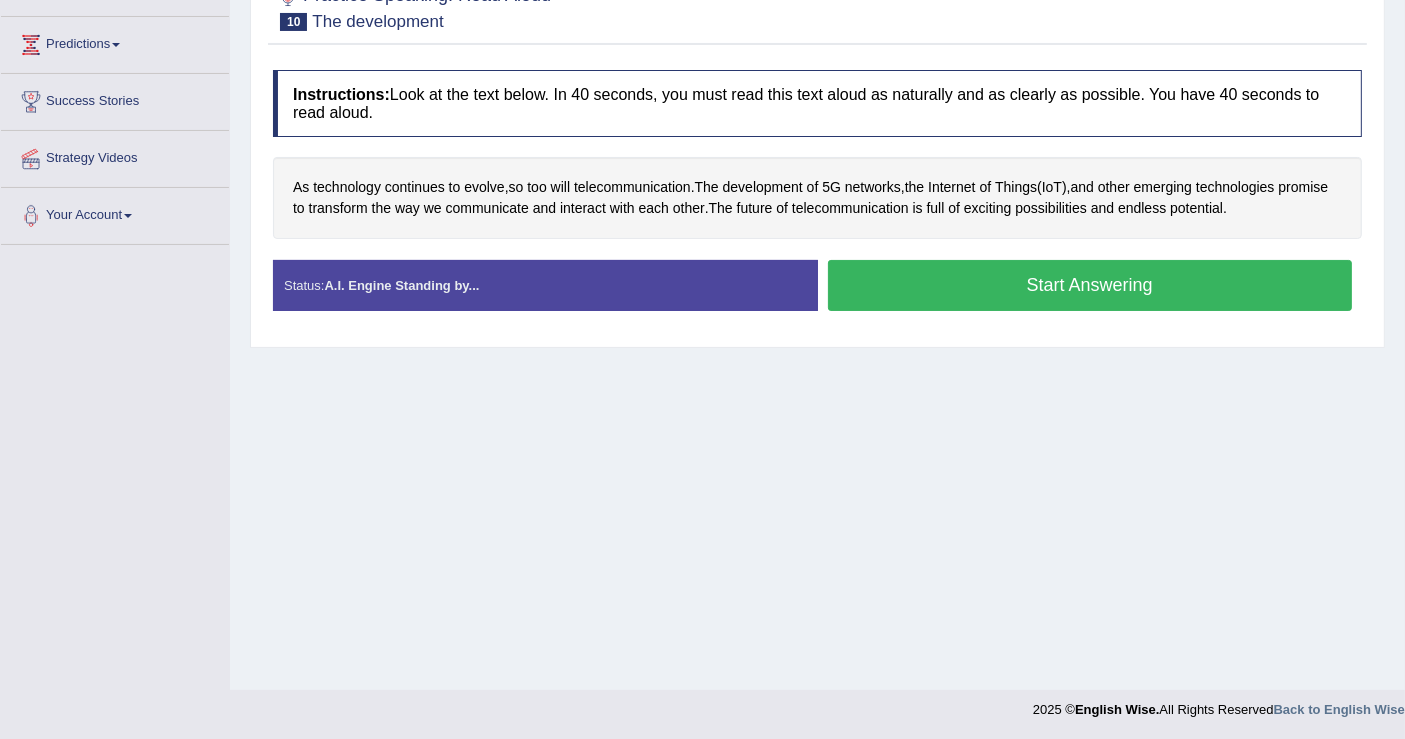click on "Start Answering" at bounding box center (1090, 285) 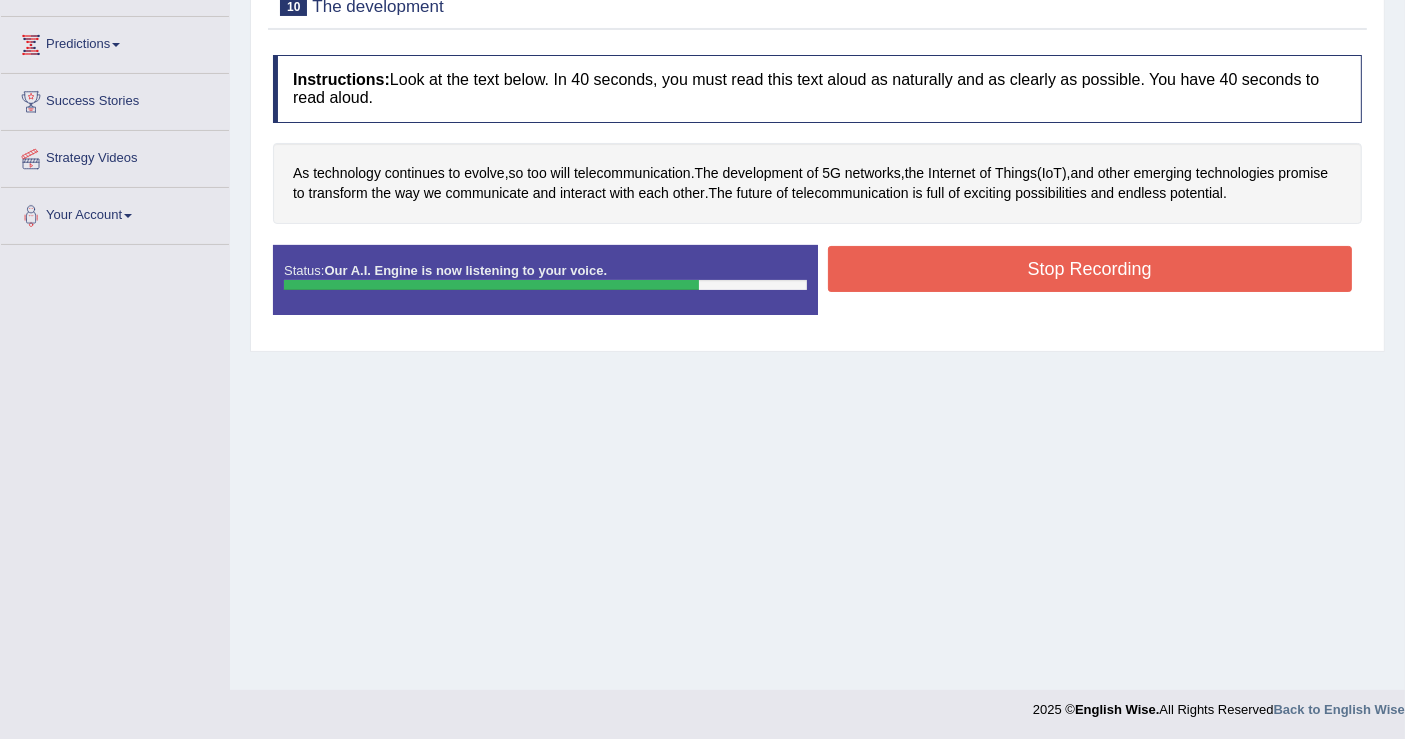 click on "Stop Recording" at bounding box center (1090, 269) 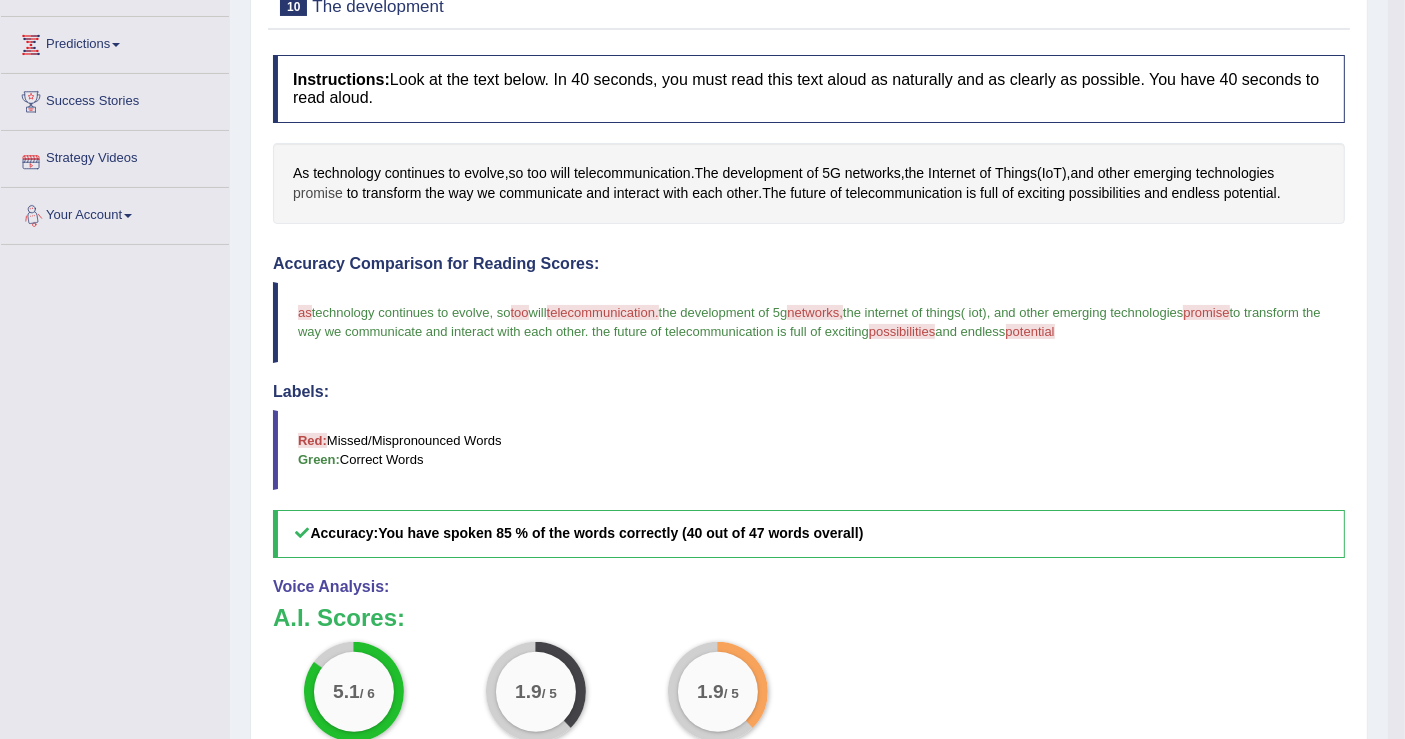 click on "promise" at bounding box center [318, 193] 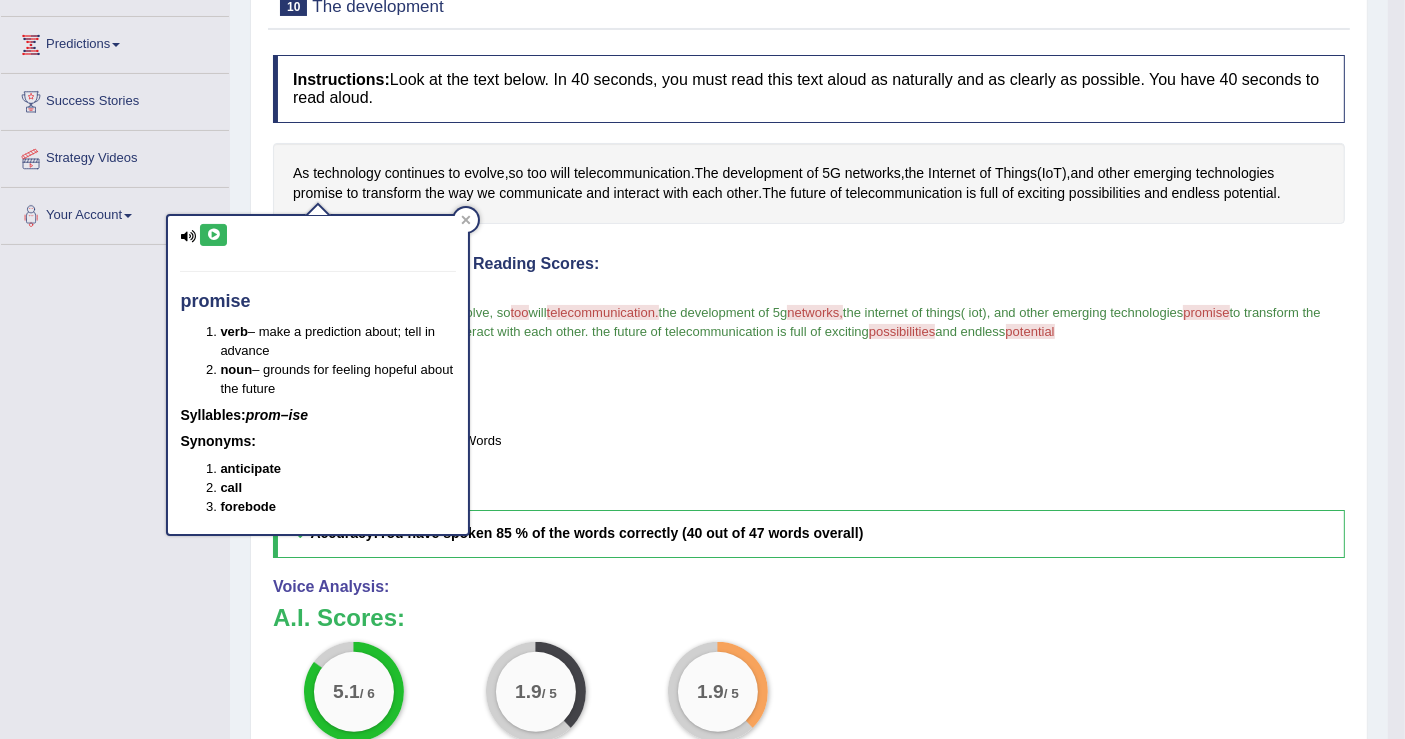click at bounding box center (213, 235) 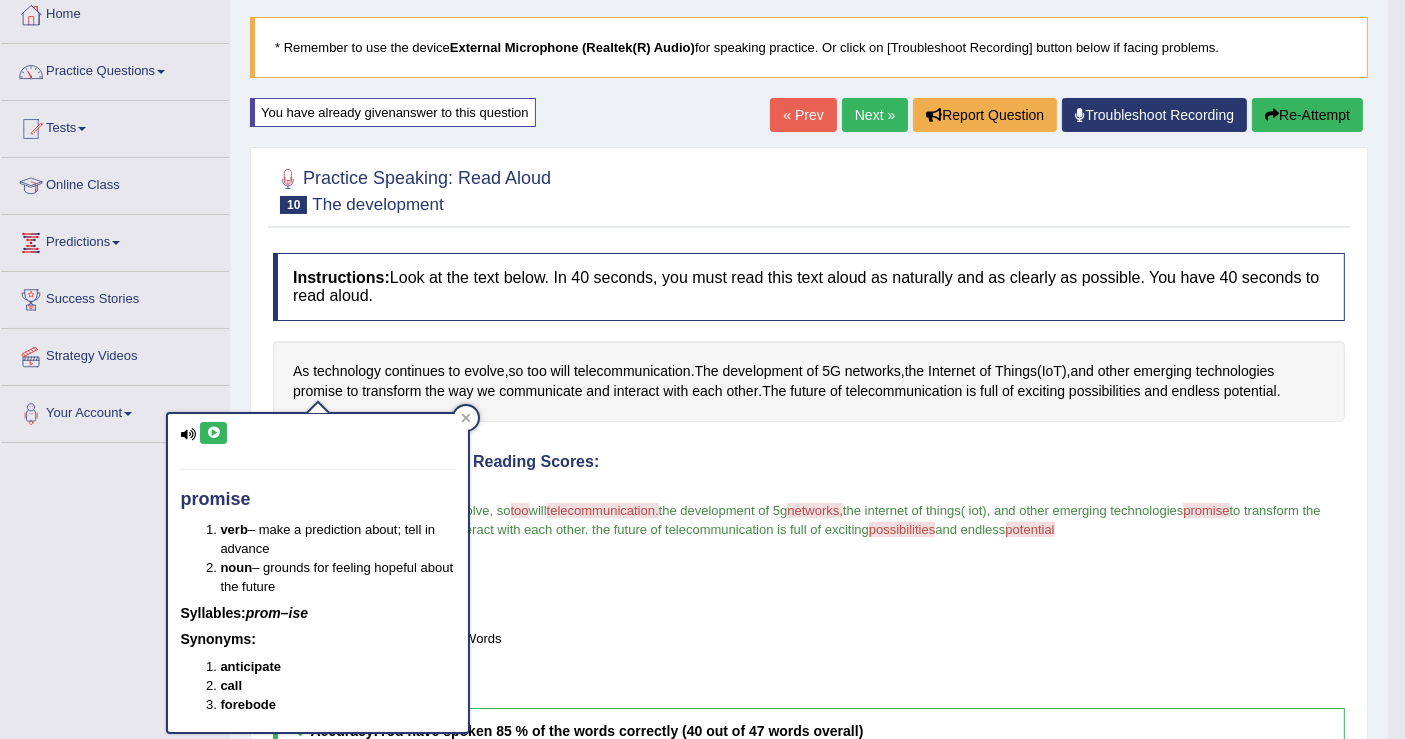 scroll, scrollTop: 88, scrollLeft: 0, axis: vertical 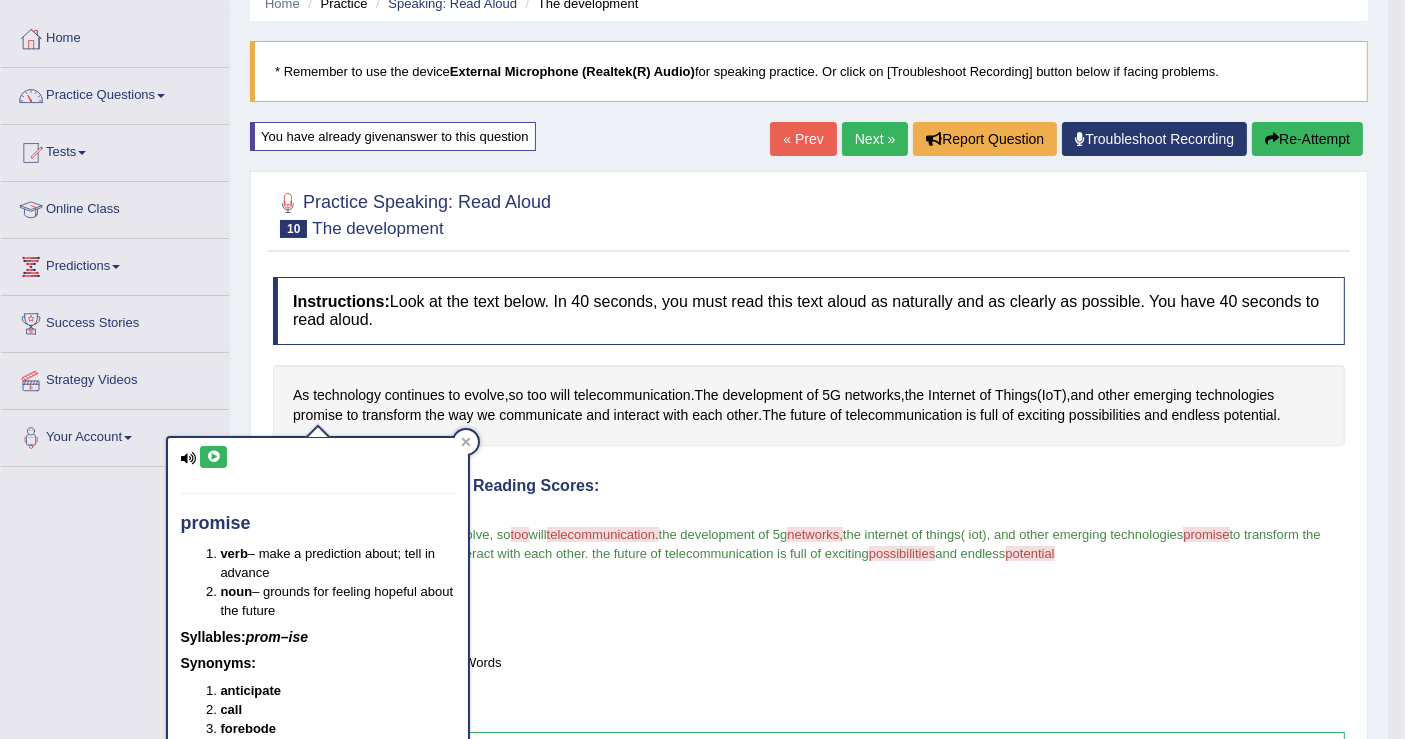 click on "Re-Attempt" at bounding box center (1307, 139) 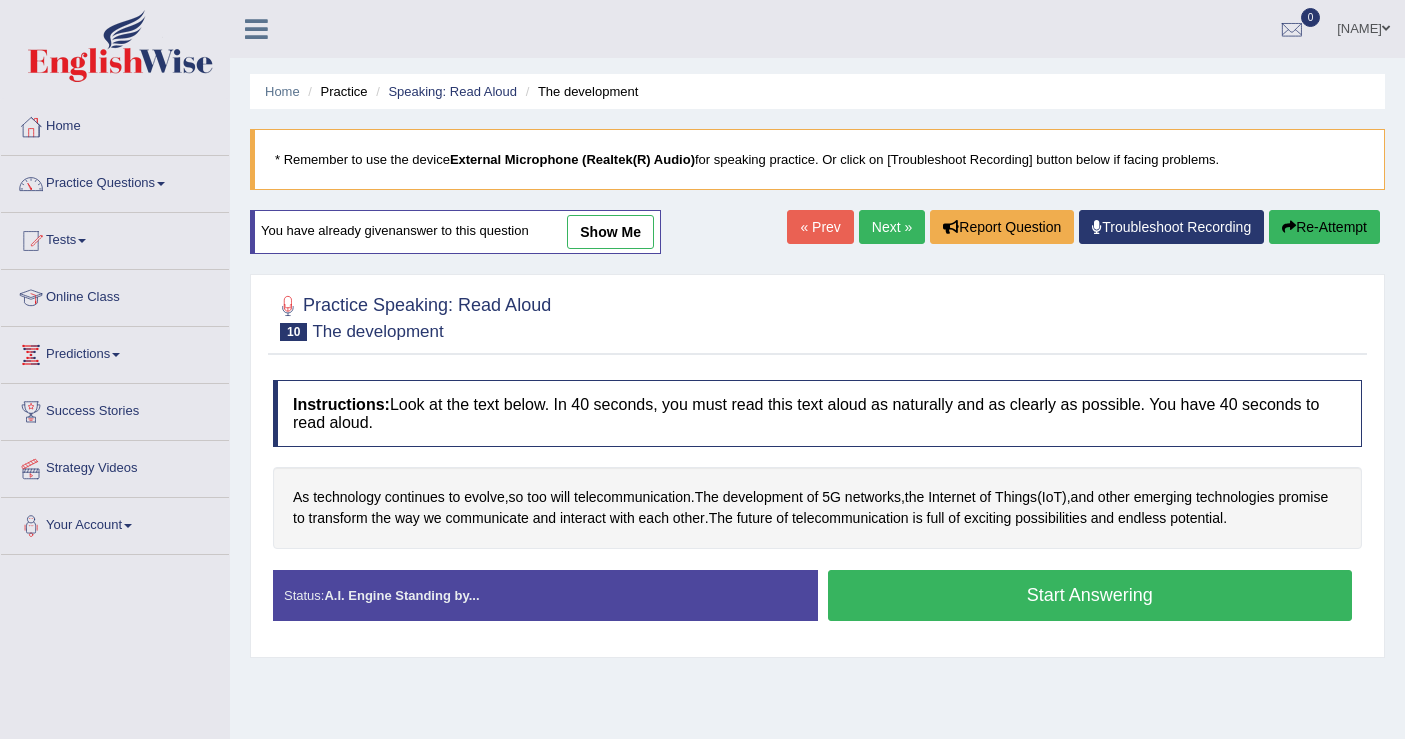 scroll, scrollTop: 88, scrollLeft: 0, axis: vertical 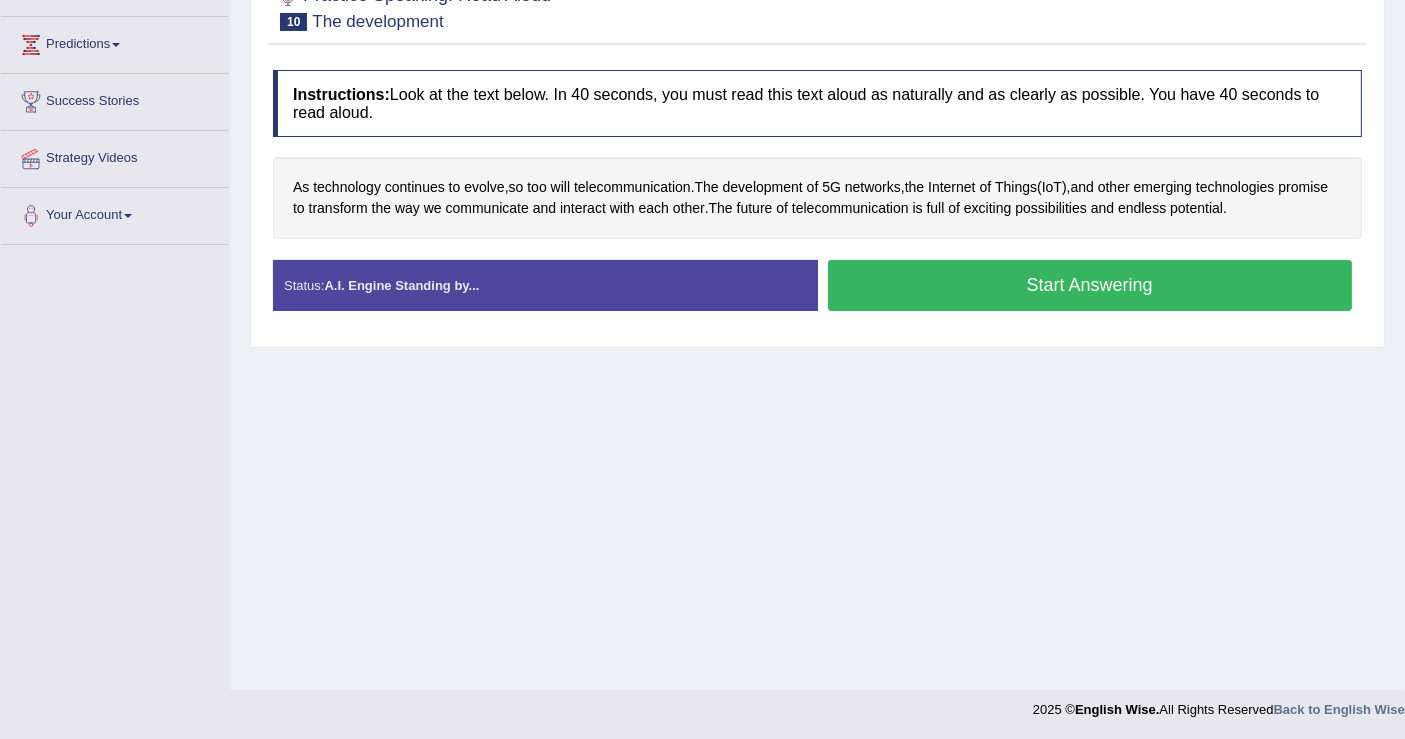 click on "Start Answering" at bounding box center (1090, 285) 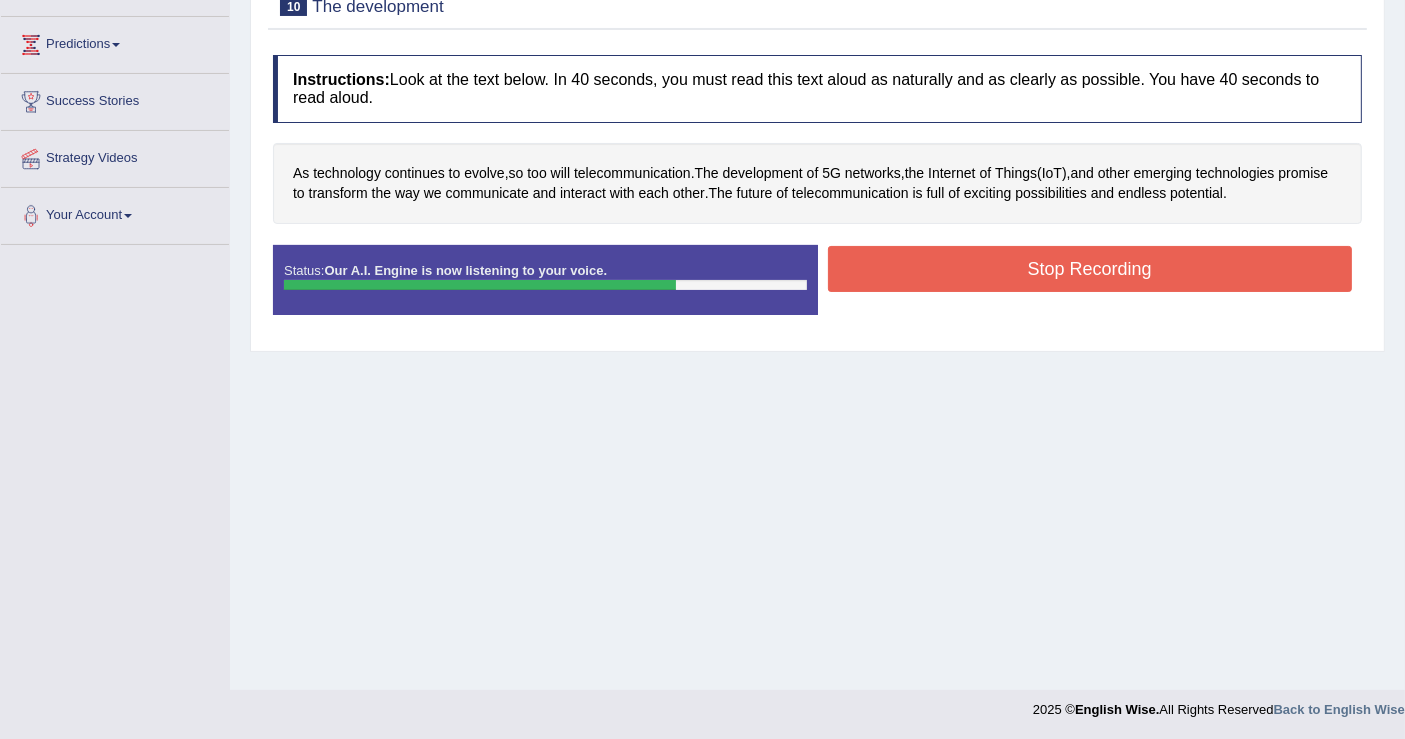 click on "Stop Recording" at bounding box center [1090, 269] 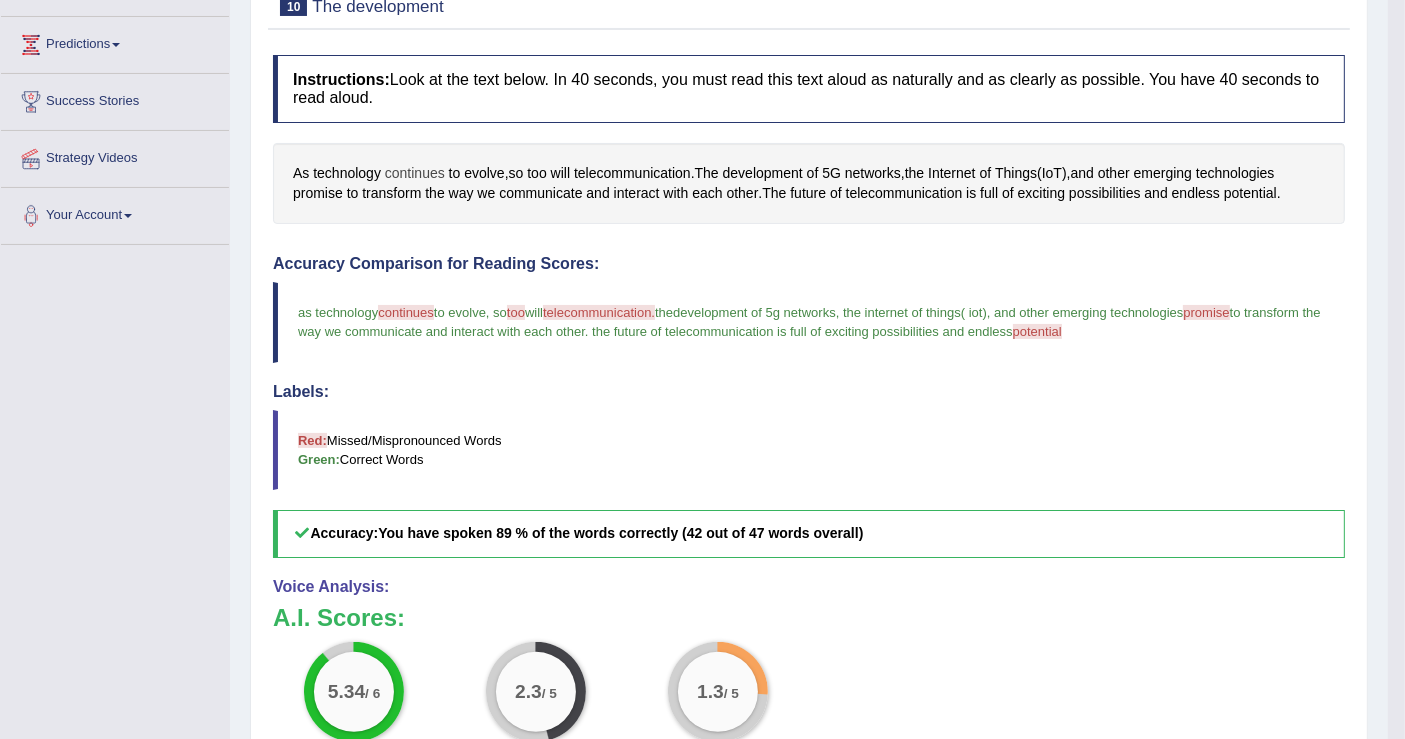 click on "continues" at bounding box center (415, 173) 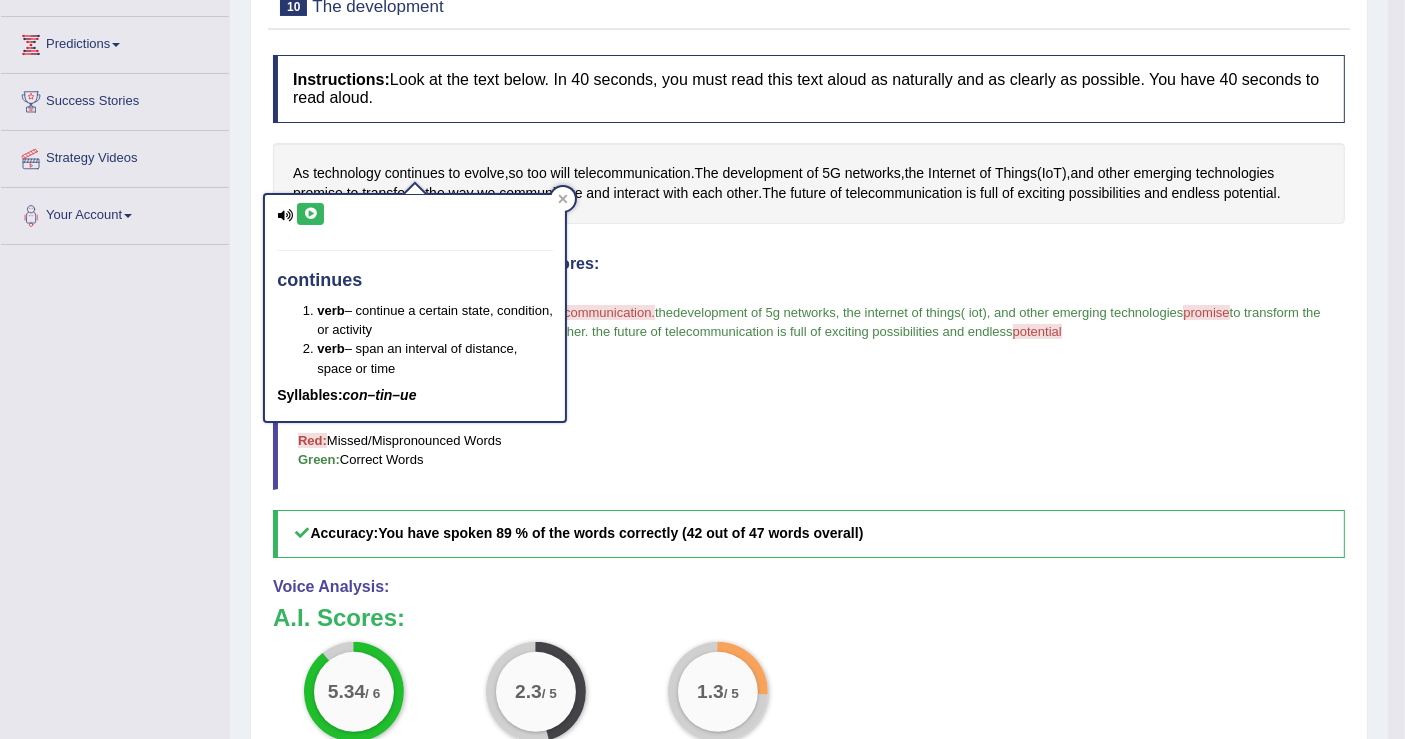 click at bounding box center [310, 214] 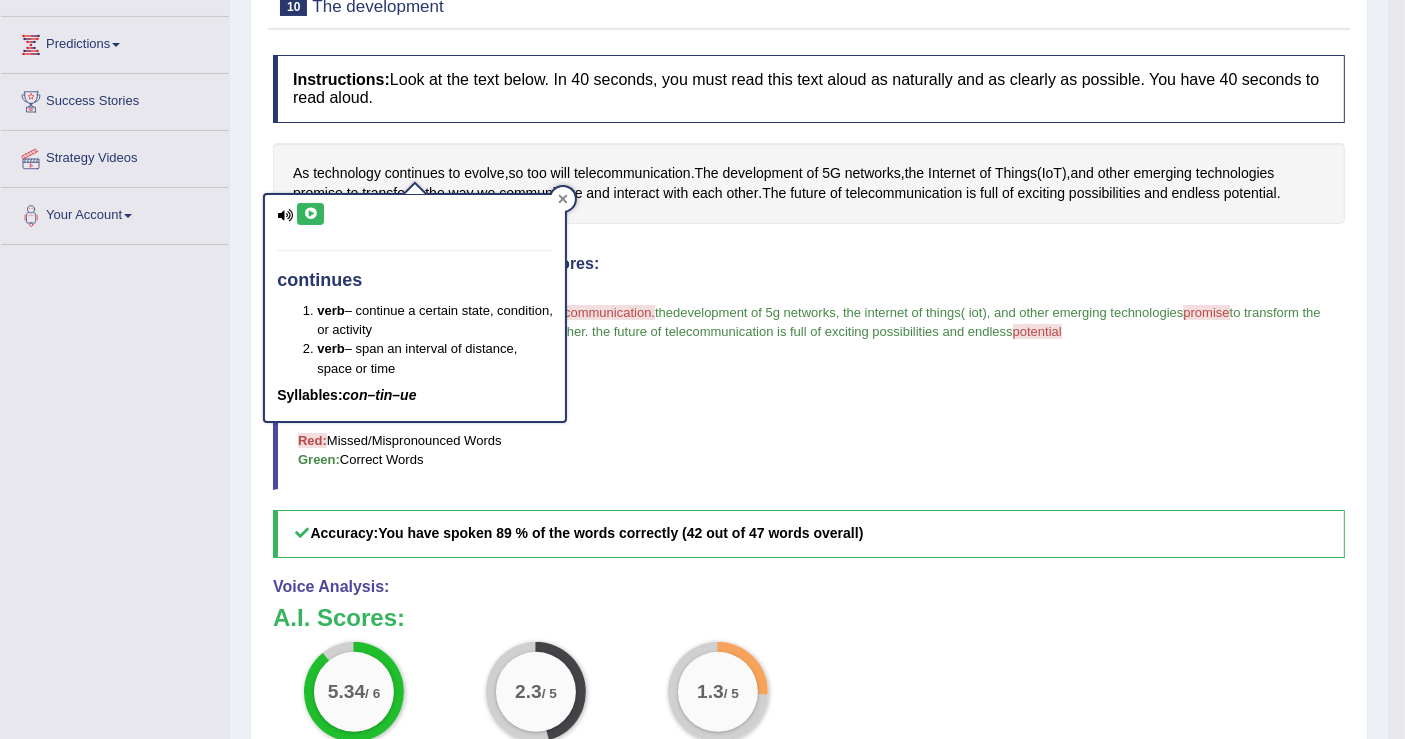click 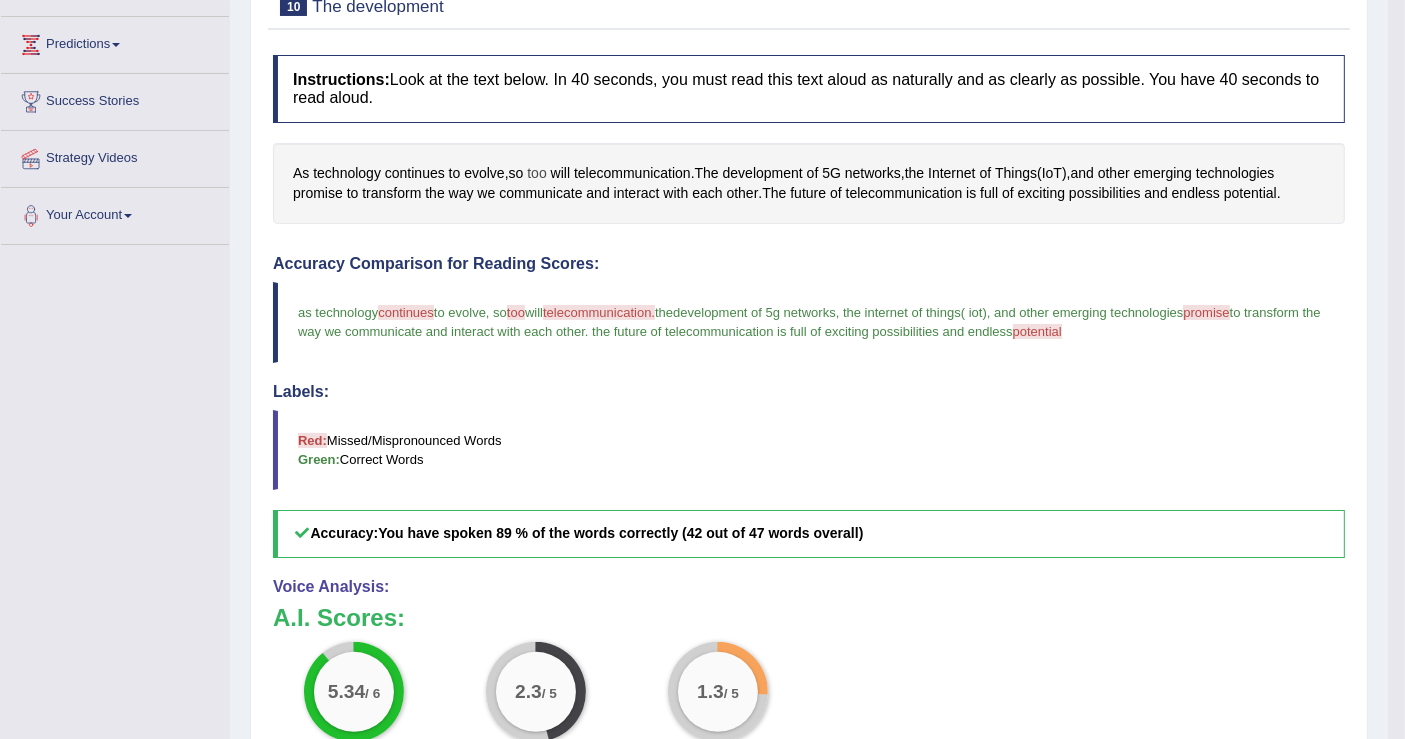 click on "too" at bounding box center [536, 173] 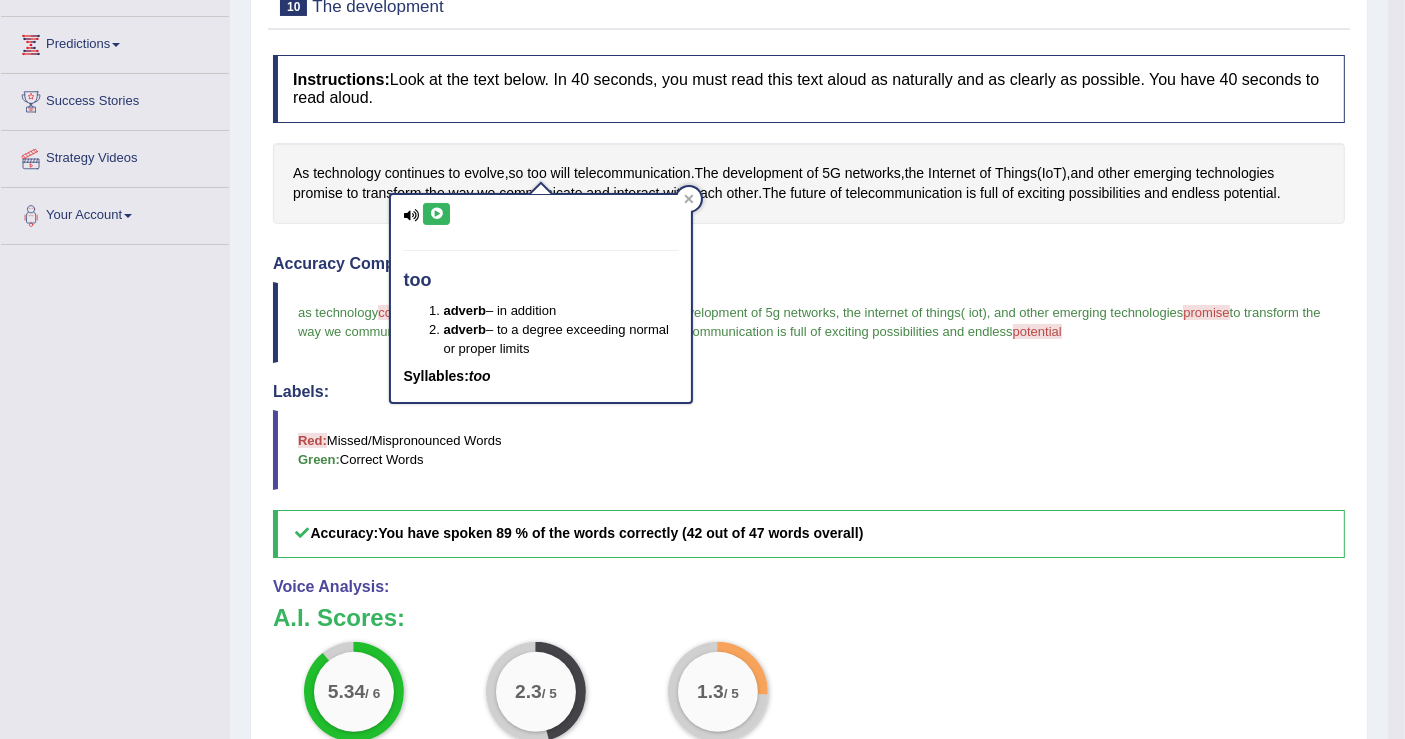 click at bounding box center [436, 214] 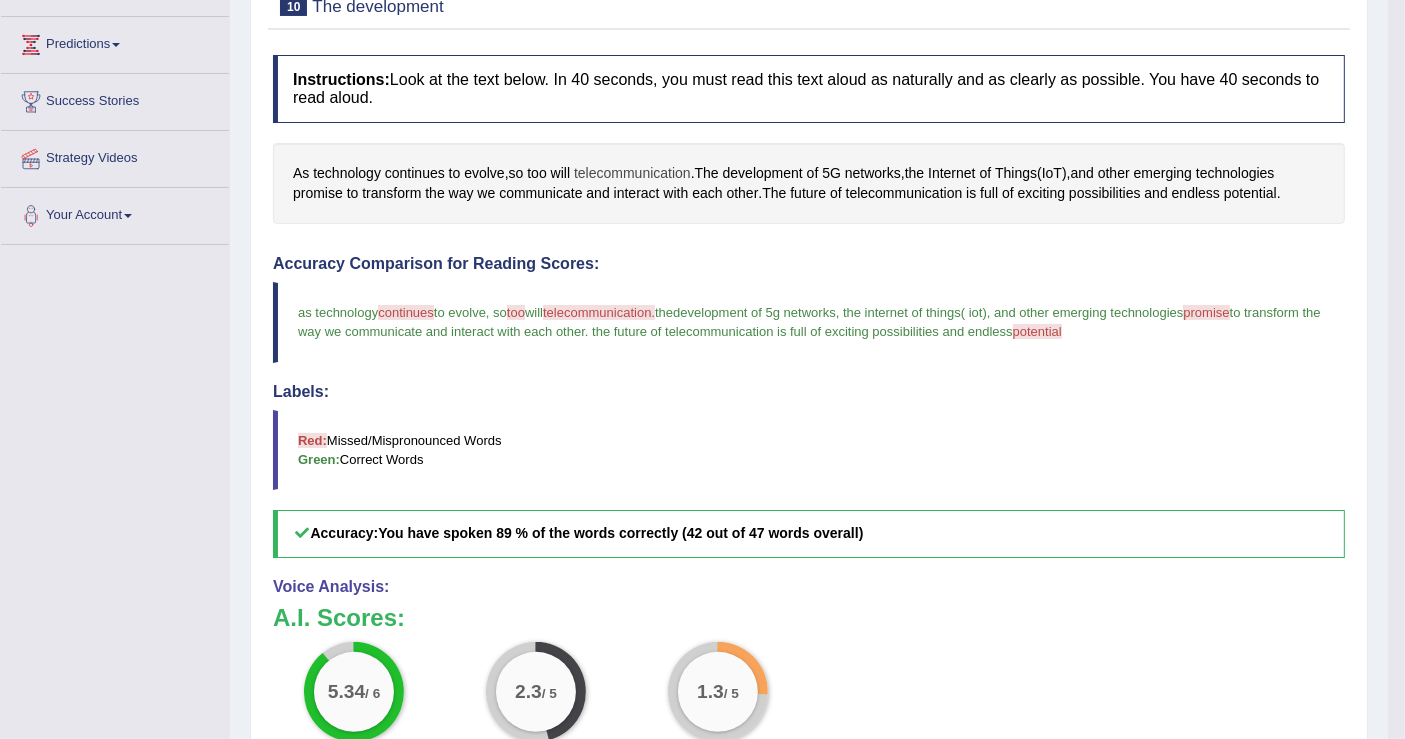 click on "telecommunication" at bounding box center (632, 173) 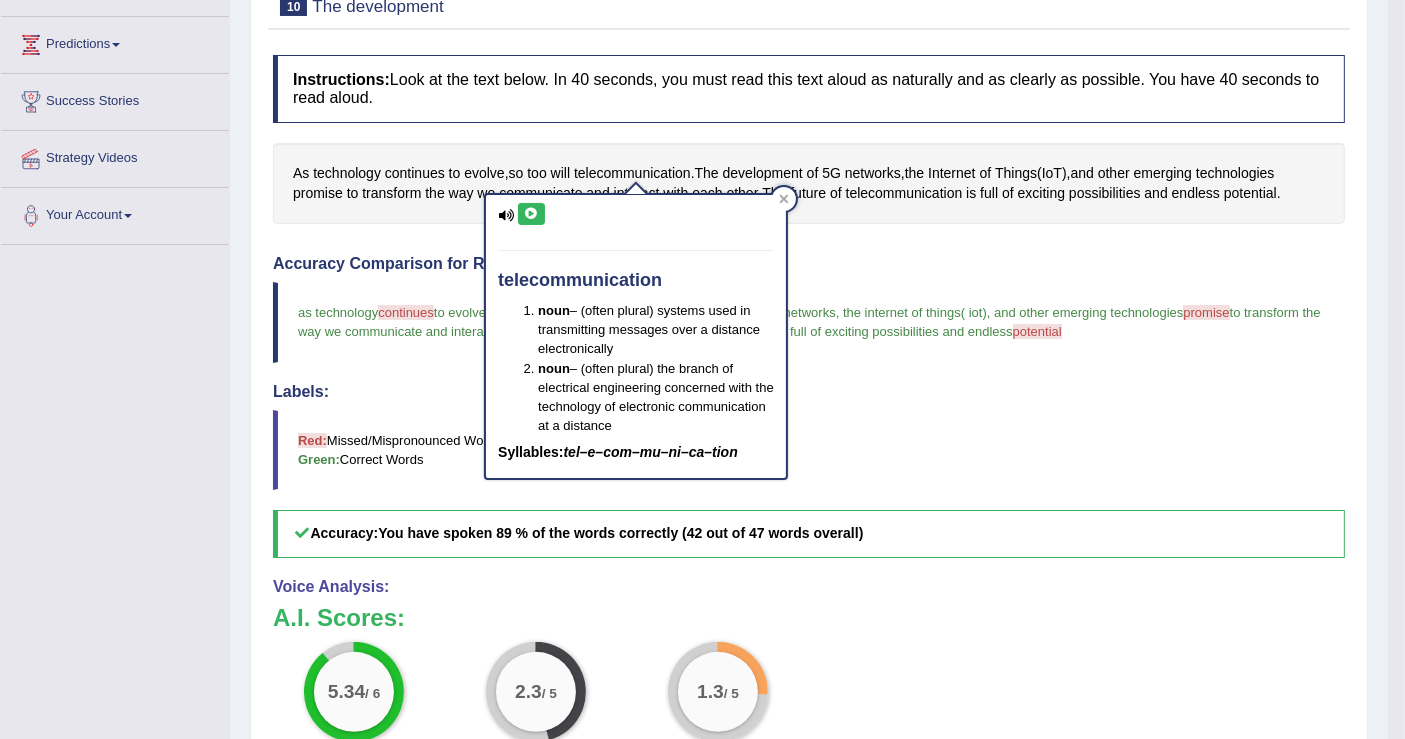 click at bounding box center (531, 214) 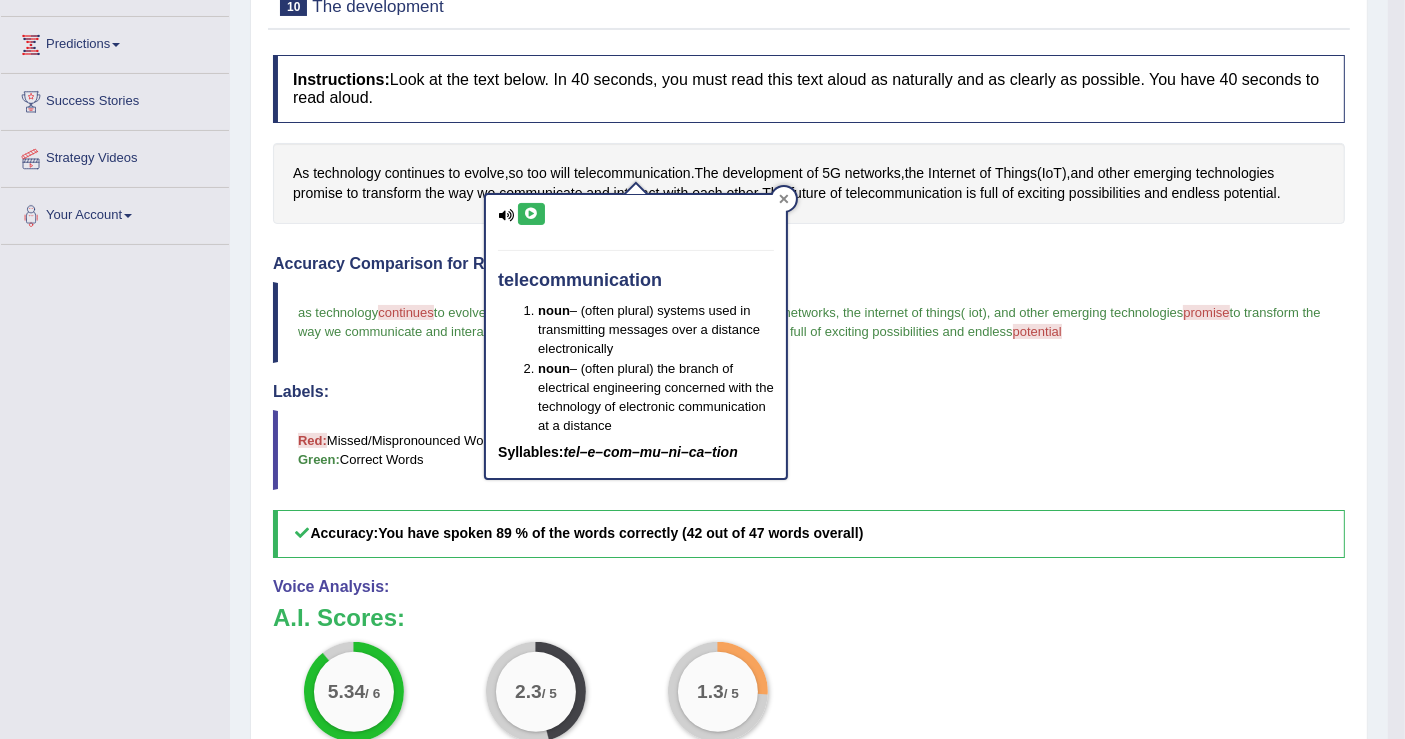 click at bounding box center [784, 199] 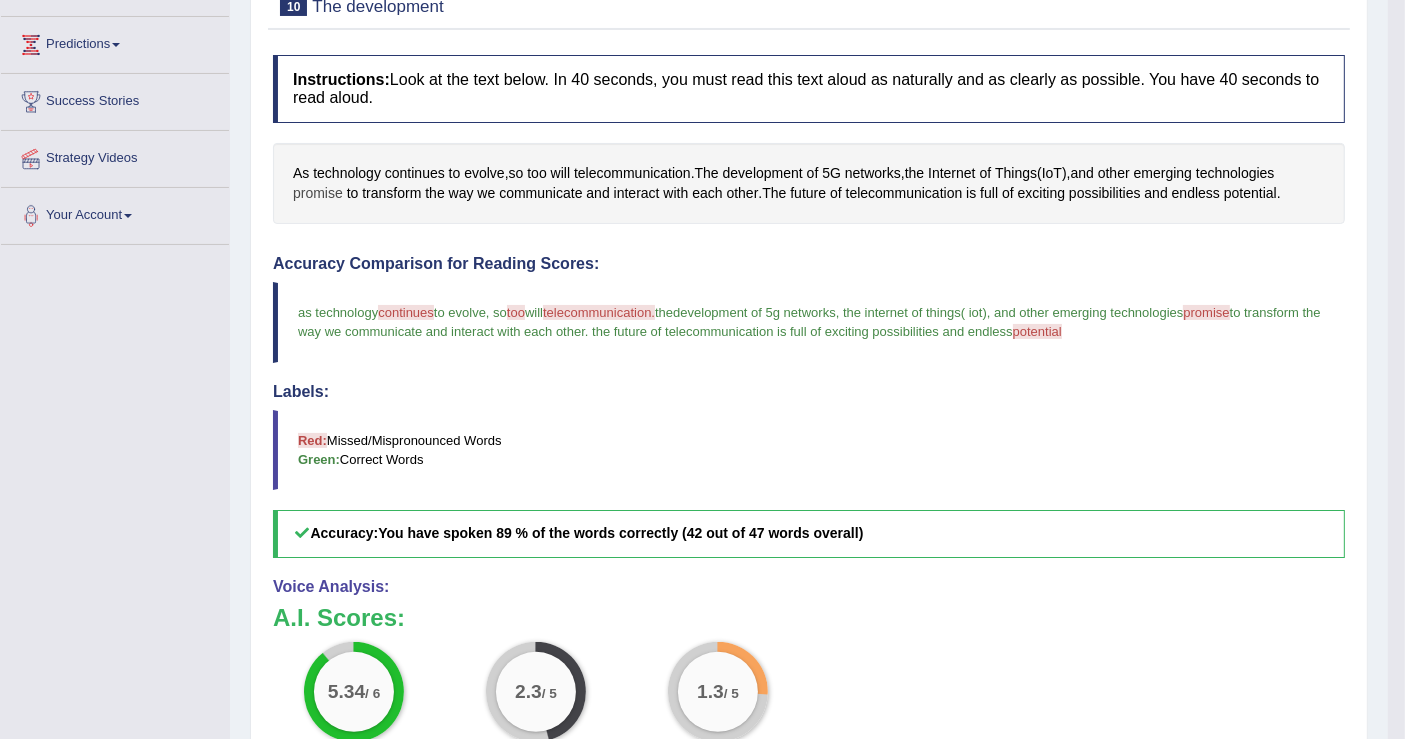 click on "promise" at bounding box center (318, 193) 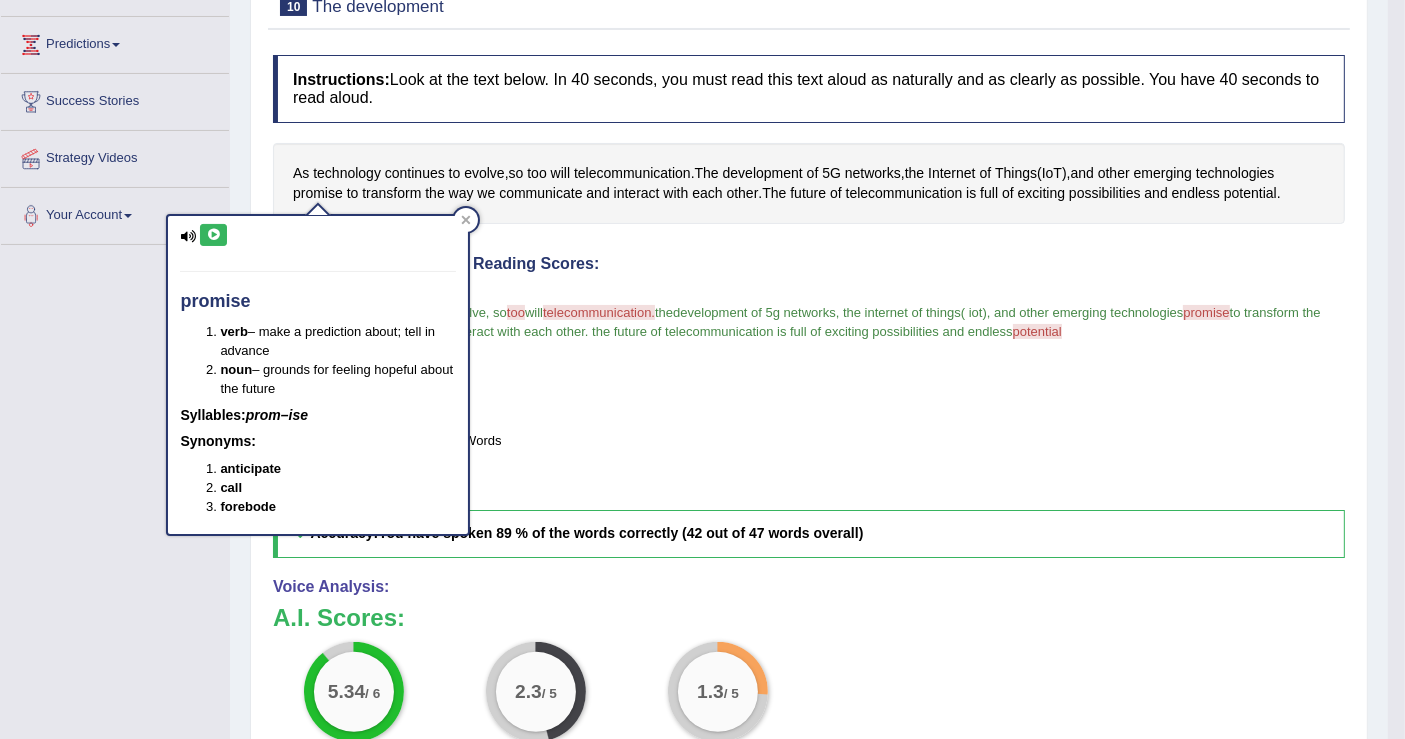 click at bounding box center [213, 235] 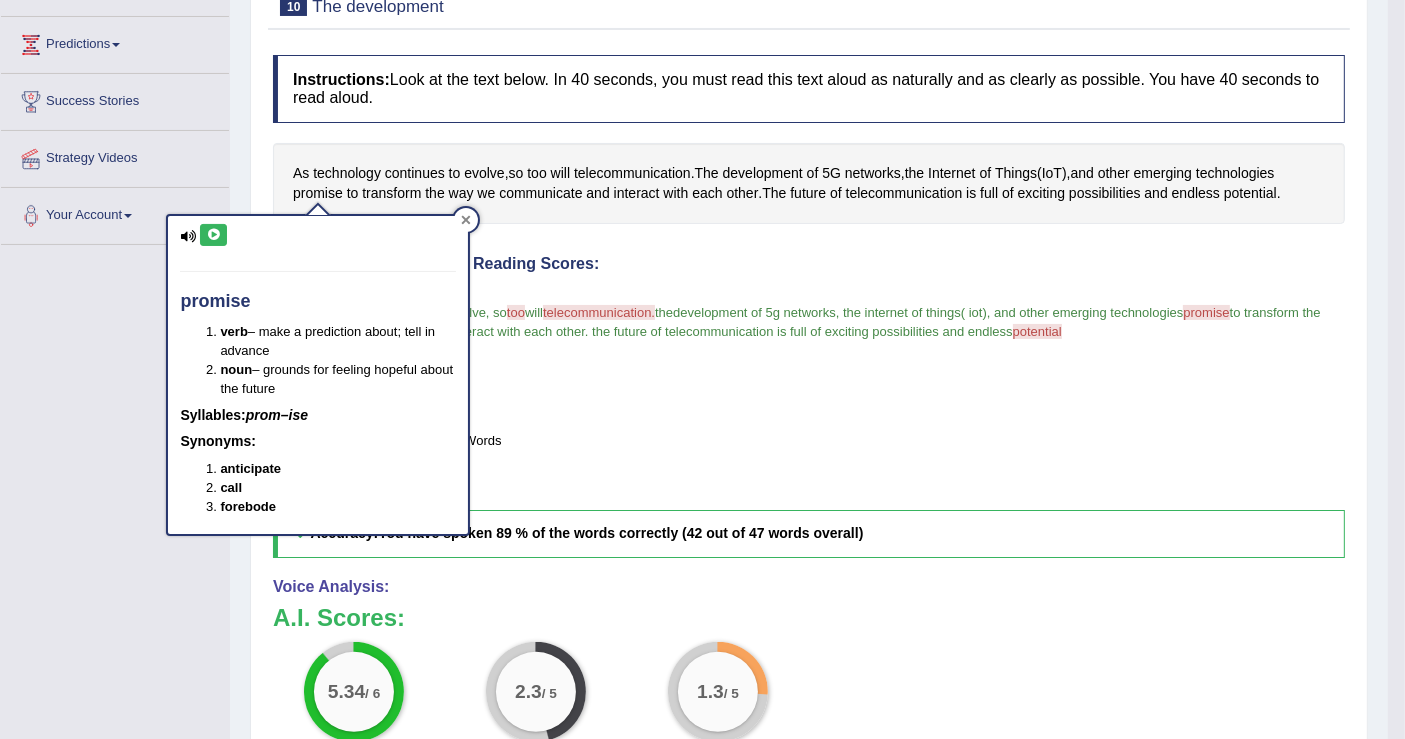 click at bounding box center (466, 220) 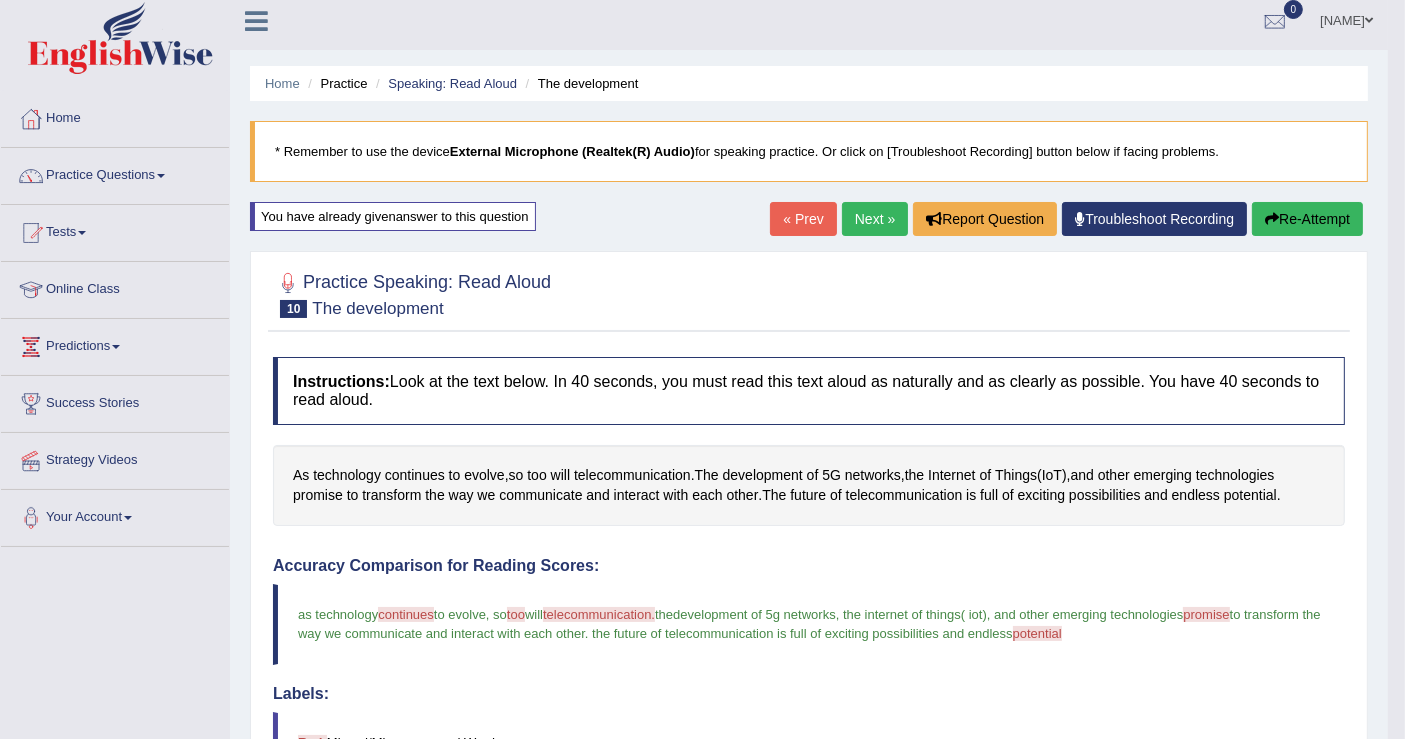 scroll, scrollTop: 0, scrollLeft: 0, axis: both 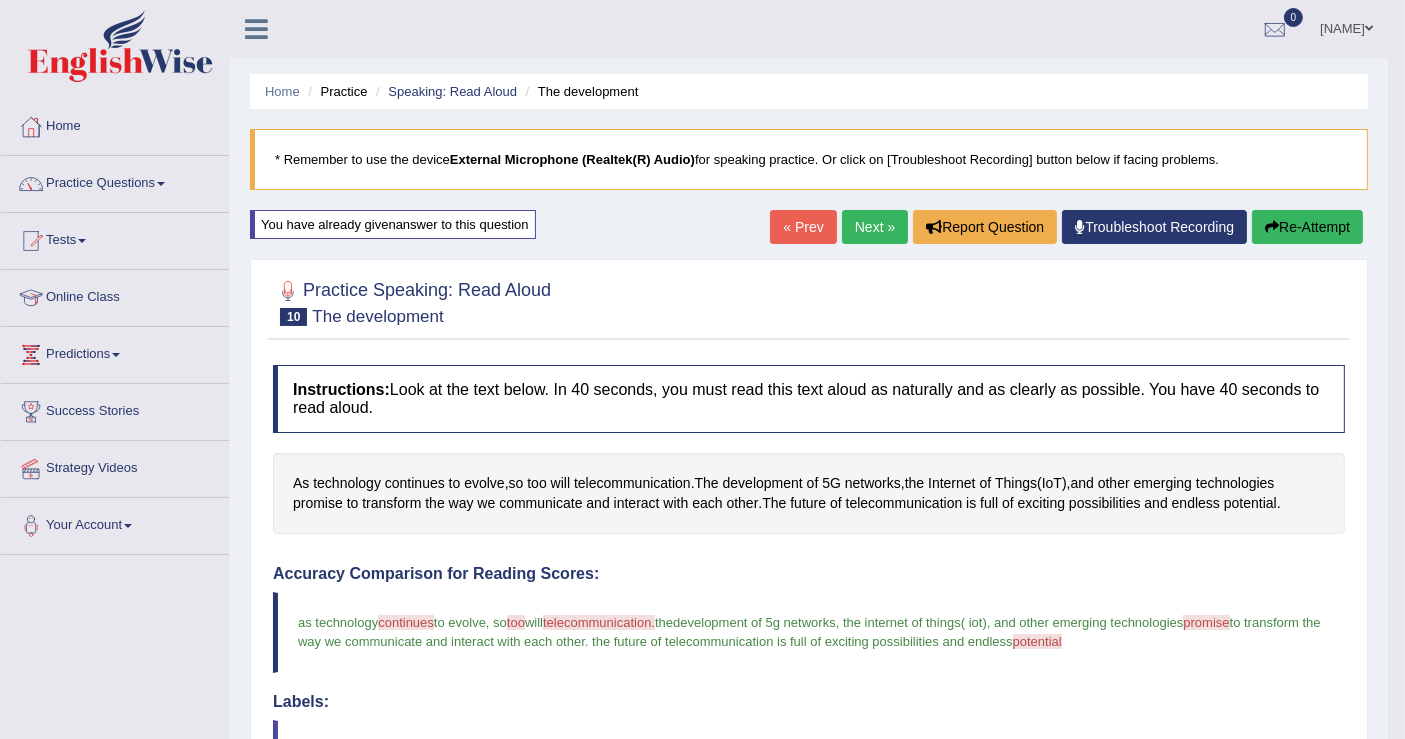 click on "Re-Attempt" at bounding box center (1307, 227) 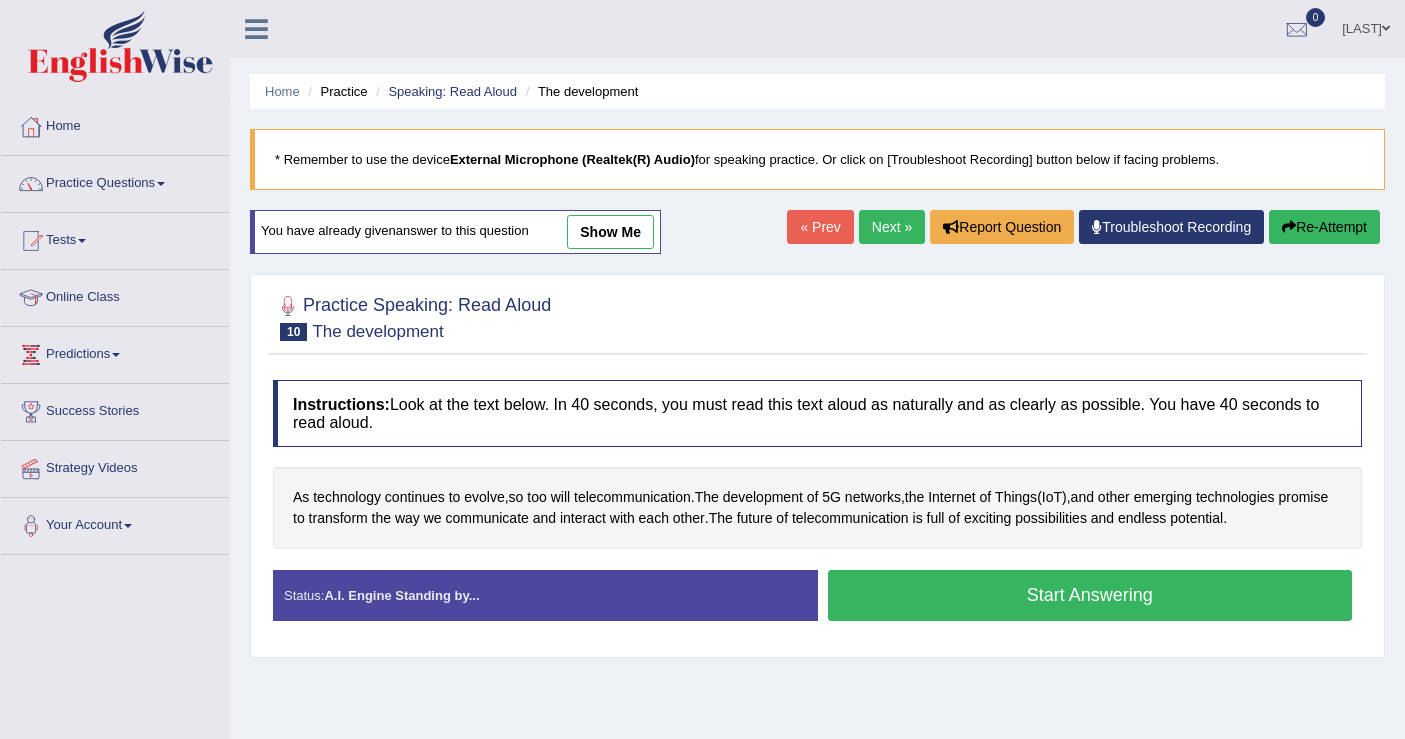 scroll, scrollTop: 0, scrollLeft: 0, axis: both 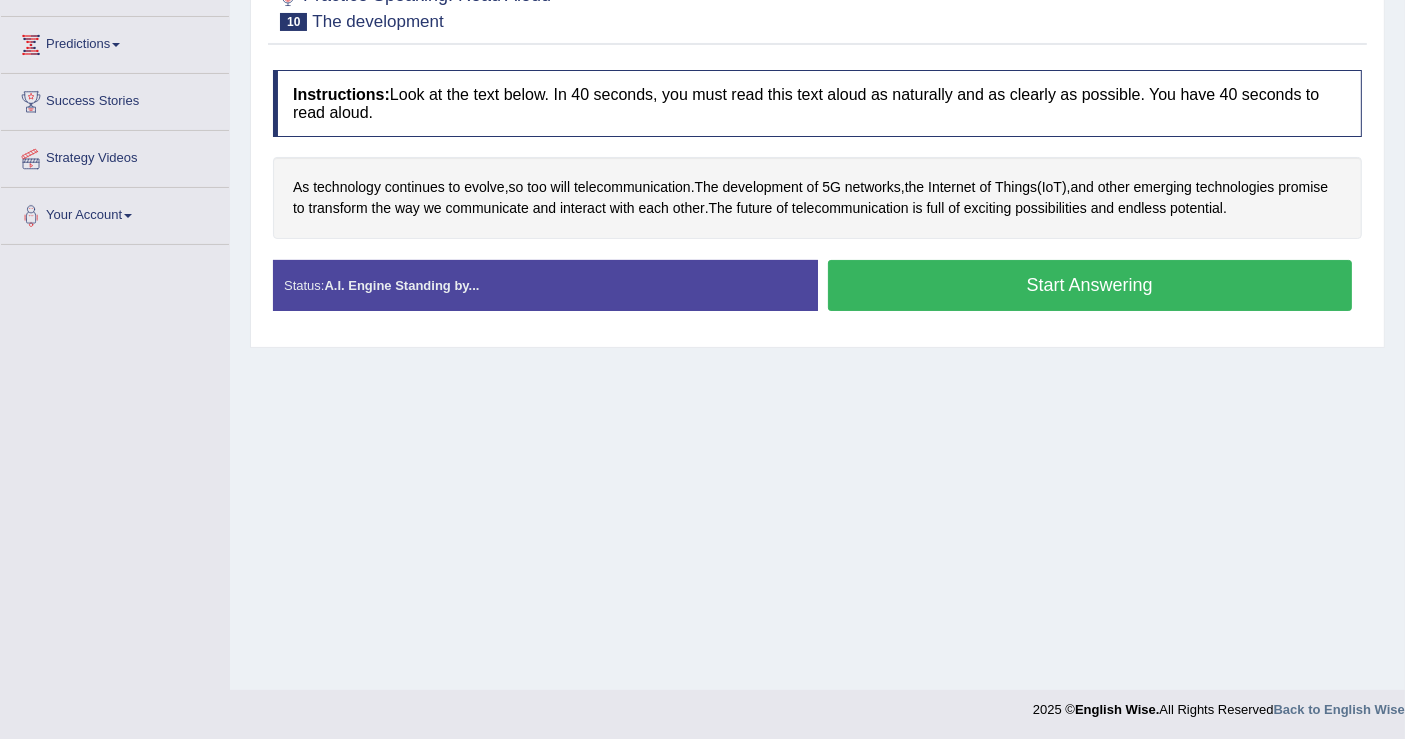 click on "Start Answering" at bounding box center (1090, 285) 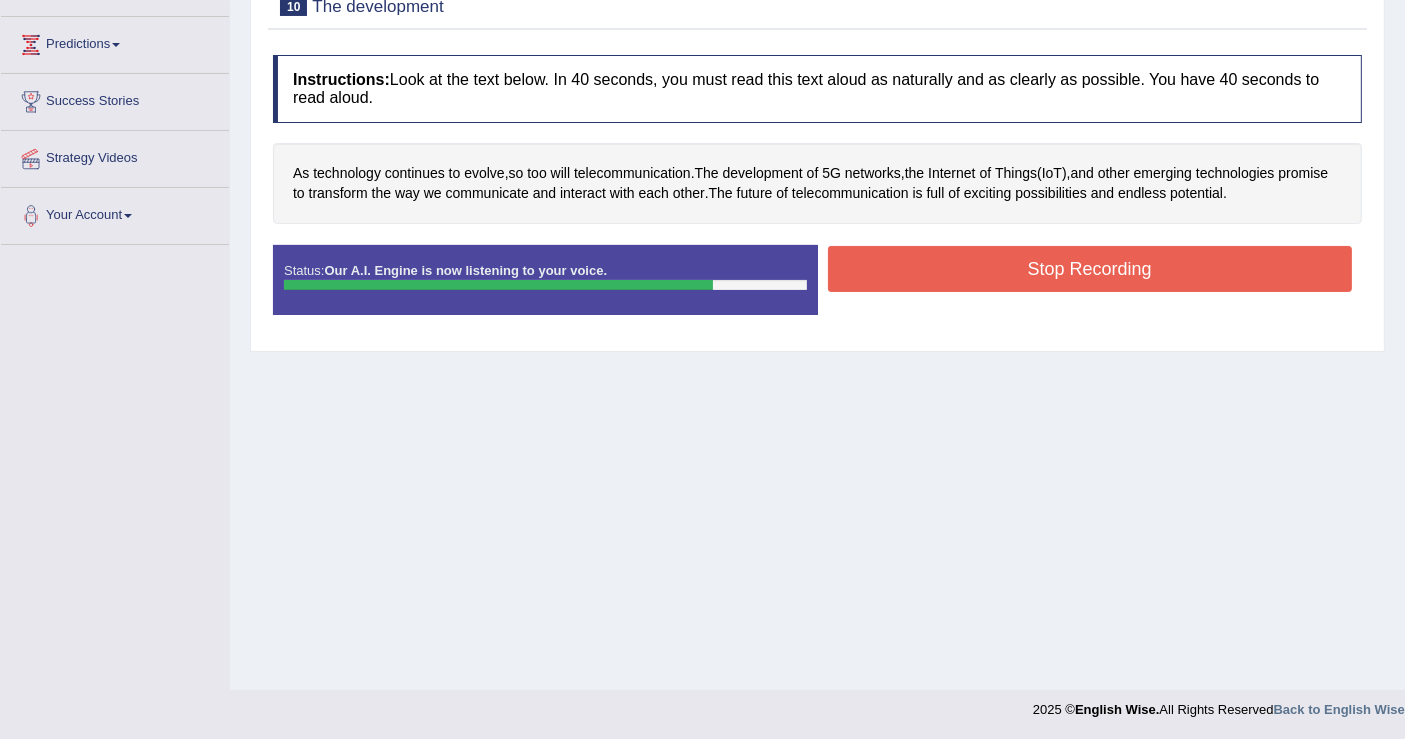 click on "Stop Recording" at bounding box center (1090, 269) 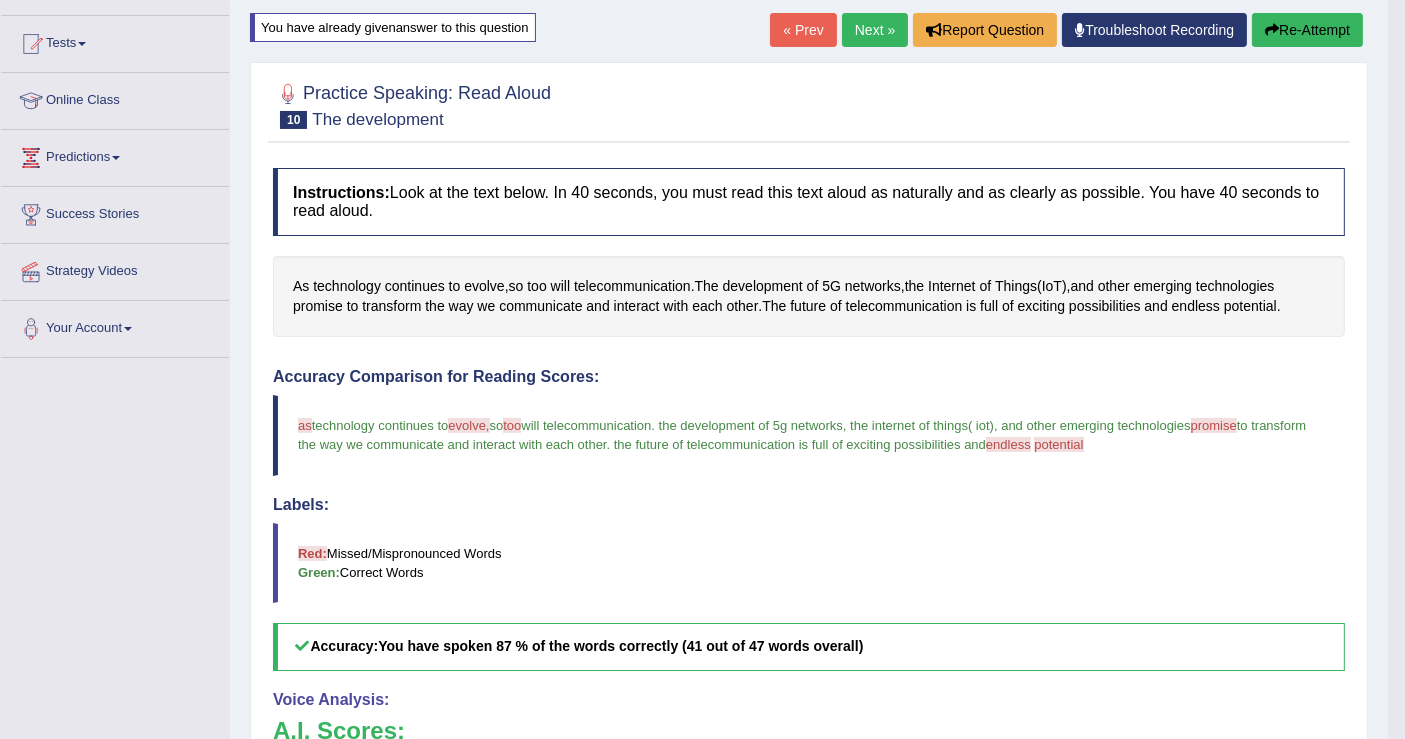 scroll, scrollTop: 0, scrollLeft: 0, axis: both 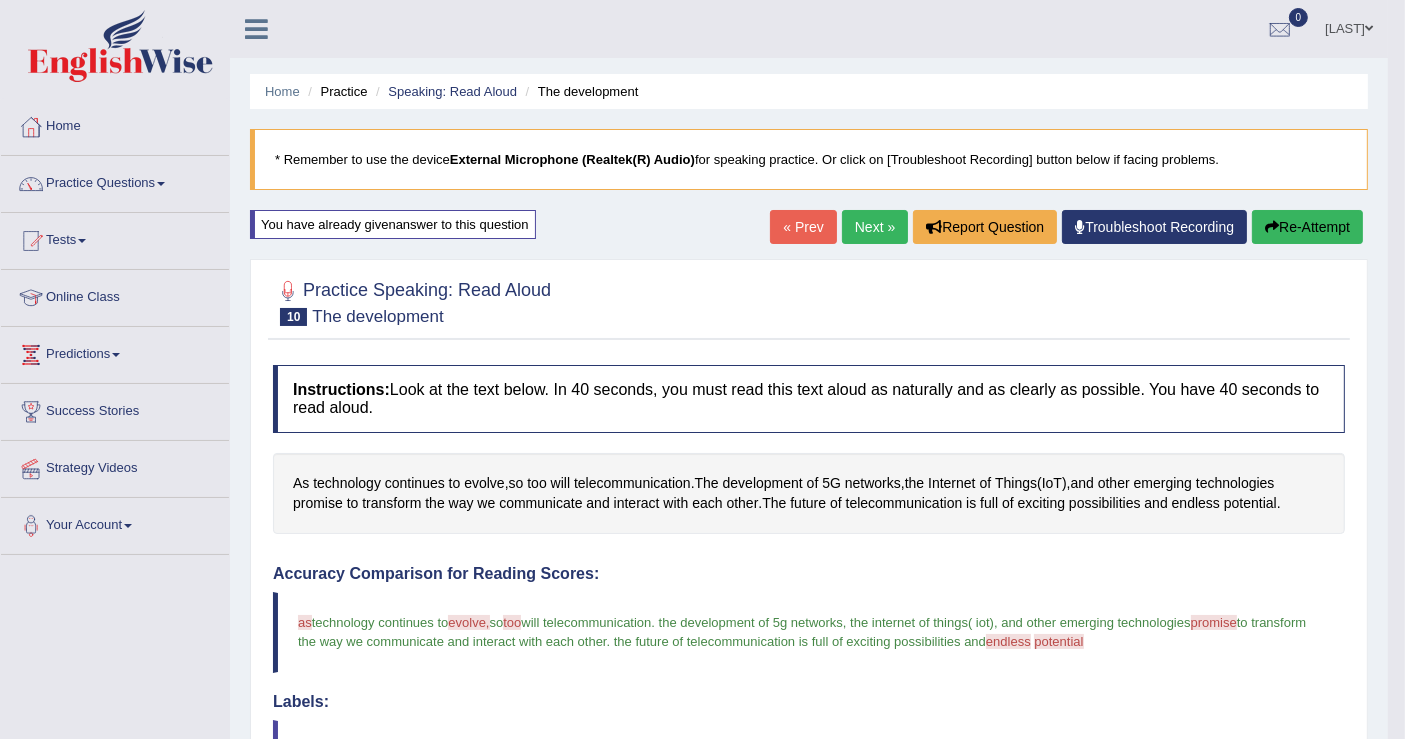 click on "Next »" at bounding box center (875, 227) 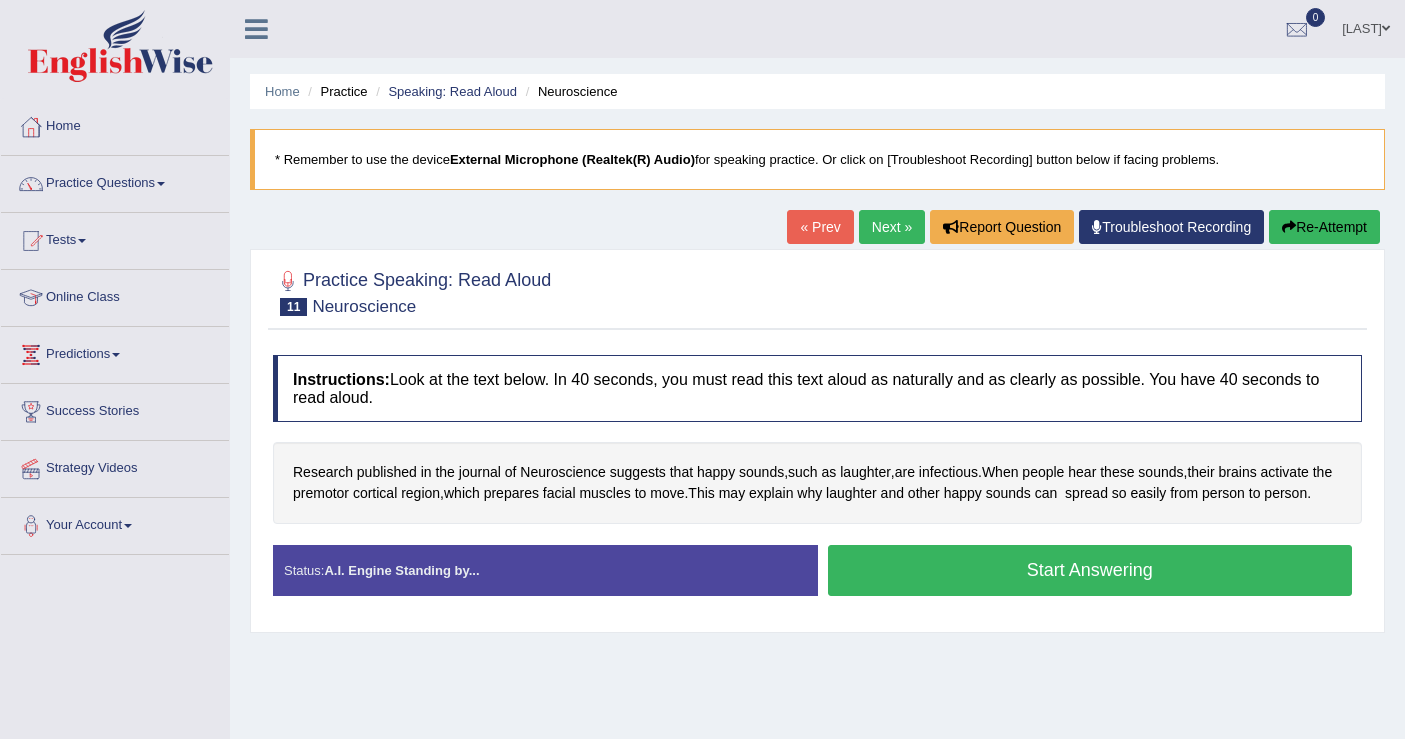 scroll, scrollTop: 0, scrollLeft: 0, axis: both 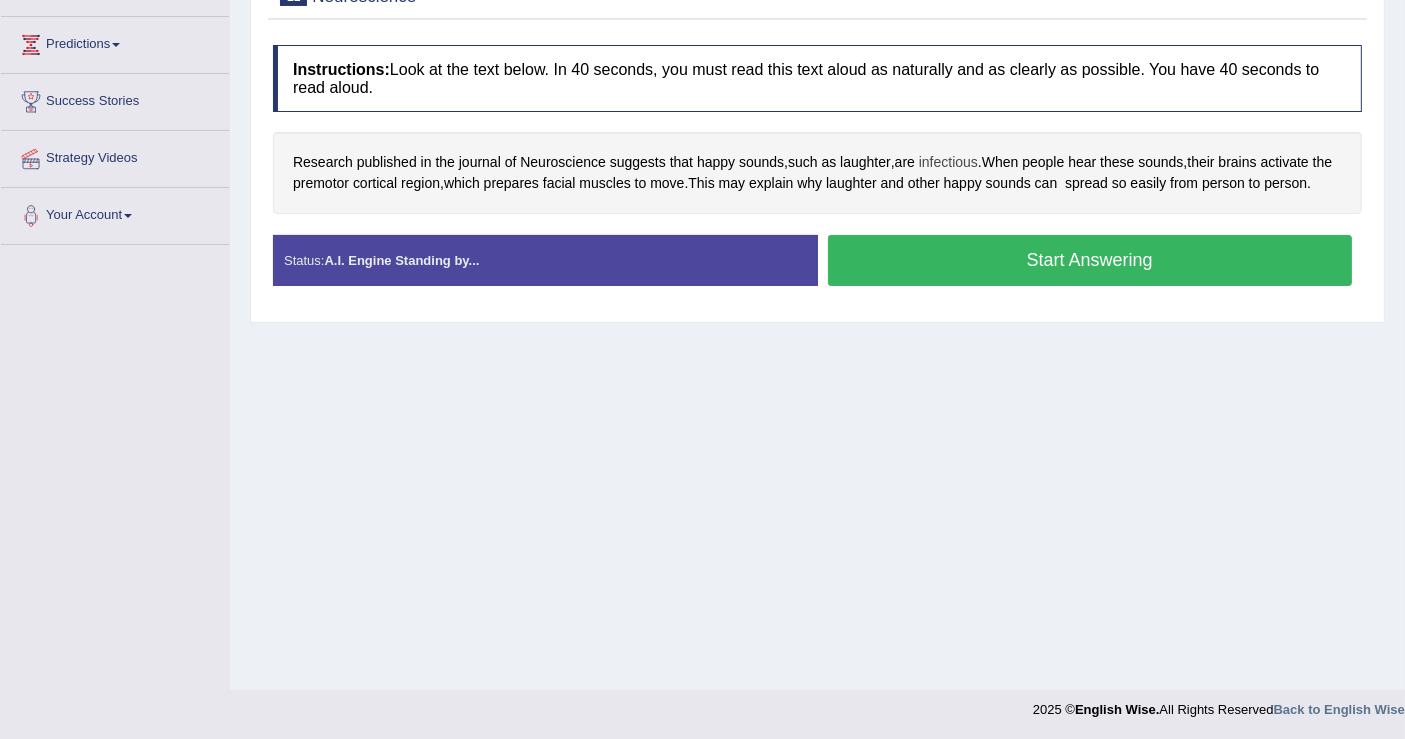 click on "infectious" at bounding box center [948, 162] 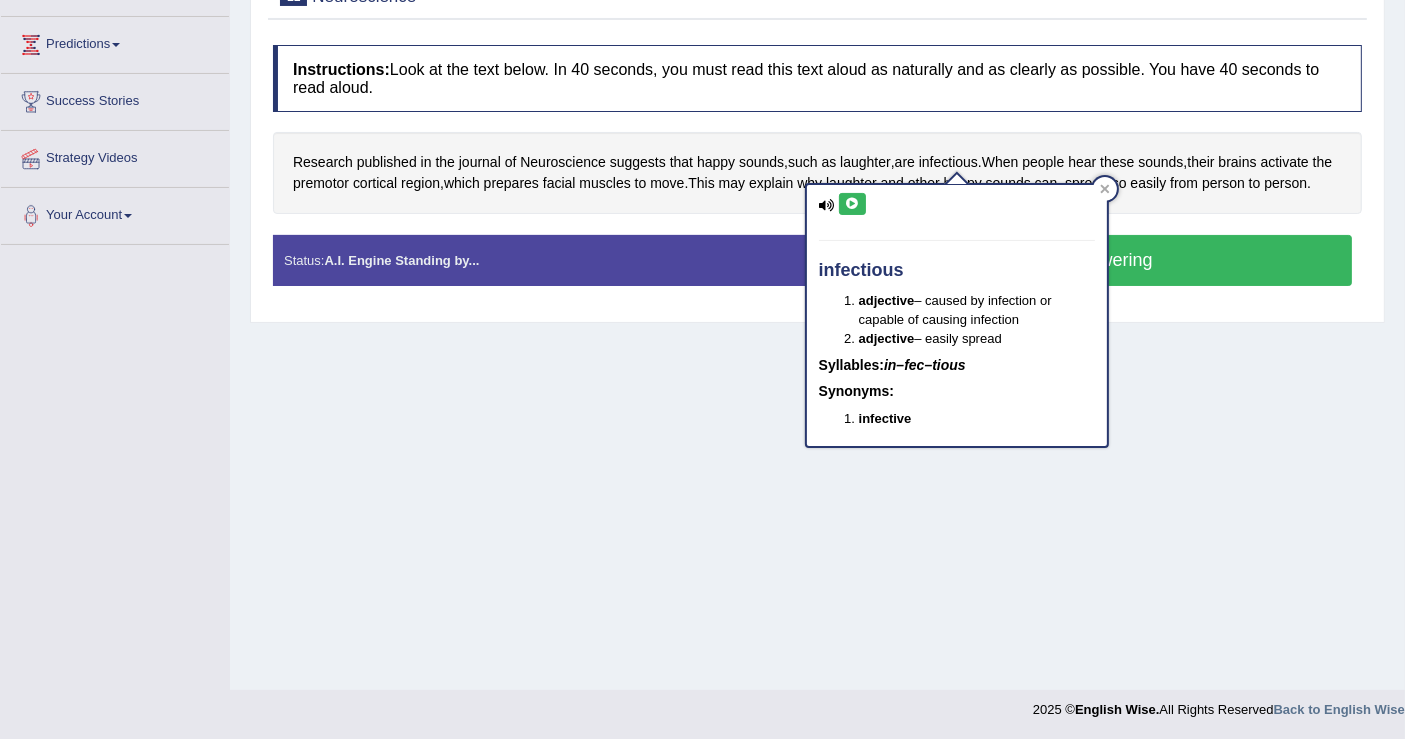 click at bounding box center (852, 204) 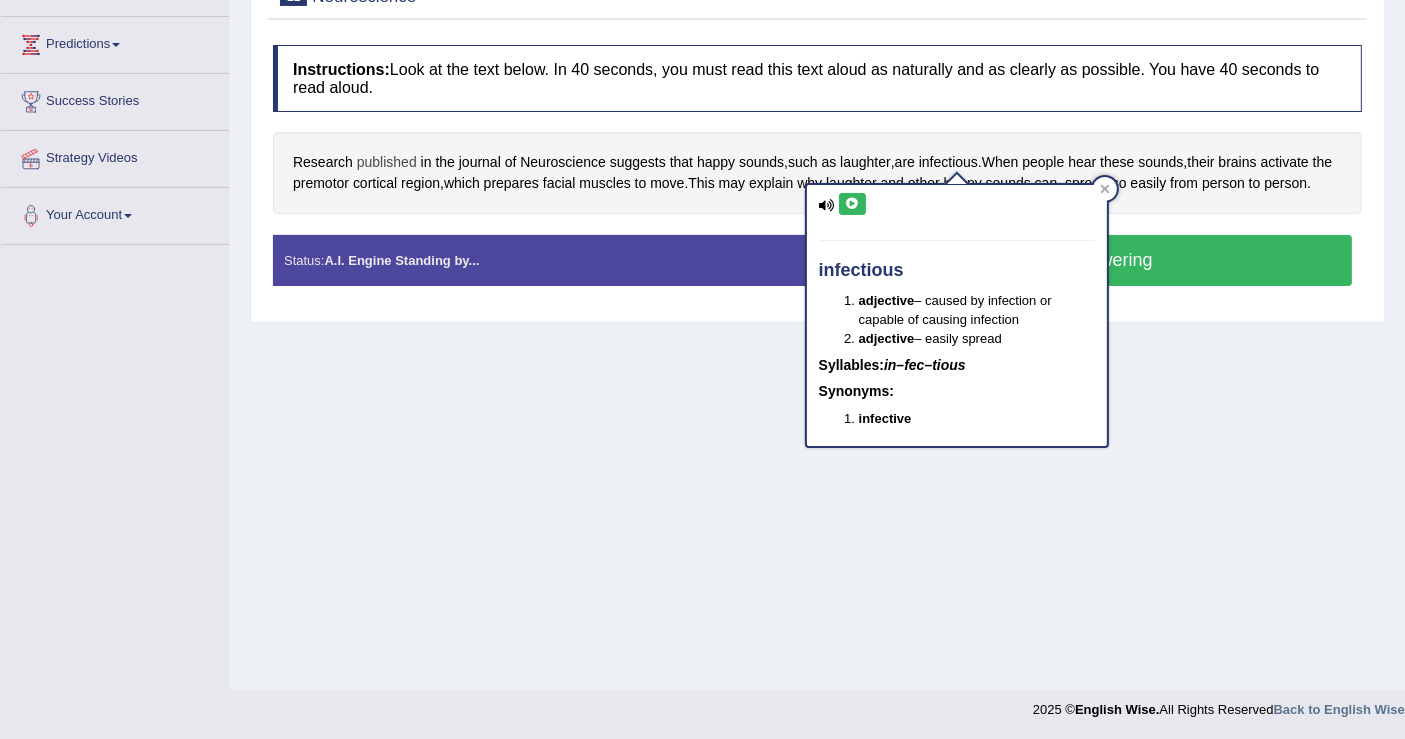 click on "published" at bounding box center (387, 162) 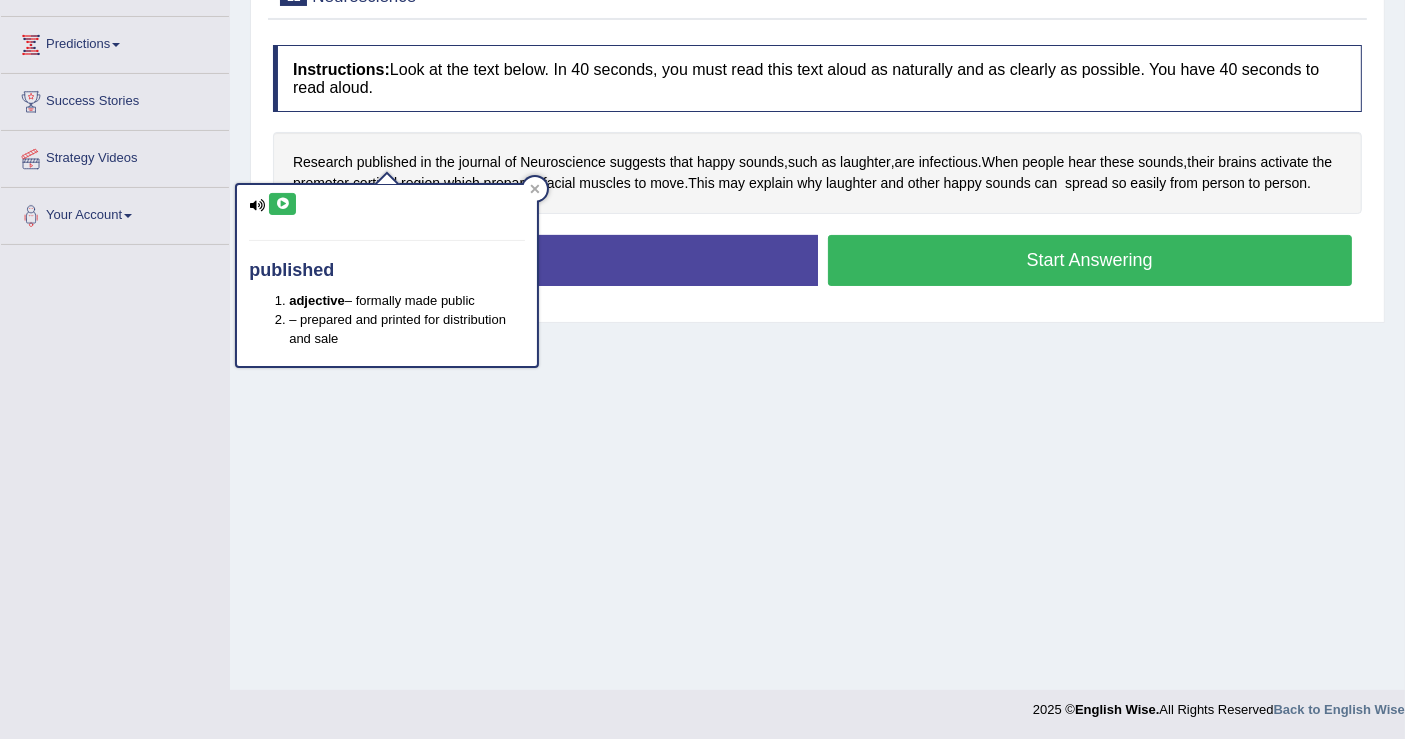 click at bounding box center [282, 204] 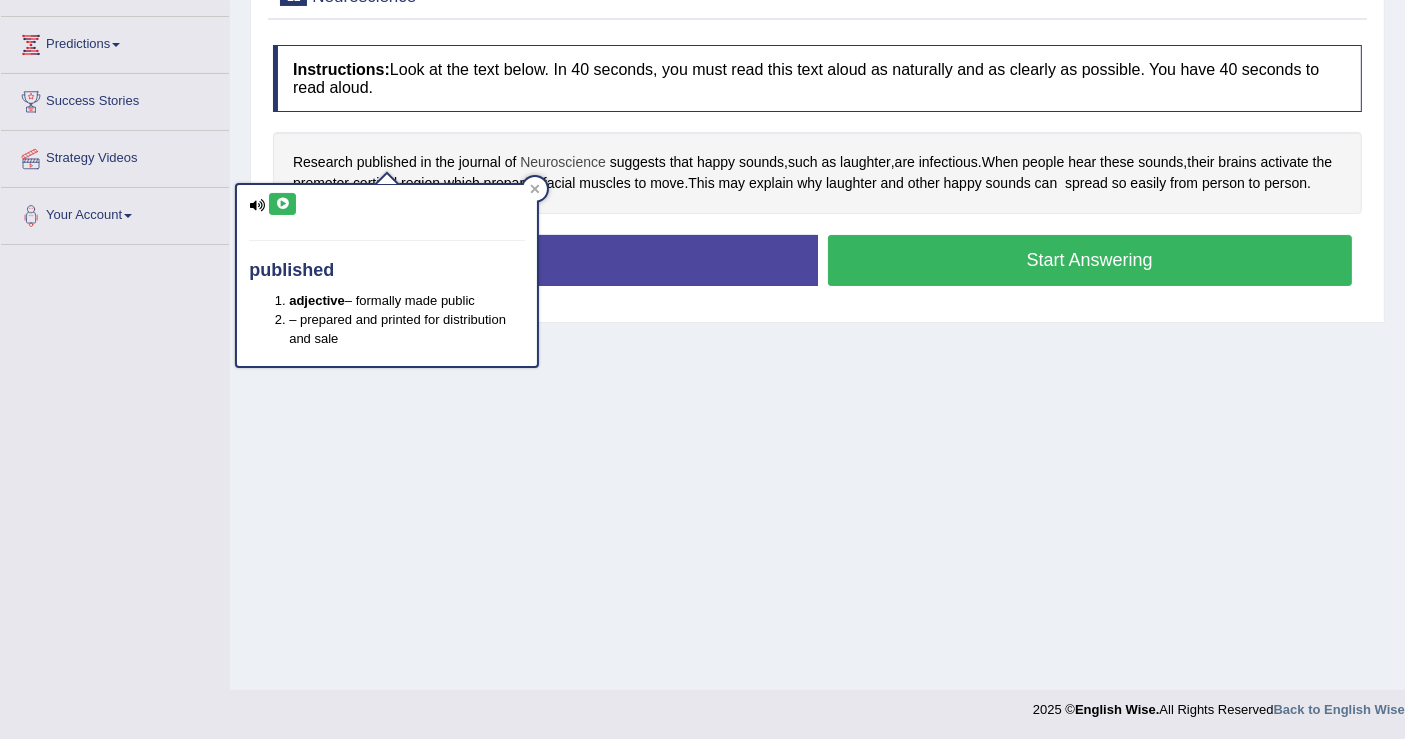click on "Neuroscience" at bounding box center (563, 162) 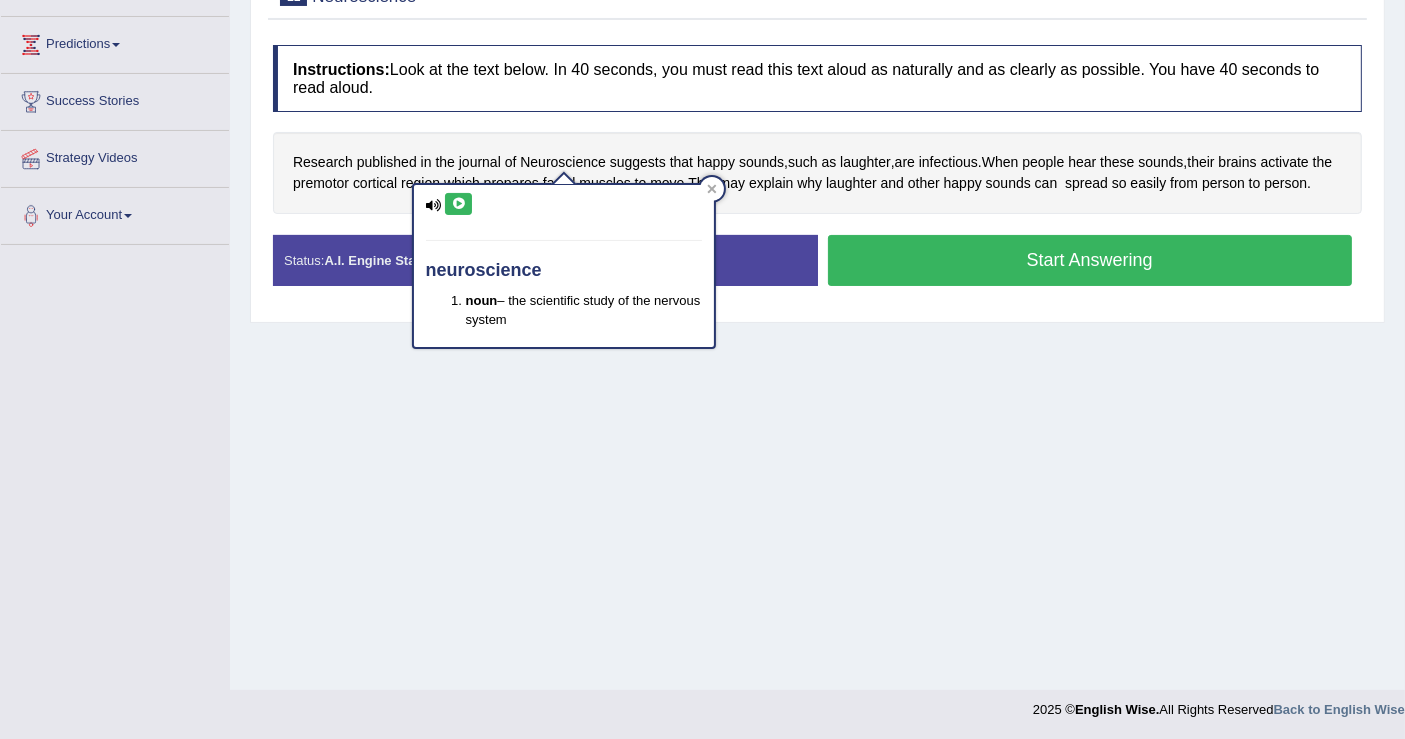 click at bounding box center [458, 204] 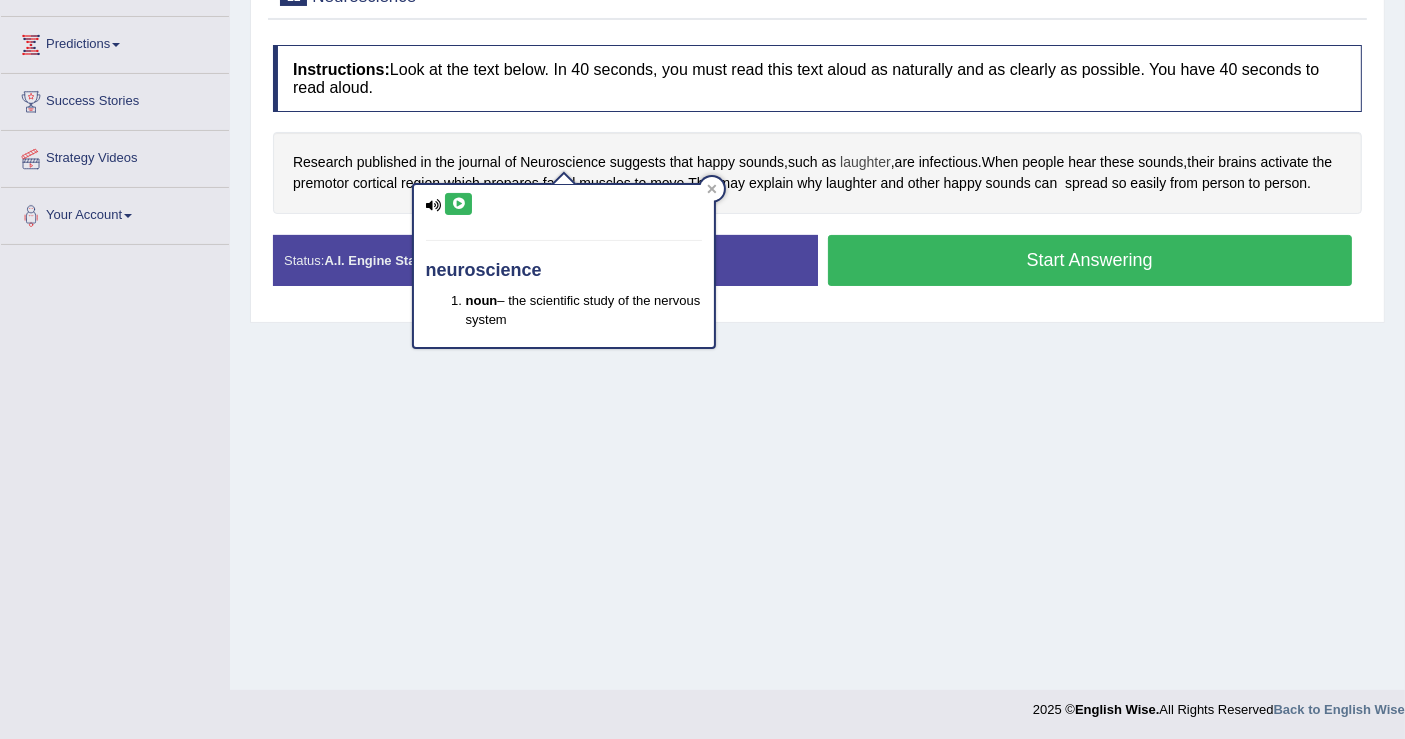 click on "laughter" at bounding box center [865, 162] 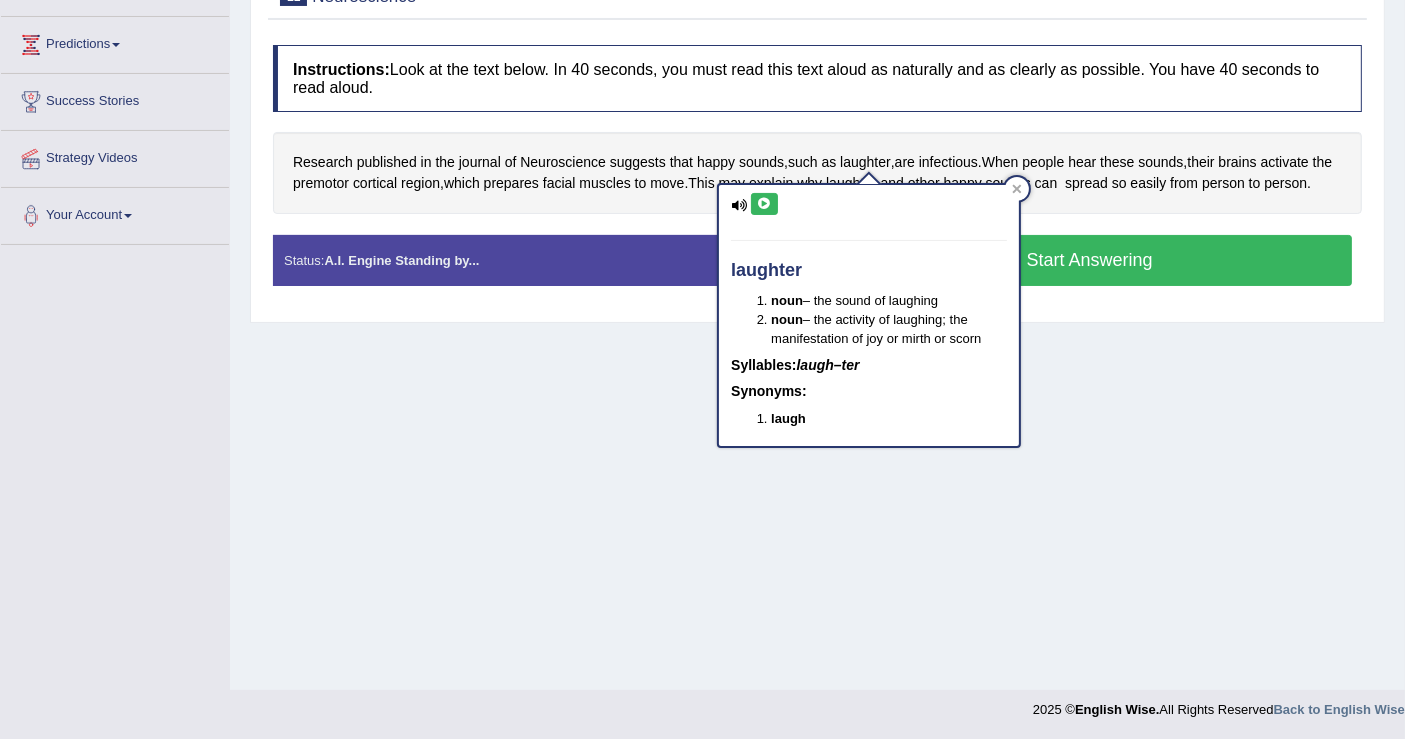 click at bounding box center (764, 204) 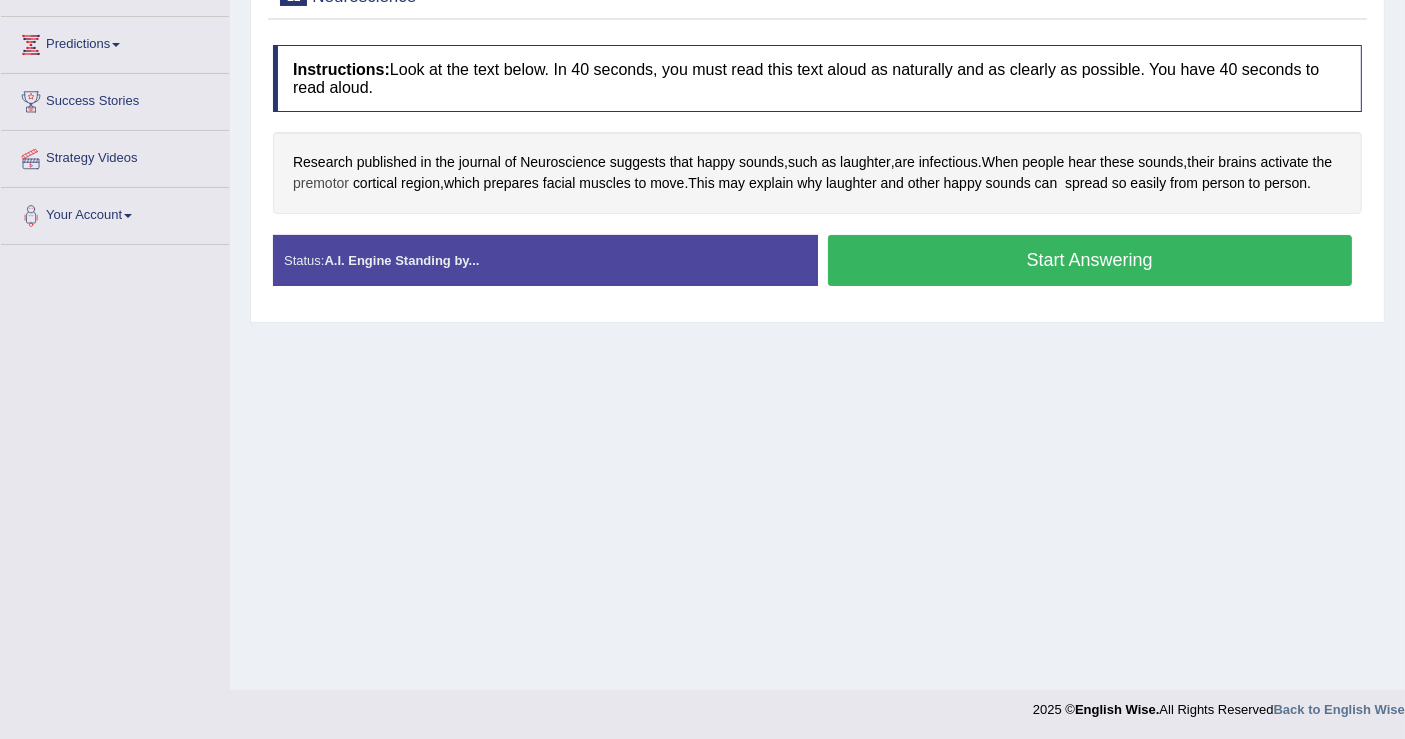 click on "premotor" at bounding box center (321, 183) 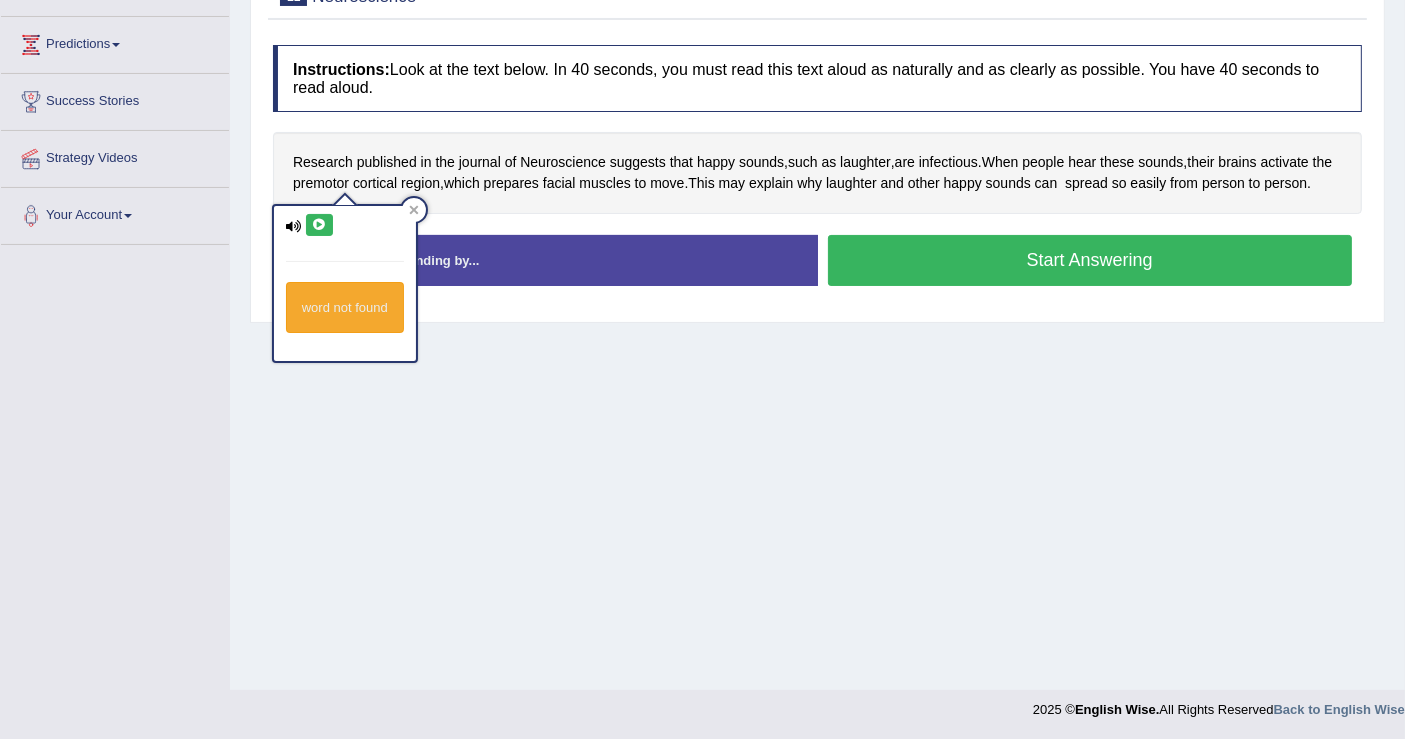click at bounding box center [319, 225] 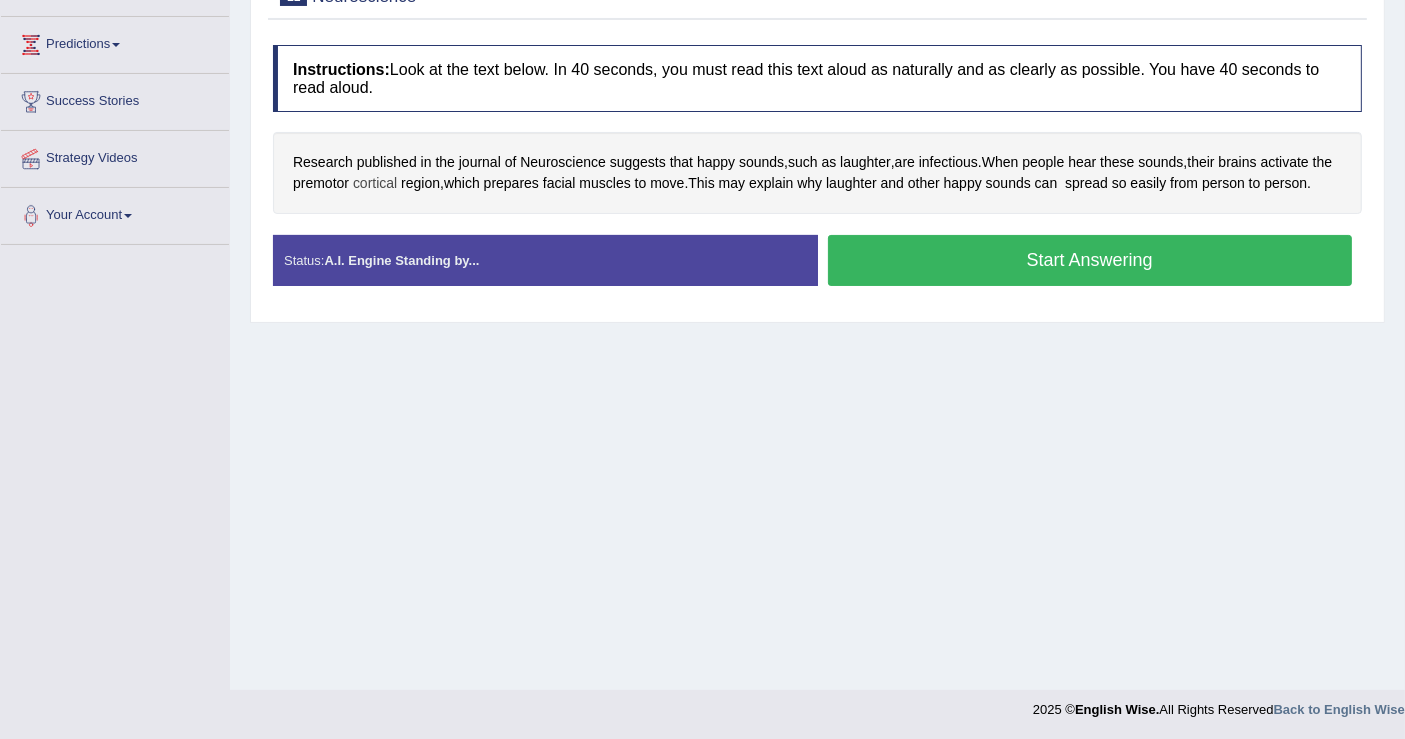 click on "cortical" at bounding box center [375, 183] 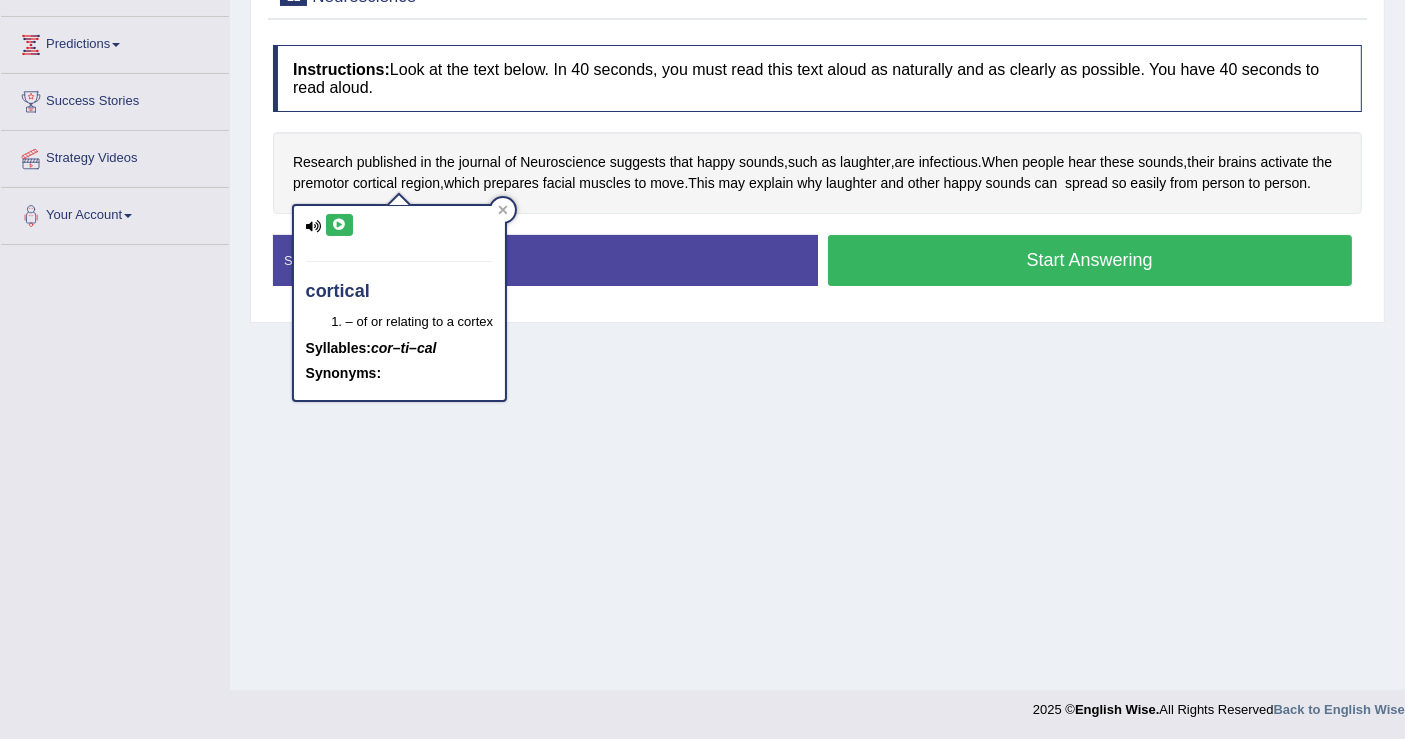 click at bounding box center (339, 225) 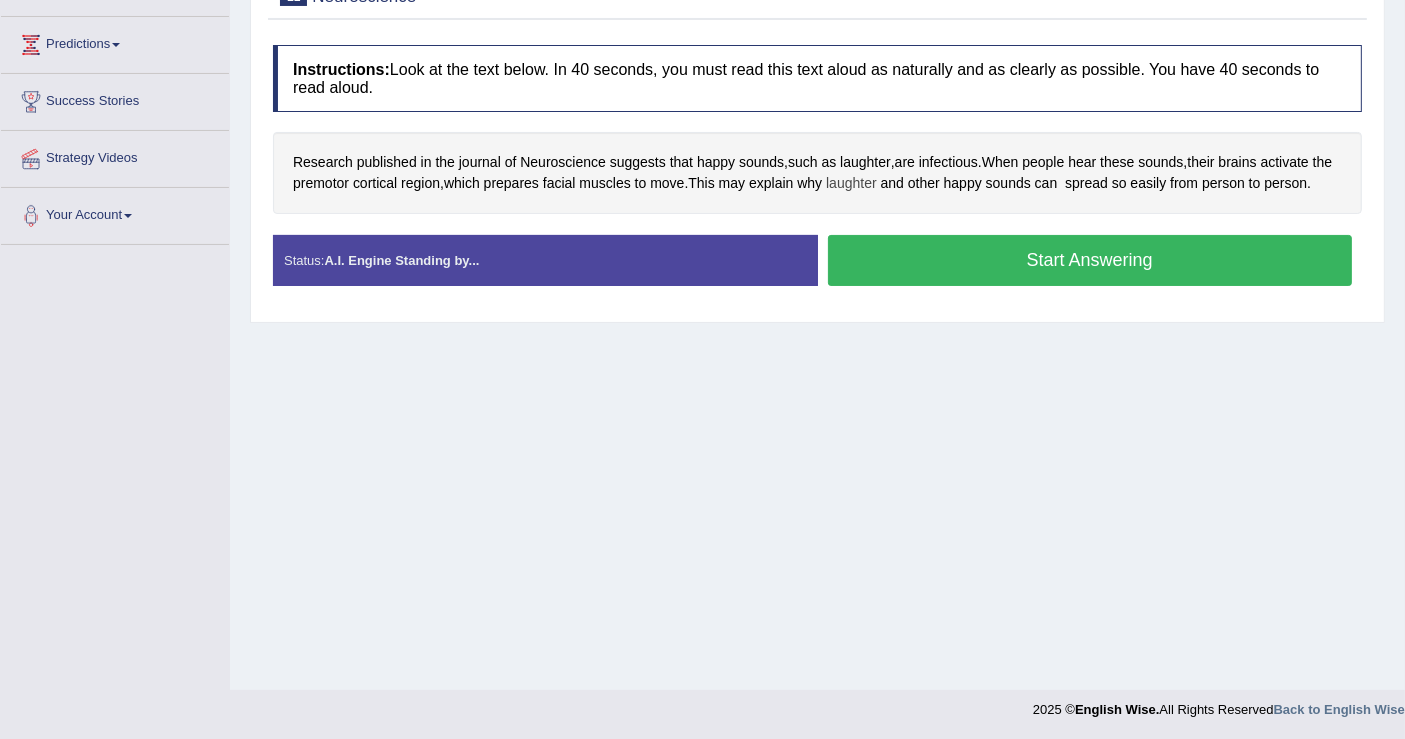 click on "laughter" at bounding box center (851, 183) 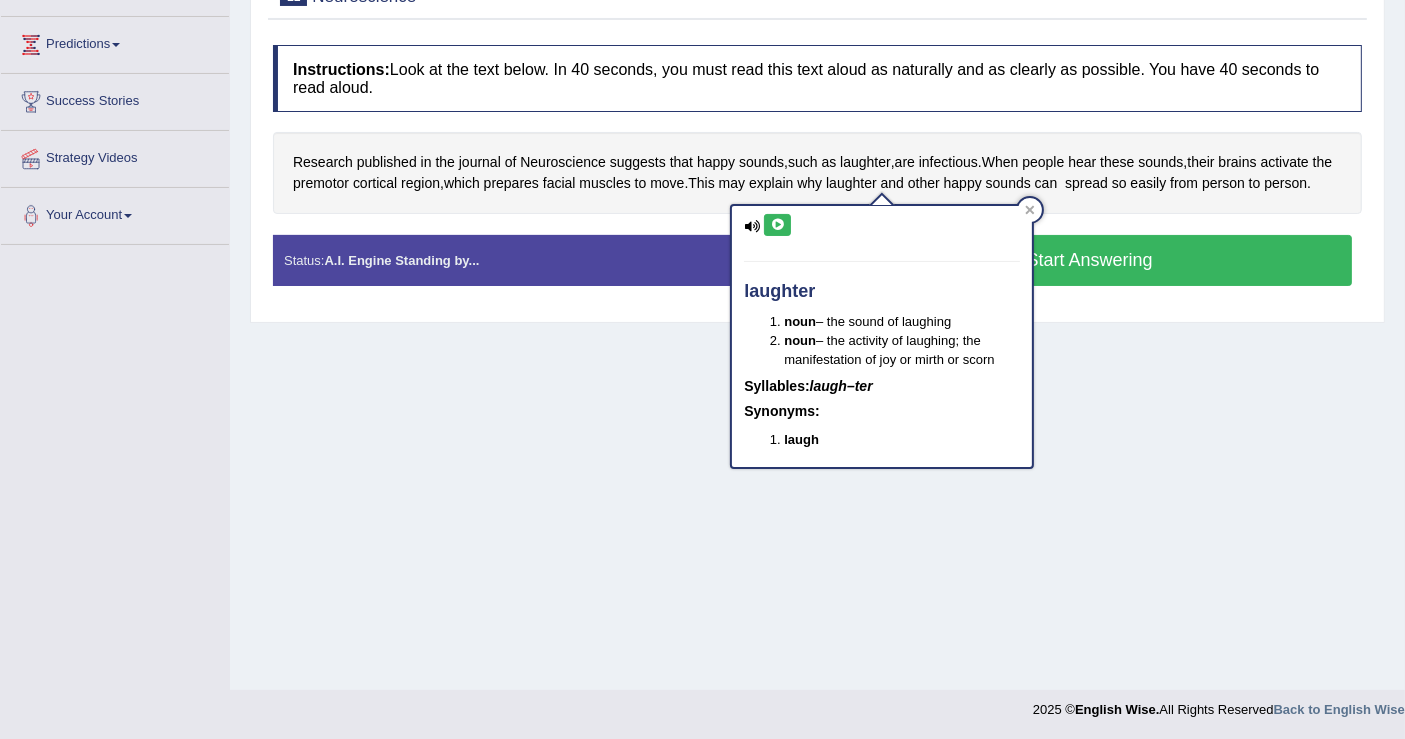 click at bounding box center [777, 225] 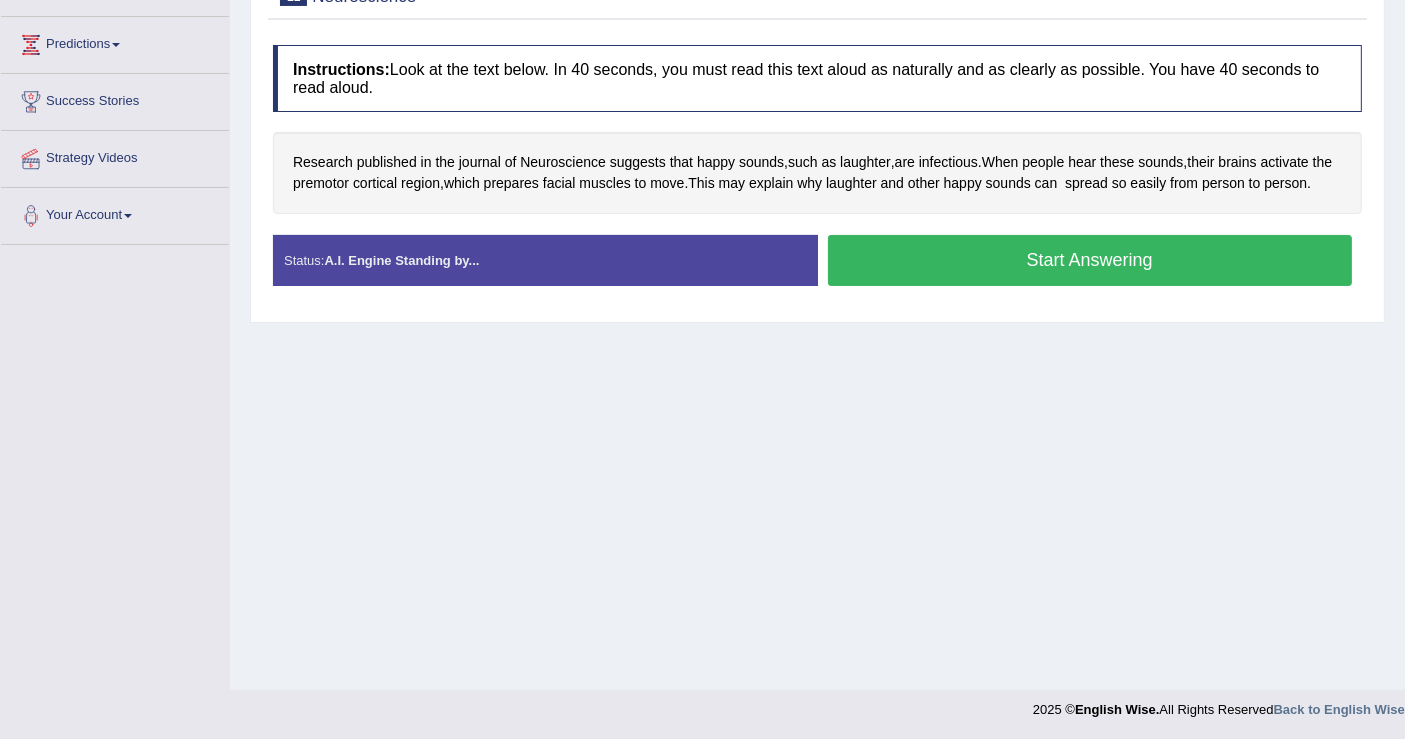 click on "Start Answering" at bounding box center [1090, 260] 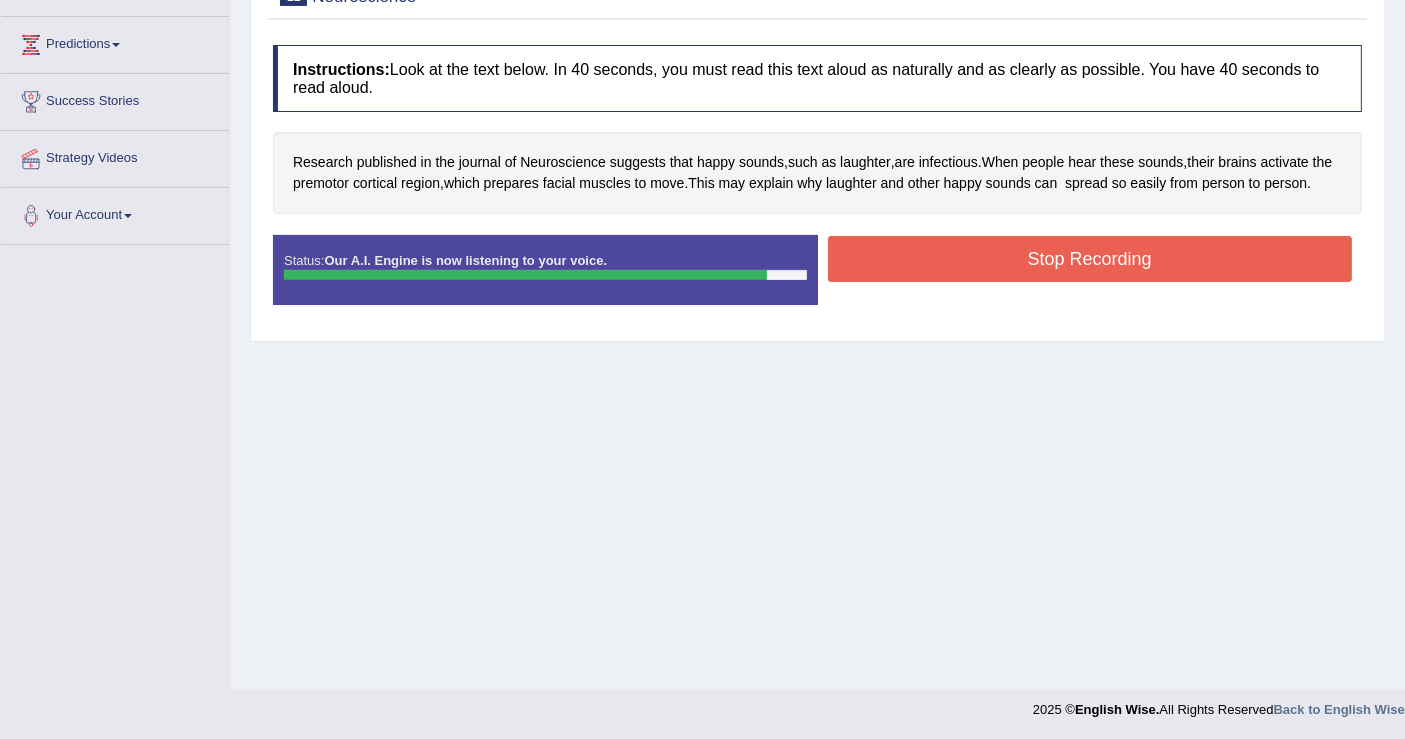 click on "Stop Recording" at bounding box center [1090, 259] 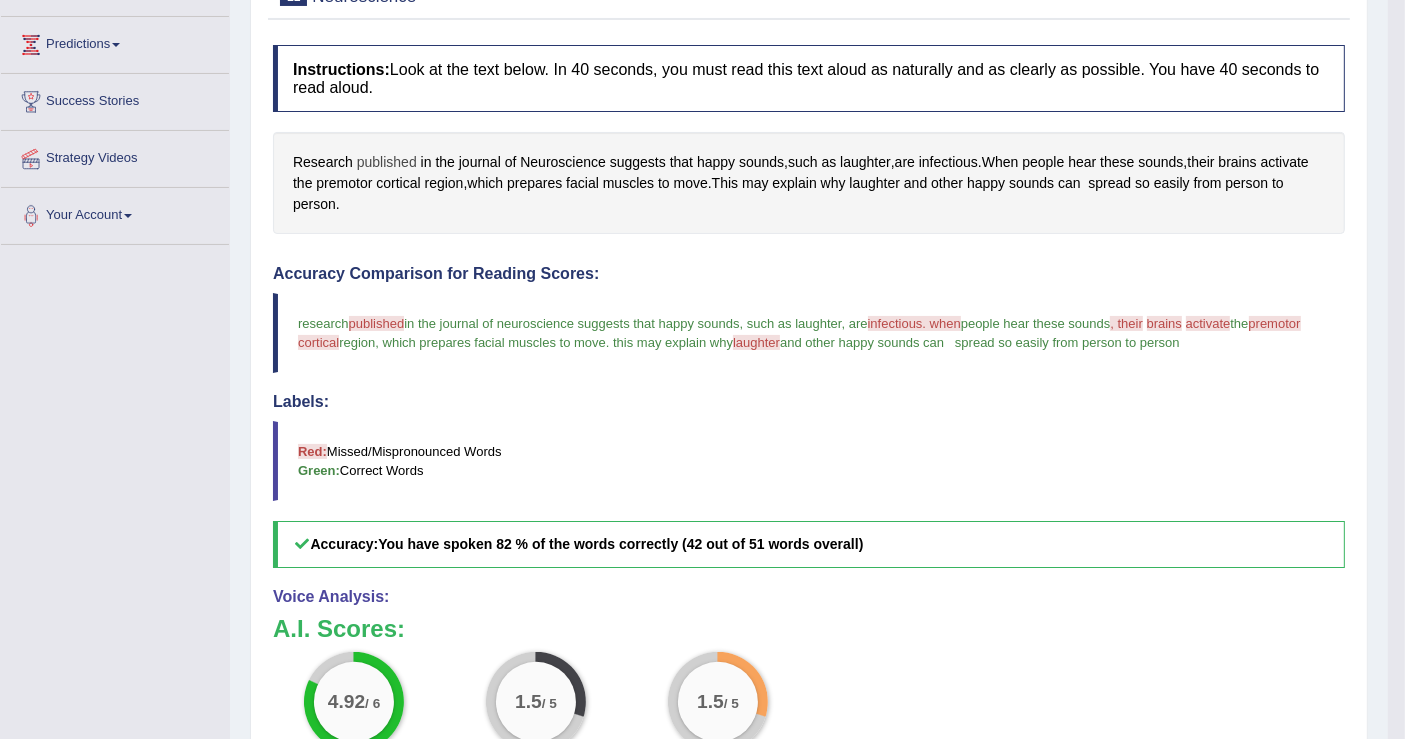 click on "published" at bounding box center (387, 162) 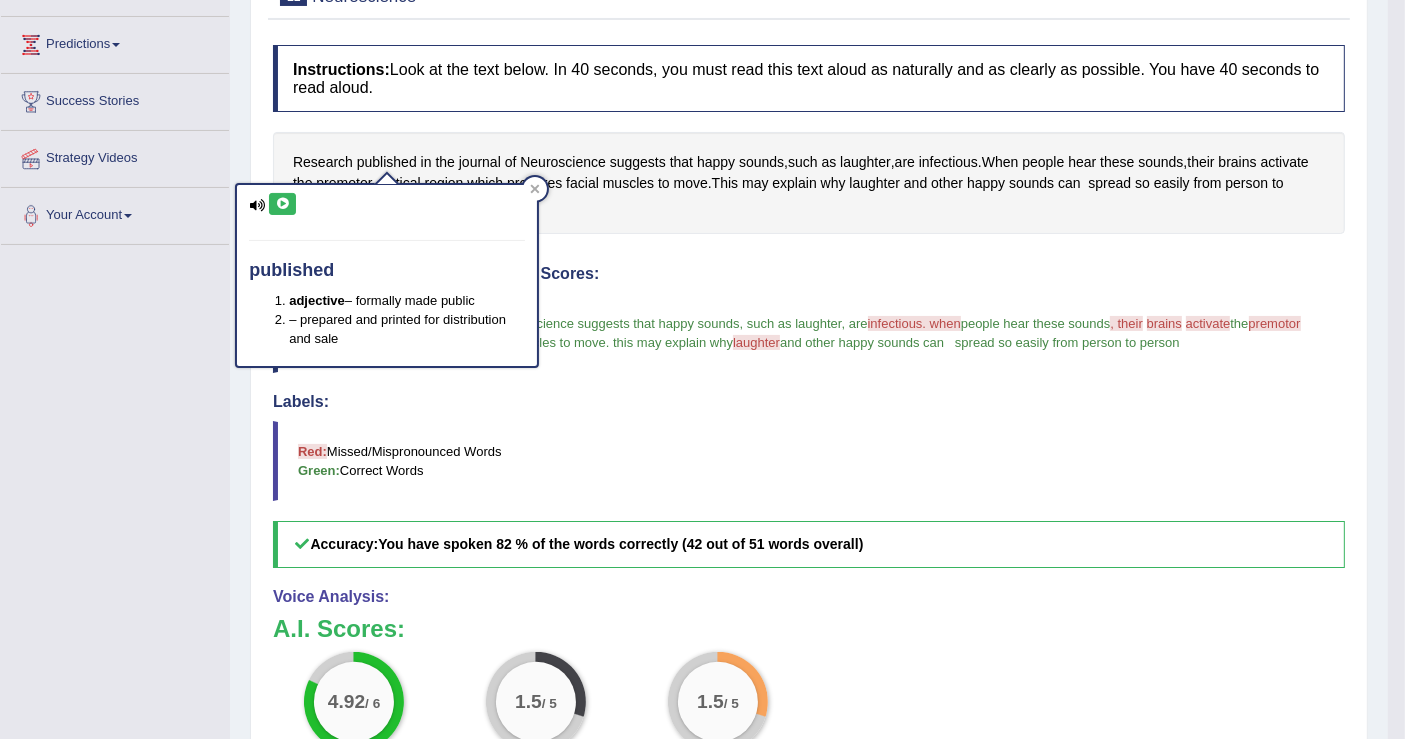 click at bounding box center [282, 204] 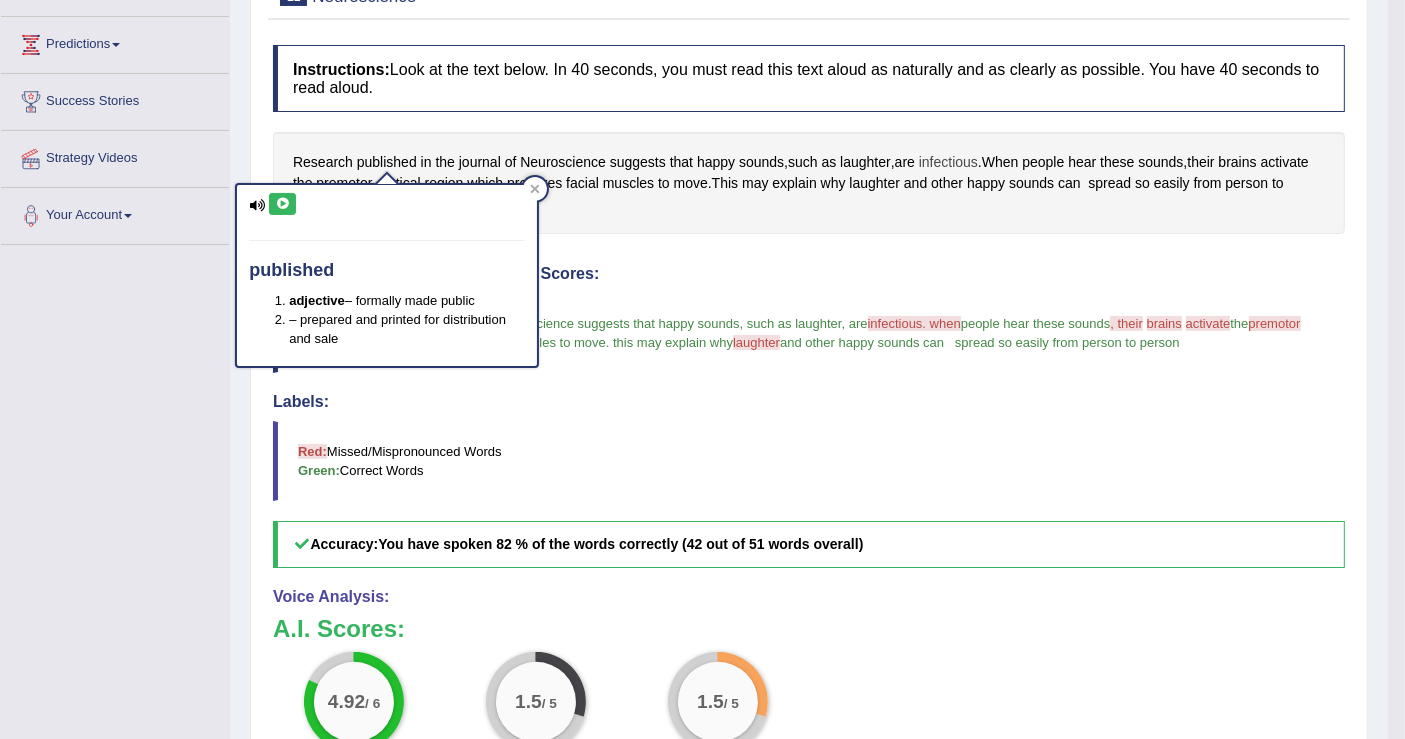 click on "infectious" at bounding box center (948, 162) 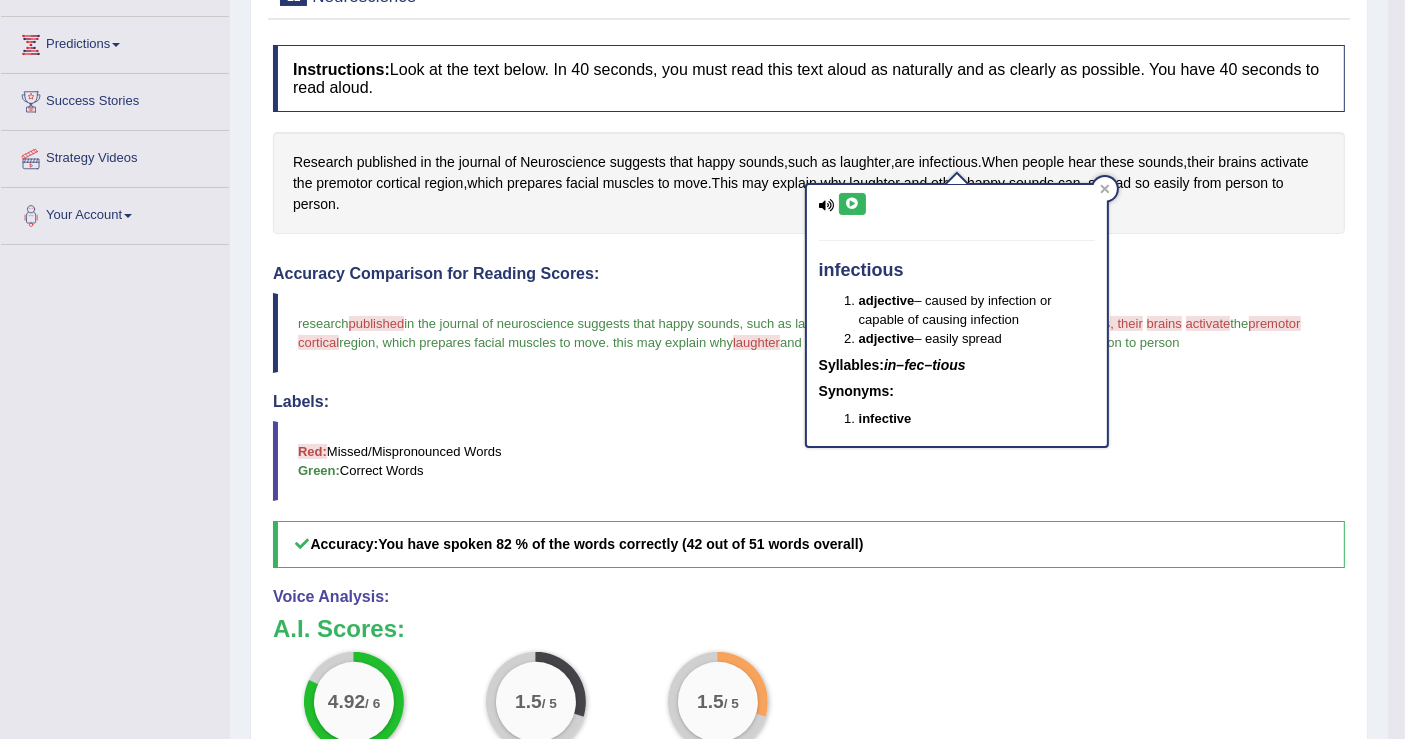 click at bounding box center [852, 204] 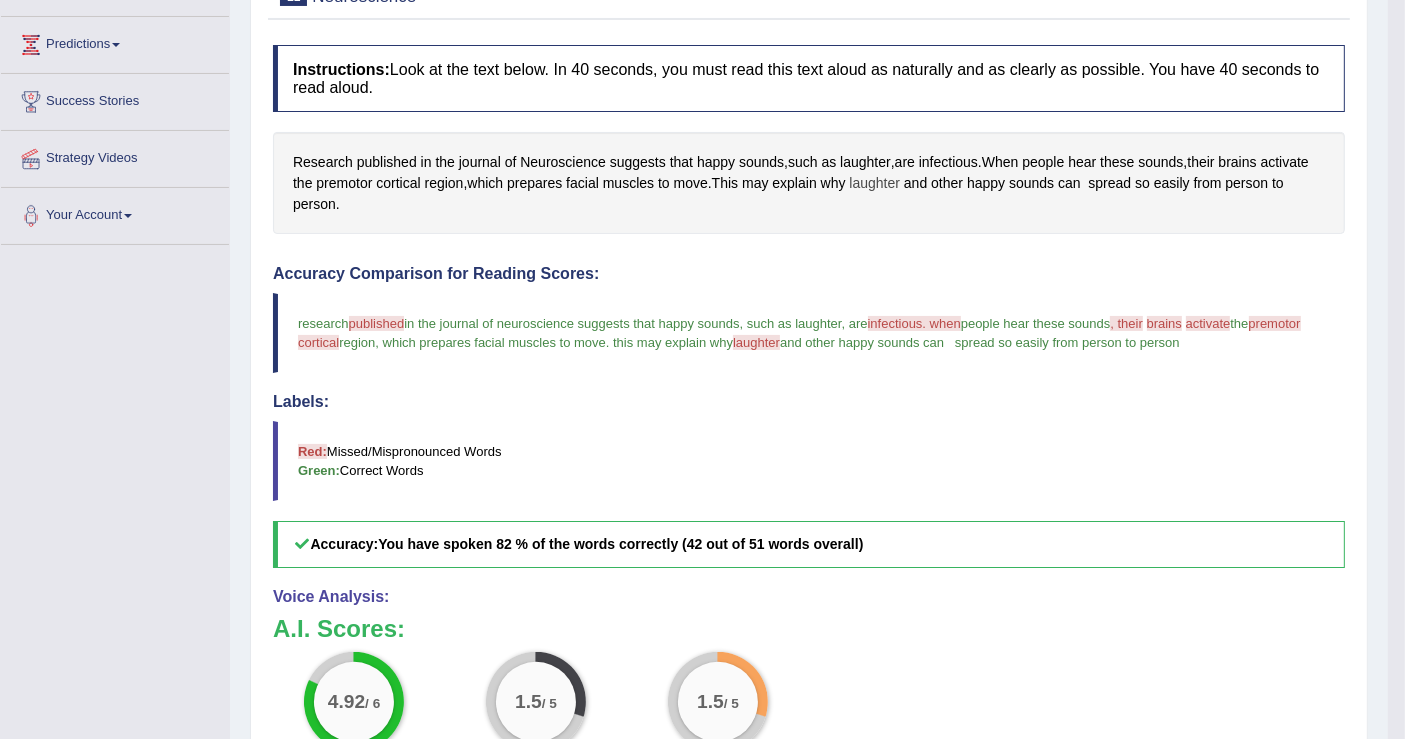 click on "laughter" at bounding box center (874, 183) 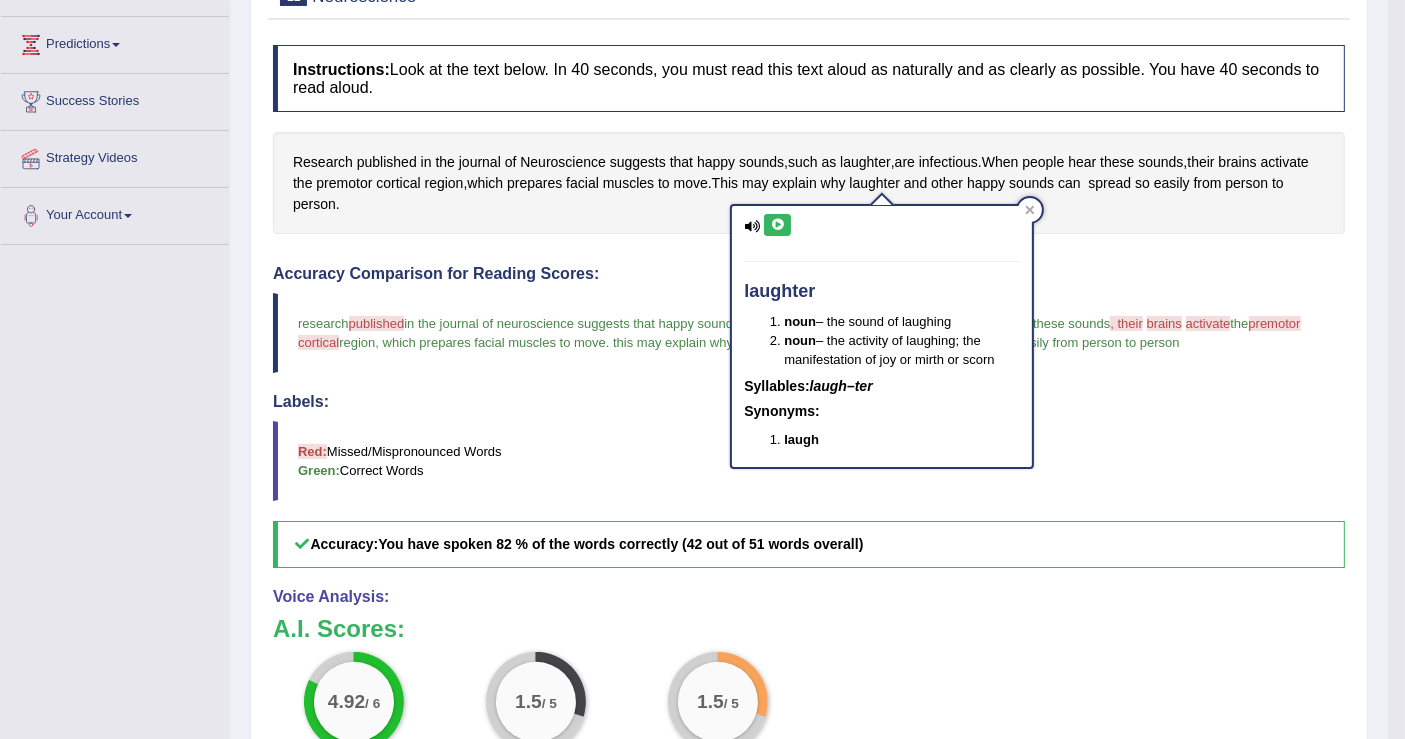 click at bounding box center (777, 225) 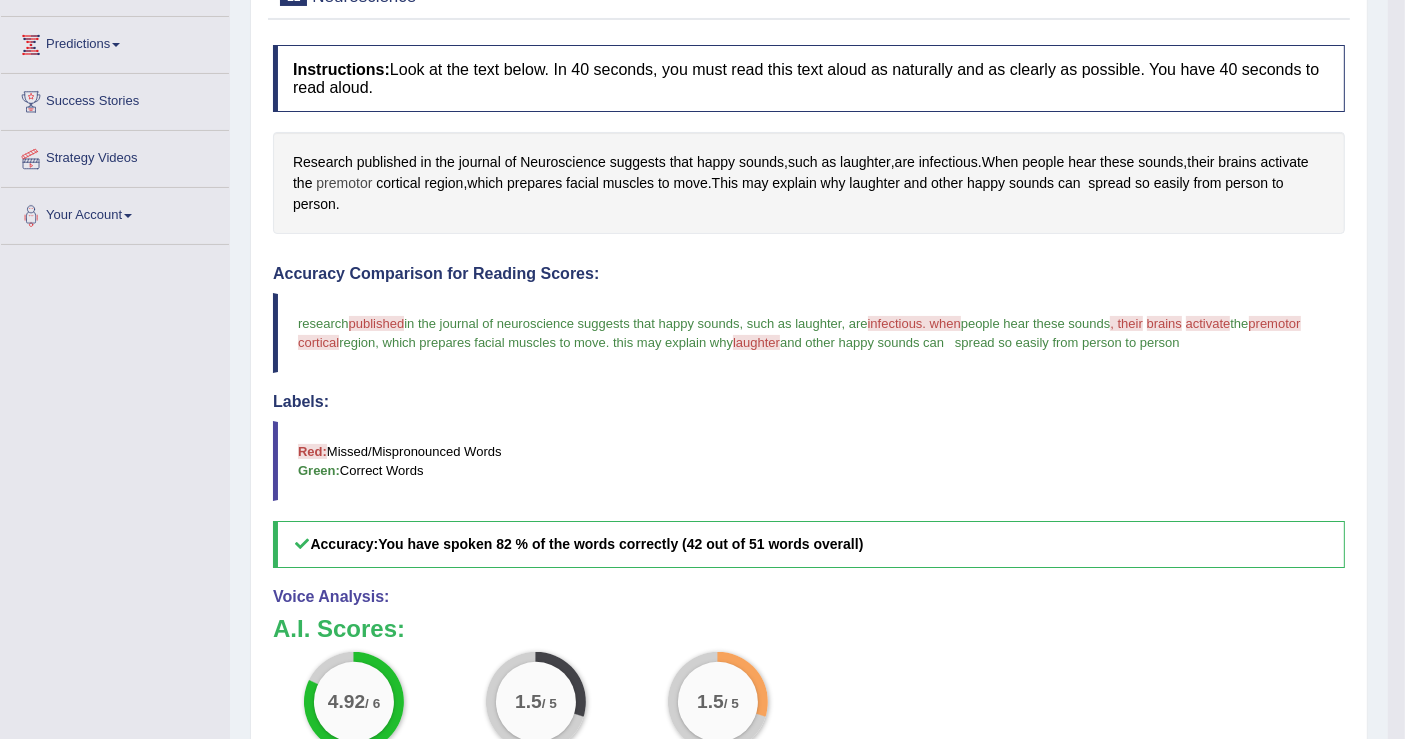 click on "premotor" at bounding box center [344, 183] 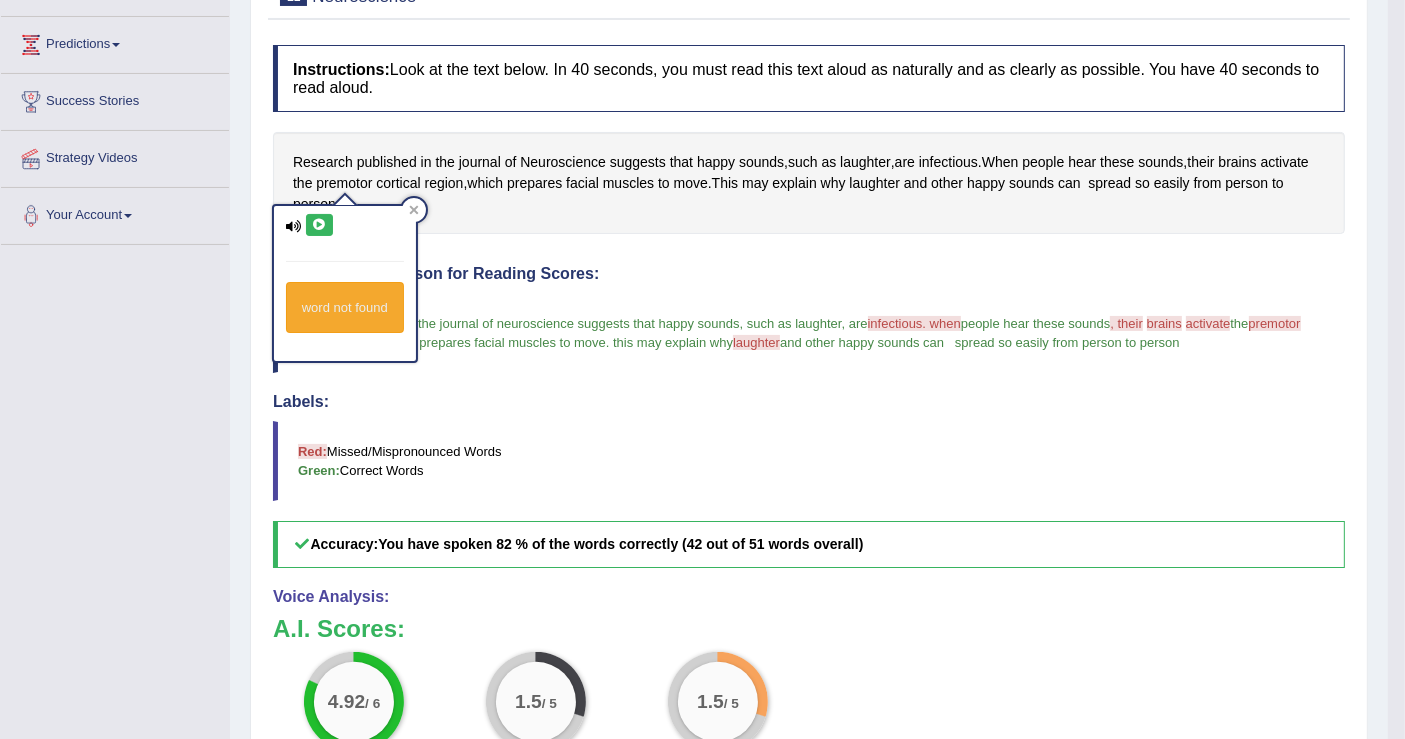 click at bounding box center (319, 225) 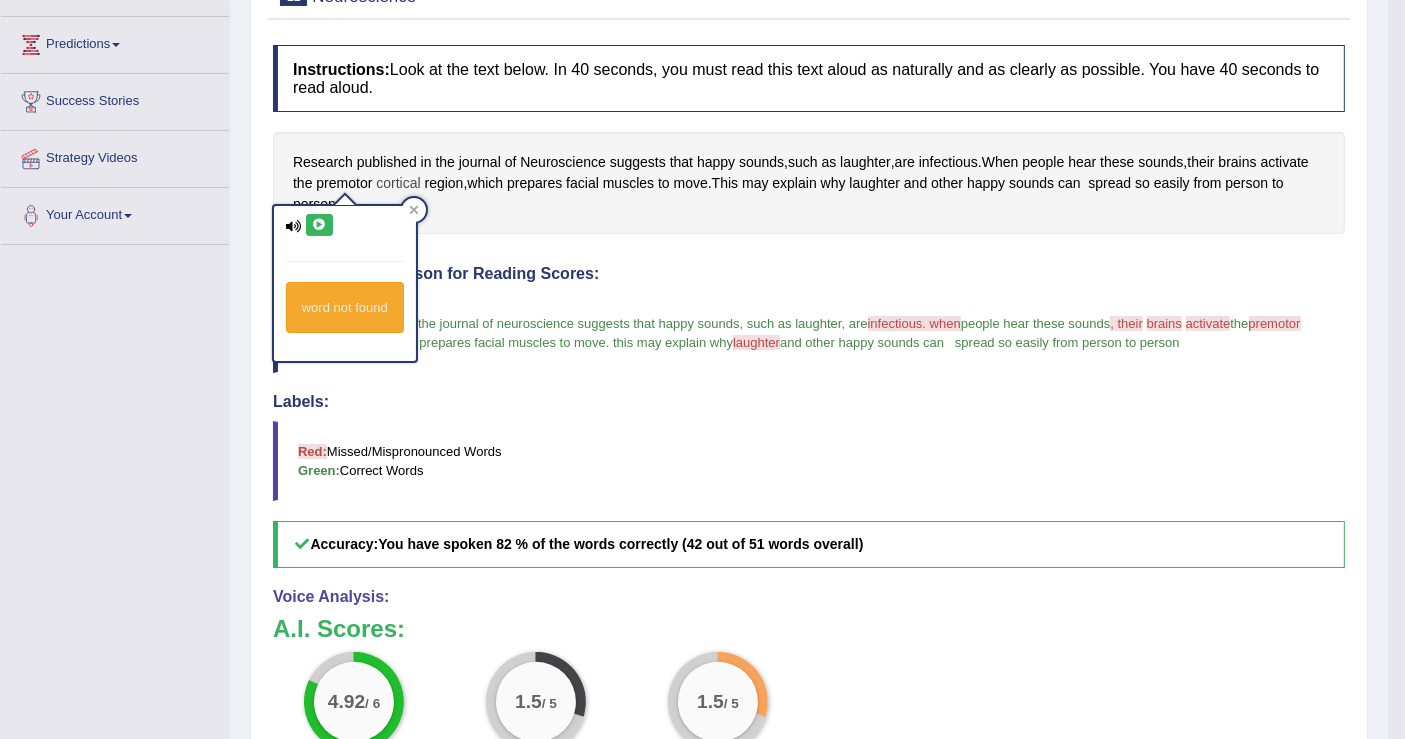 click on "cortical" at bounding box center (398, 183) 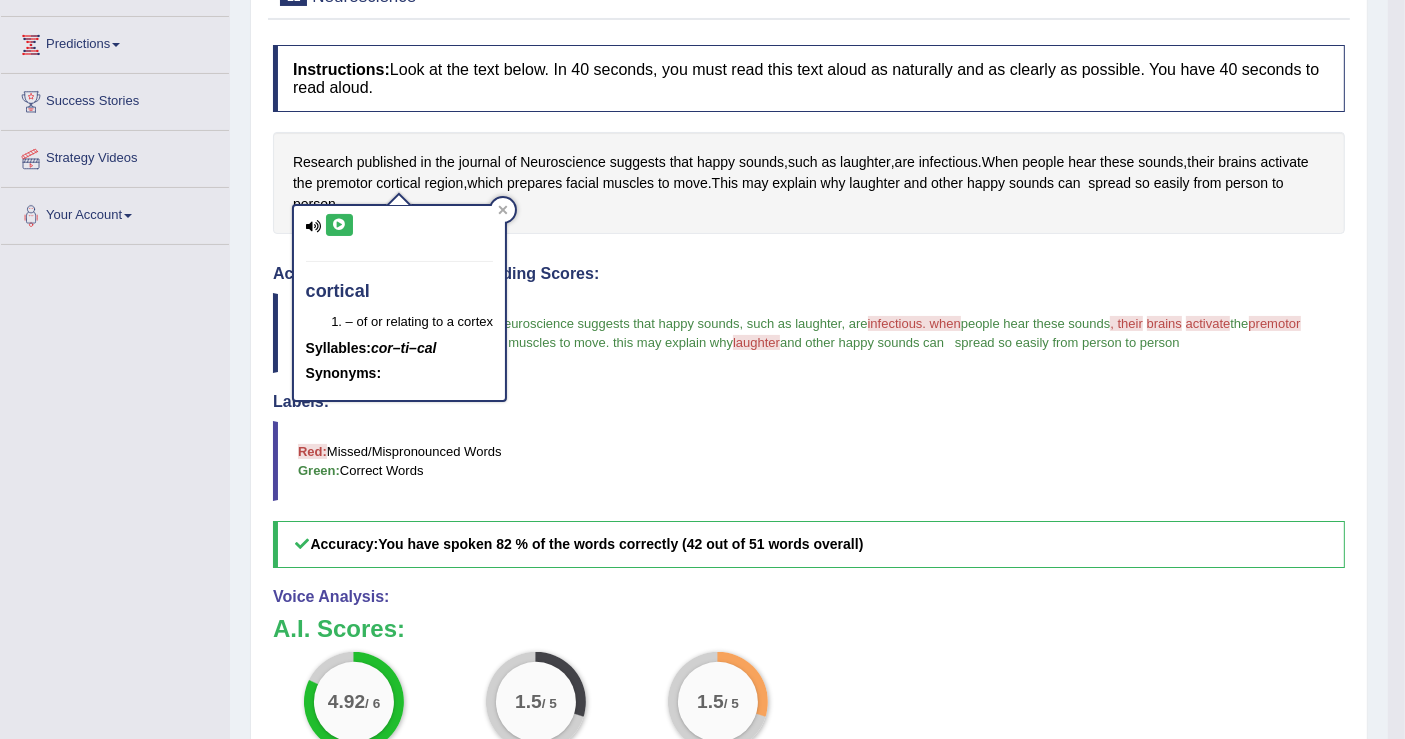 click at bounding box center [339, 225] 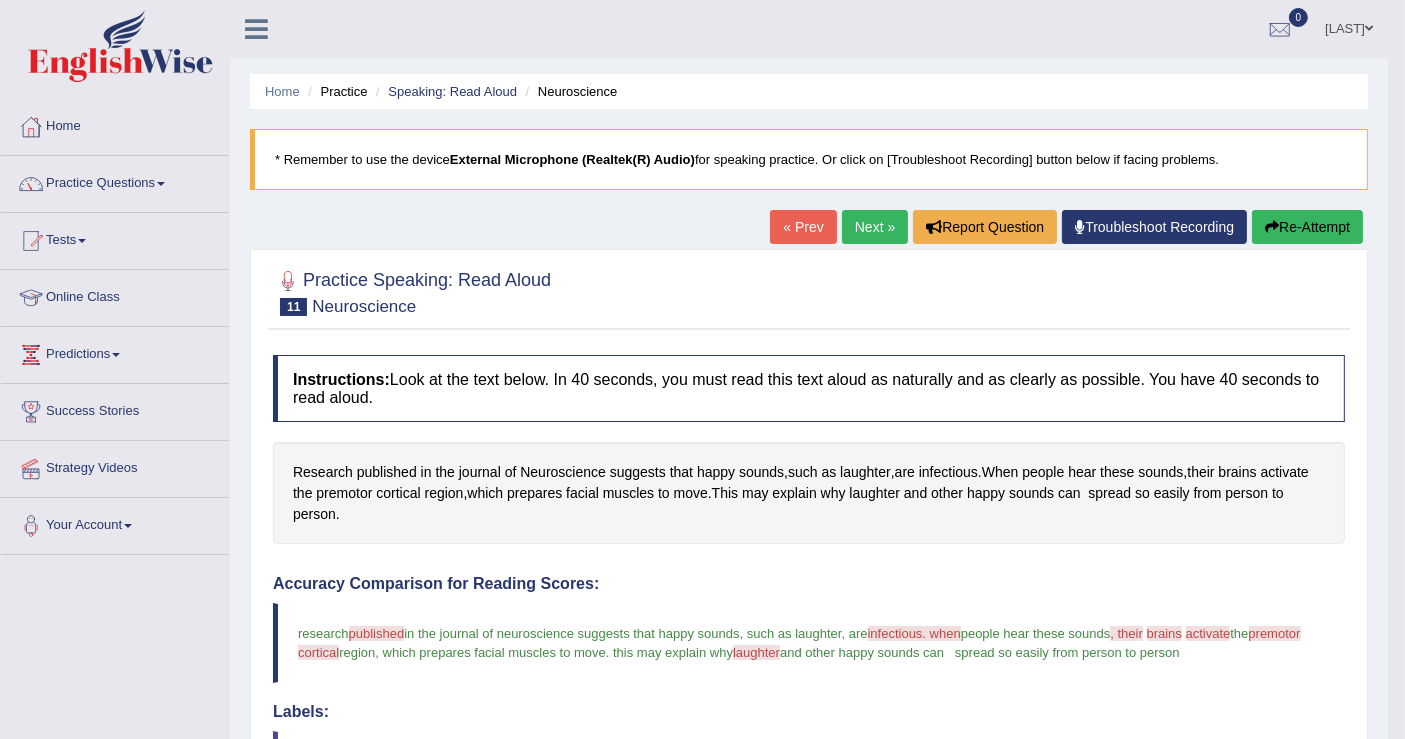 scroll, scrollTop: 222, scrollLeft: 0, axis: vertical 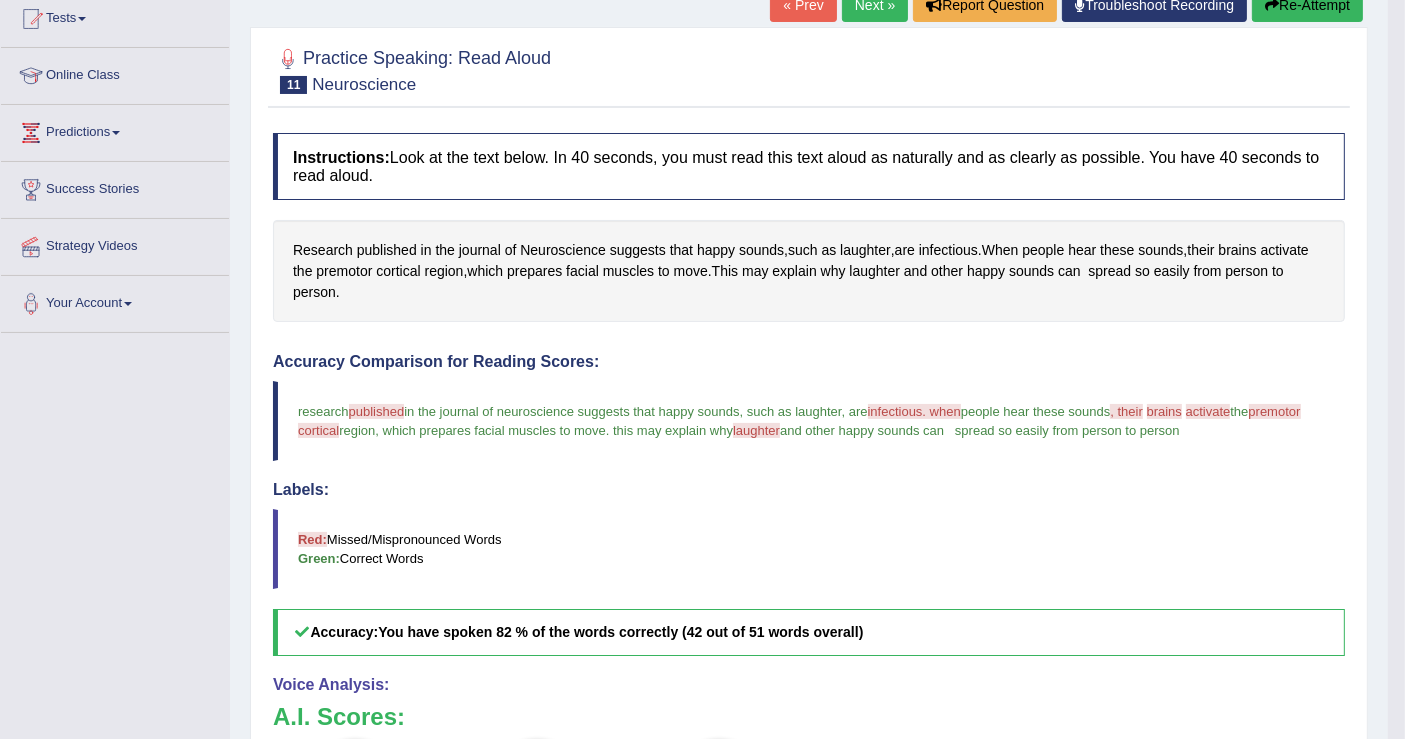 click on "Next »" at bounding box center (875, 5) 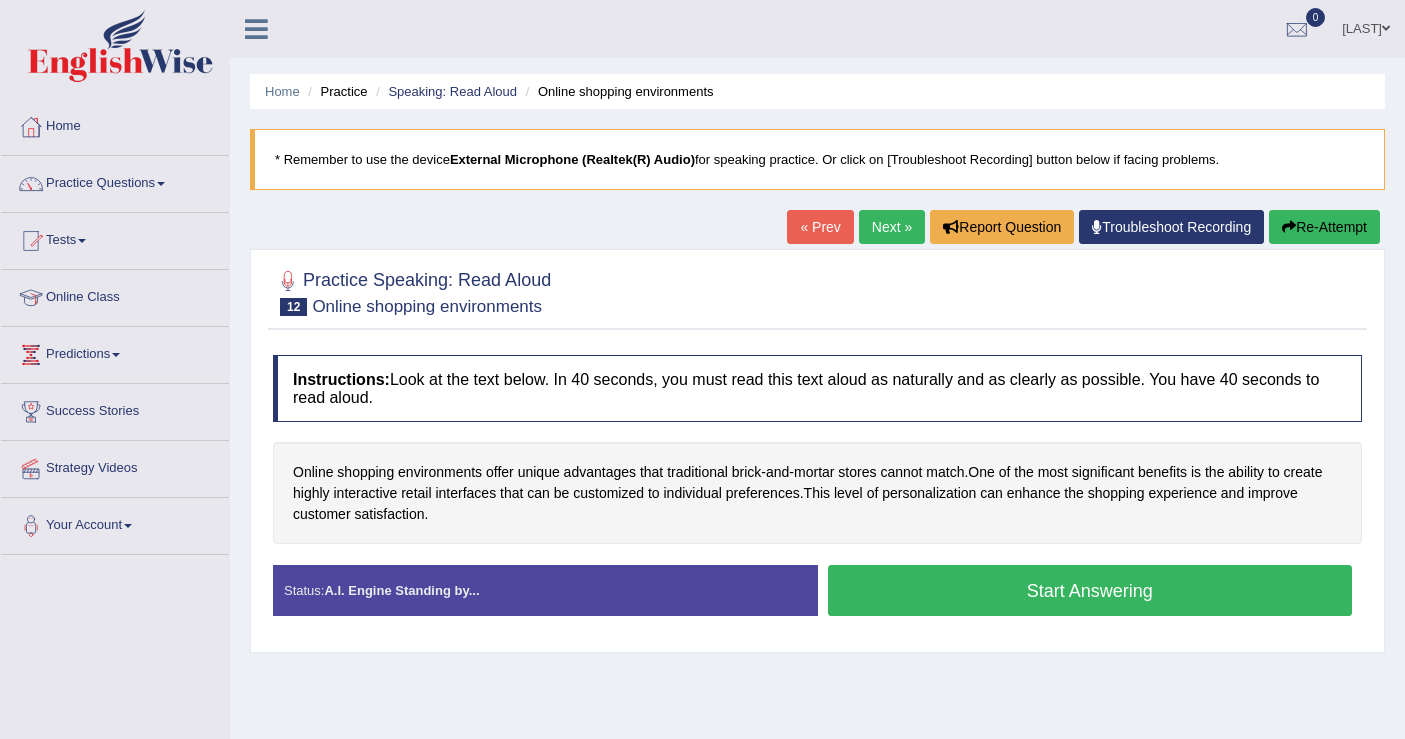 scroll, scrollTop: 248, scrollLeft: 0, axis: vertical 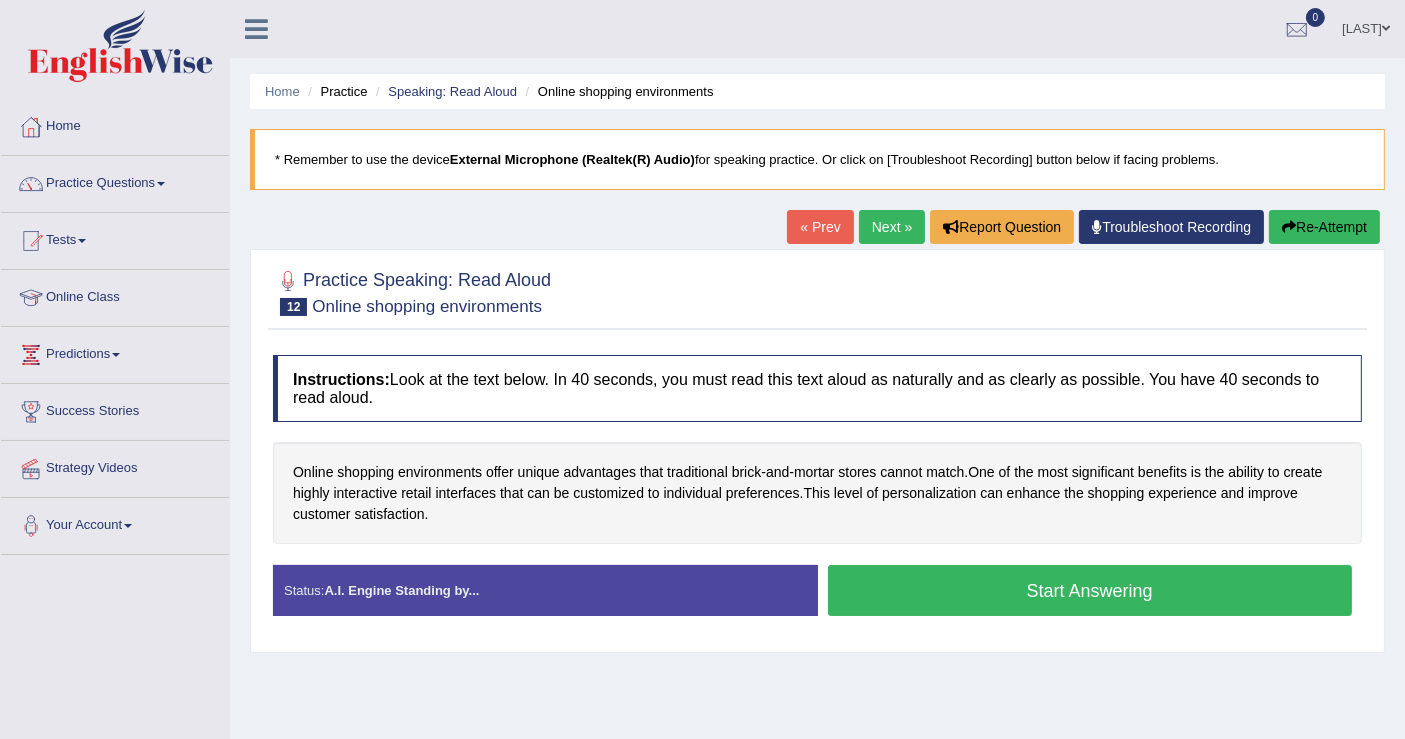 click on "« Prev" at bounding box center (820, 227) 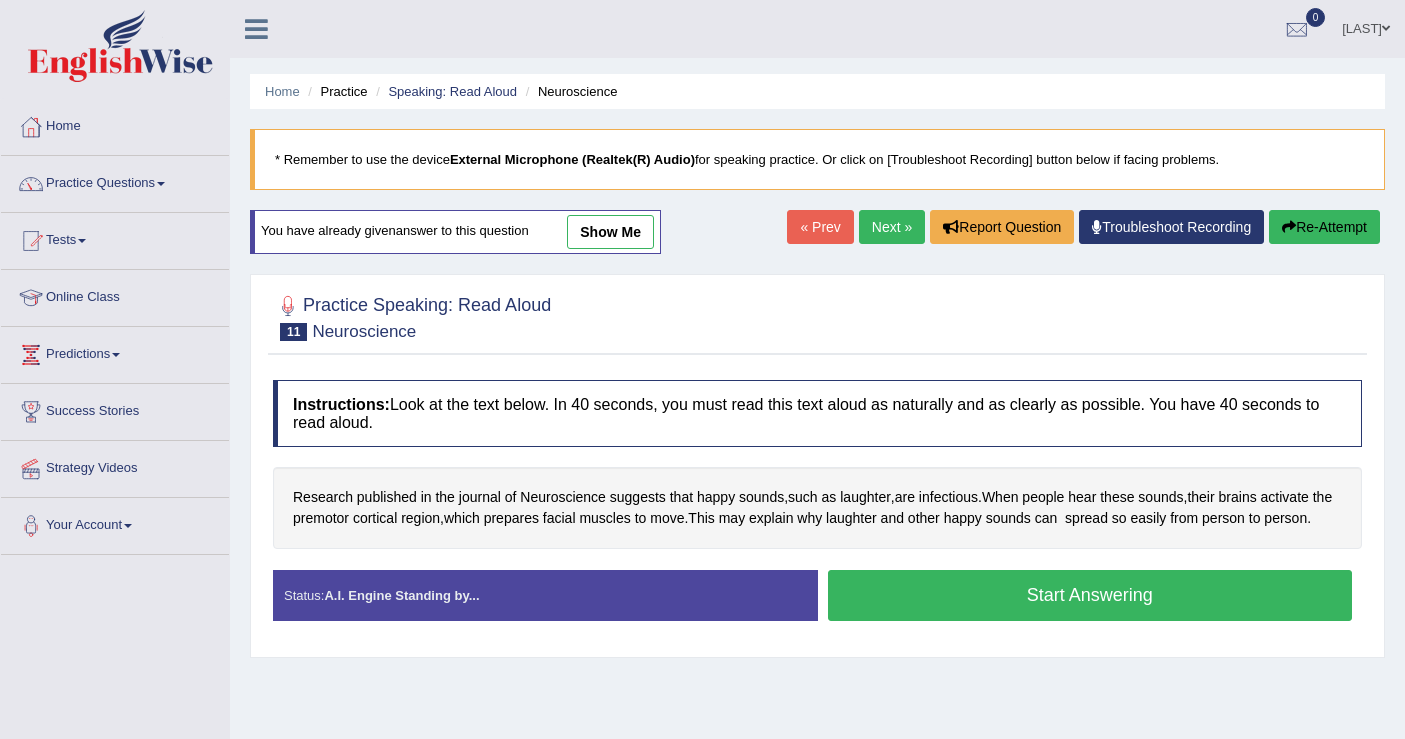 scroll, scrollTop: 0, scrollLeft: 0, axis: both 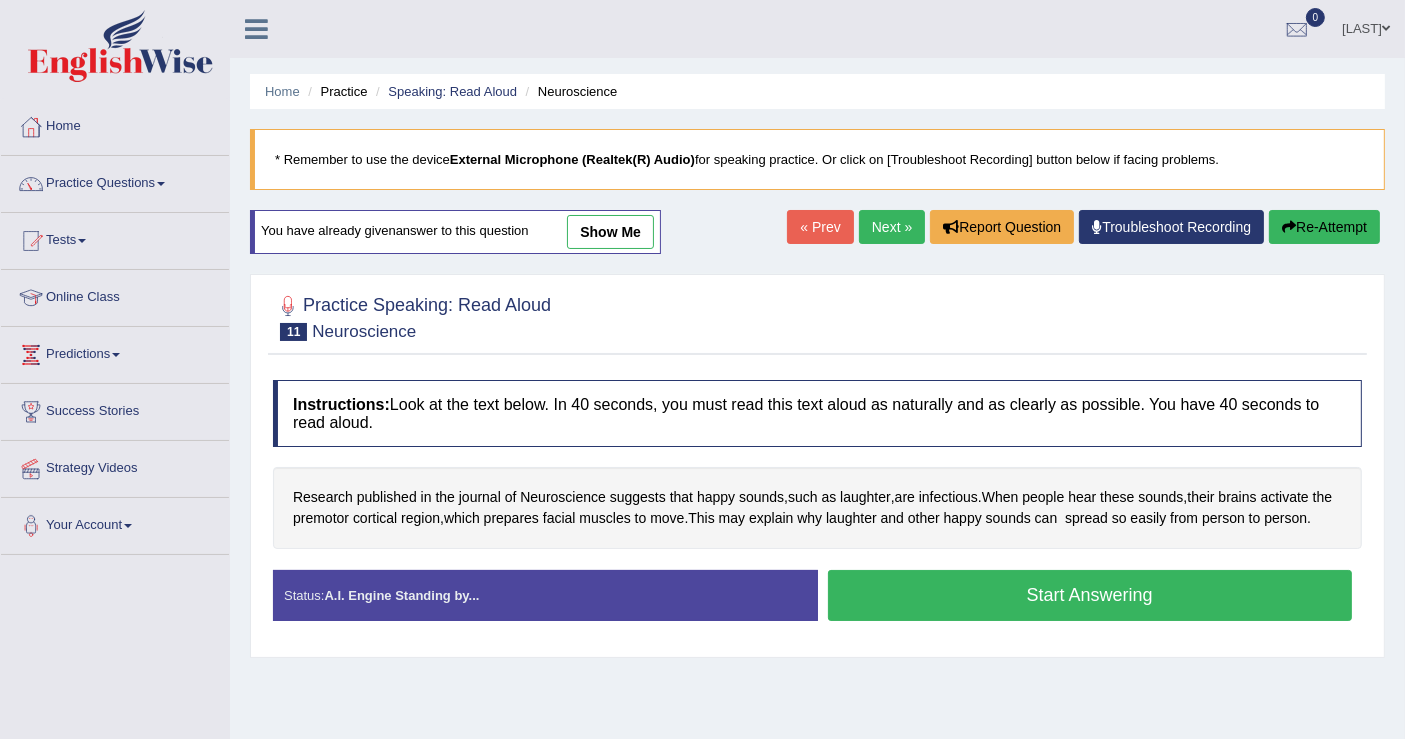 click on "Re-Attempt" at bounding box center [1324, 227] 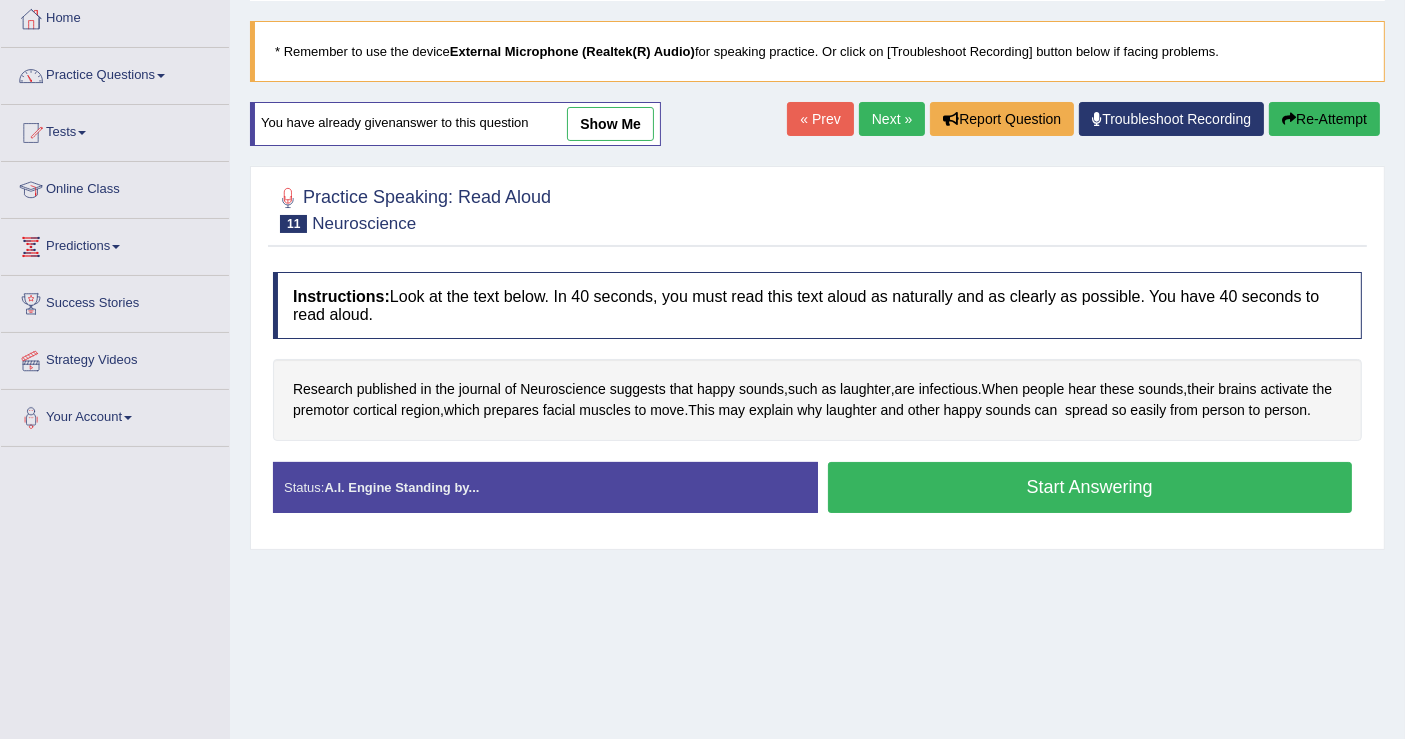 scroll, scrollTop: 310, scrollLeft: 0, axis: vertical 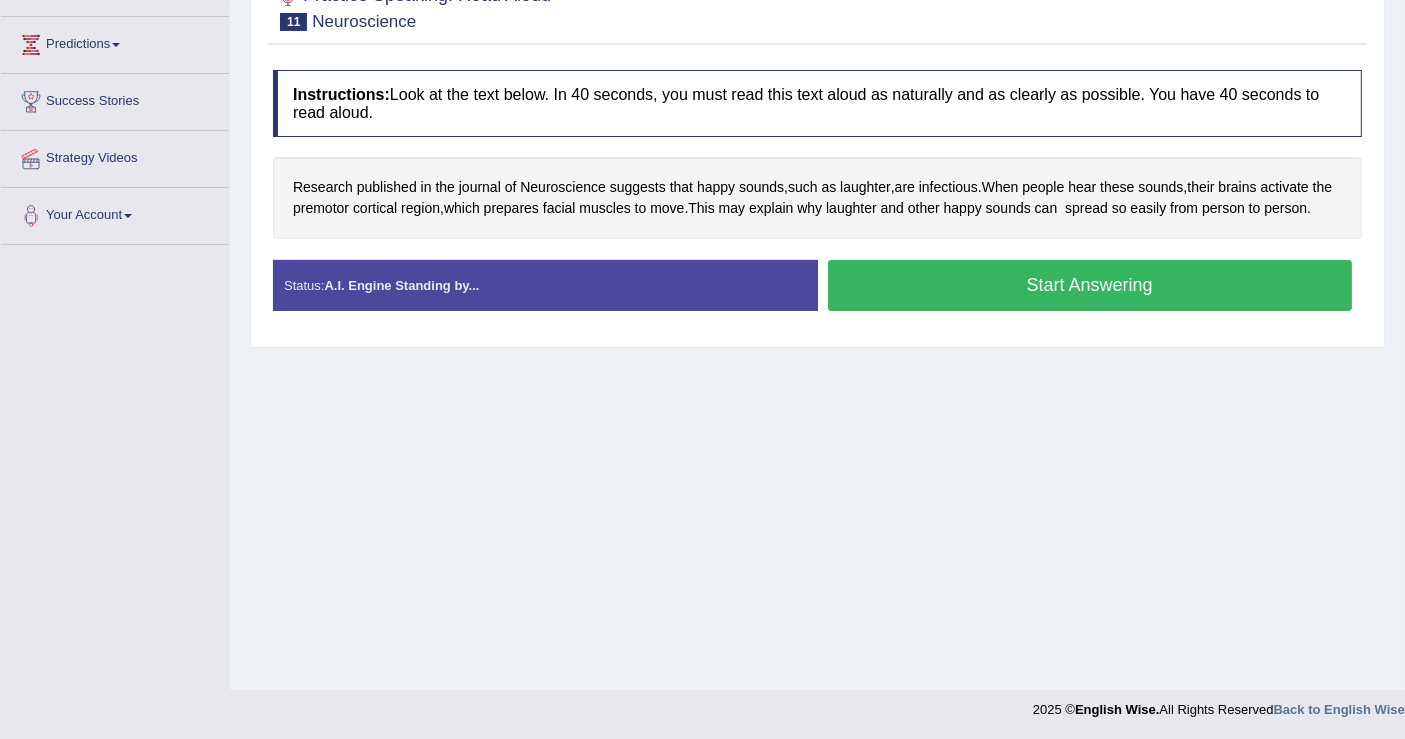 click on "Start Answering" at bounding box center (1090, 285) 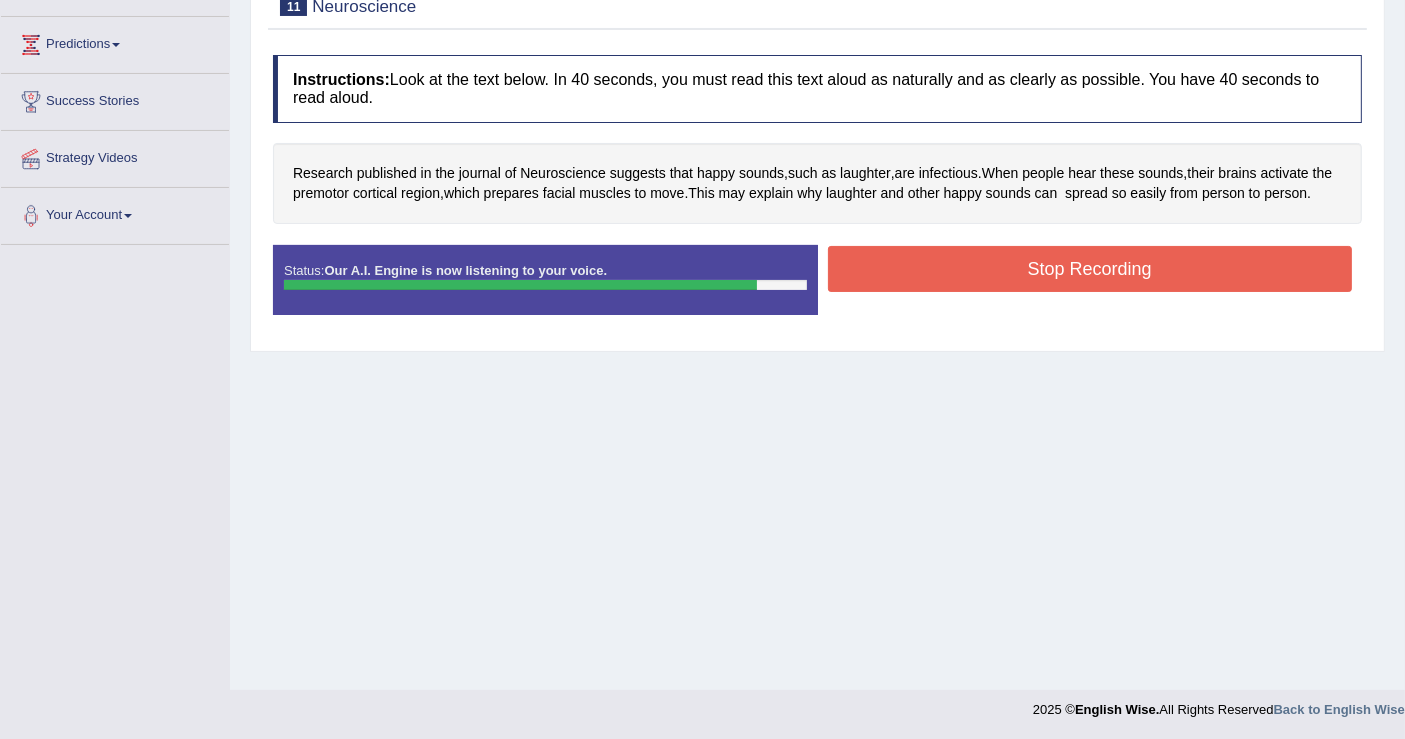 click on "Stop Recording" at bounding box center (1090, 269) 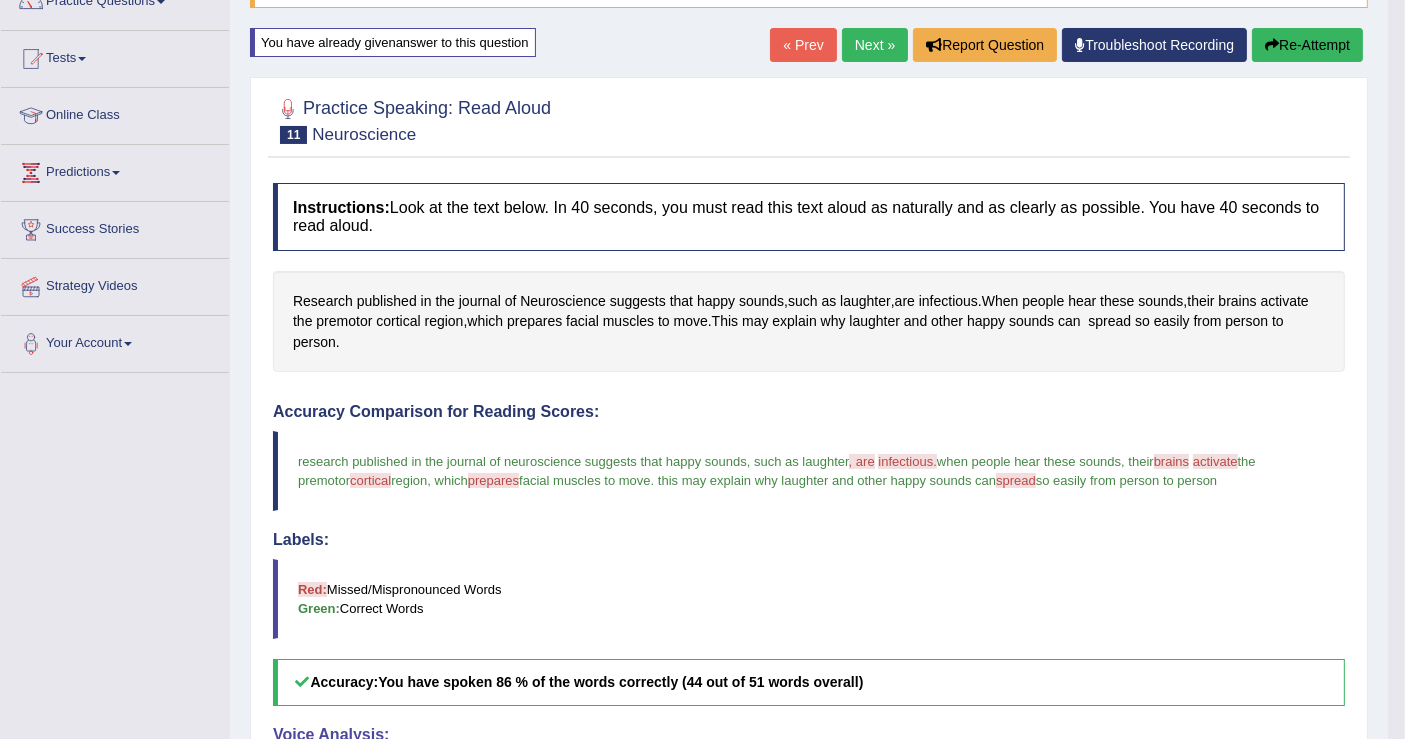 scroll, scrollTop: 57, scrollLeft: 0, axis: vertical 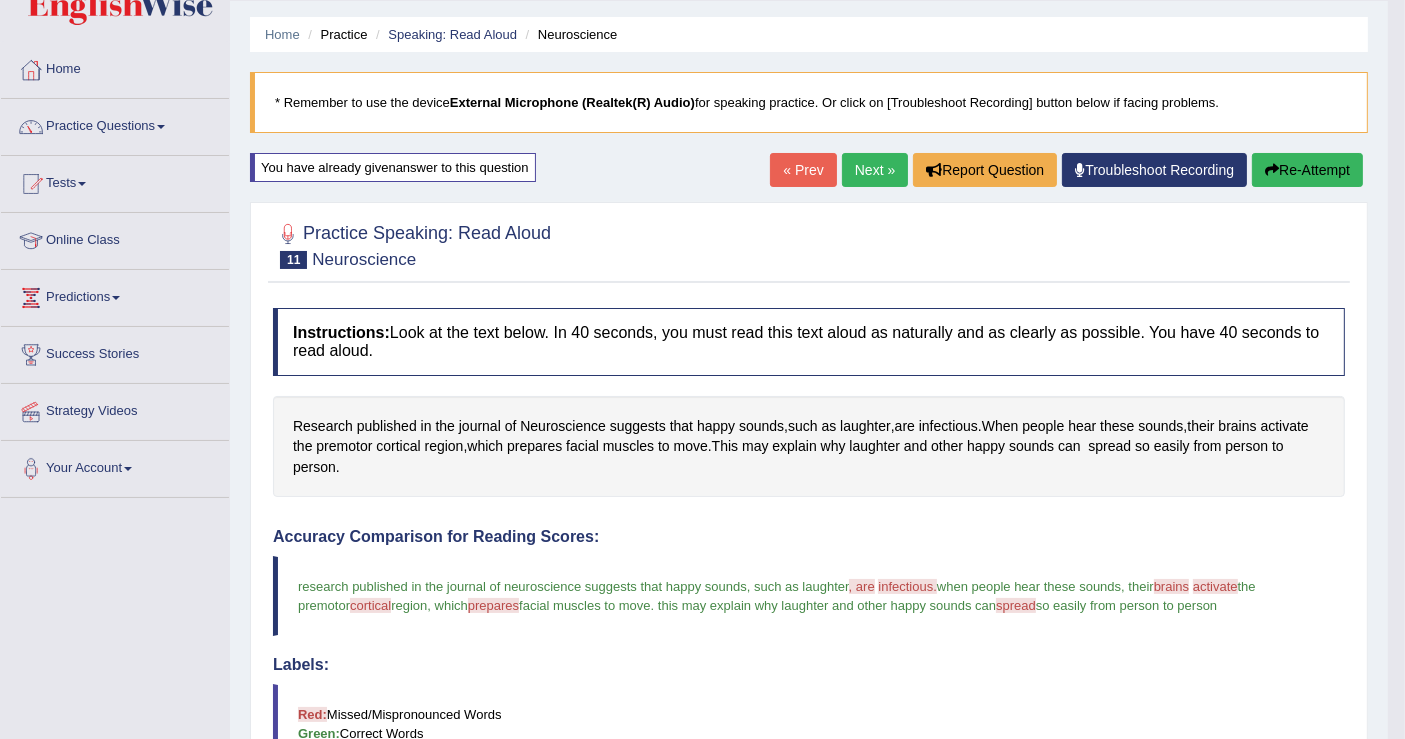 click on "Re-Attempt" at bounding box center [1307, 170] 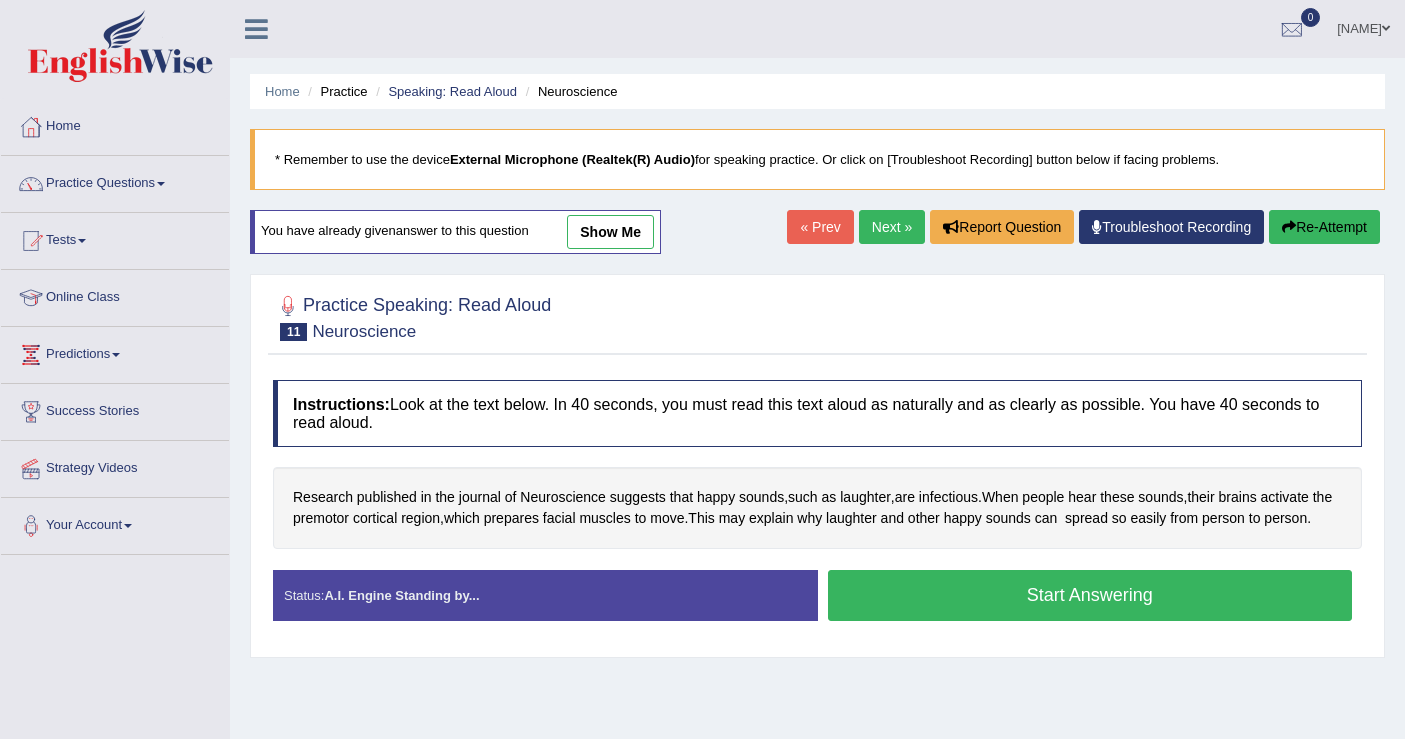 scroll, scrollTop: 57, scrollLeft: 0, axis: vertical 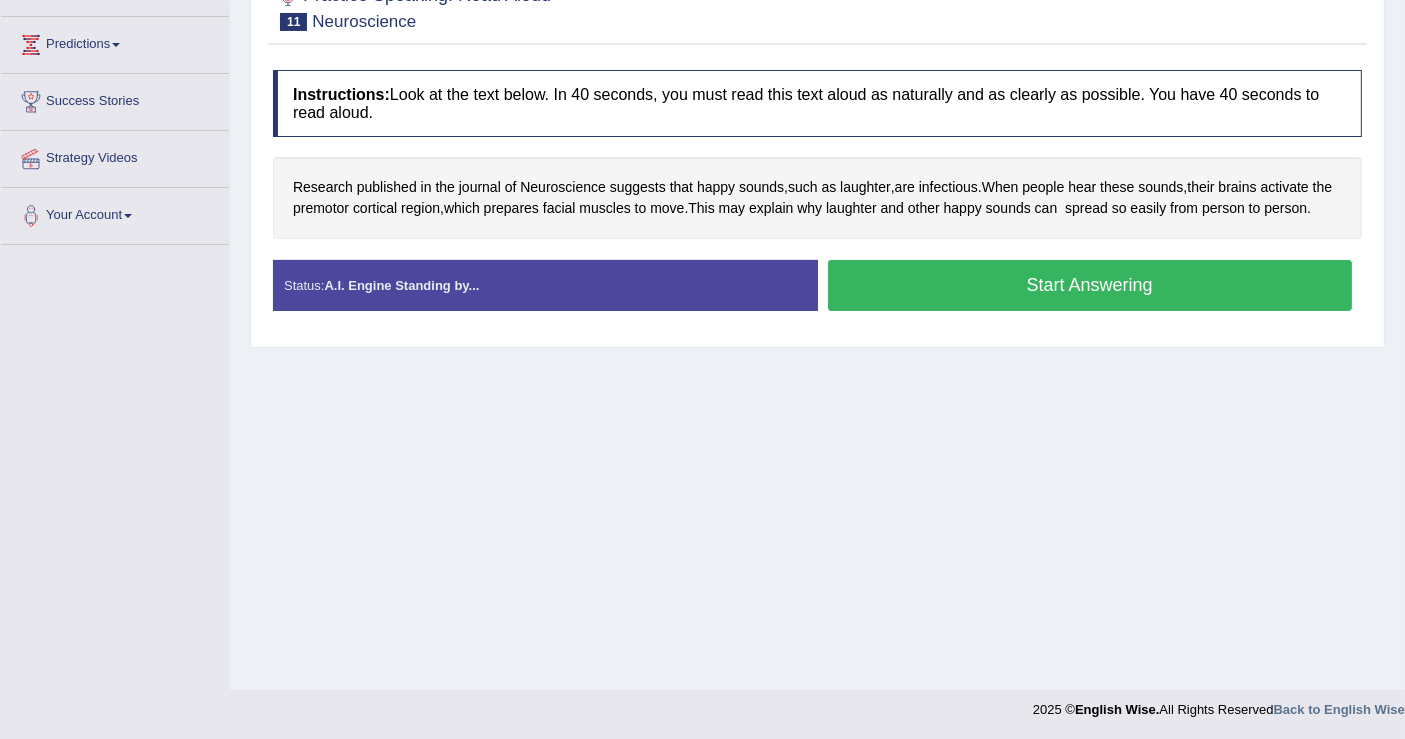 click on "Start Answering" at bounding box center (1090, 285) 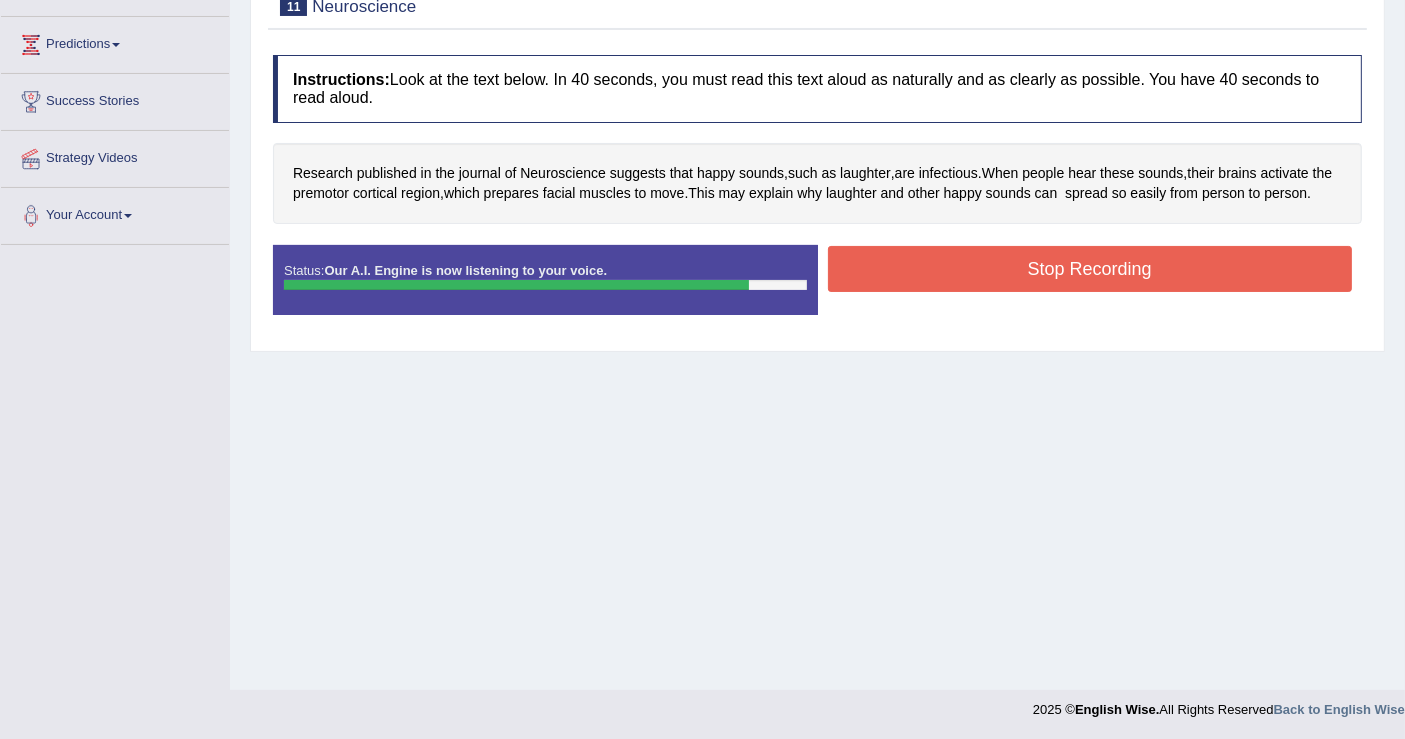 click on "Stop Recording" at bounding box center (1090, 269) 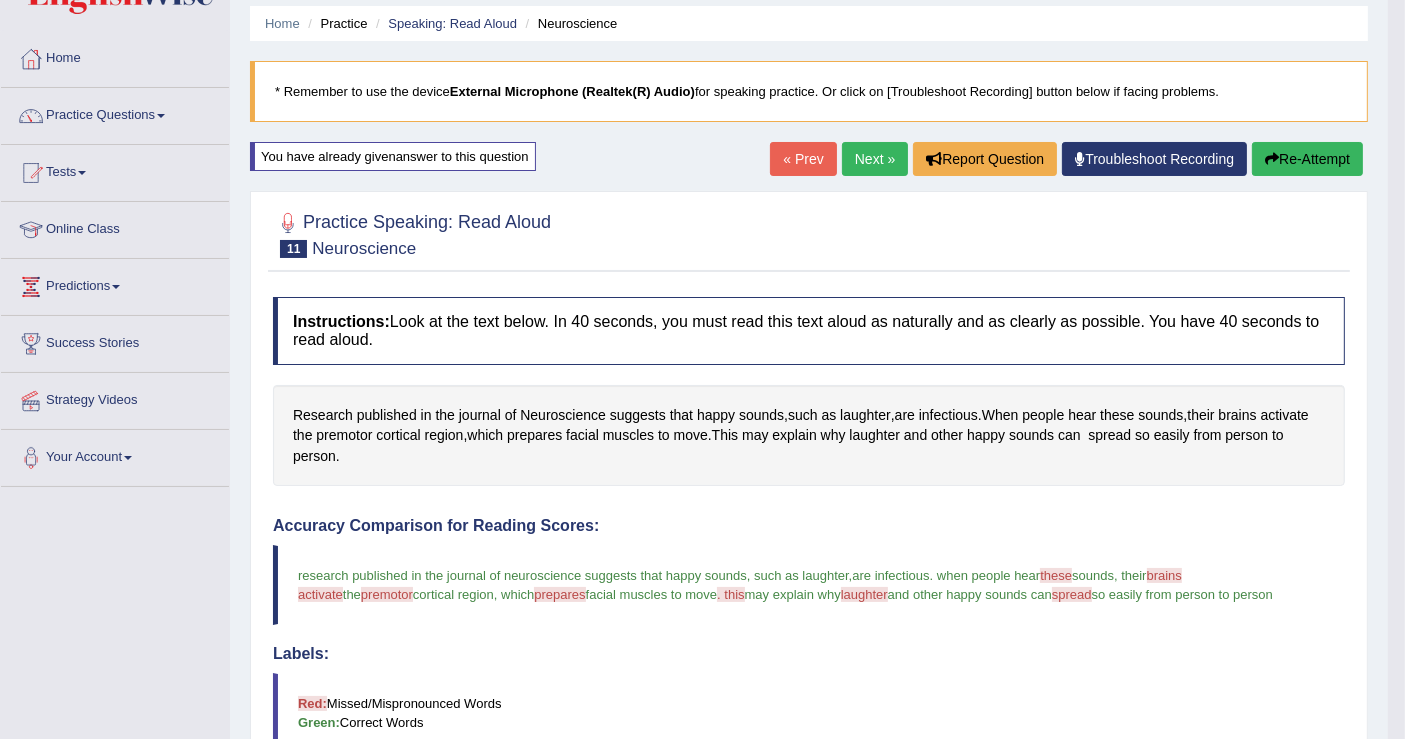 scroll, scrollTop: 0, scrollLeft: 0, axis: both 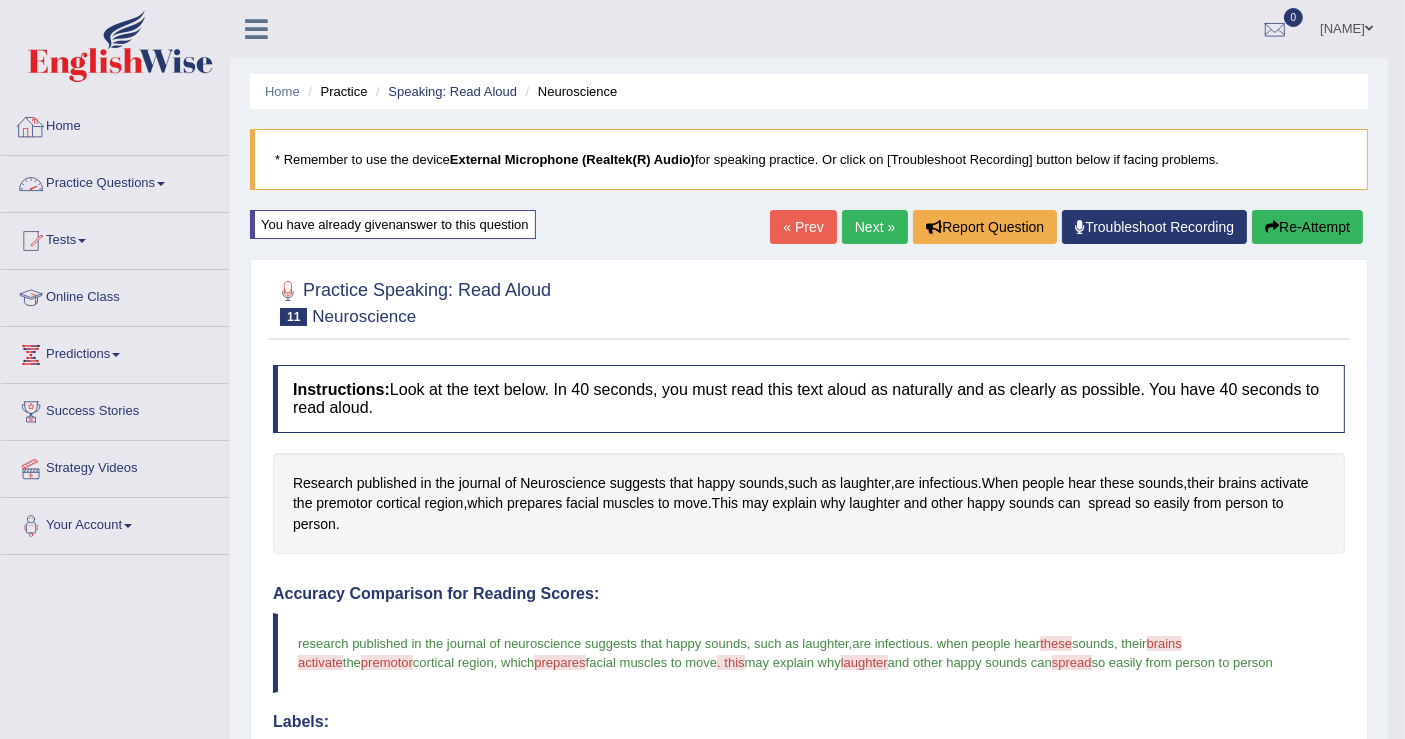 click on "Practice Questions" at bounding box center [115, 181] 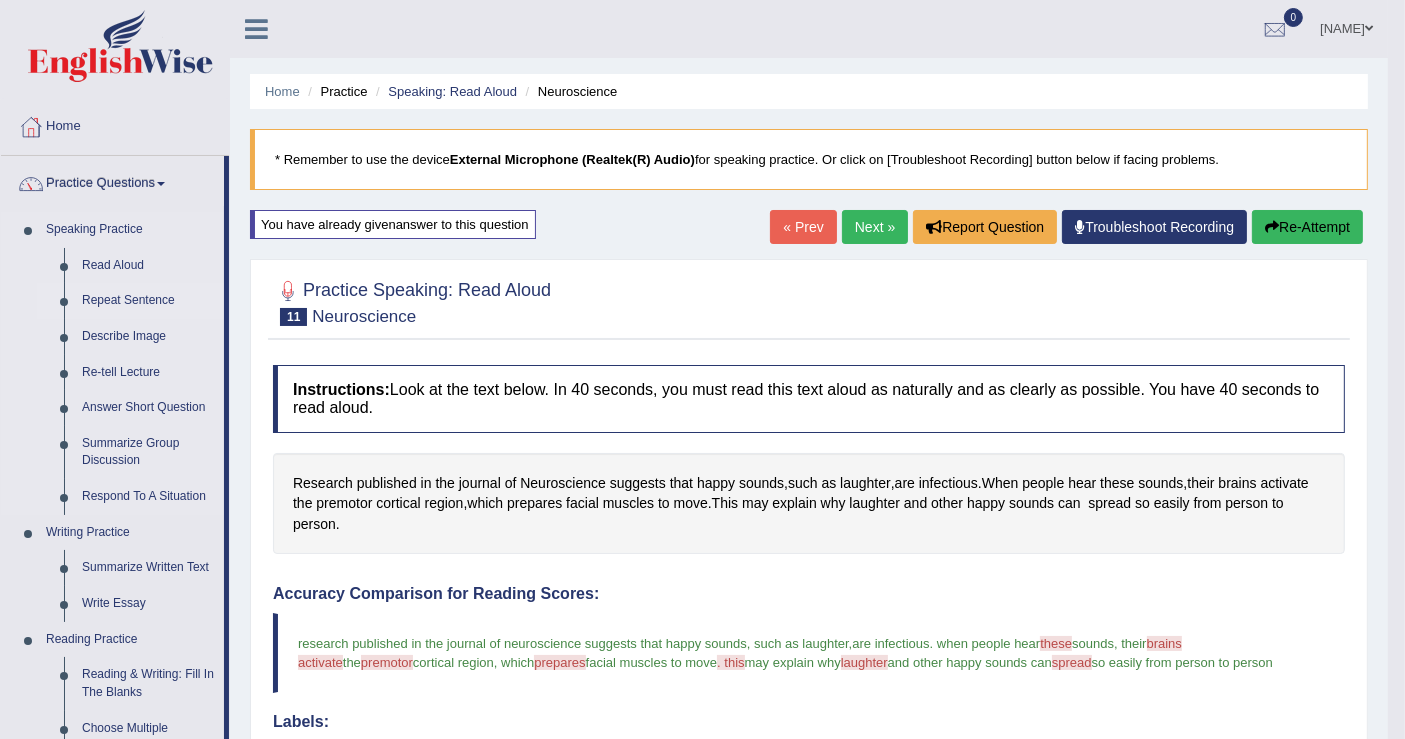click on "Repeat Sentence" at bounding box center [148, 301] 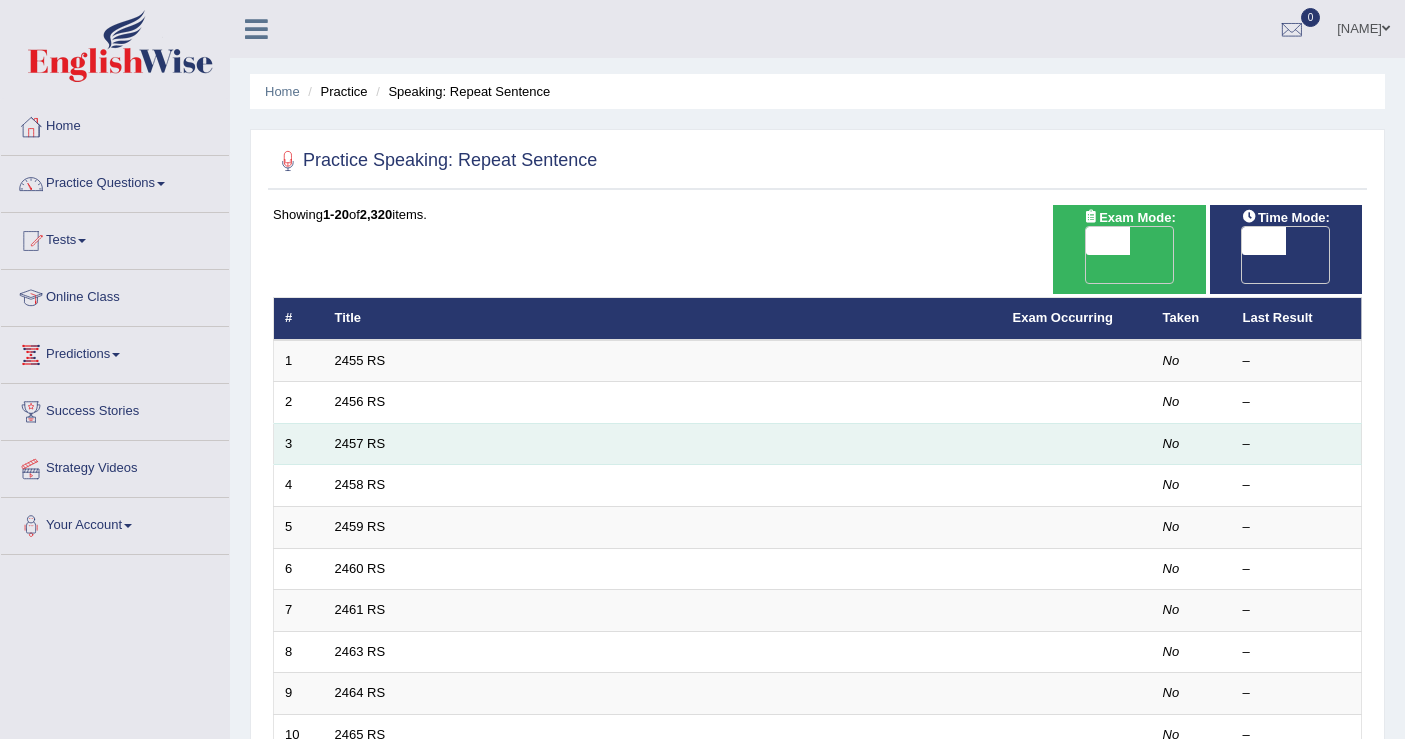 scroll, scrollTop: 0, scrollLeft: 0, axis: both 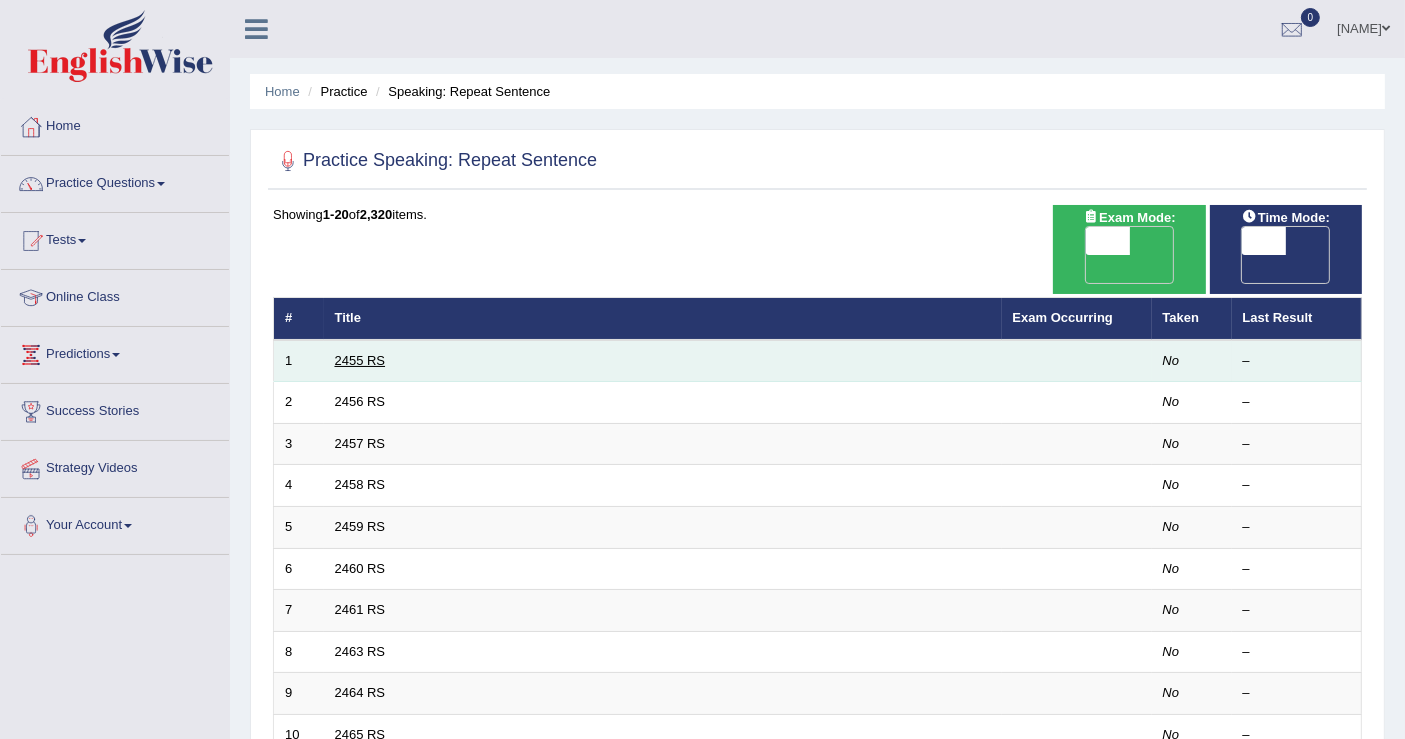 click on "2455 RS" at bounding box center [360, 360] 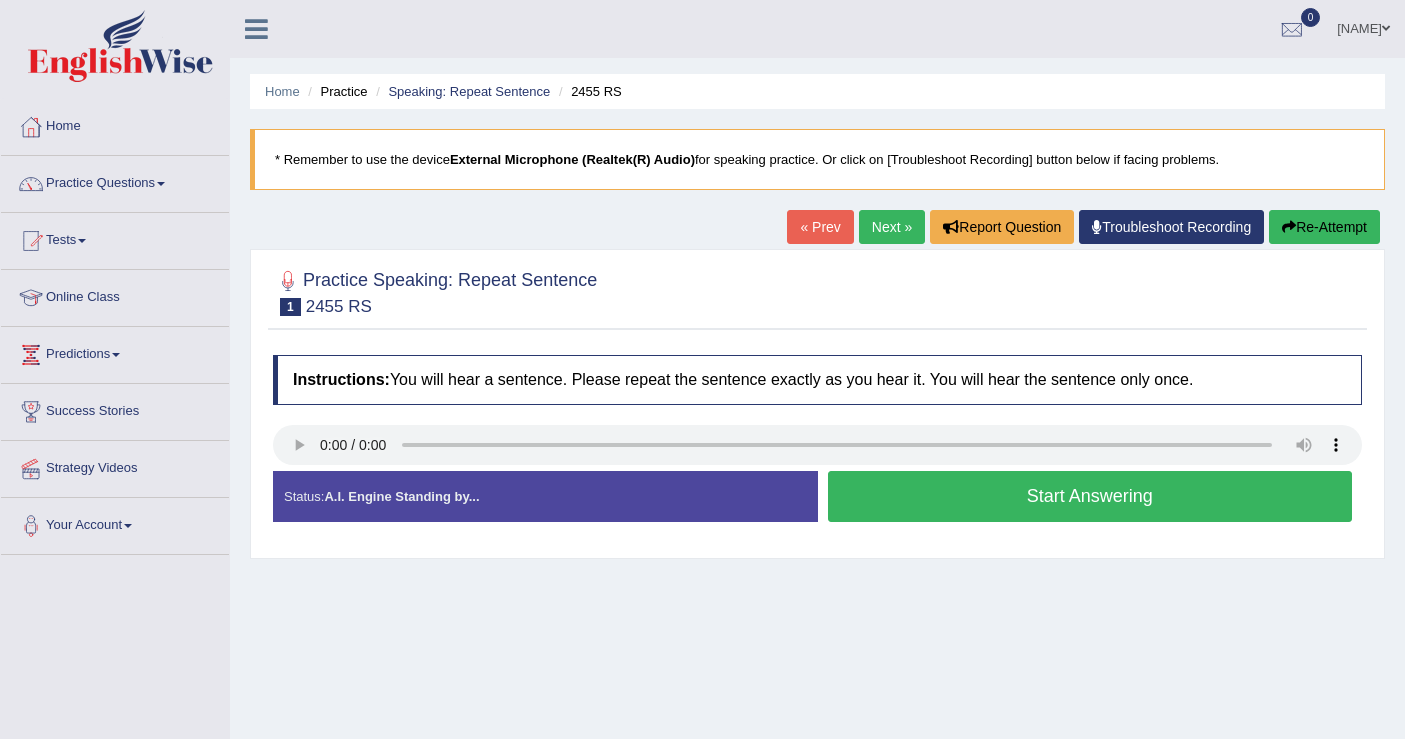 scroll, scrollTop: 0, scrollLeft: 0, axis: both 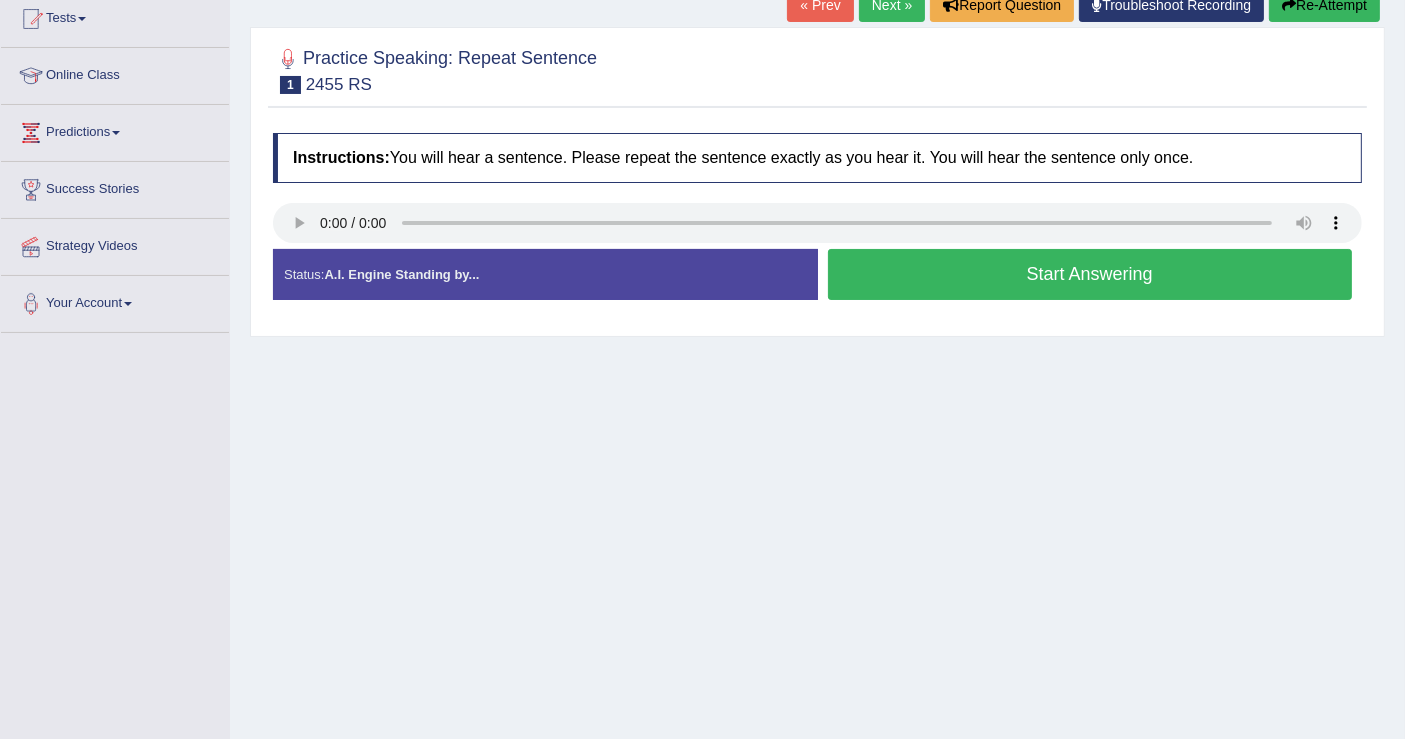 click on "Start Answering" at bounding box center [1090, 274] 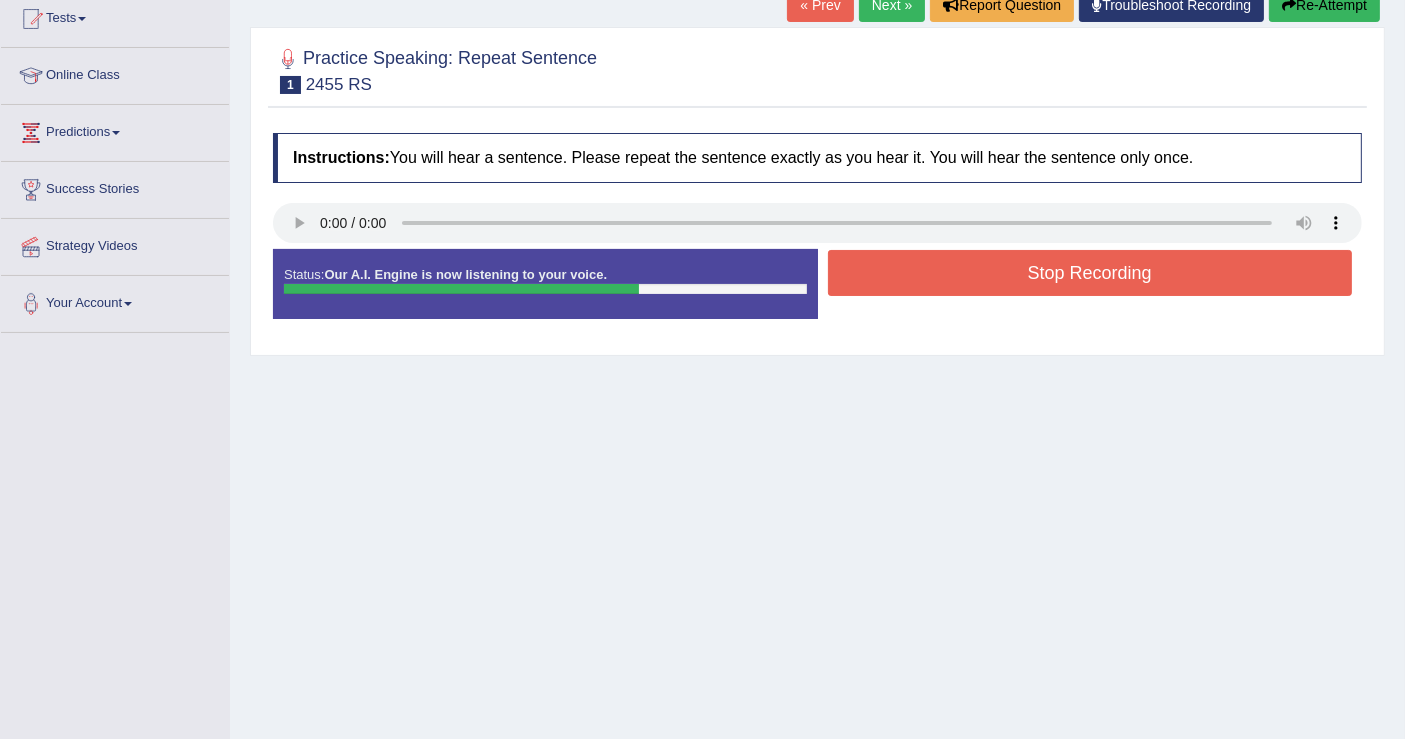 click on "Stop Recording" at bounding box center [1090, 273] 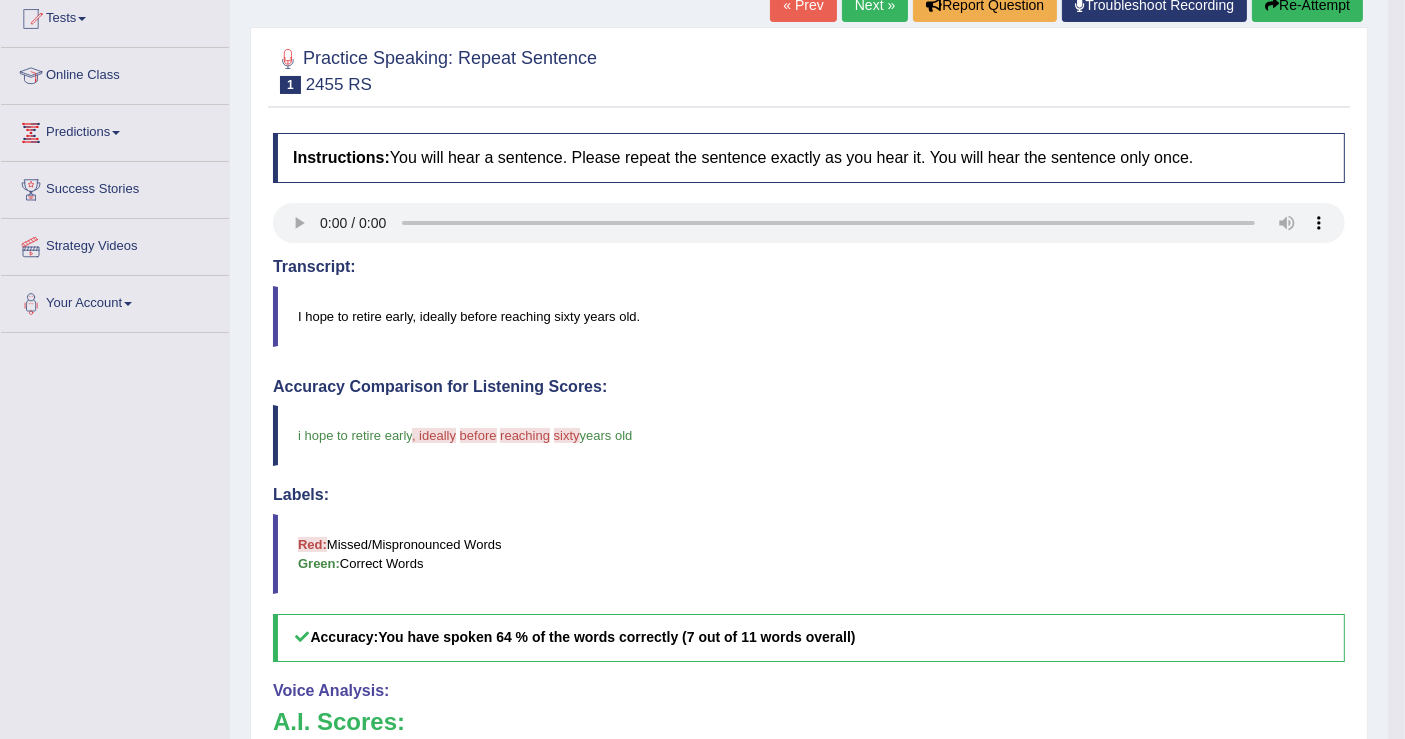 click on "I hope to retire early, ideally before reaching sixty years old." at bounding box center [809, 316] 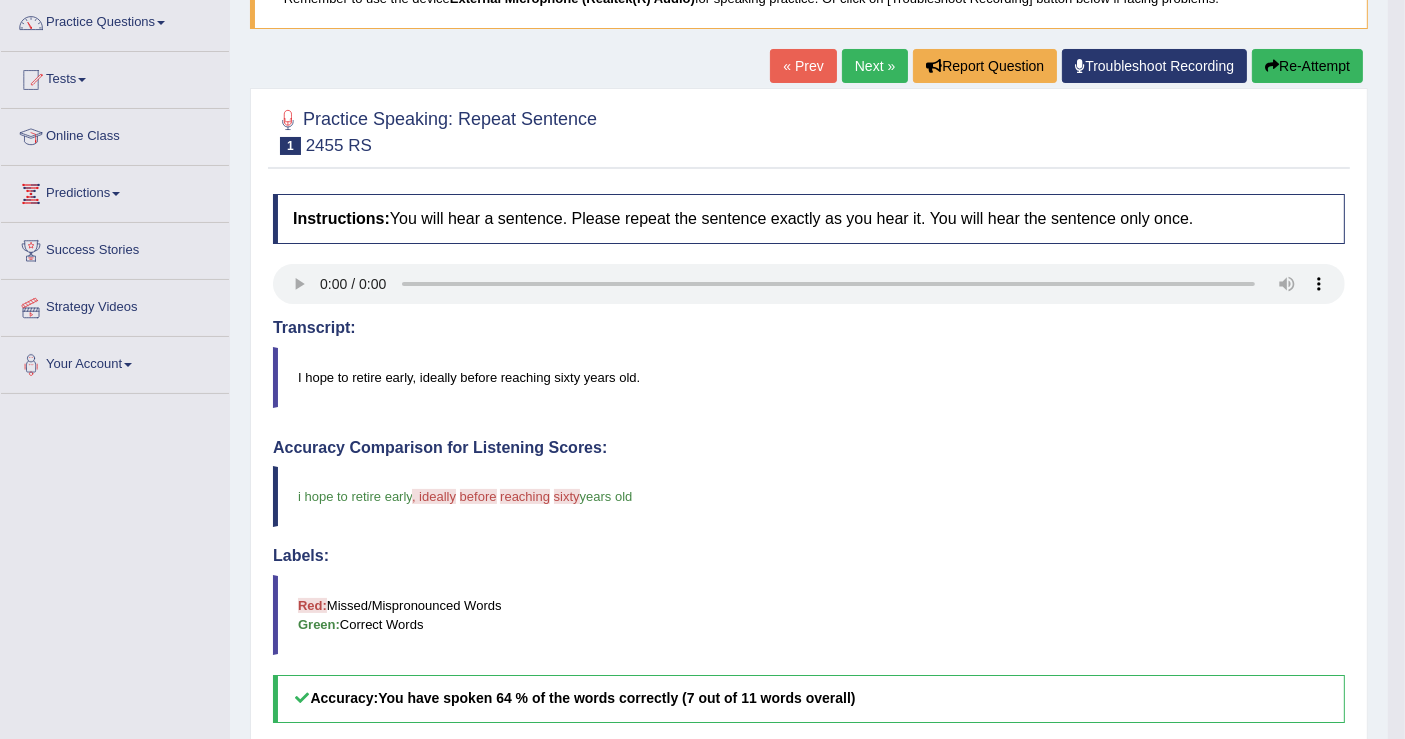 scroll, scrollTop: 0, scrollLeft: 0, axis: both 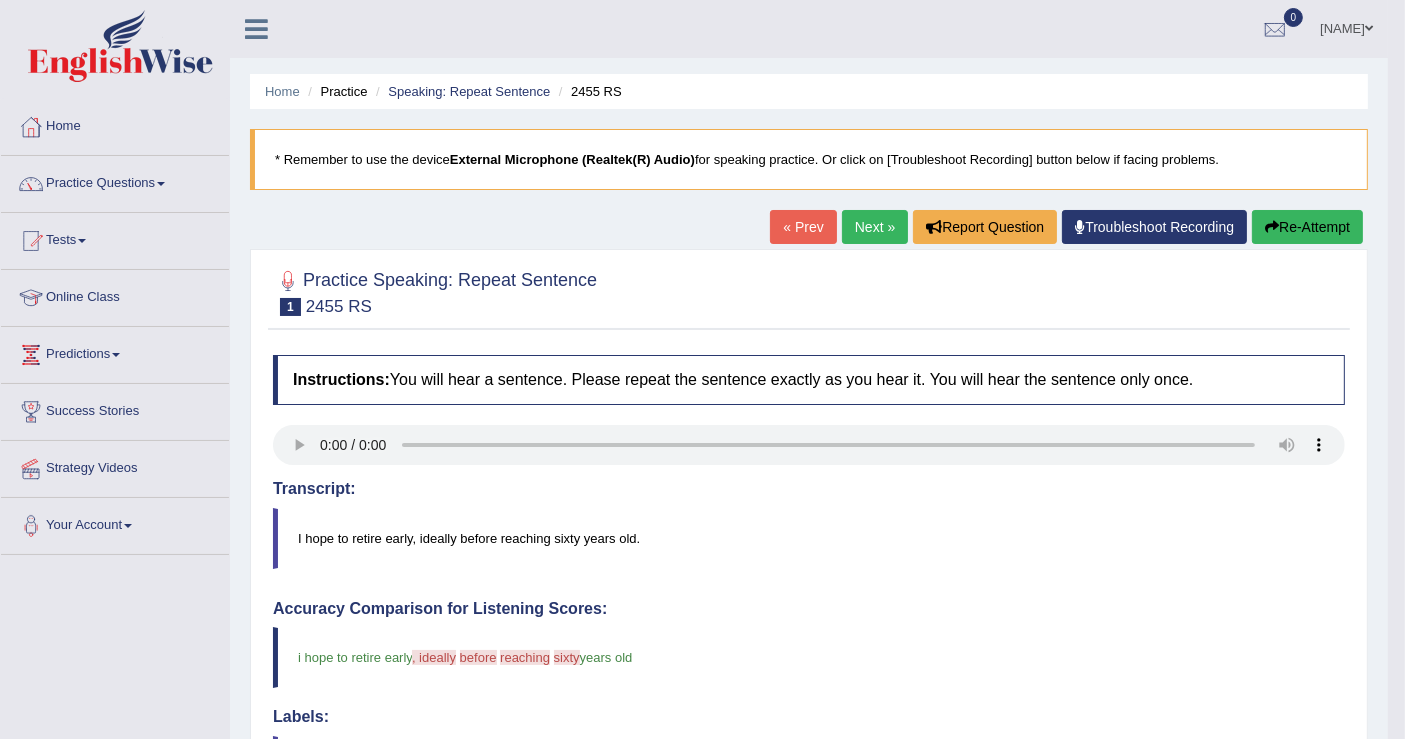 click on "Re-Attempt" at bounding box center [1307, 227] 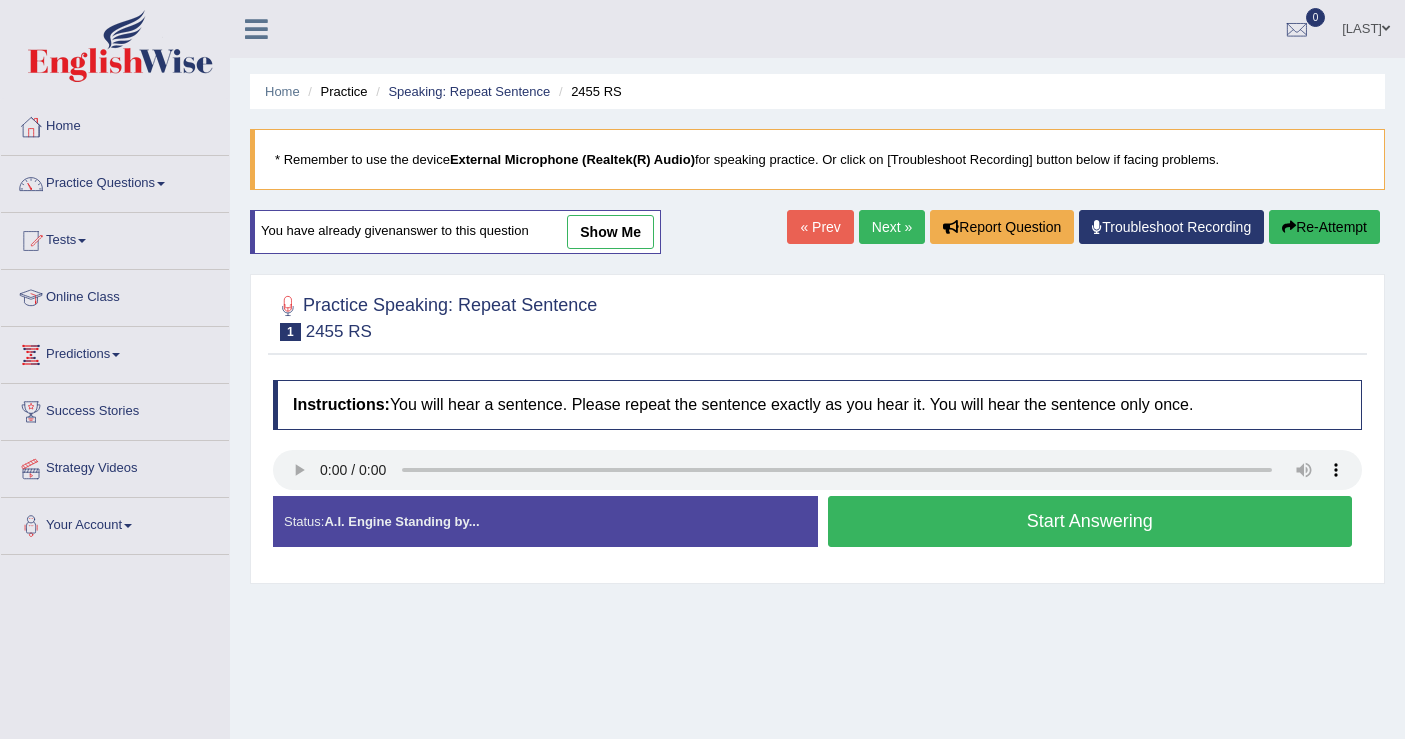 scroll, scrollTop: 0, scrollLeft: 0, axis: both 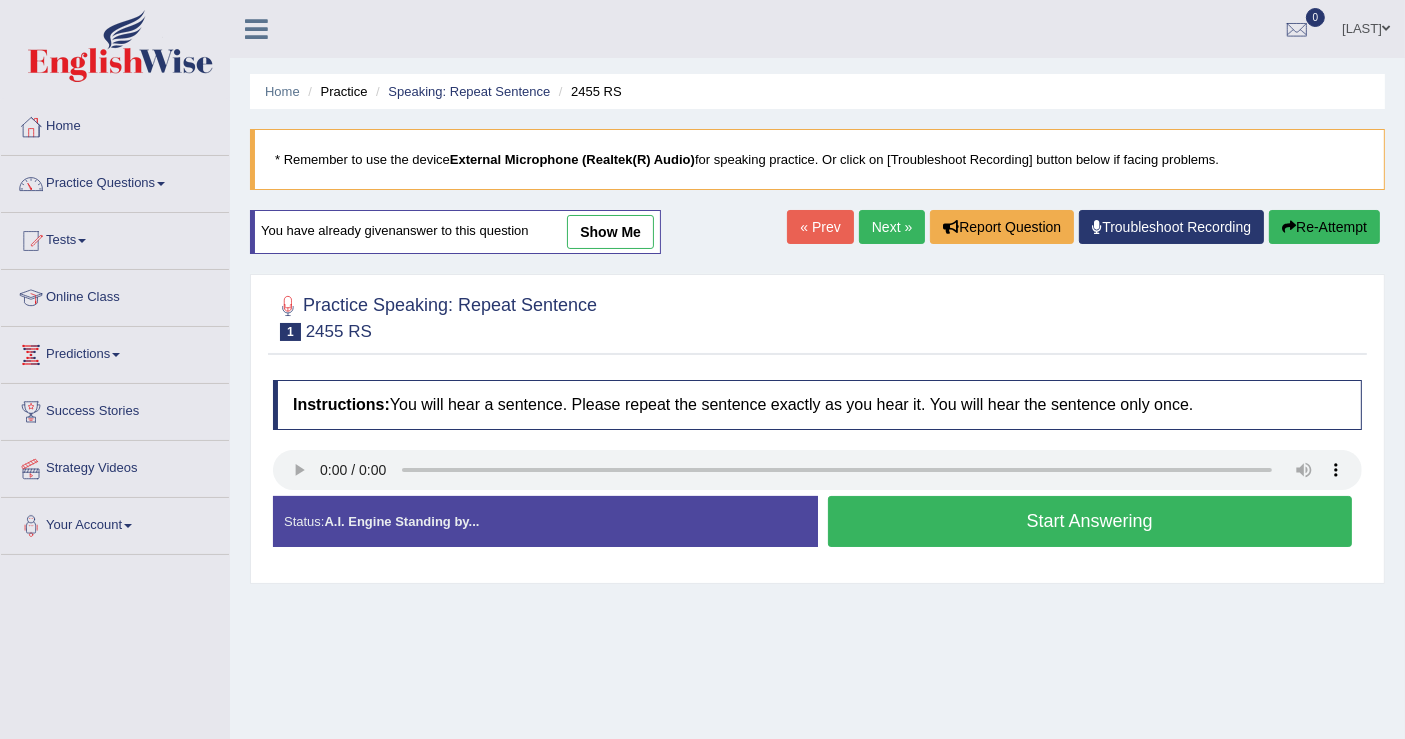 click on "Start Answering" at bounding box center [1090, 521] 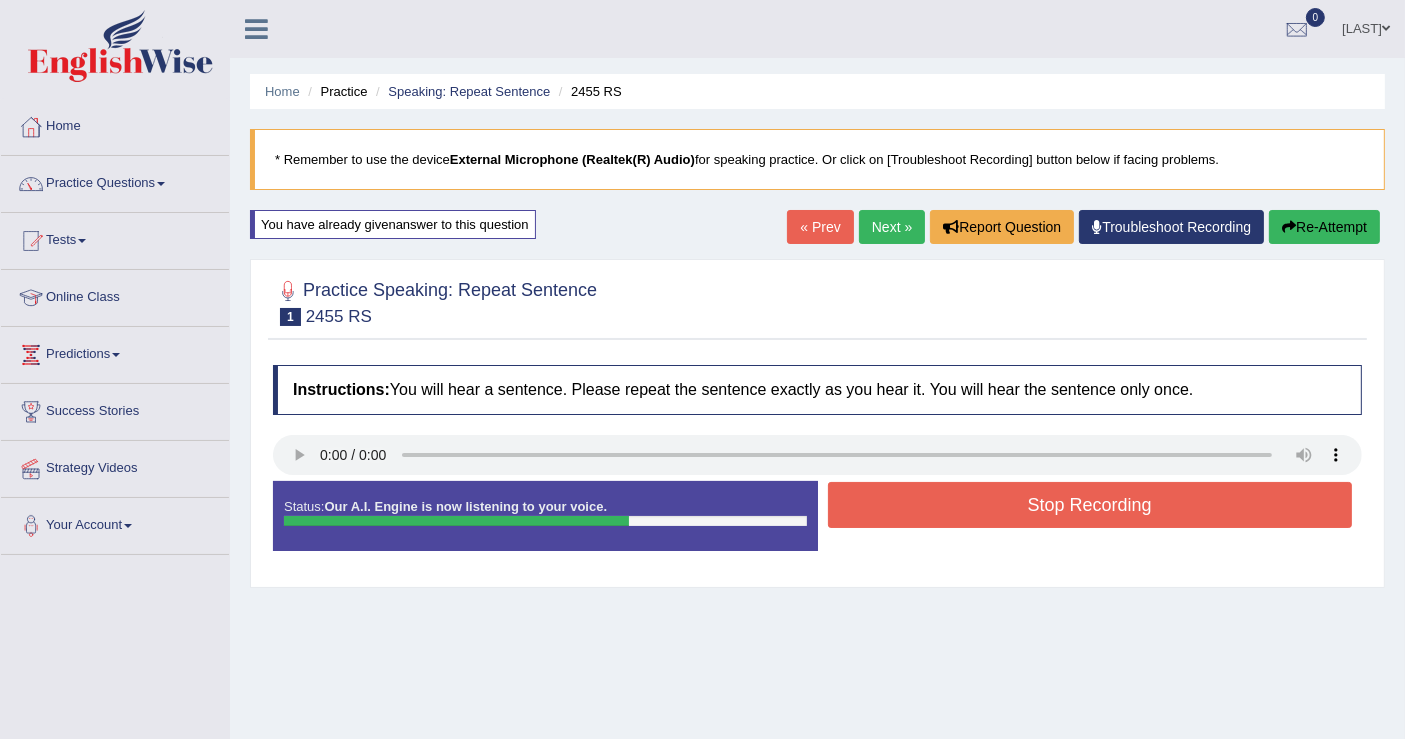click on "Stop Recording" at bounding box center [1090, 505] 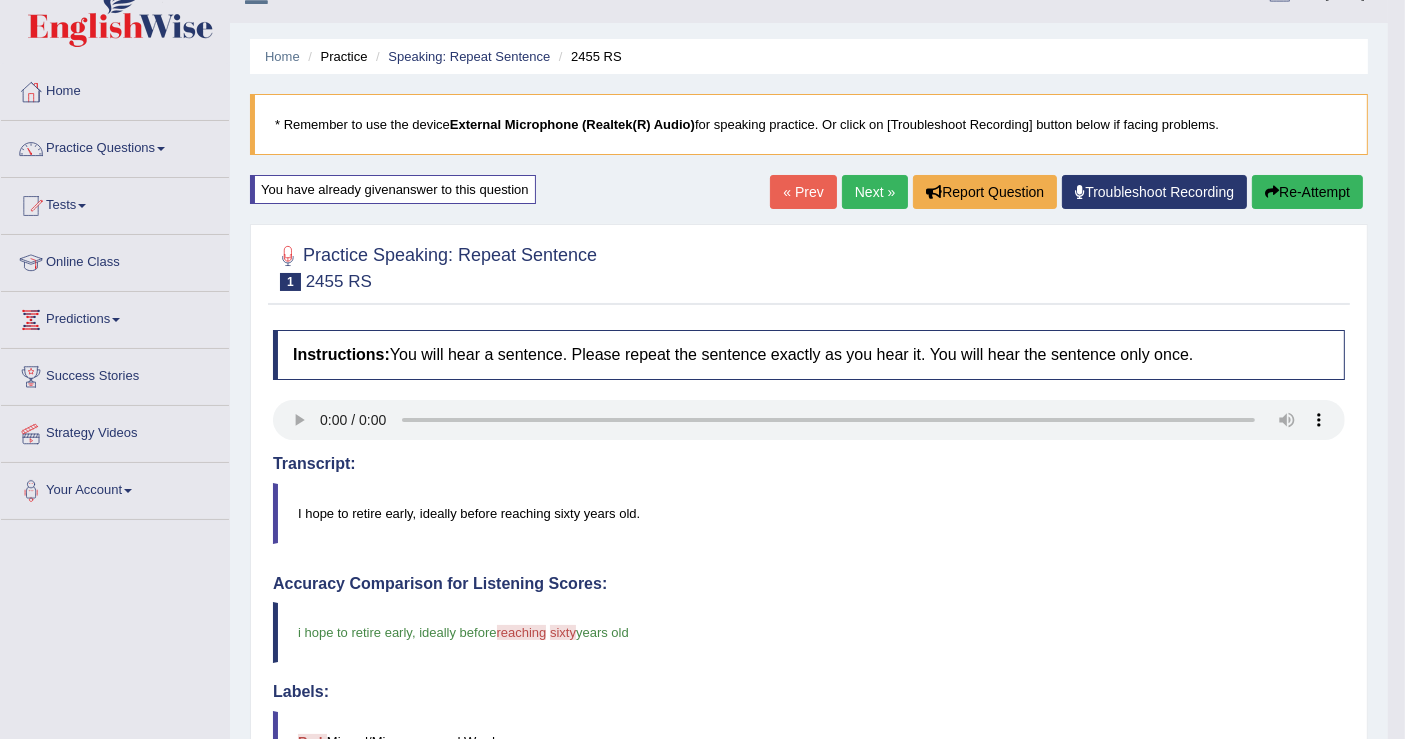 scroll, scrollTop: 0, scrollLeft: 0, axis: both 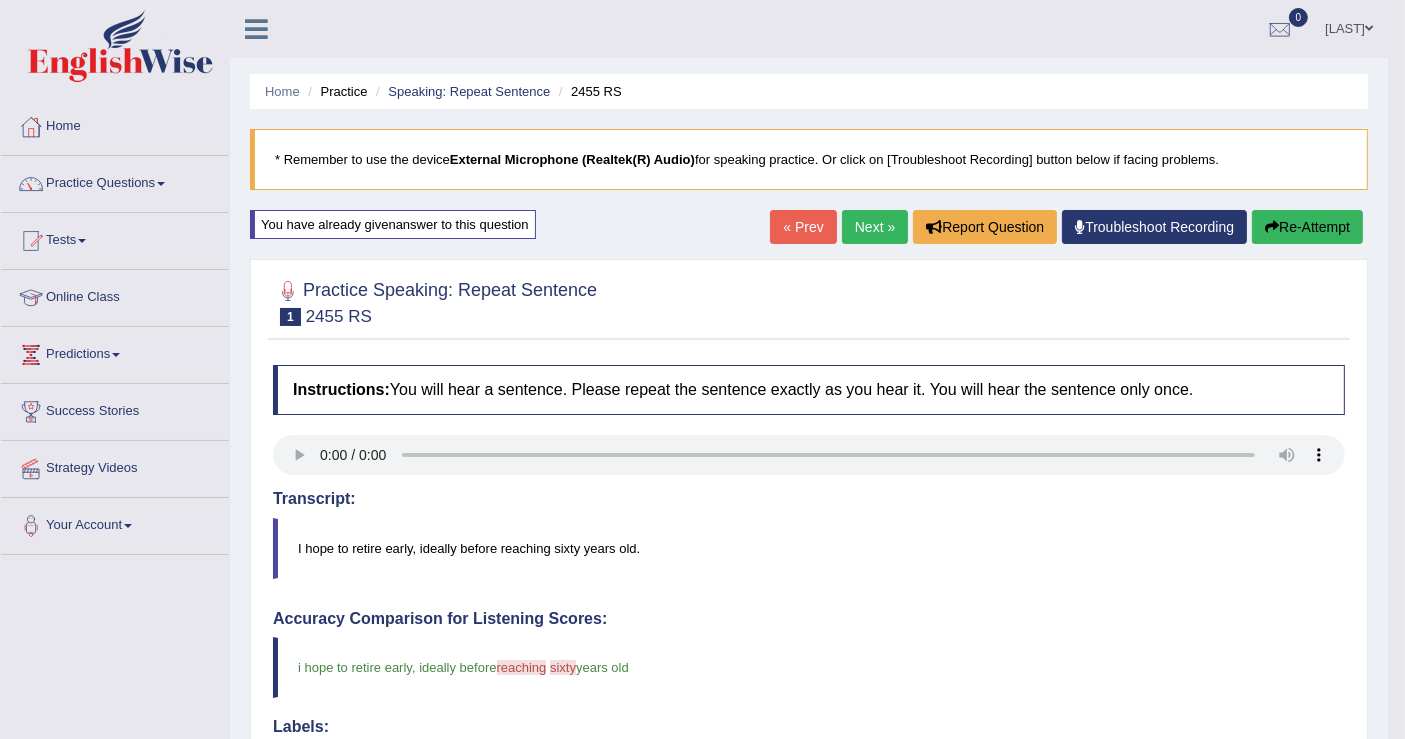 click on "Re-Attempt" at bounding box center (1307, 227) 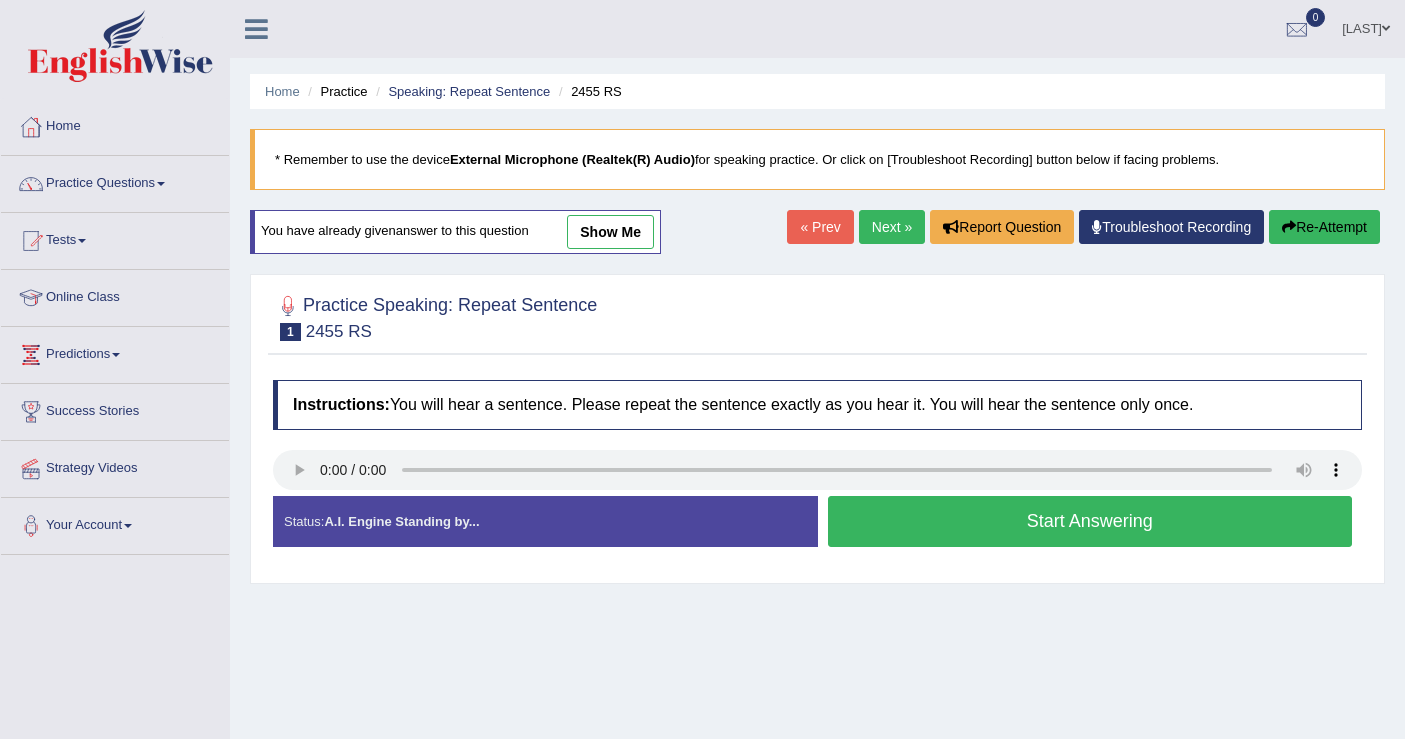 scroll, scrollTop: 0, scrollLeft: 0, axis: both 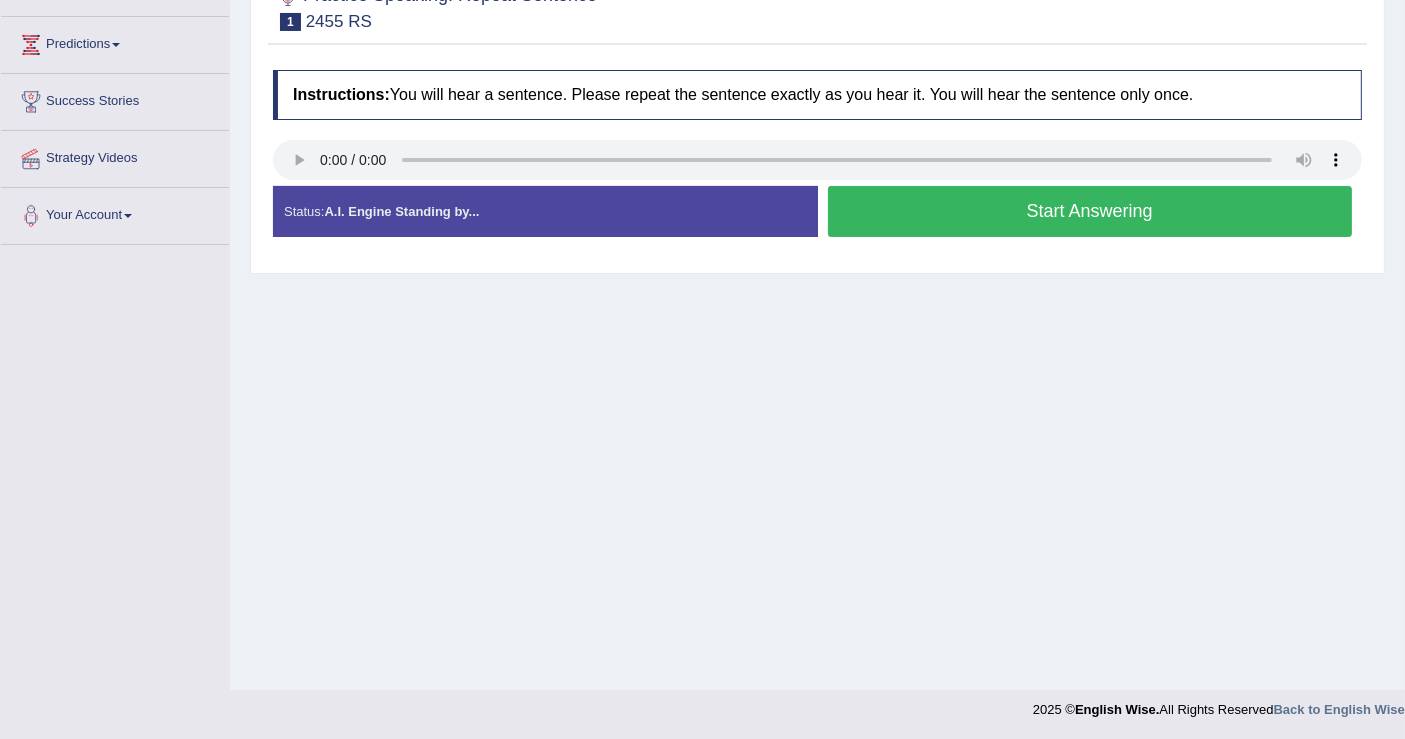 click on "Start Answering" at bounding box center (1090, 211) 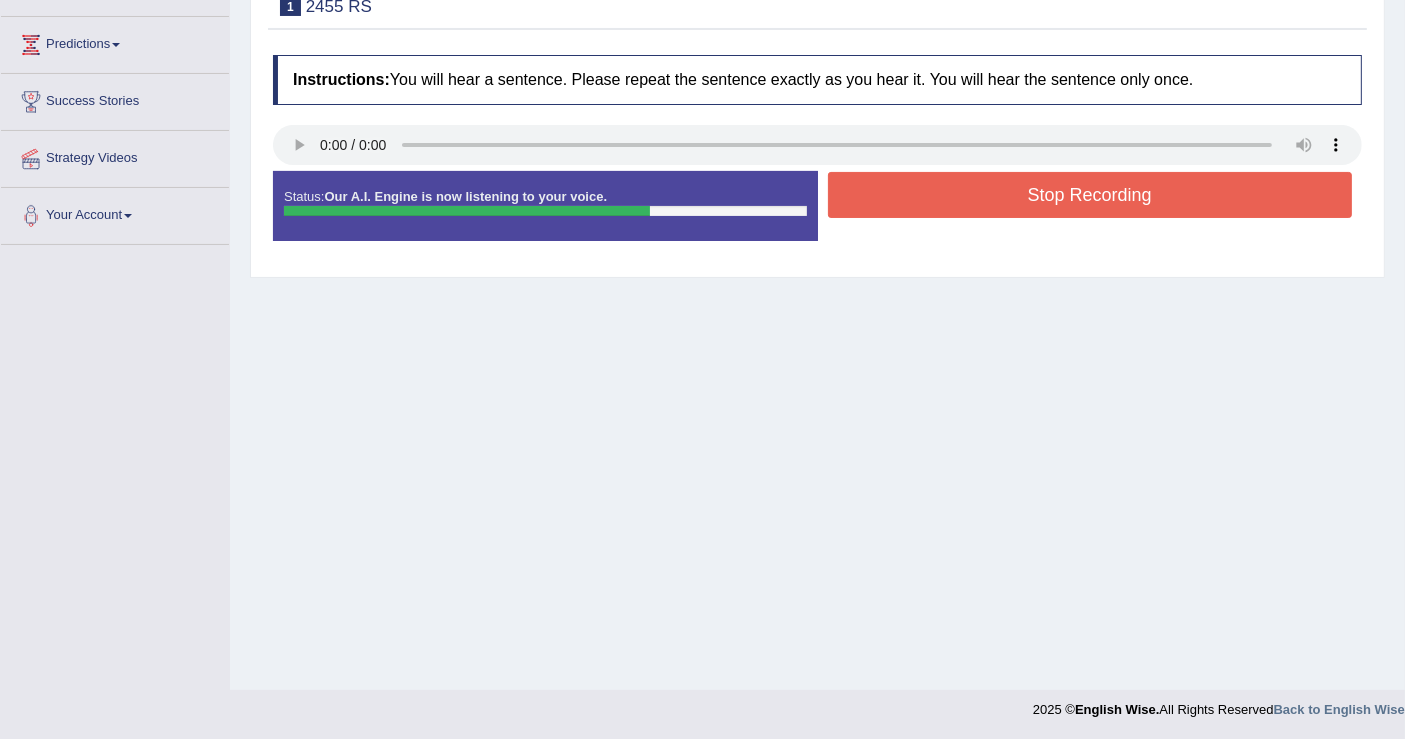 click on "Stop Recording" at bounding box center (1090, 195) 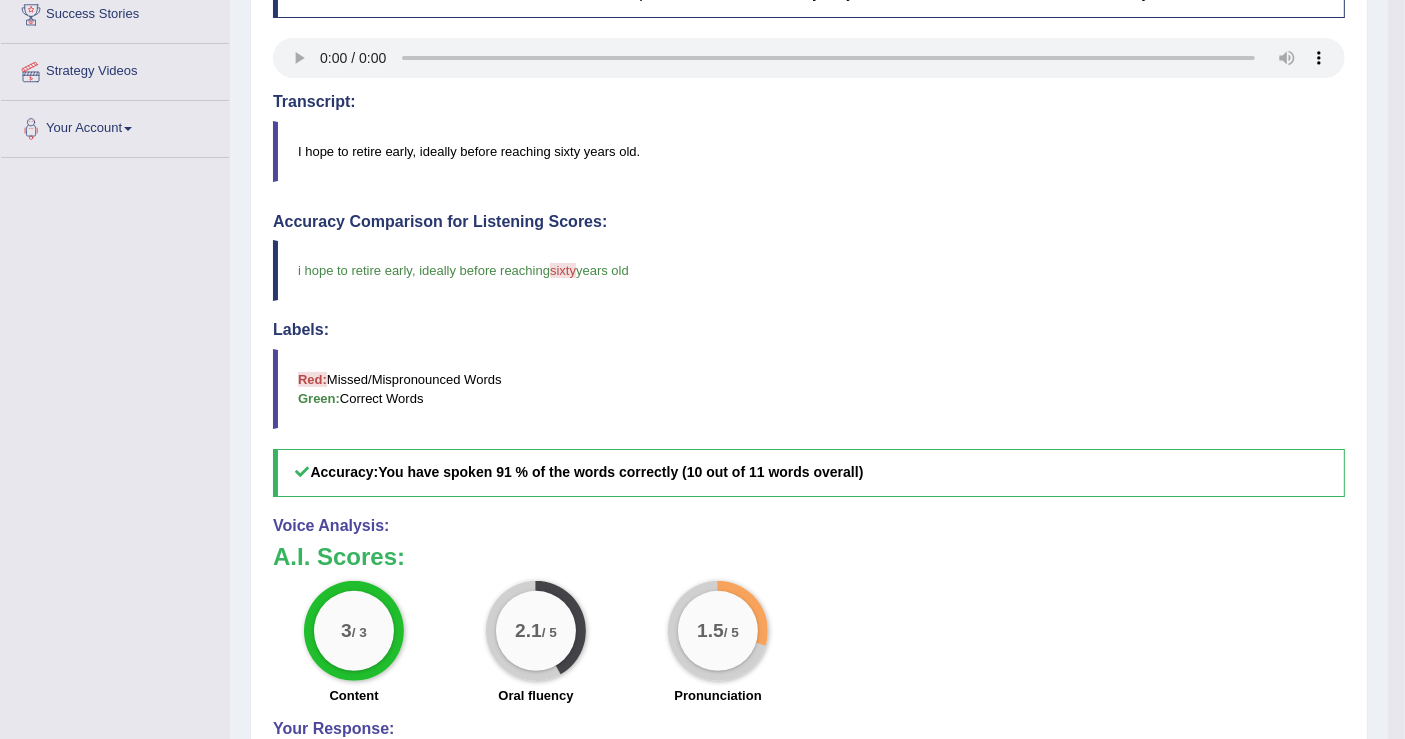 scroll, scrollTop: 174, scrollLeft: 0, axis: vertical 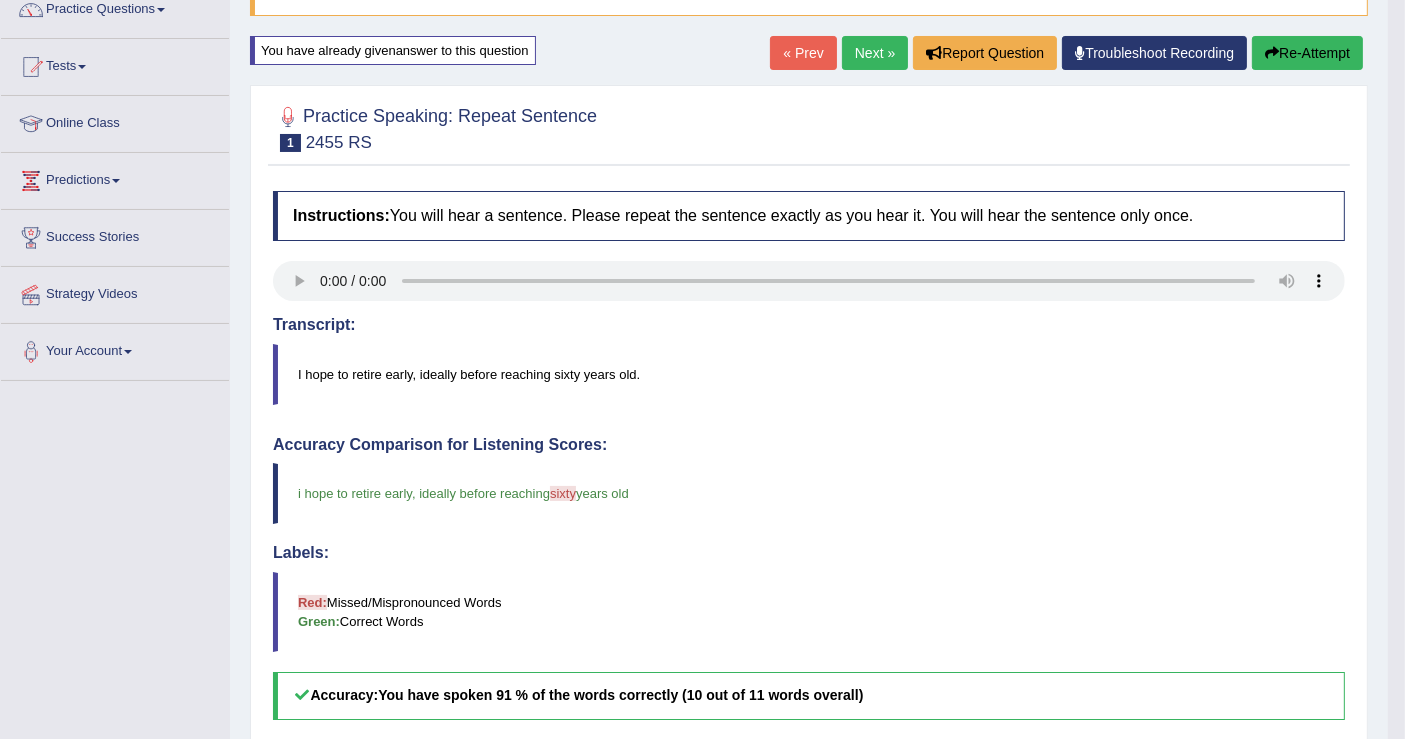 click on "Re-Attempt" at bounding box center [1307, 53] 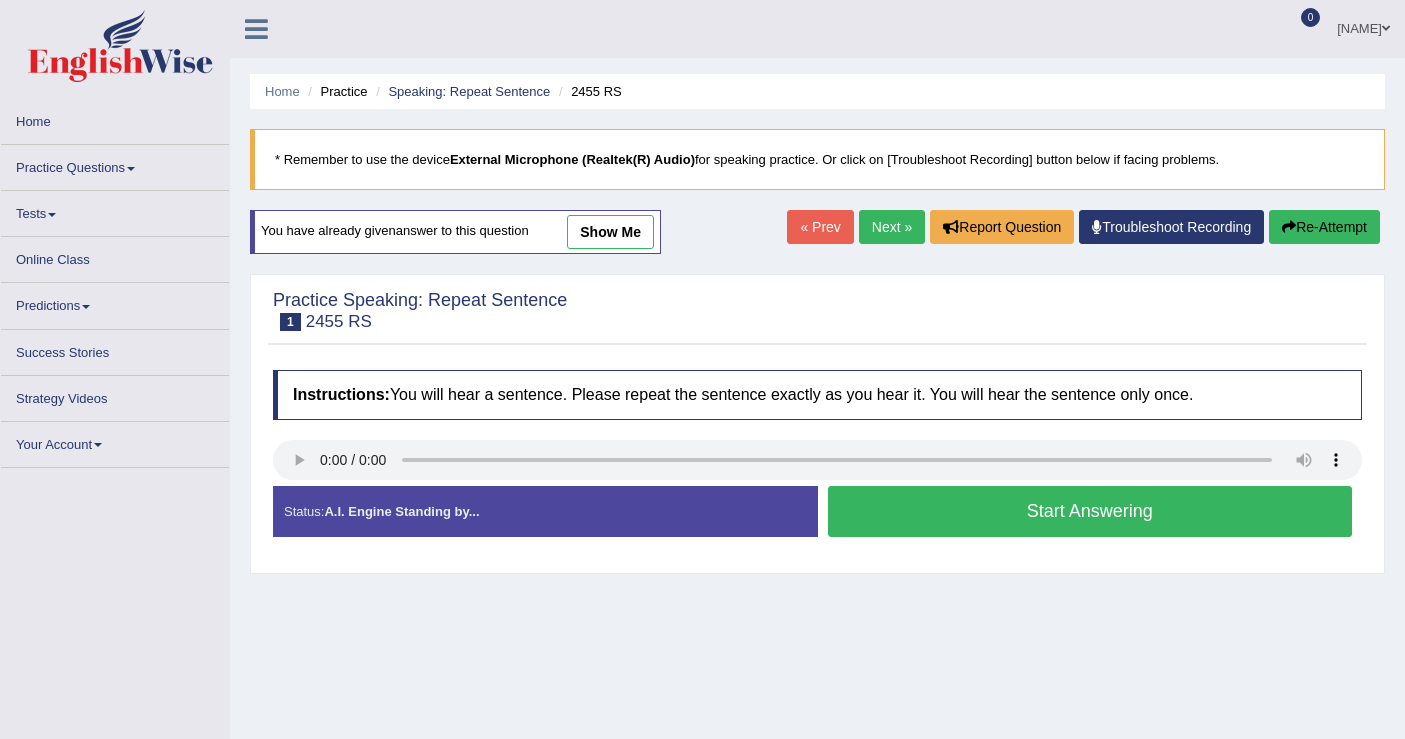 scroll, scrollTop: 174, scrollLeft: 0, axis: vertical 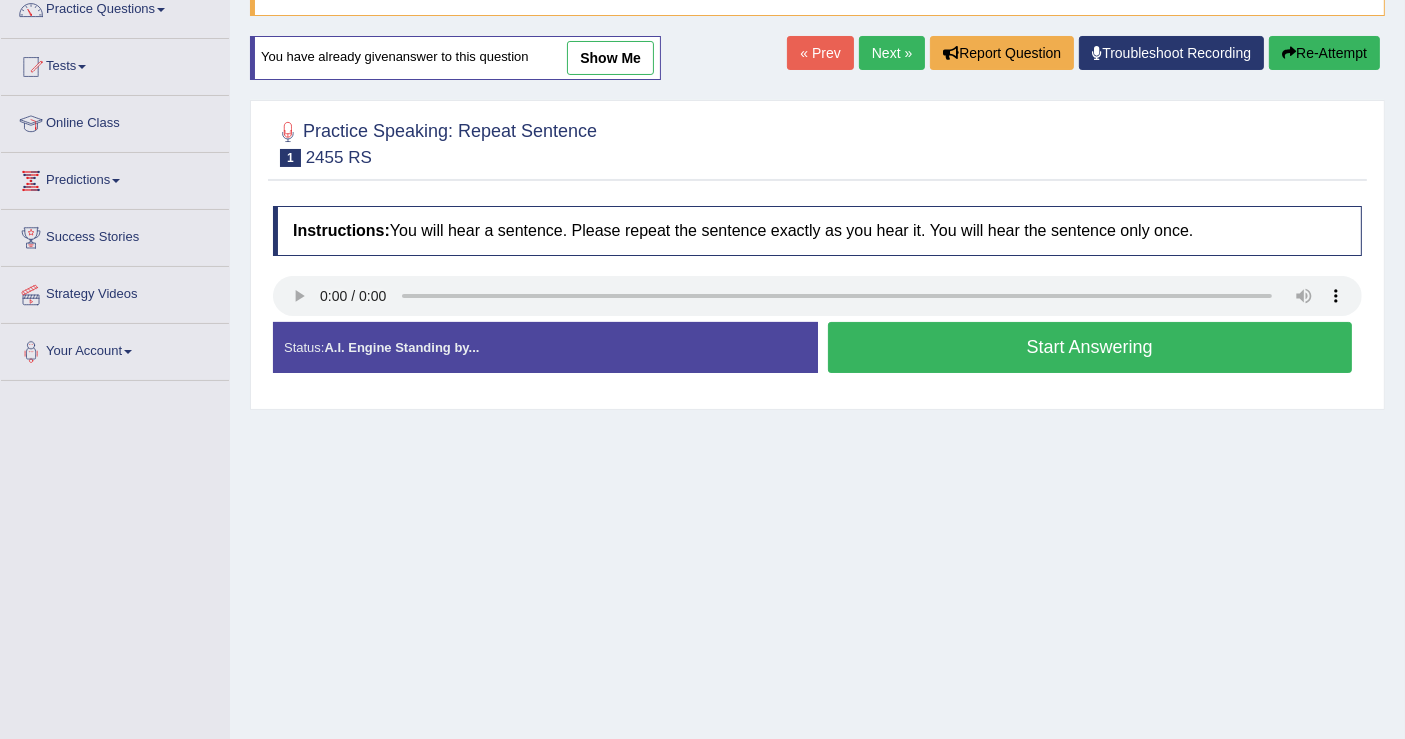 click on "Start Answering" at bounding box center (1090, 347) 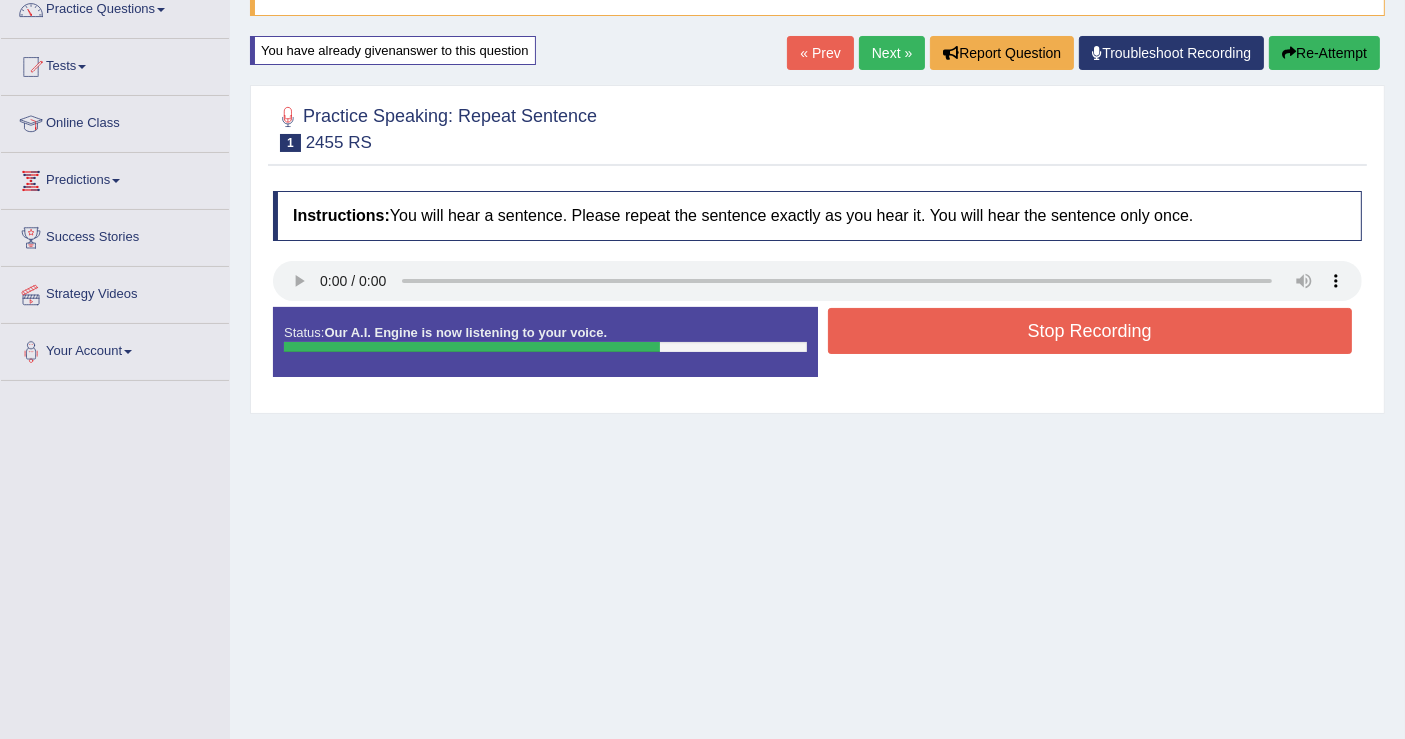 click on "Stop Recording" at bounding box center [1090, 331] 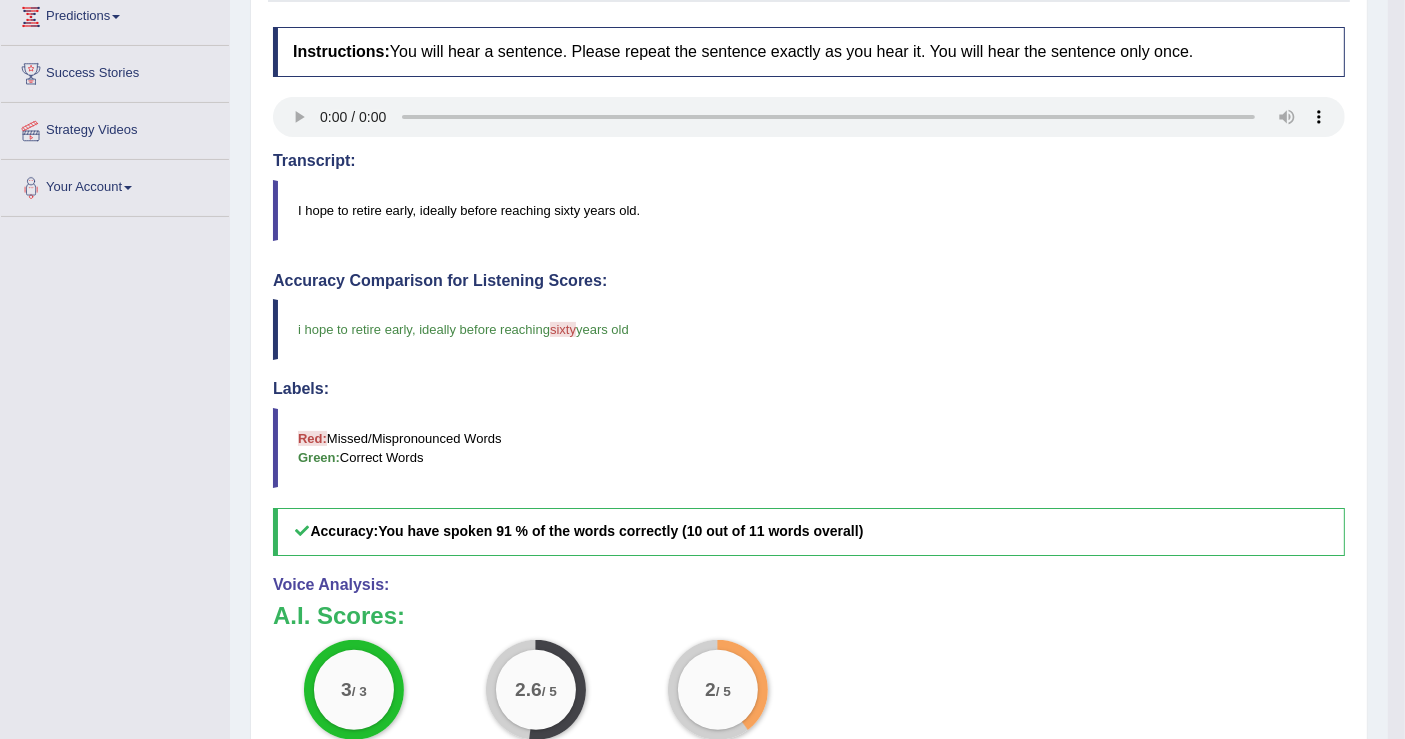 scroll, scrollTop: 63, scrollLeft: 0, axis: vertical 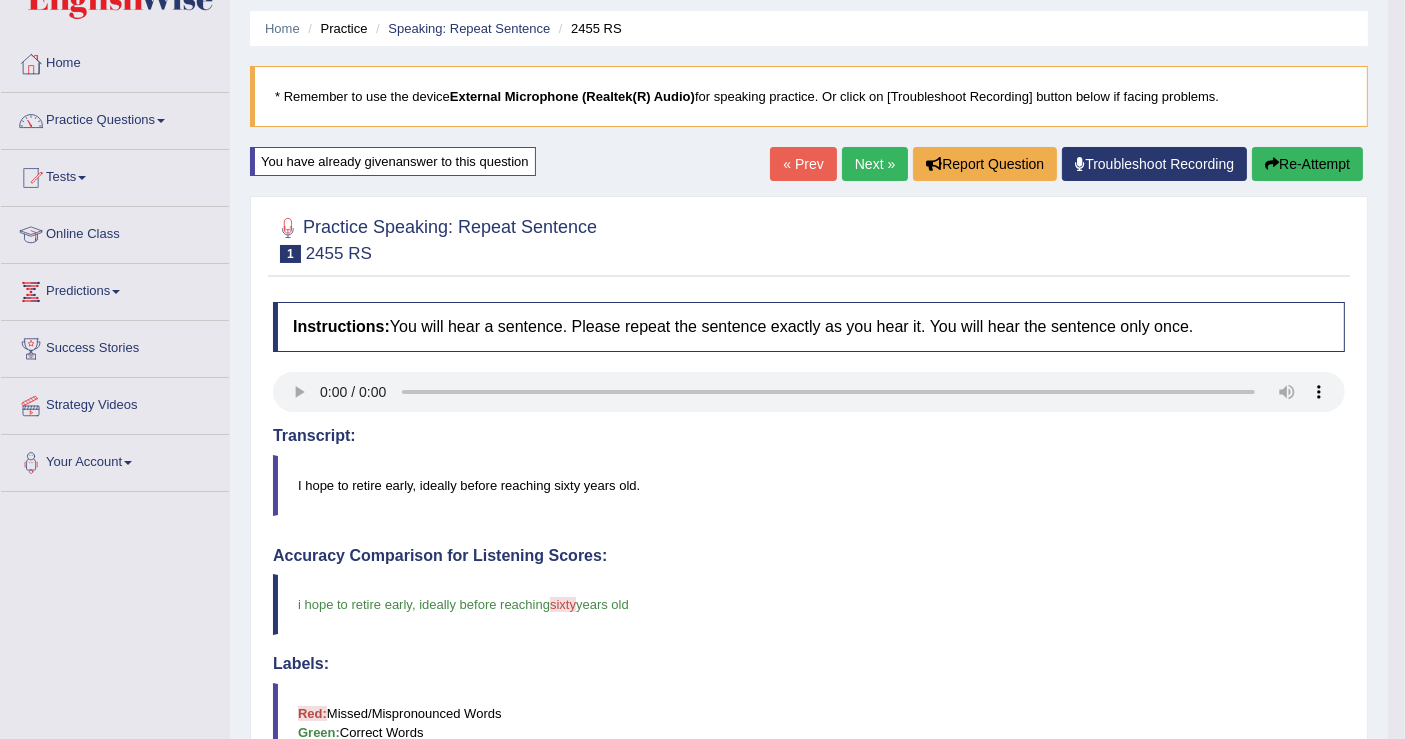 click on "Next »" at bounding box center [875, 164] 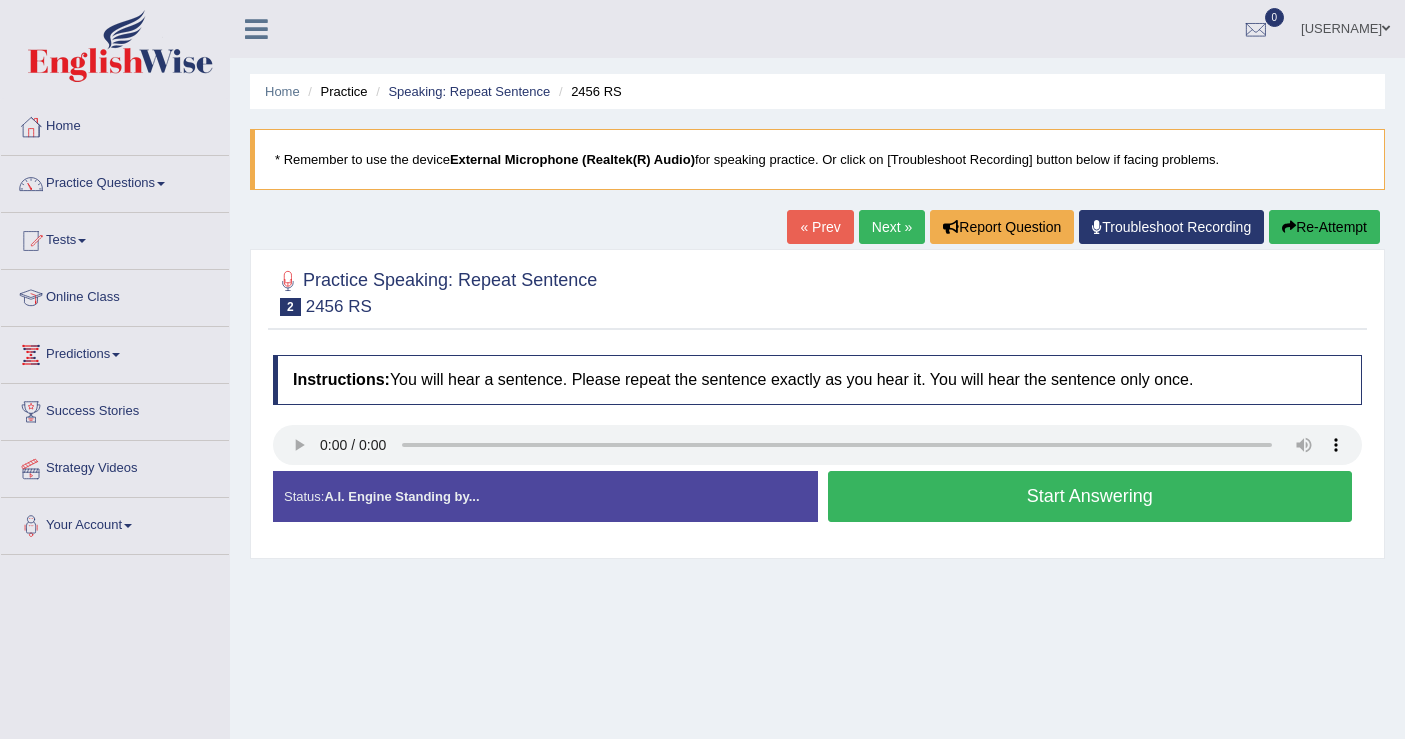 scroll, scrollTop: 0, scrollLeft: 0, axis: both 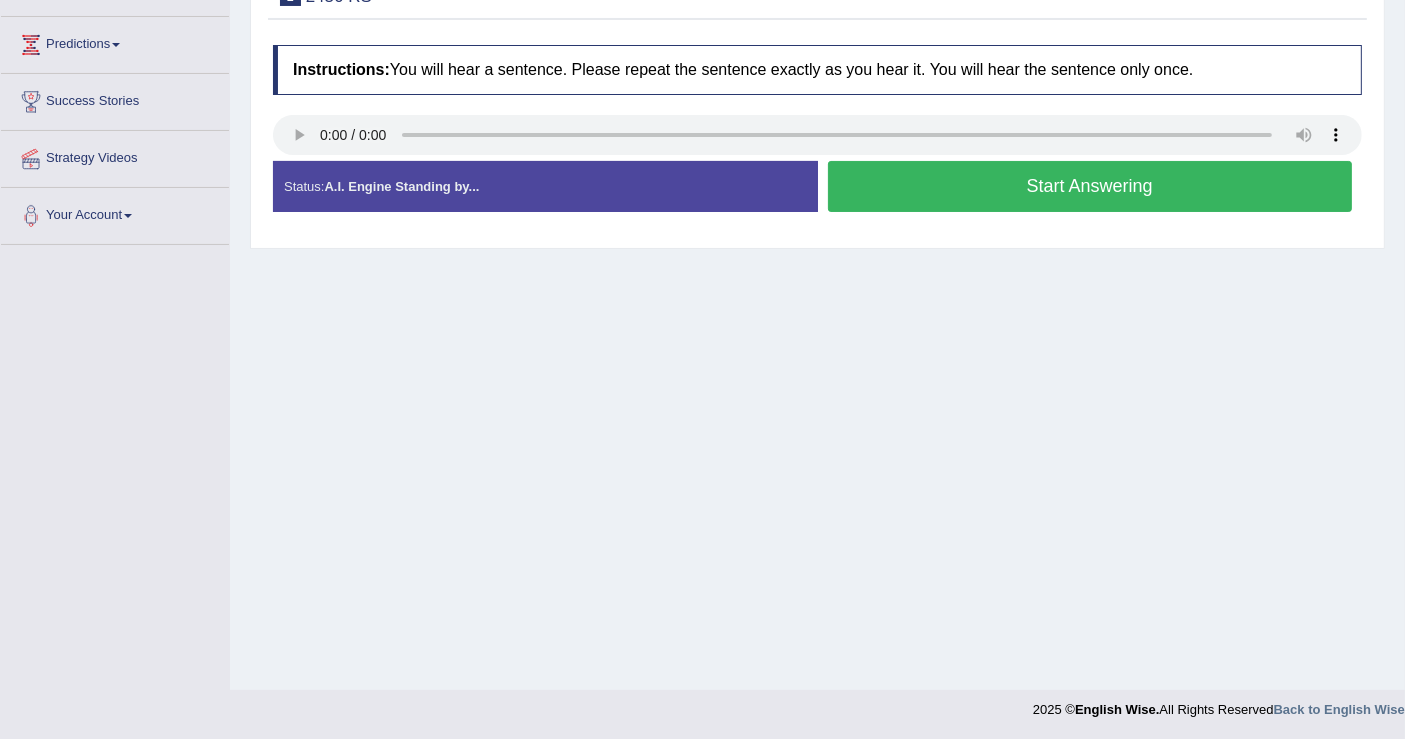 click on "Start Answering" at bounding box center (1090, 186) 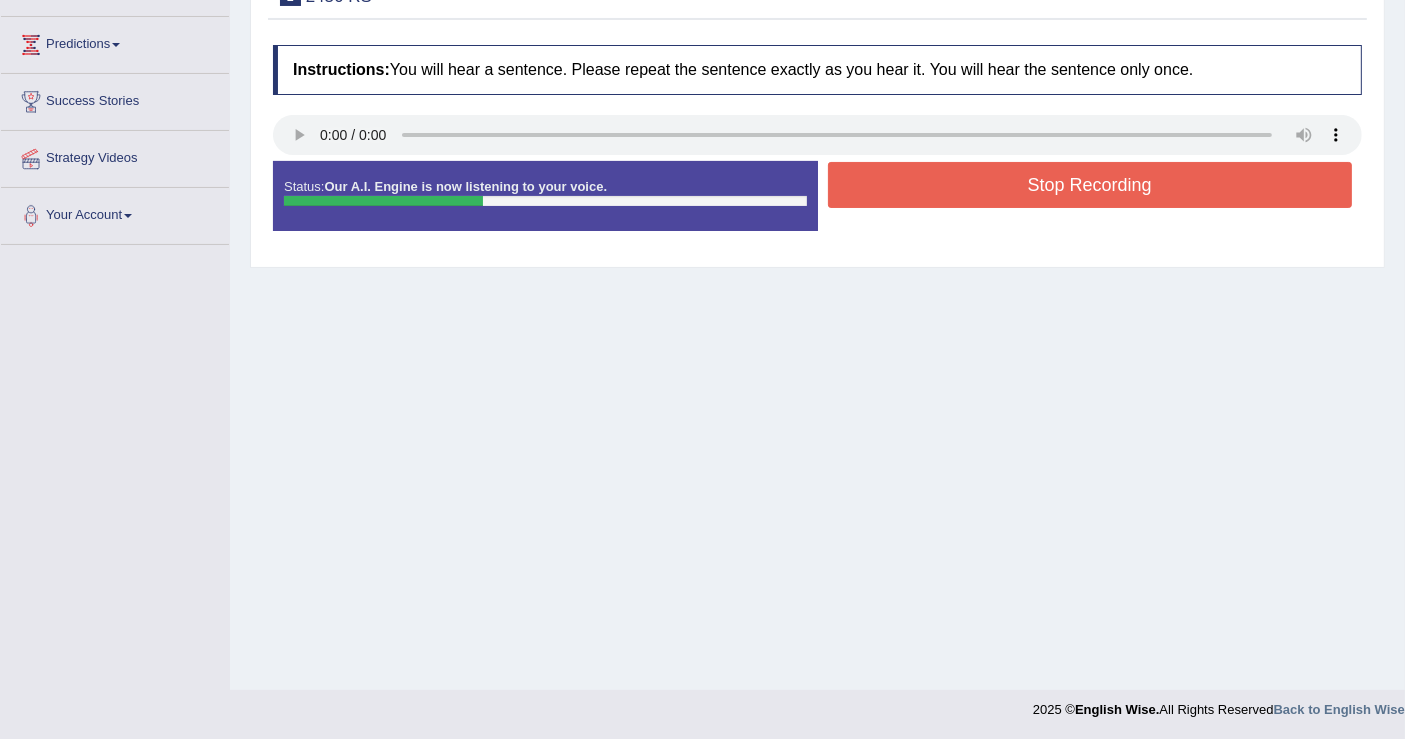 click on "Stop Recording" at bounding box center [1090, 185] 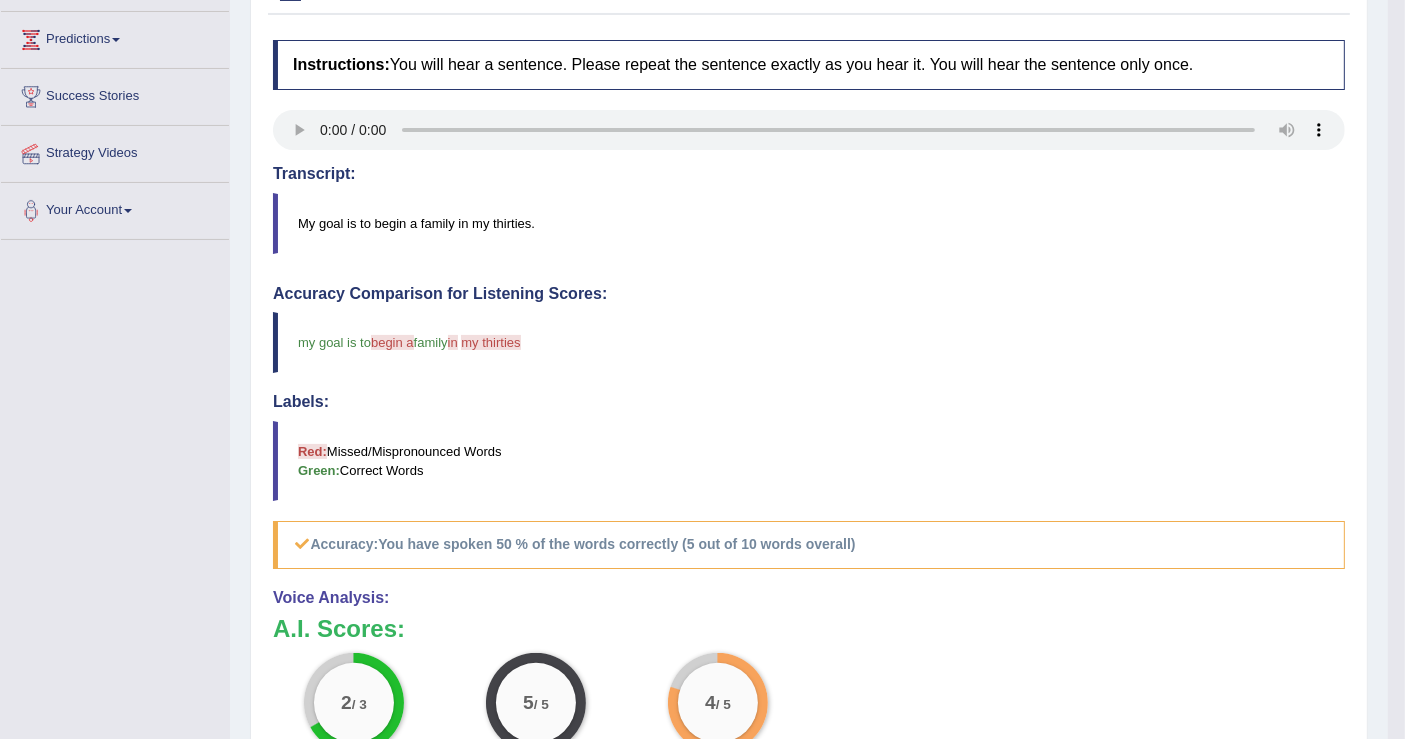 scroll, scrollTop: 199, scrollLeft: 0, axis: vertical 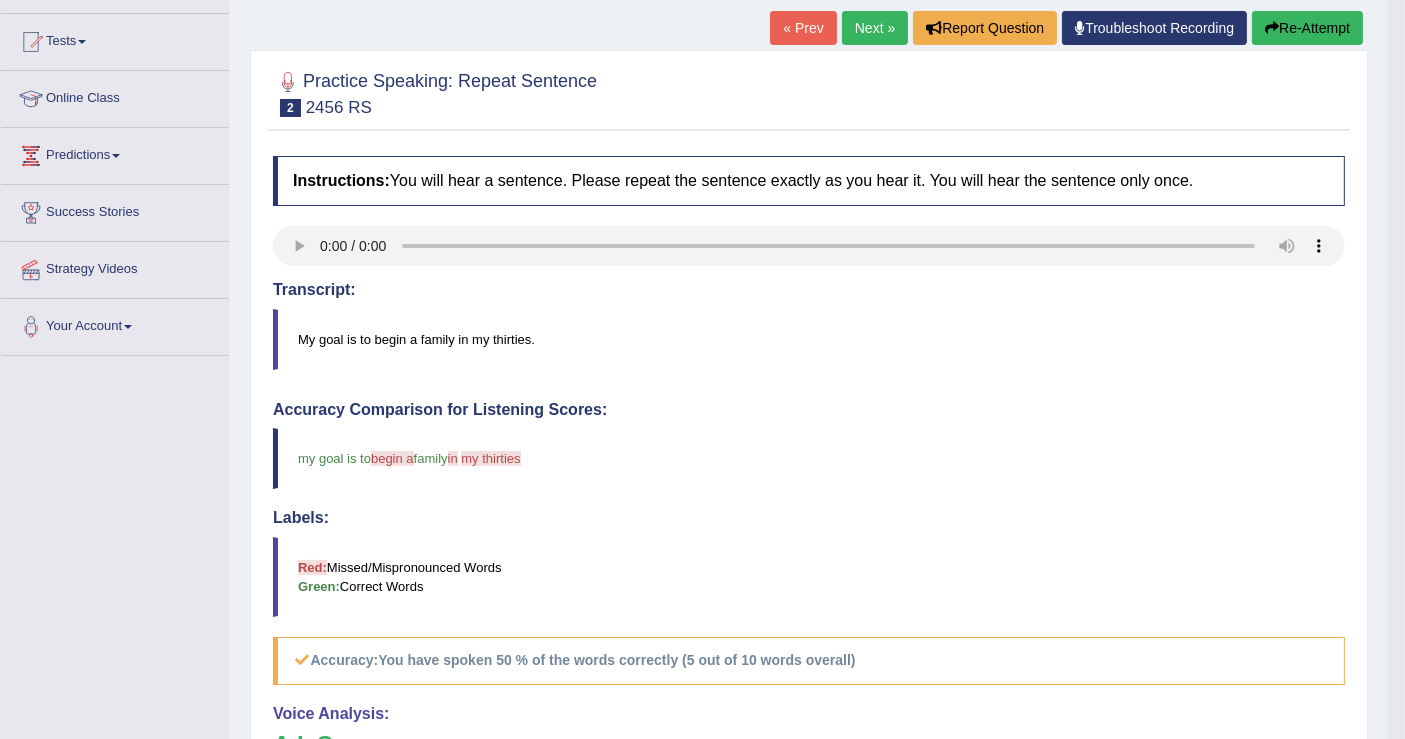 click on "Re-Attempt" at bounding box center (1307, 28) 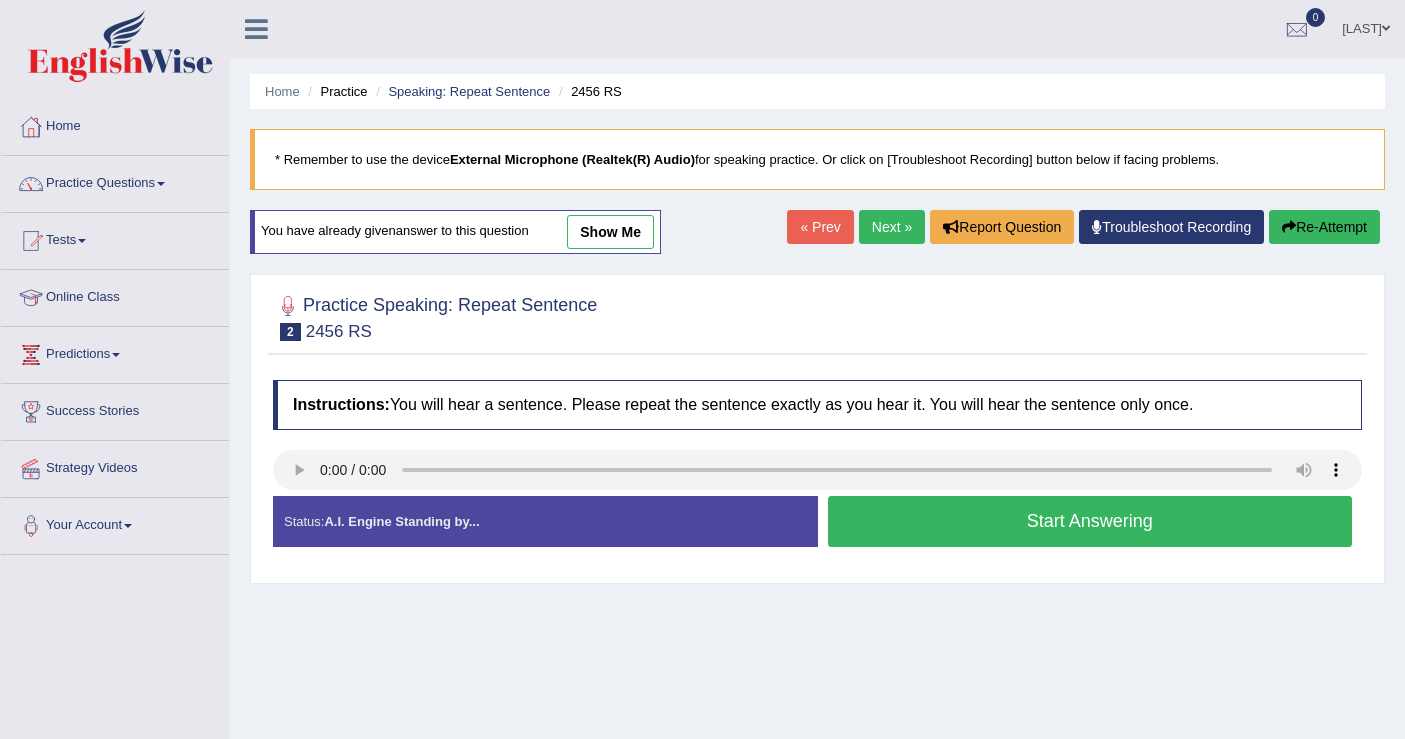 scroll, scrollTop: 199, scrollLeft: 0, axis: vertical 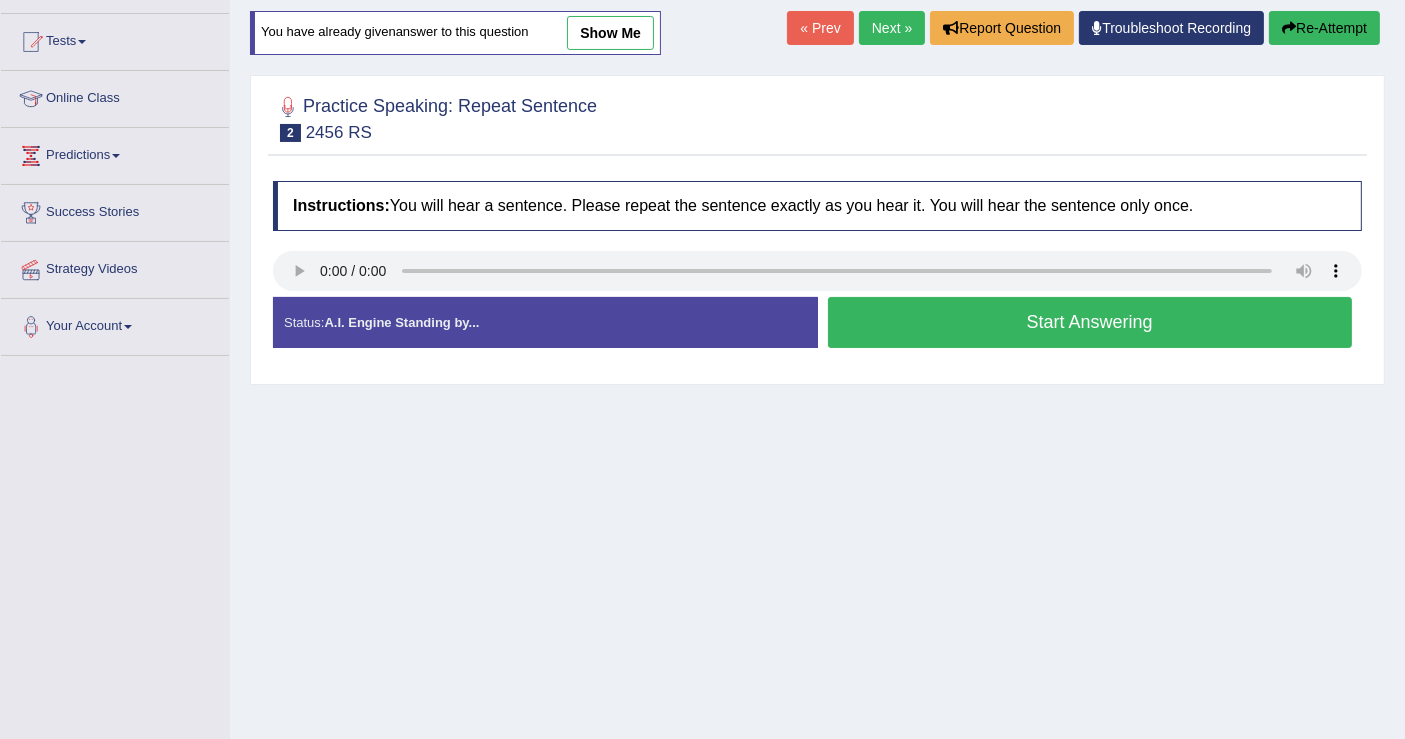 click on "Start Answering" at bounding box center (1090, 322) 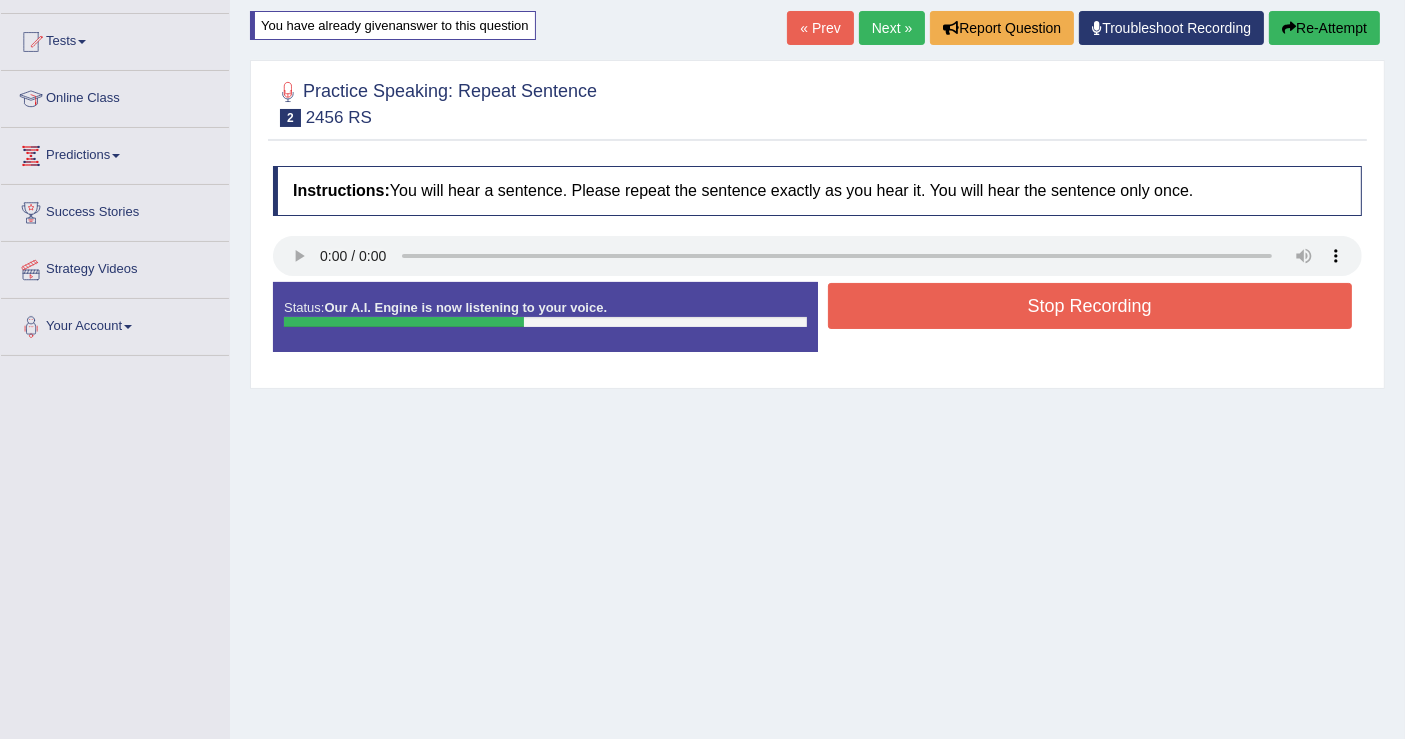 click on "Stop Recording" at bounding box center (1090, 306) 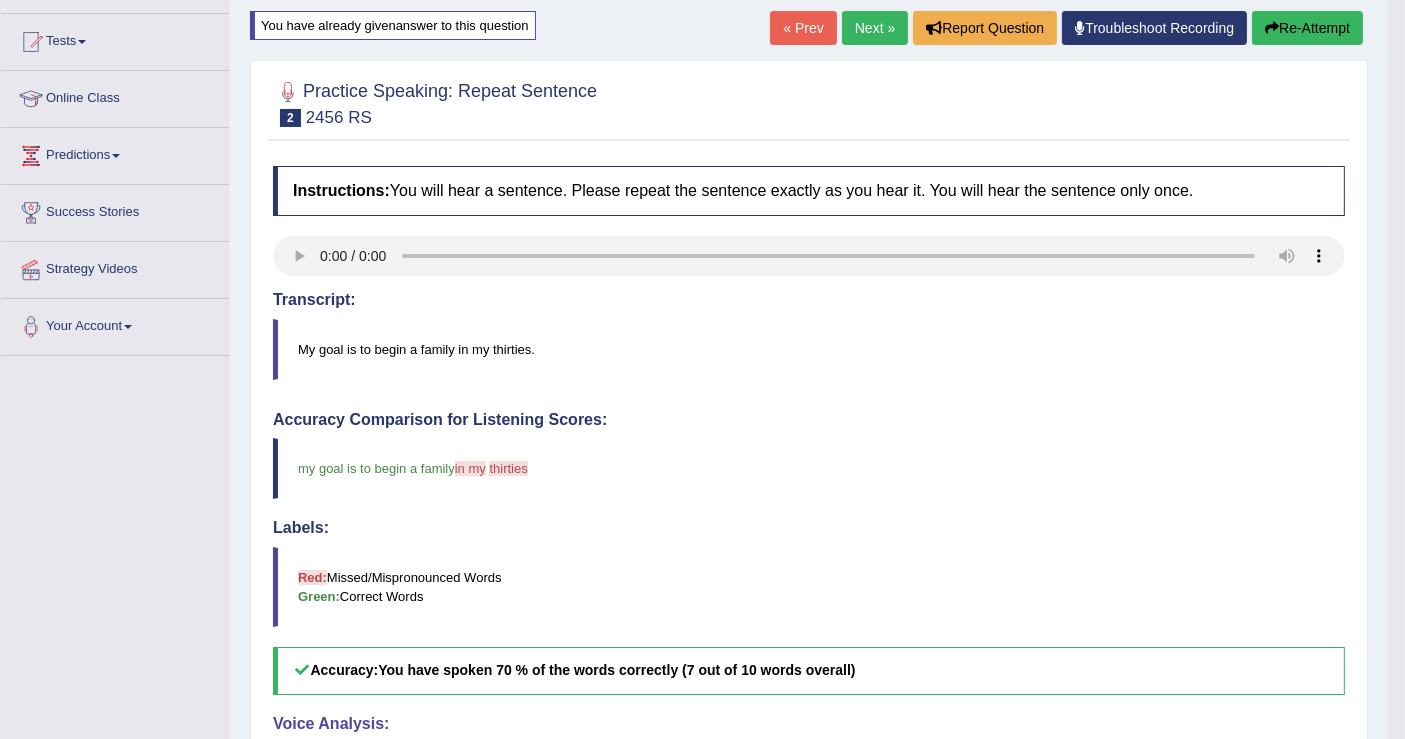 click on "Re-Attempt" at bounding box center [1307, 28] 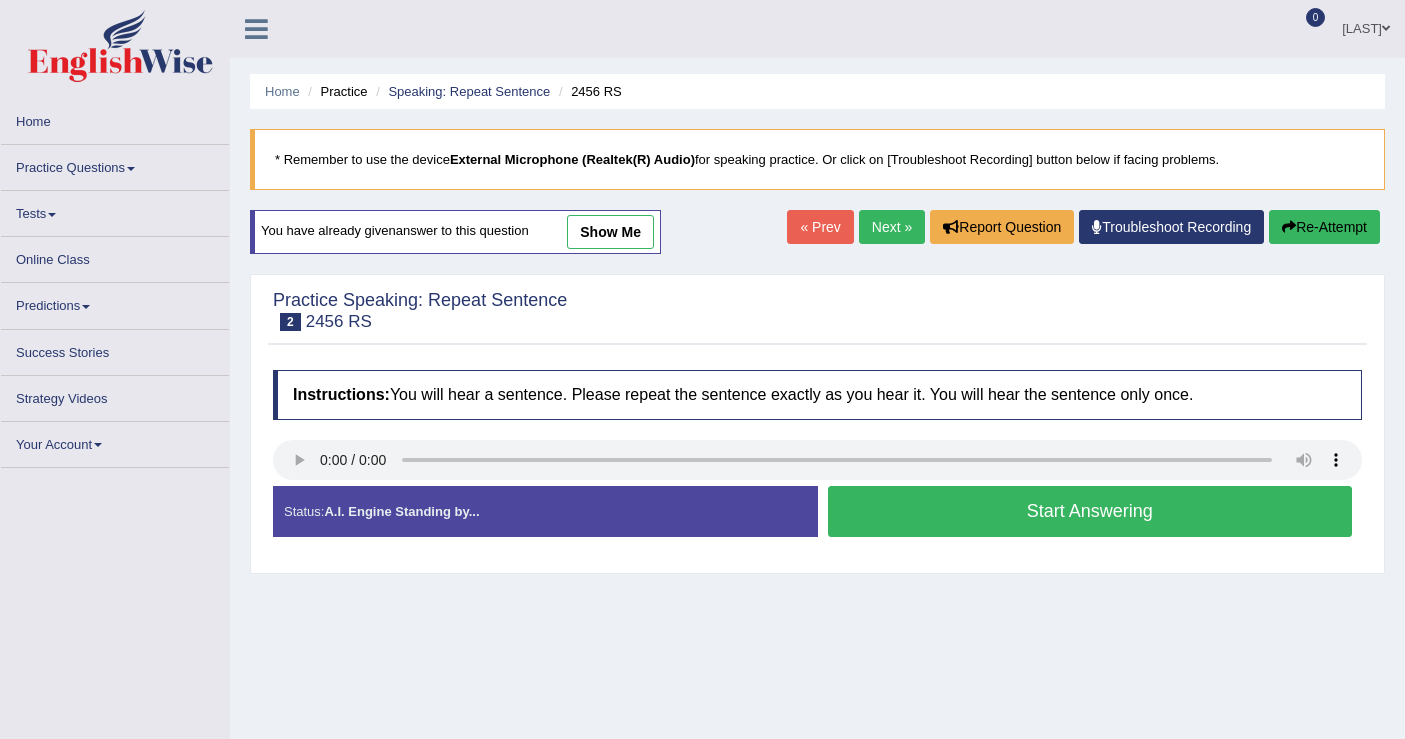 scroll, scrollTop: 188, scrollLeft: 0, axis: vertical 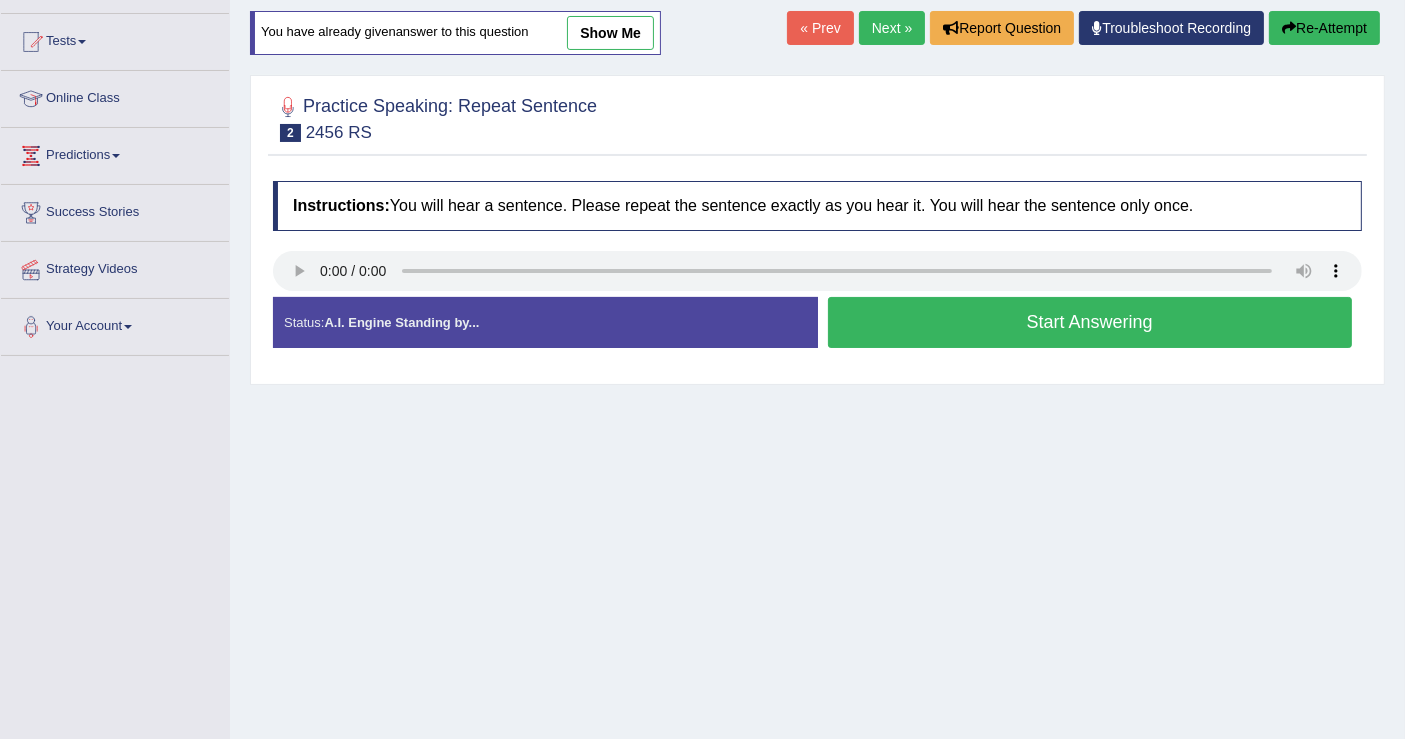 click on "Start Answering" at bounding box center (1090, 322) 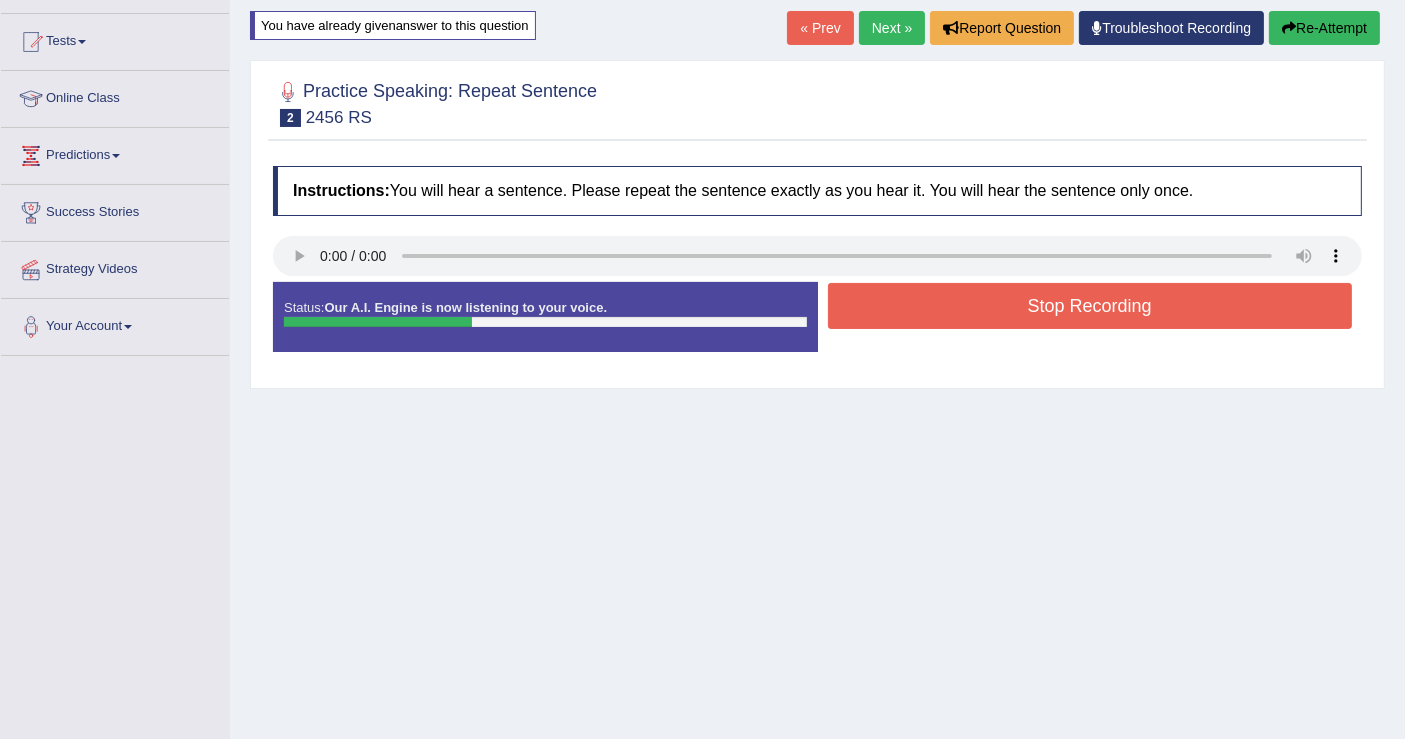 click on "Stop Recording" at bounding box center (1090, 306) 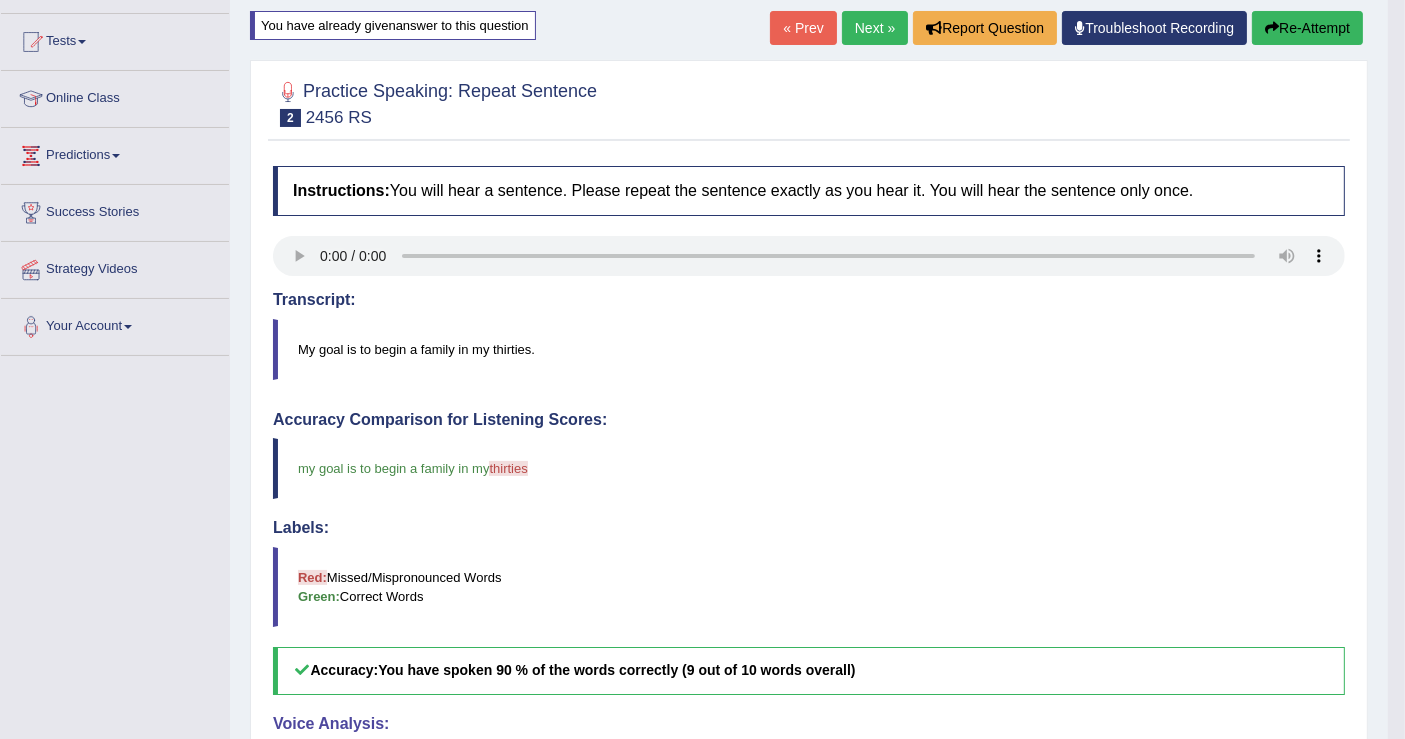 scroll, scrollTop: 0, scrollLeft: 0, axis: both 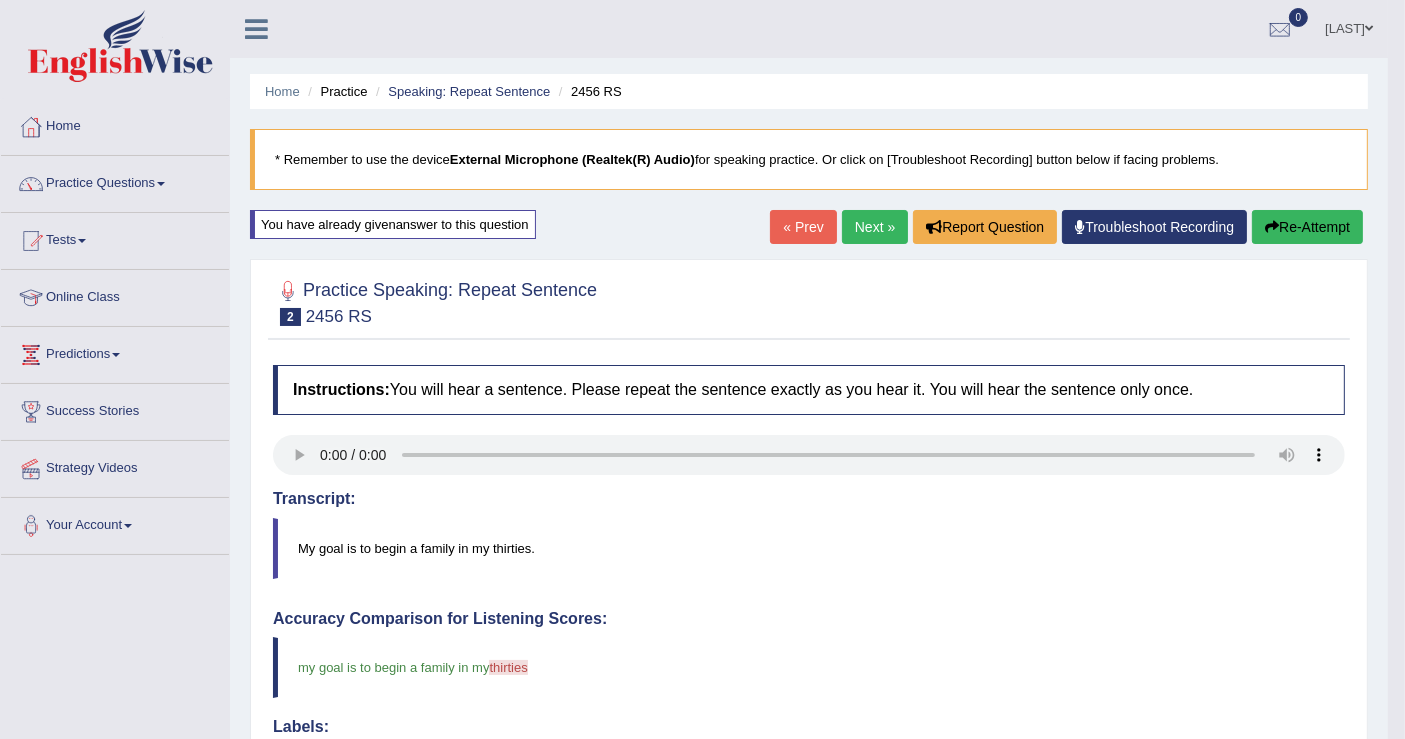 click on "Next »" at bounding box center [875, 227] 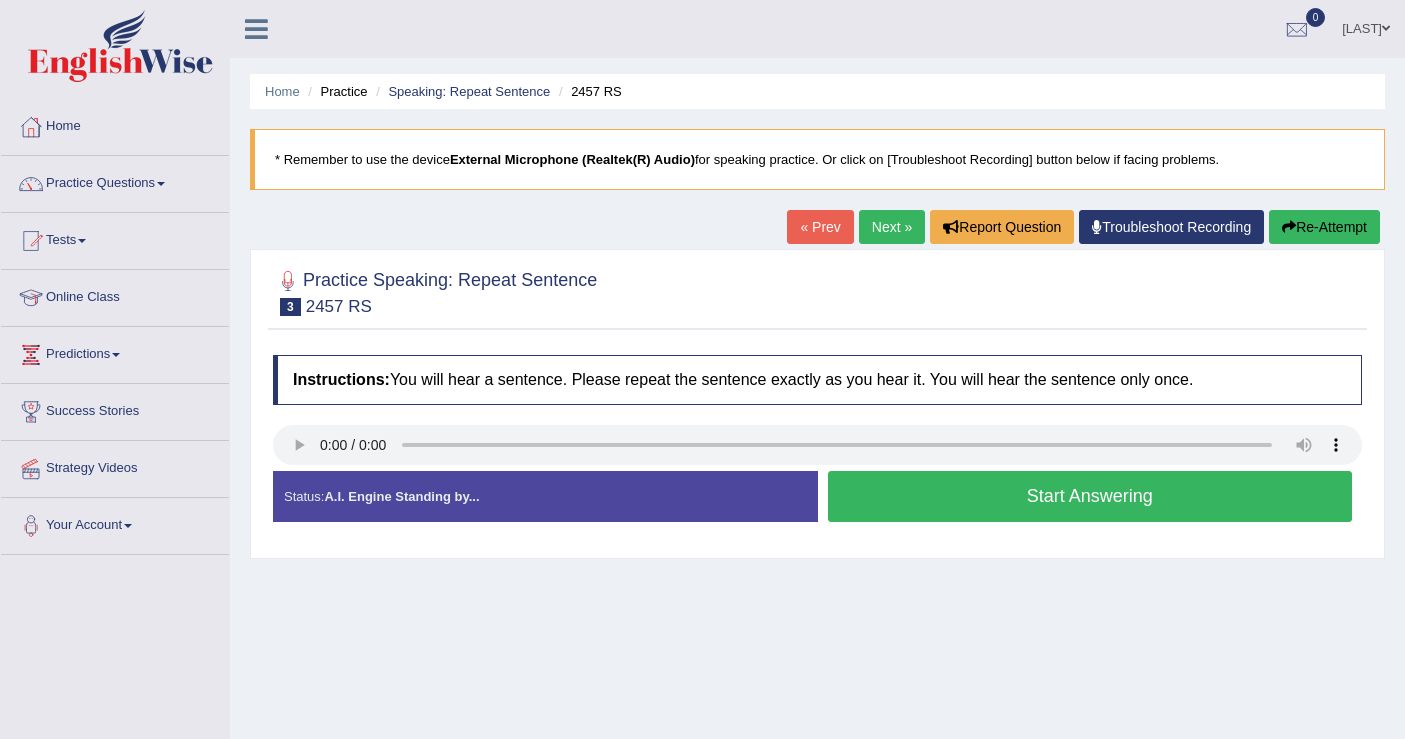 scroll, scrollTop: 0, scrollLeft: 0, axis: both 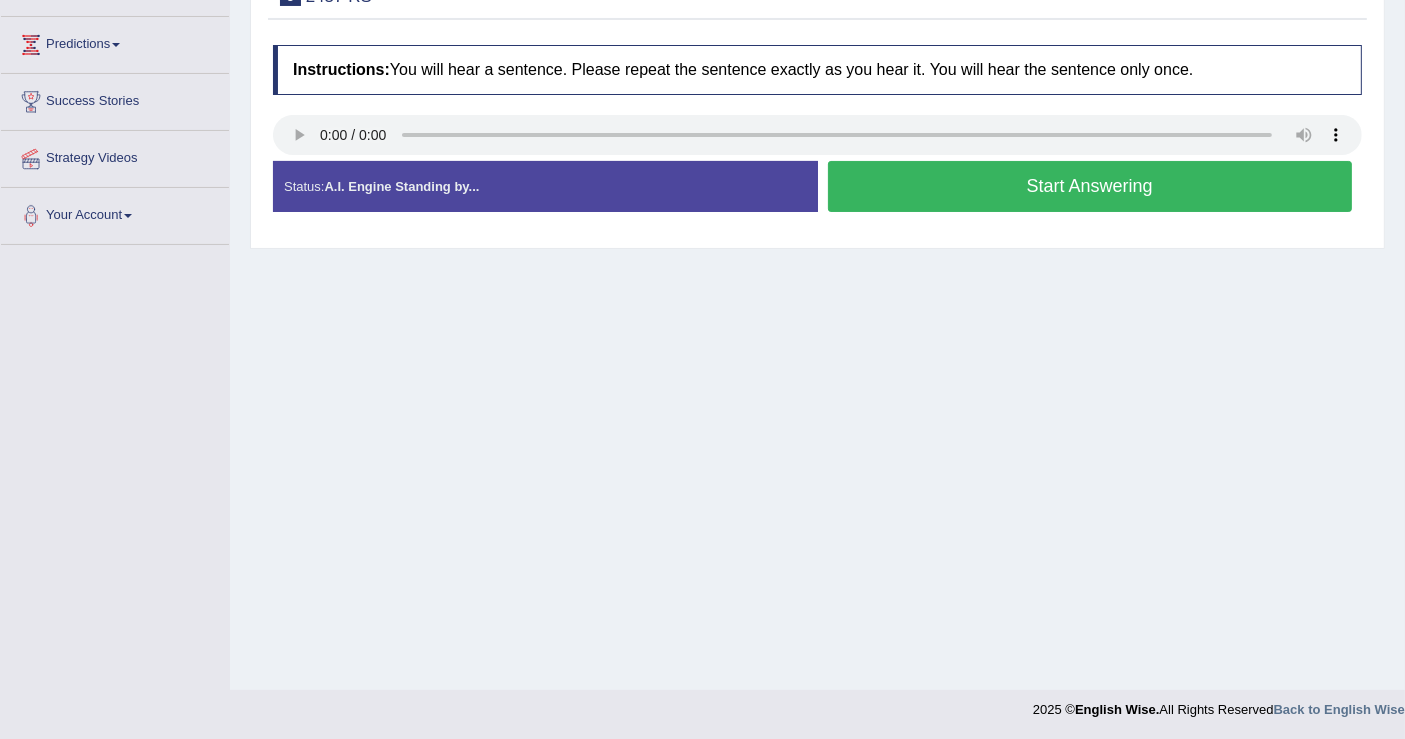 click on "Start Answering" at bounding box center (1090, 186) 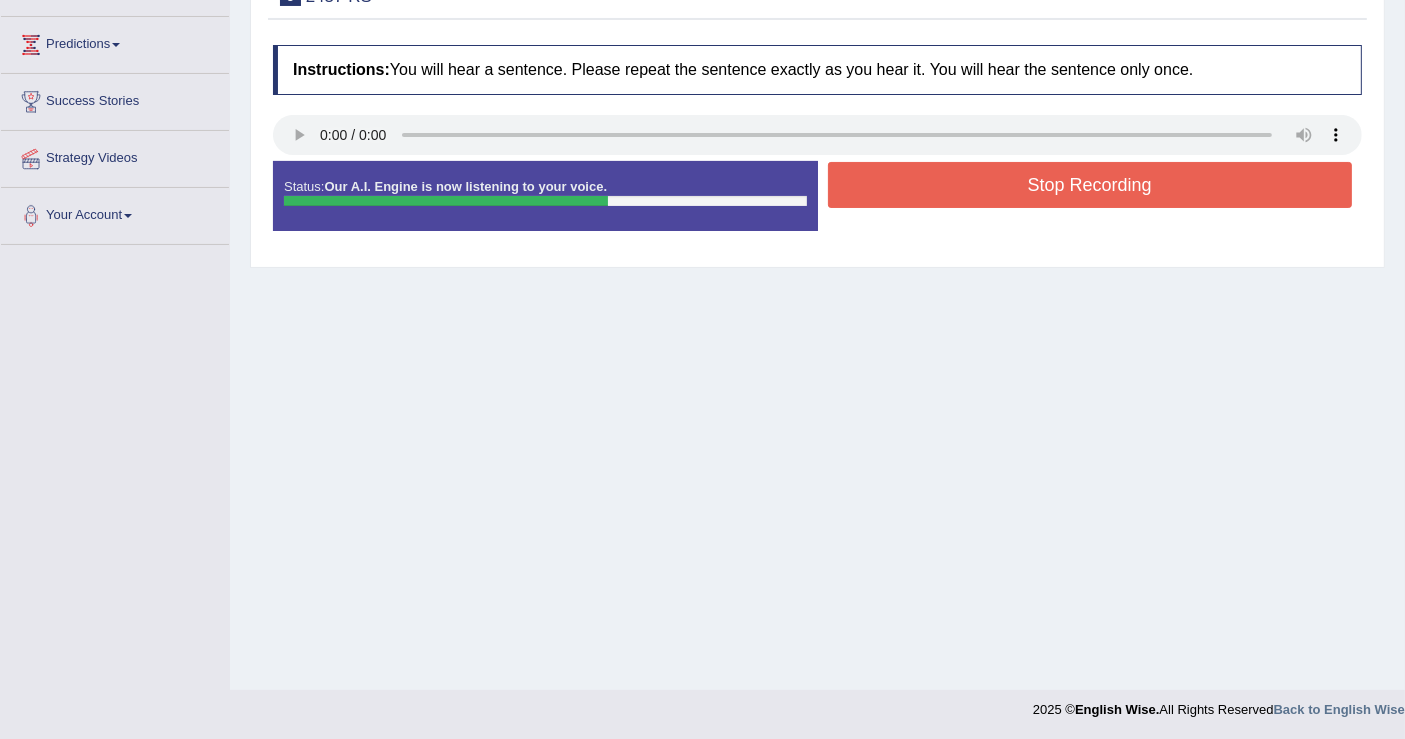 click on "Stop Recording" at bounding box center [1090, 185] 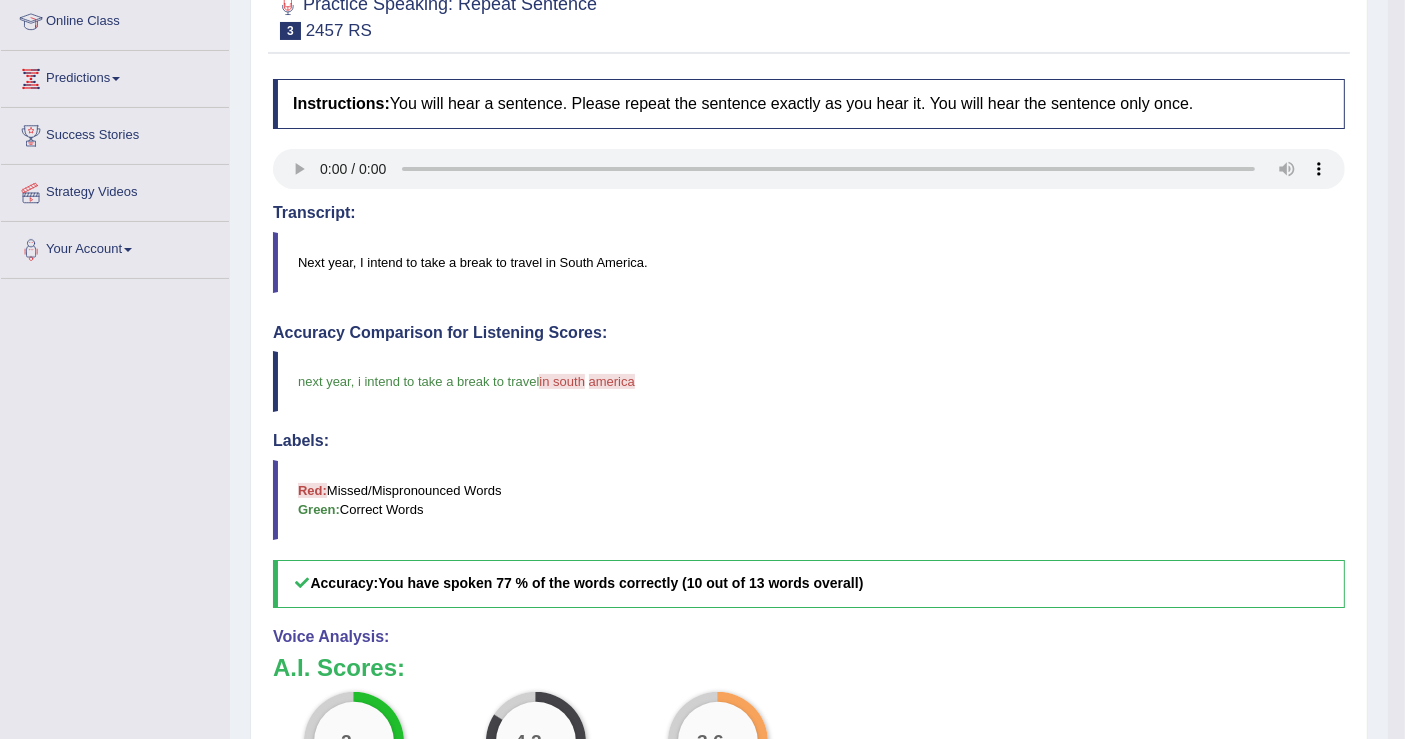 scroll, scrollTop: 0, scrollLeft: 0, axis: both 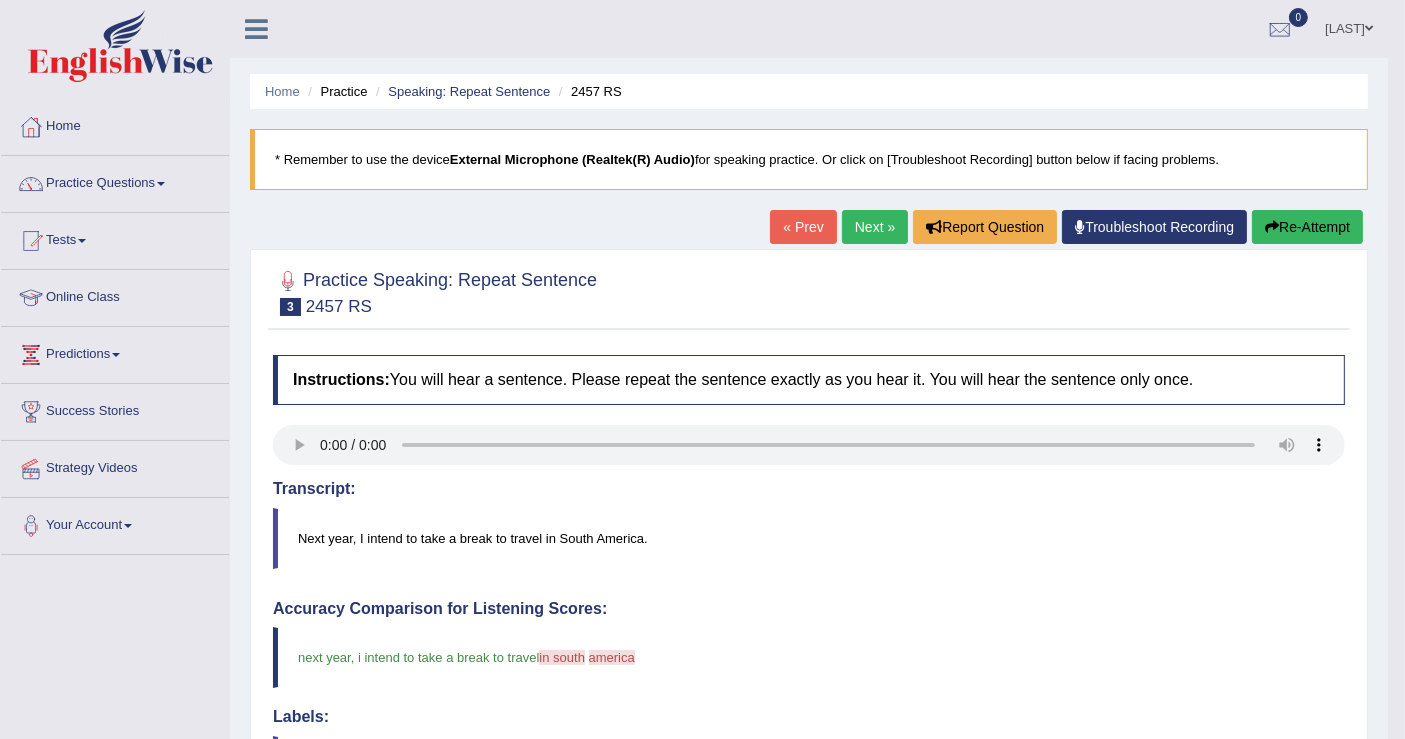 click on "Re-Attempt" at bounding box center (1307, 227) 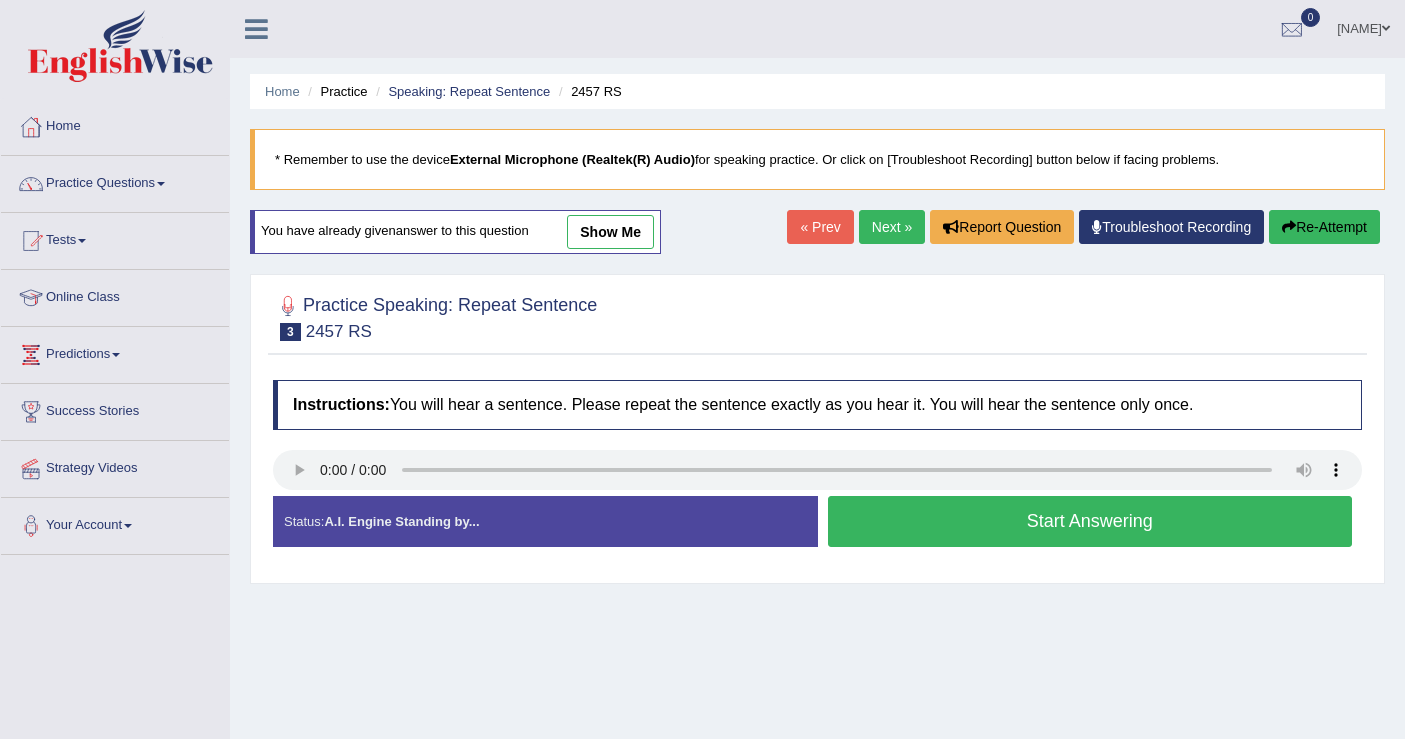 scroll, scrollTop: 0, scrollLeft: 0, axis: both 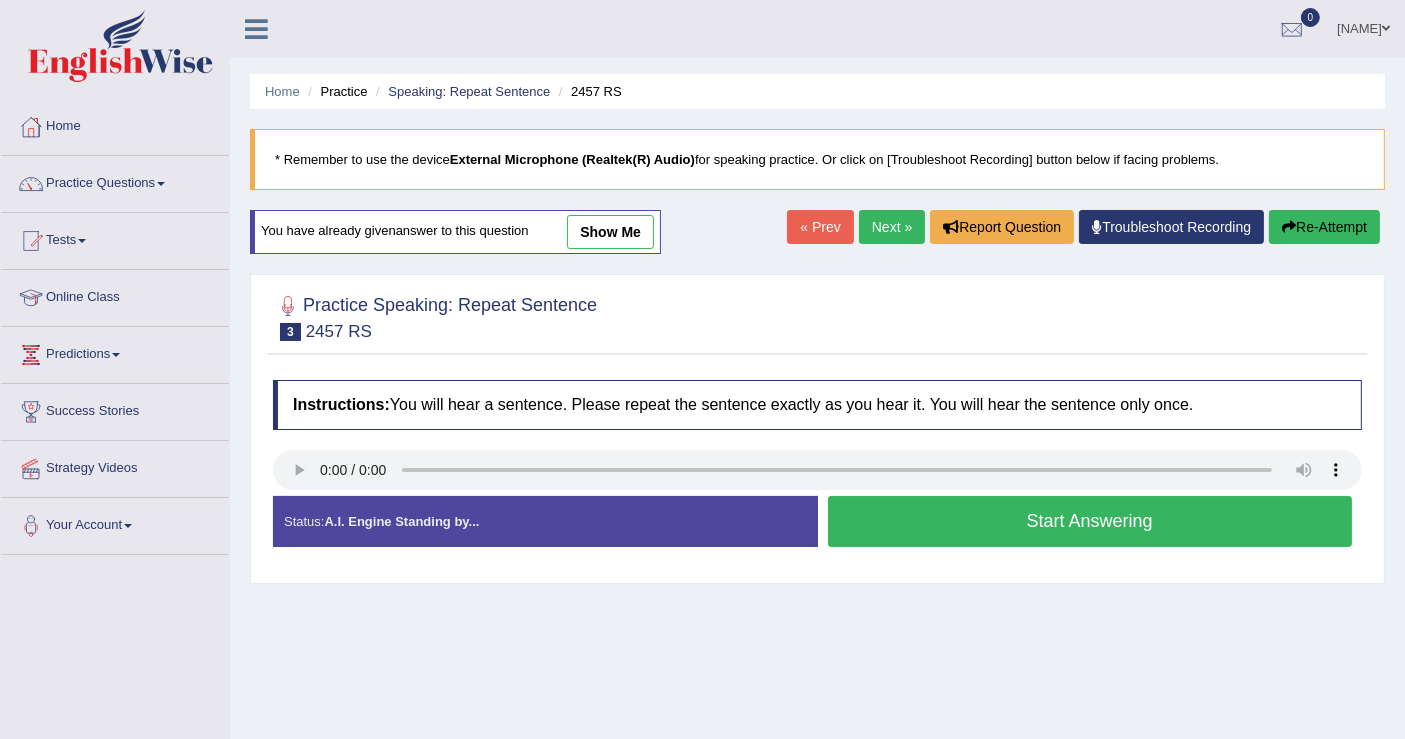 click on "Next »" at bounding box center (892, 227) 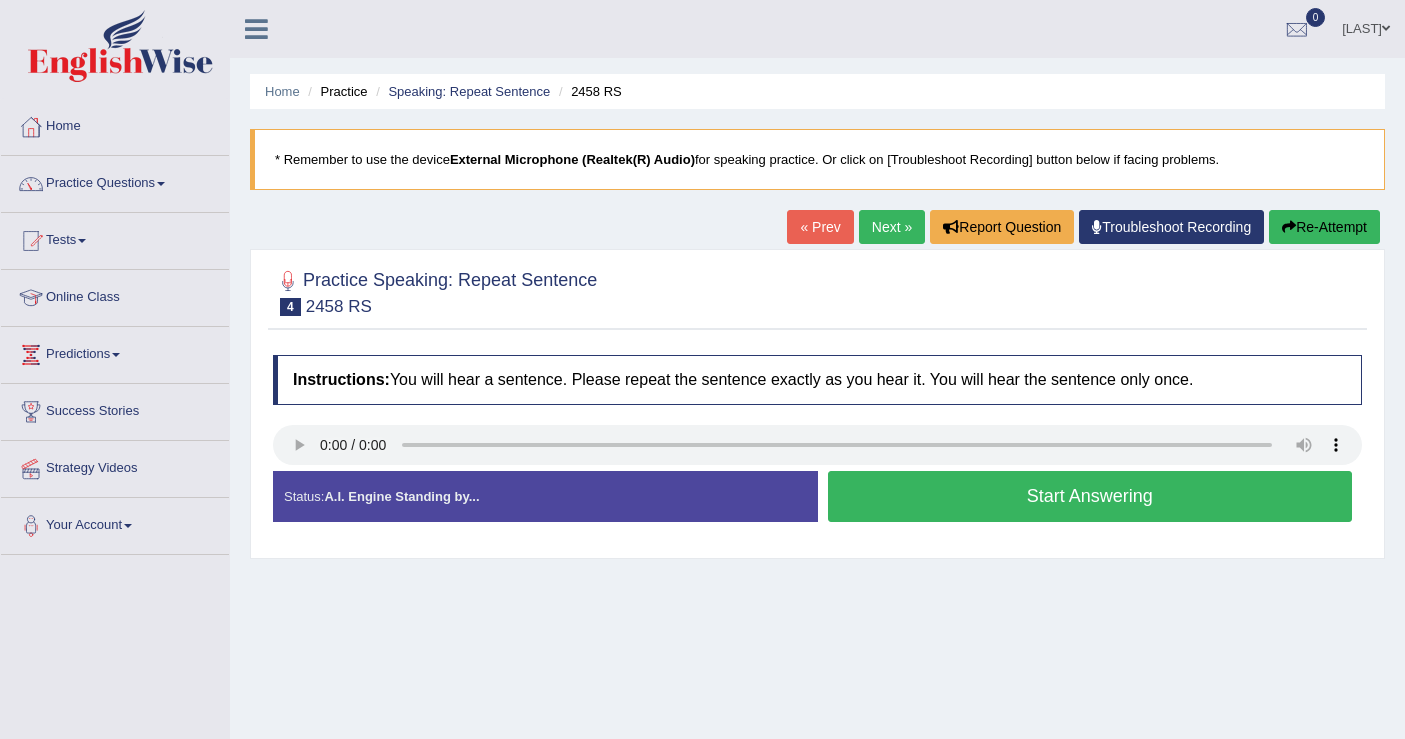scroll, scrollTop: 310, scrollLeft: 0, axis: vertical 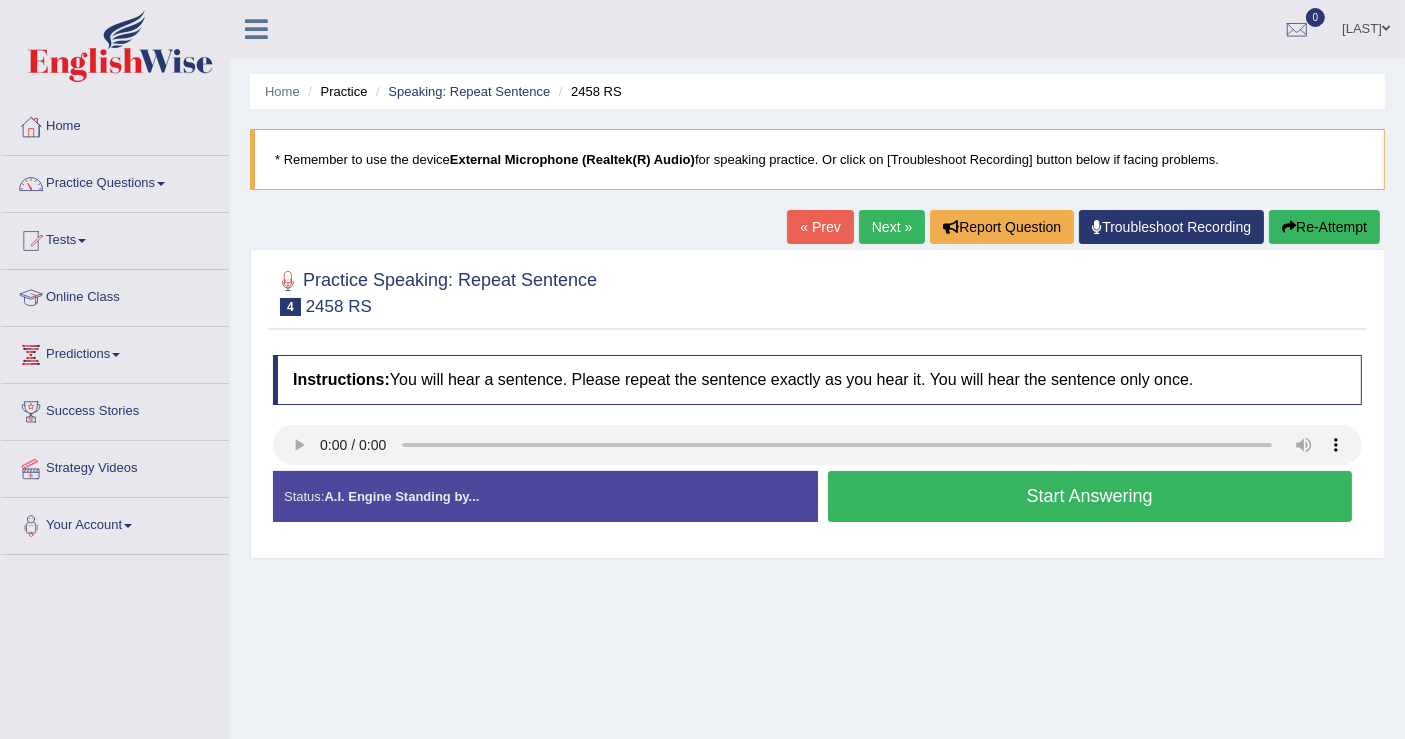 click on "« Prev" at bounding box center [820, 227] 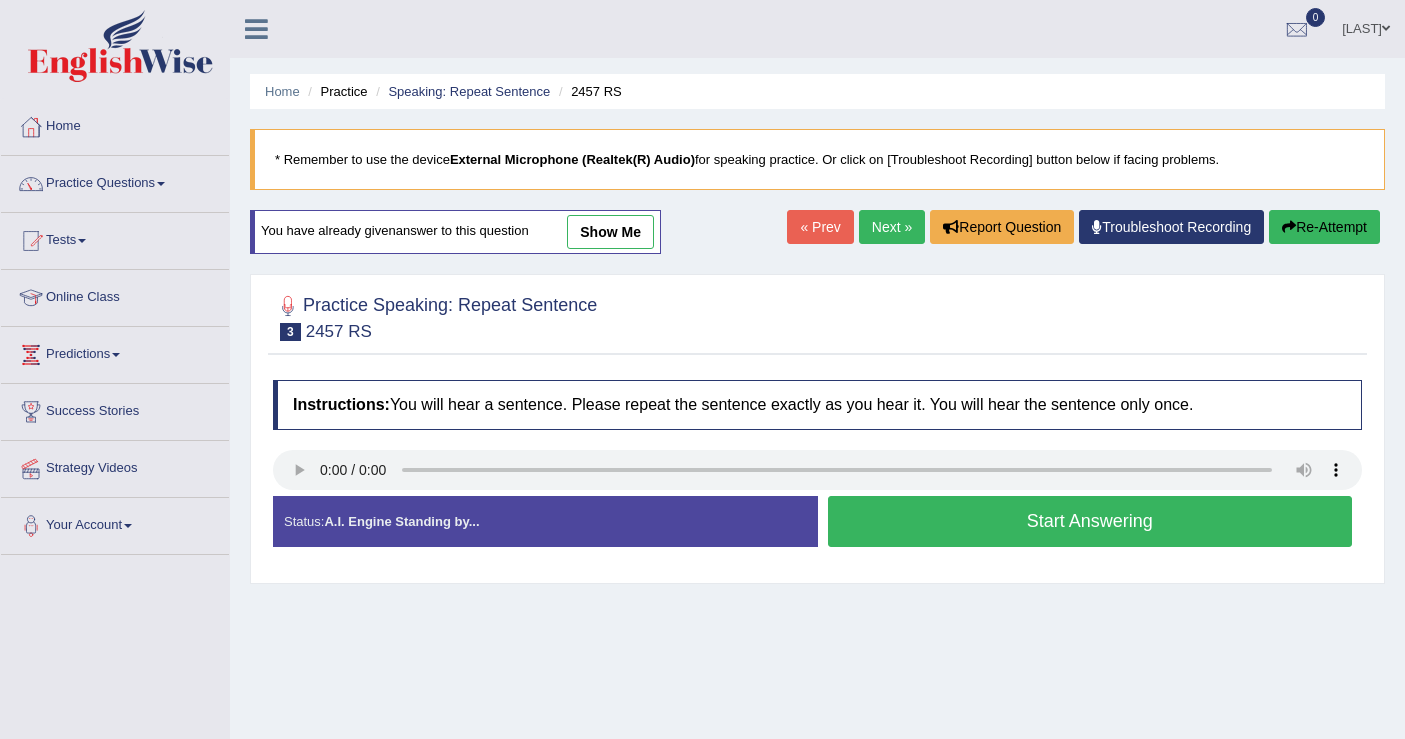 scroll, scrollTop: 0, scrollLeft: 0, axis: both 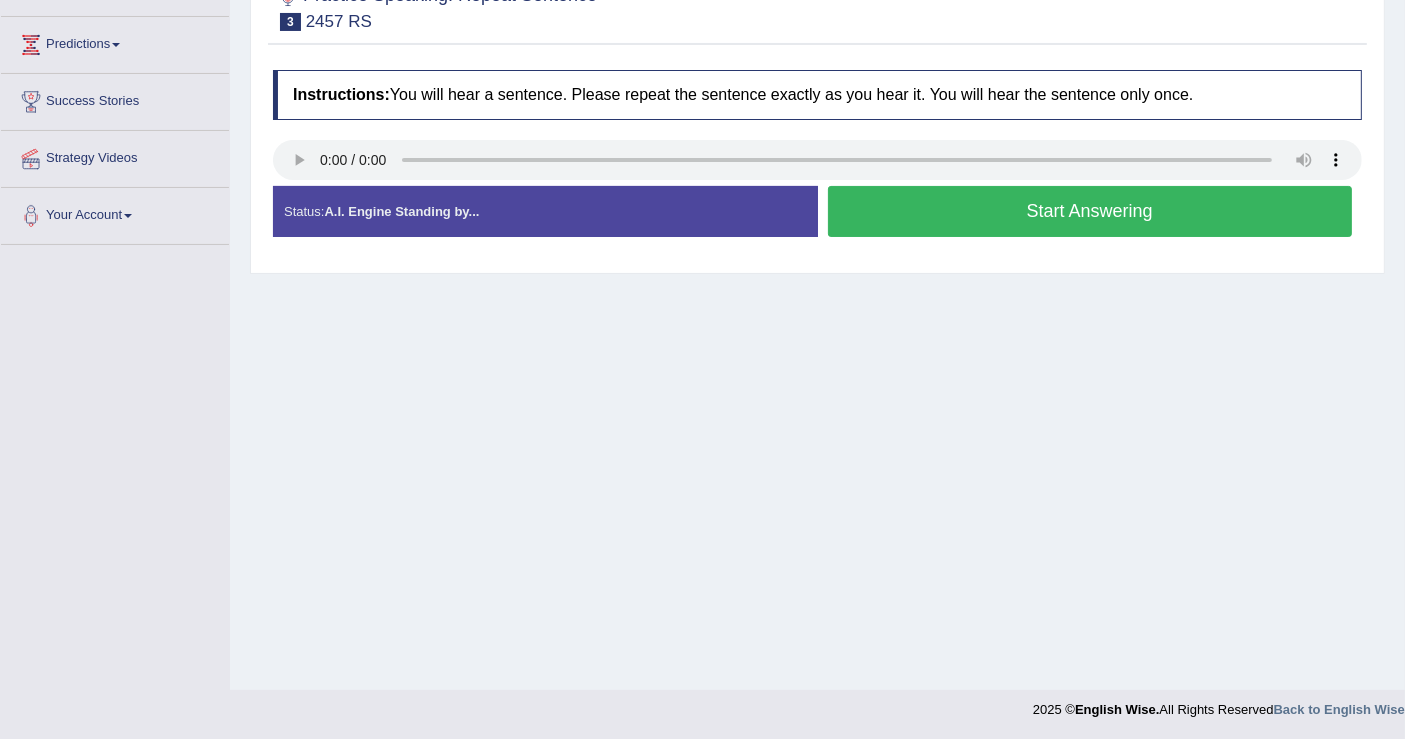 click on "Start Answering" at bounding box center (1090, 211) 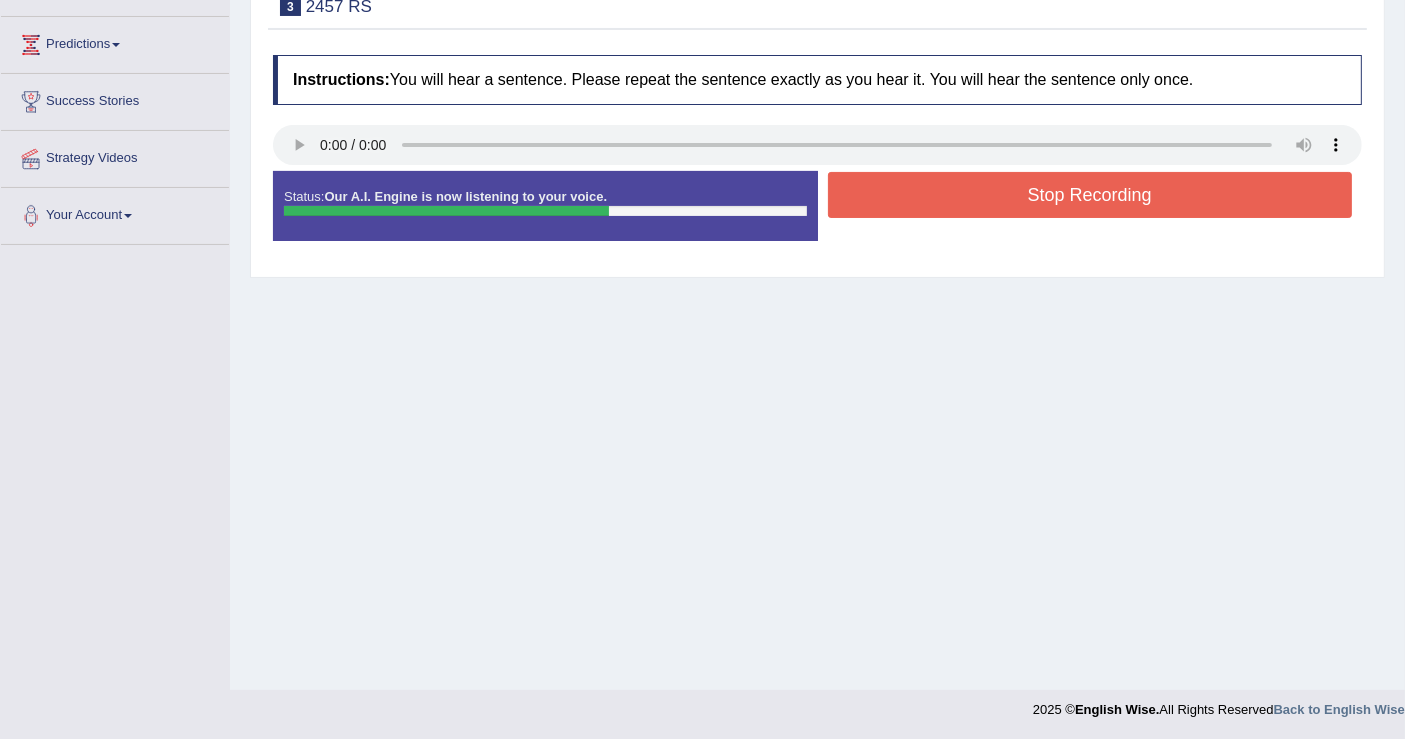 click on "Stop Recording" at bounding box center [1090, 195] 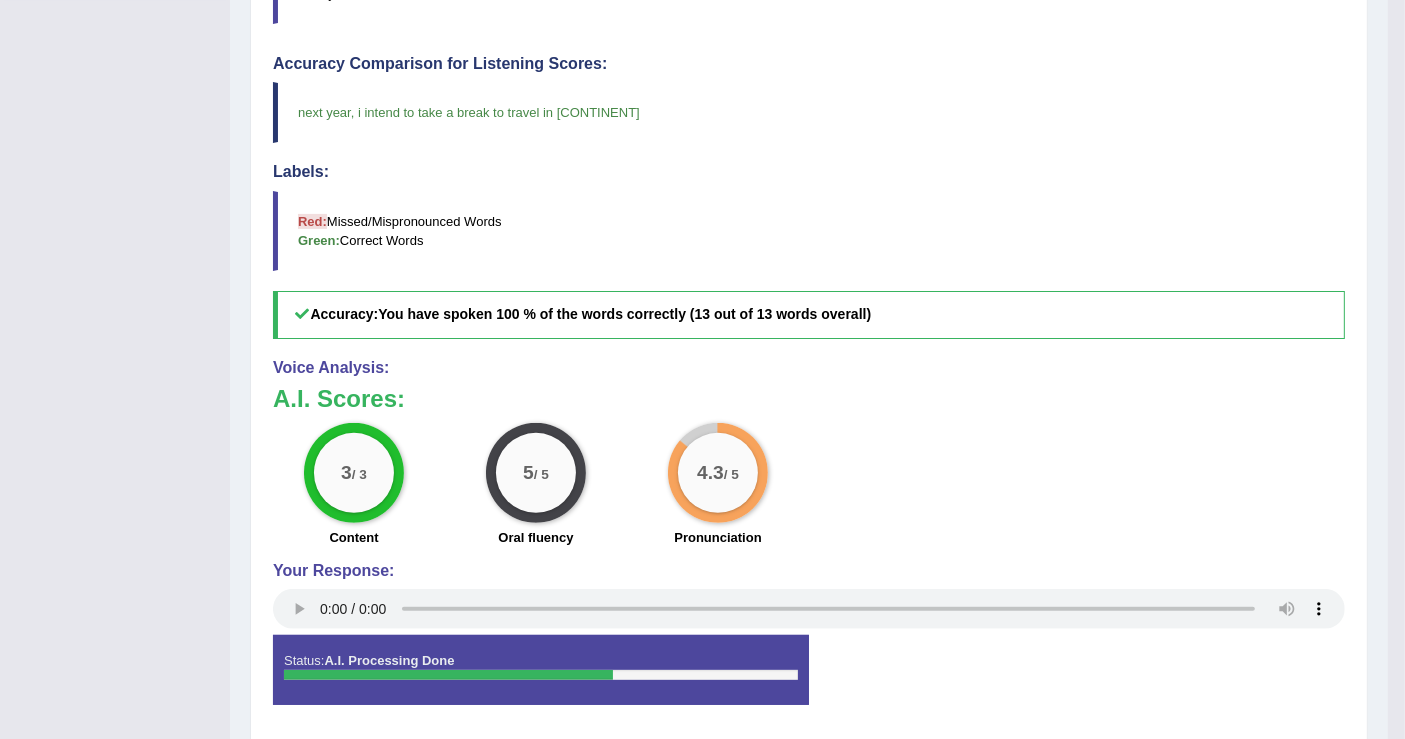 scroll, scrollTop: 0, scrollLeft: 0, axis: both 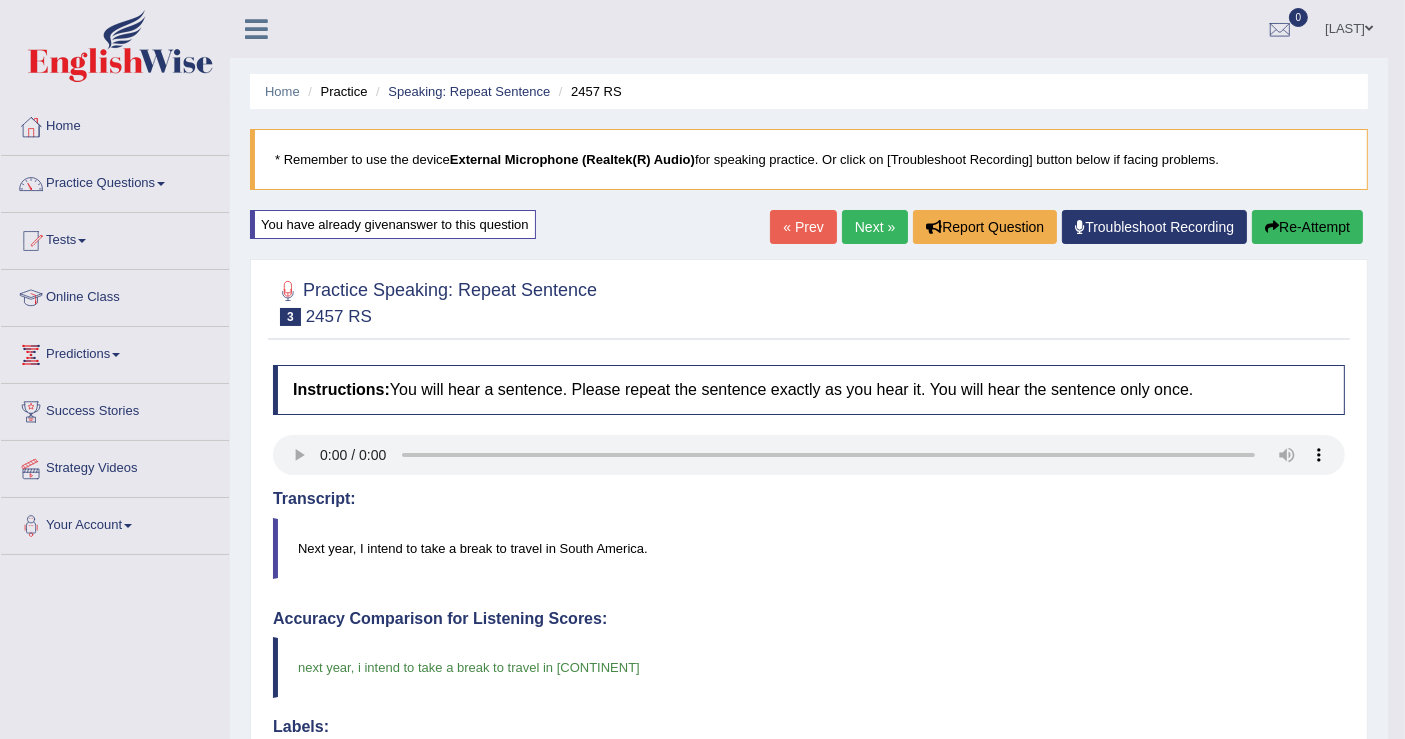 click on "Next »" at bounding box center [875, 227] 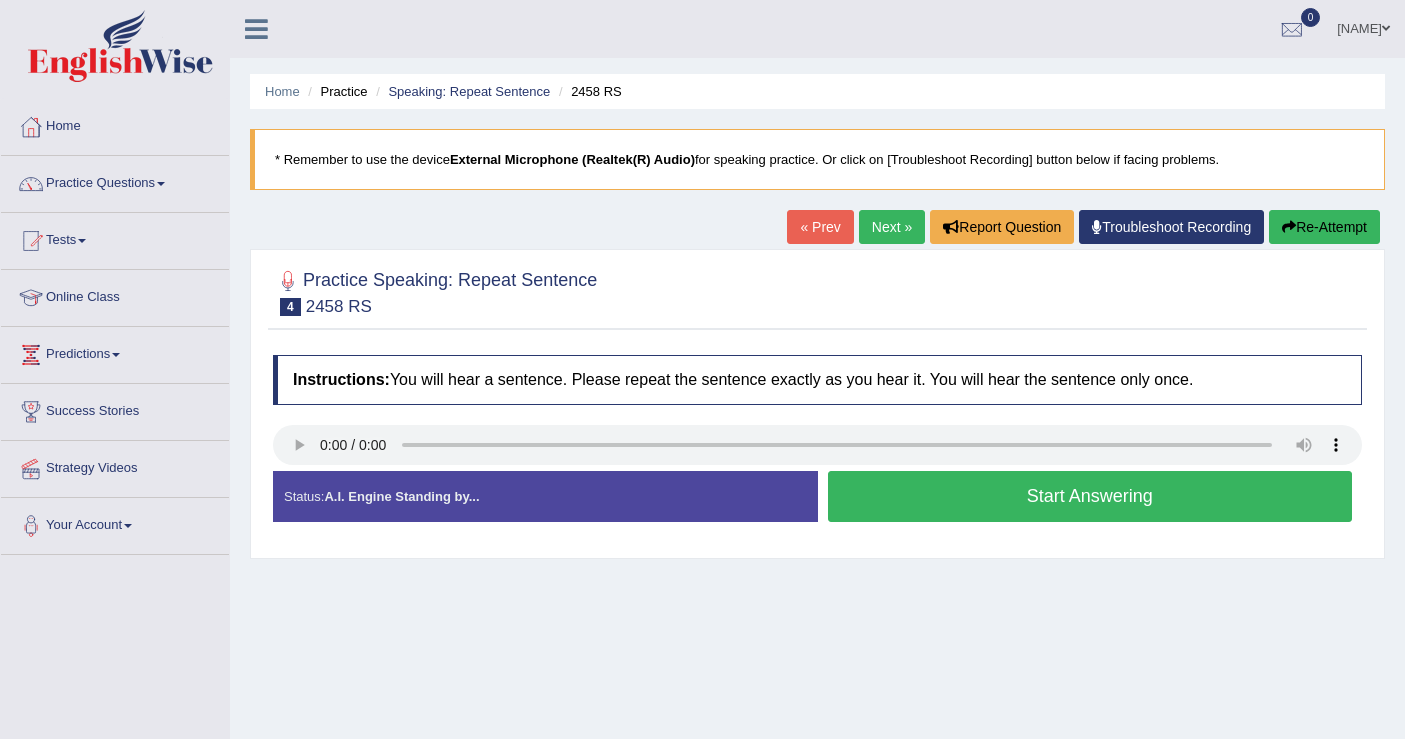 scroll, scrollTop: 0, scrollLeft: 0, axis: both 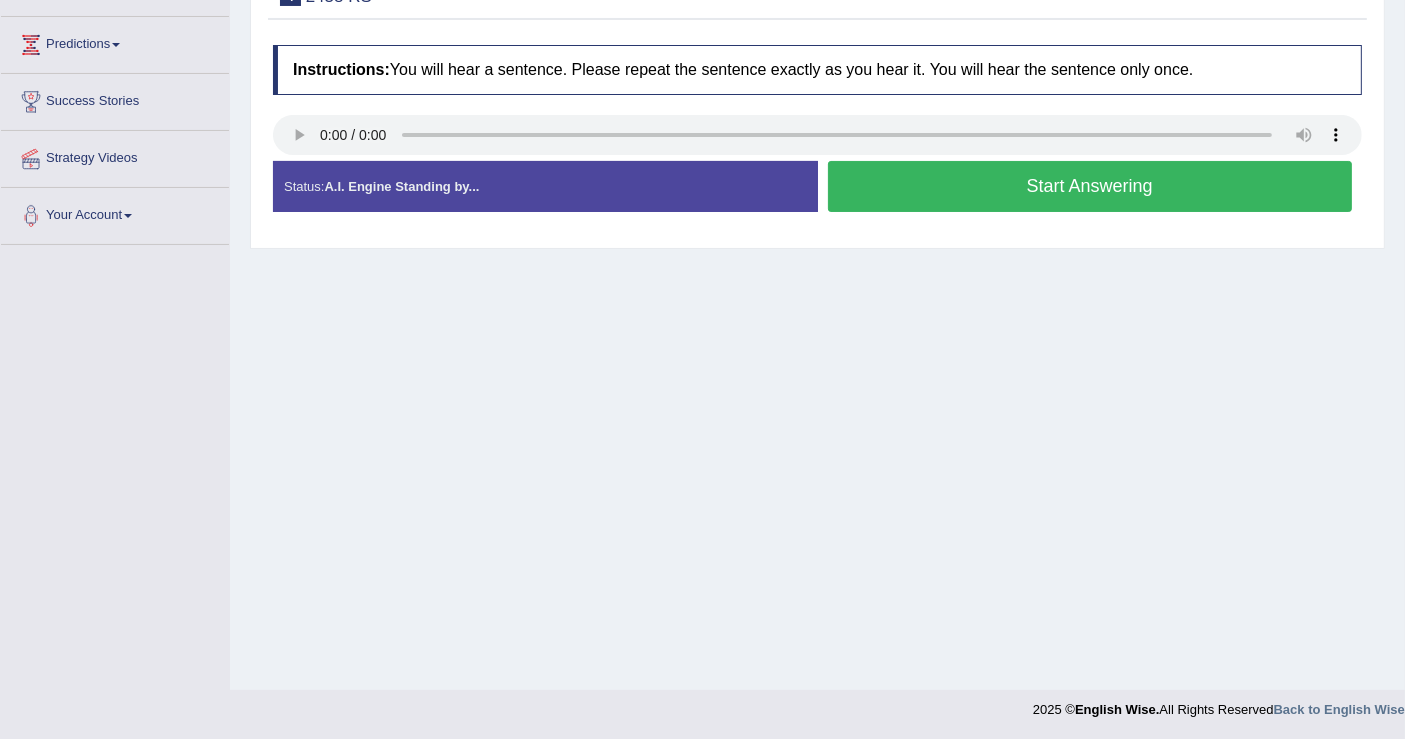click on "Start Answering" at bounding box center [1090, 186] 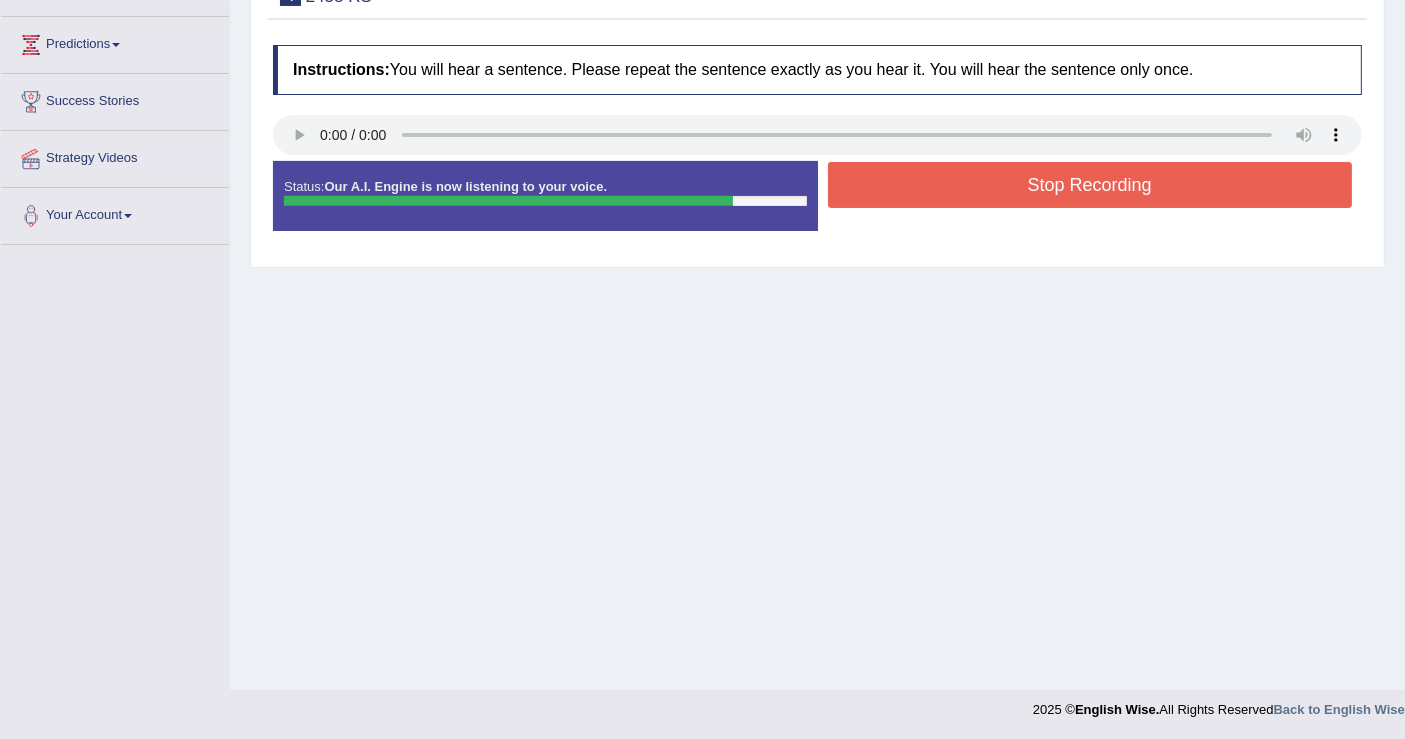 click on "Stop Recording" at bounding box center [1090, 185] 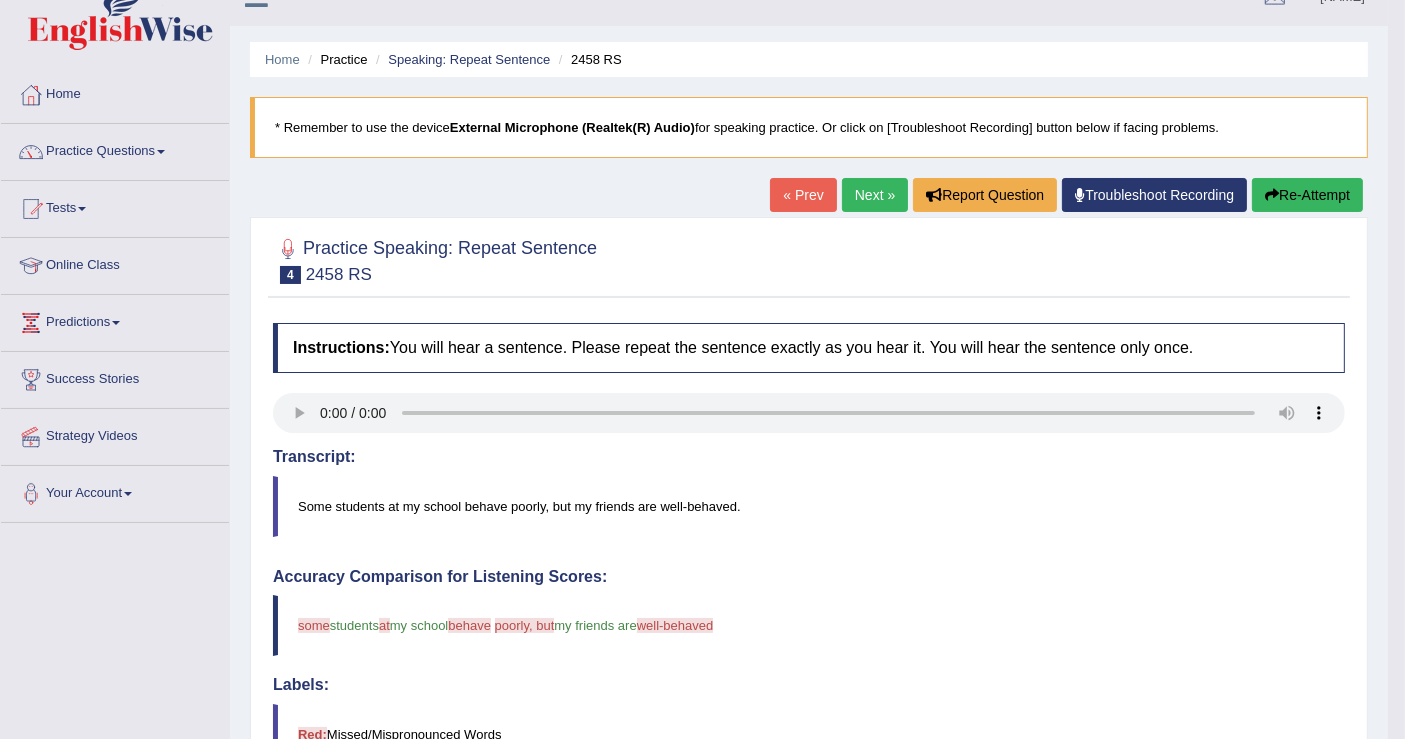 scroll, scrollTop: 0, scrollLeft: 0, axis: both 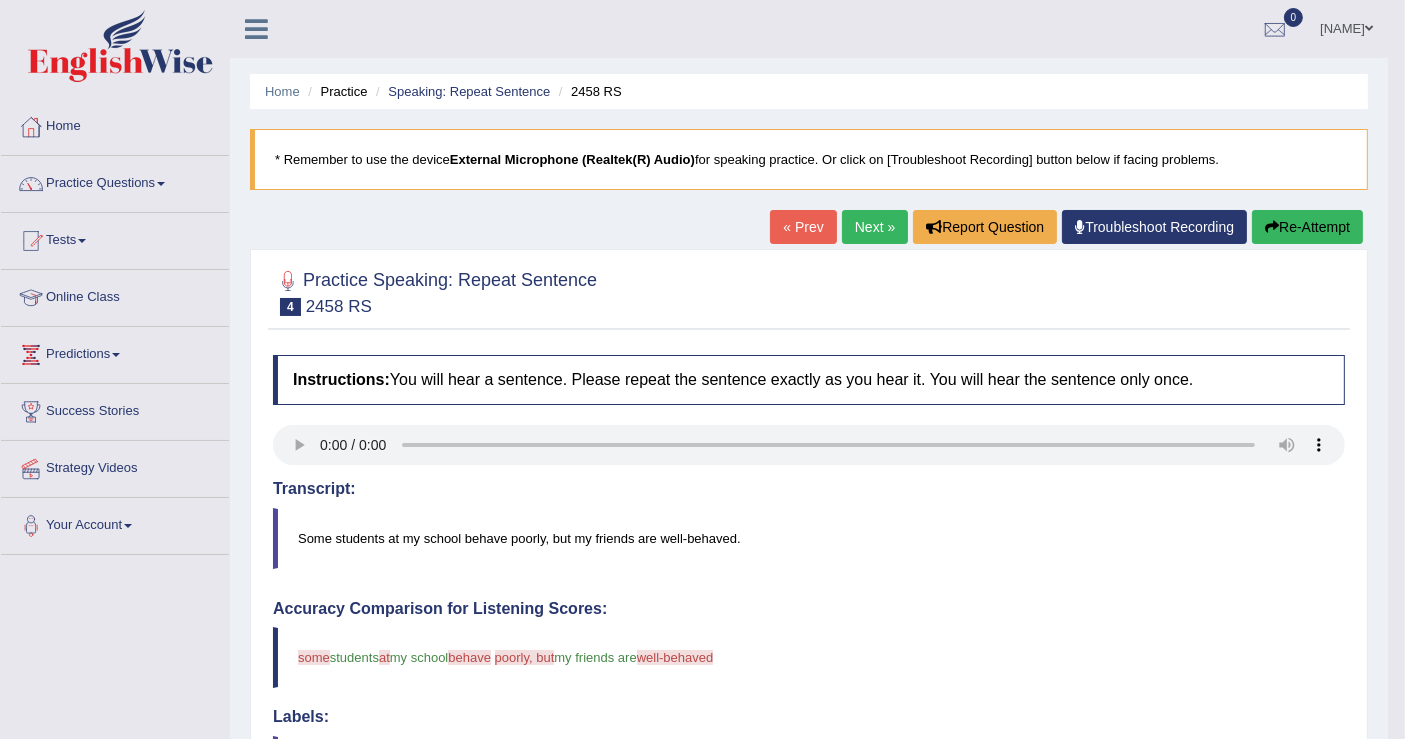 click on "Re-Attempt" at bounding box center [1307, 227] 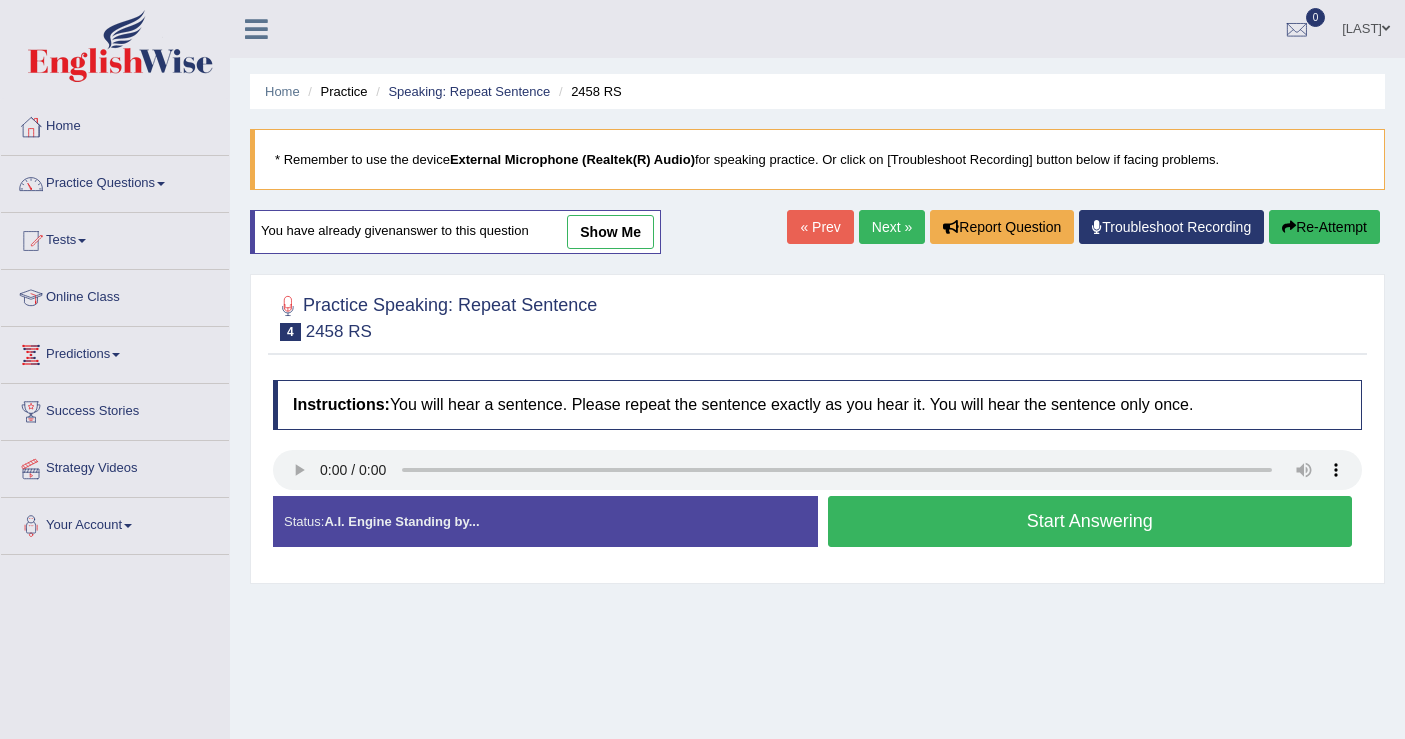 scroll, scrollTop: 0, scrollLeft: 0, axis: both 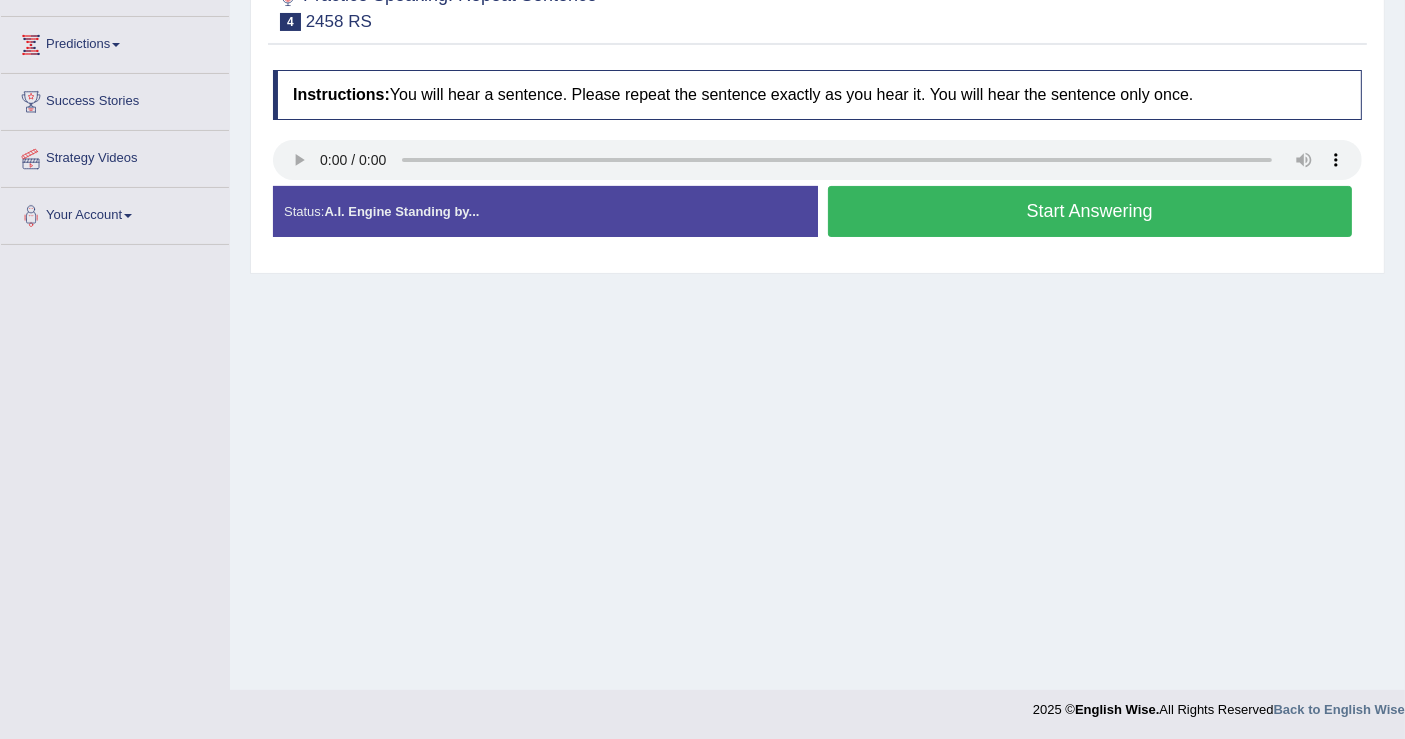 click on "Start Answering" at bounding box center (1090, 211) 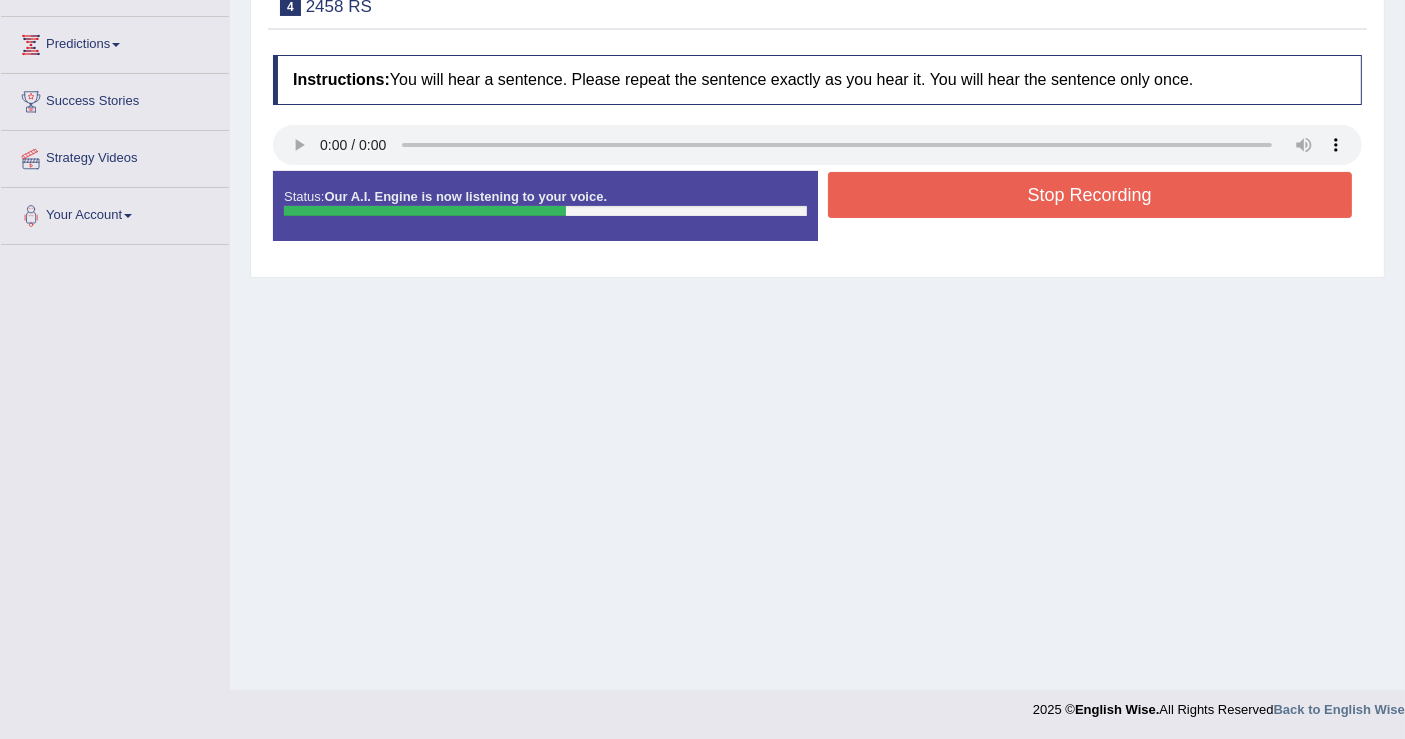 click on "Stop Recording" at bounding box center [1090, 195] 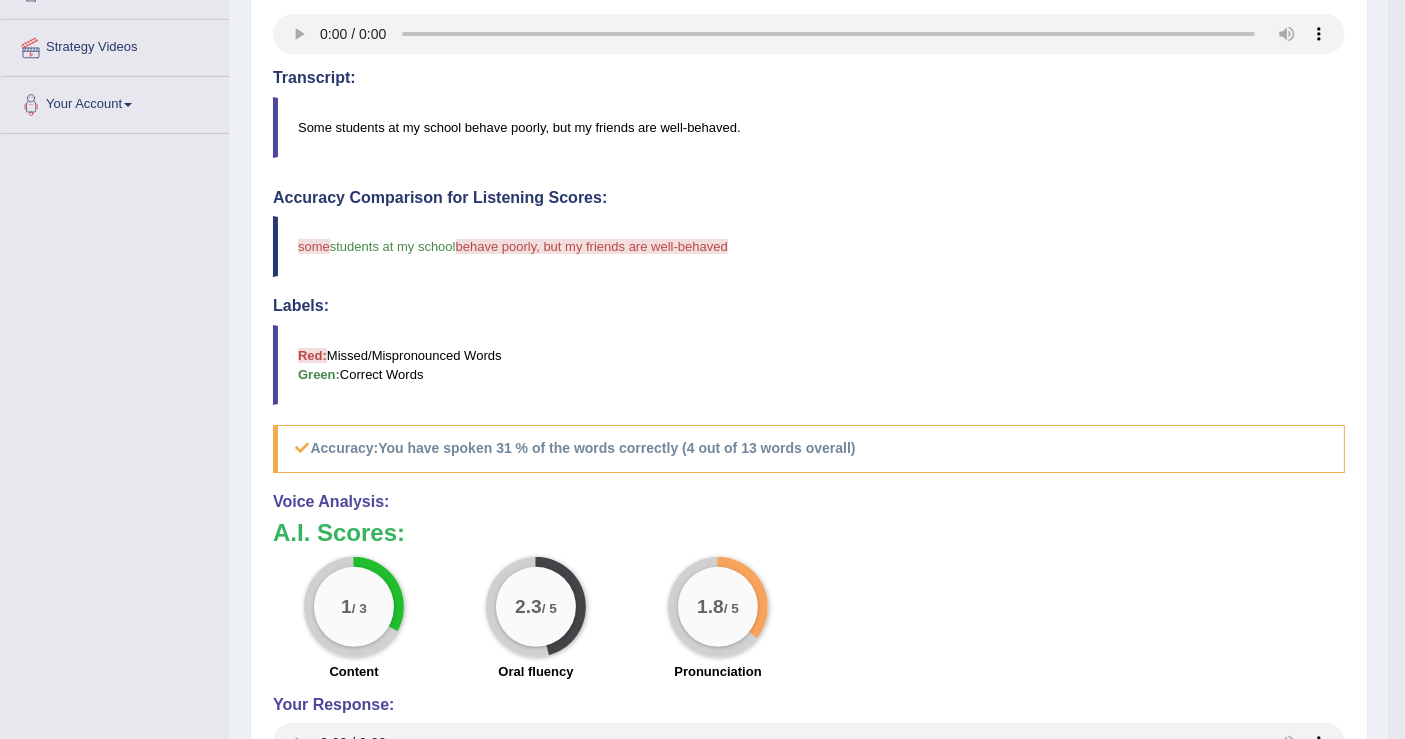 scroll, scrollTop: 0, scrollLeft: 0, axis: both 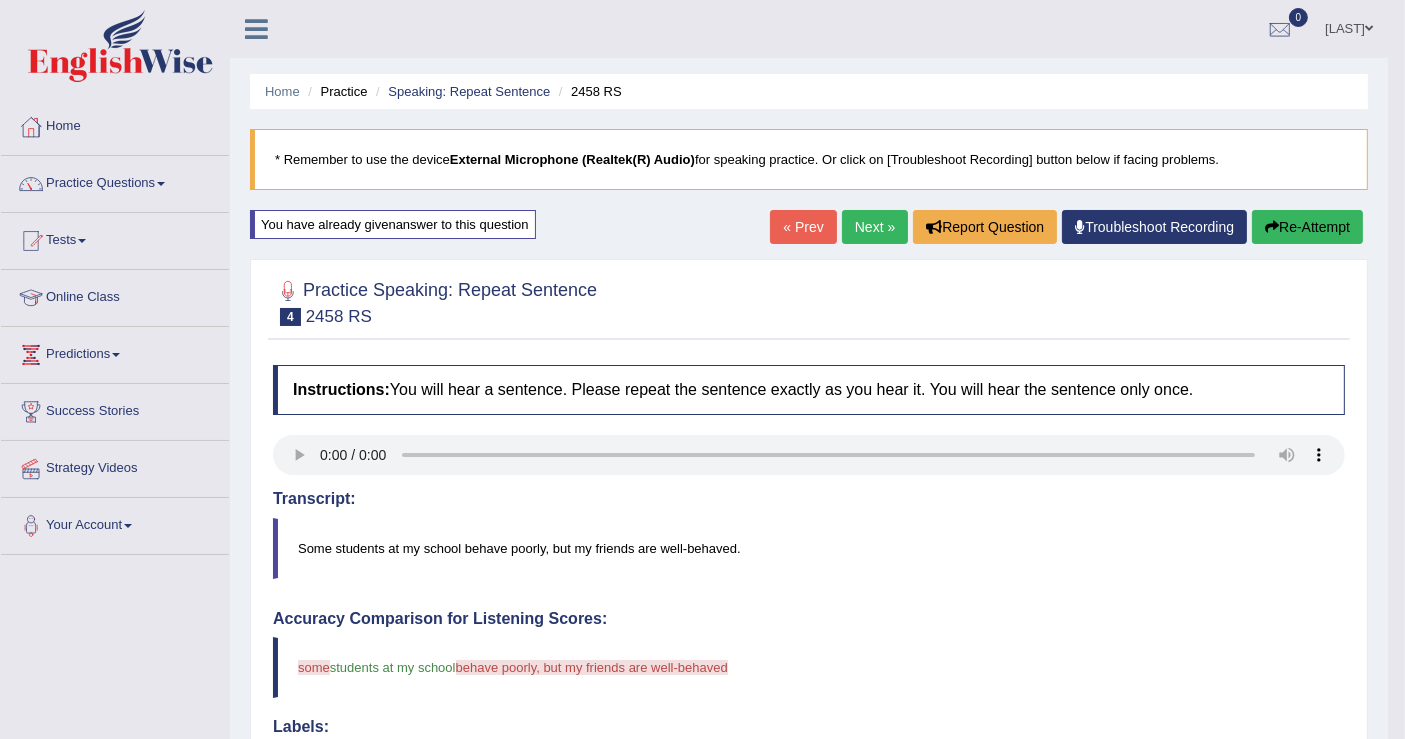 click on "Re-Attempt" at bounding box center [1307, 227] 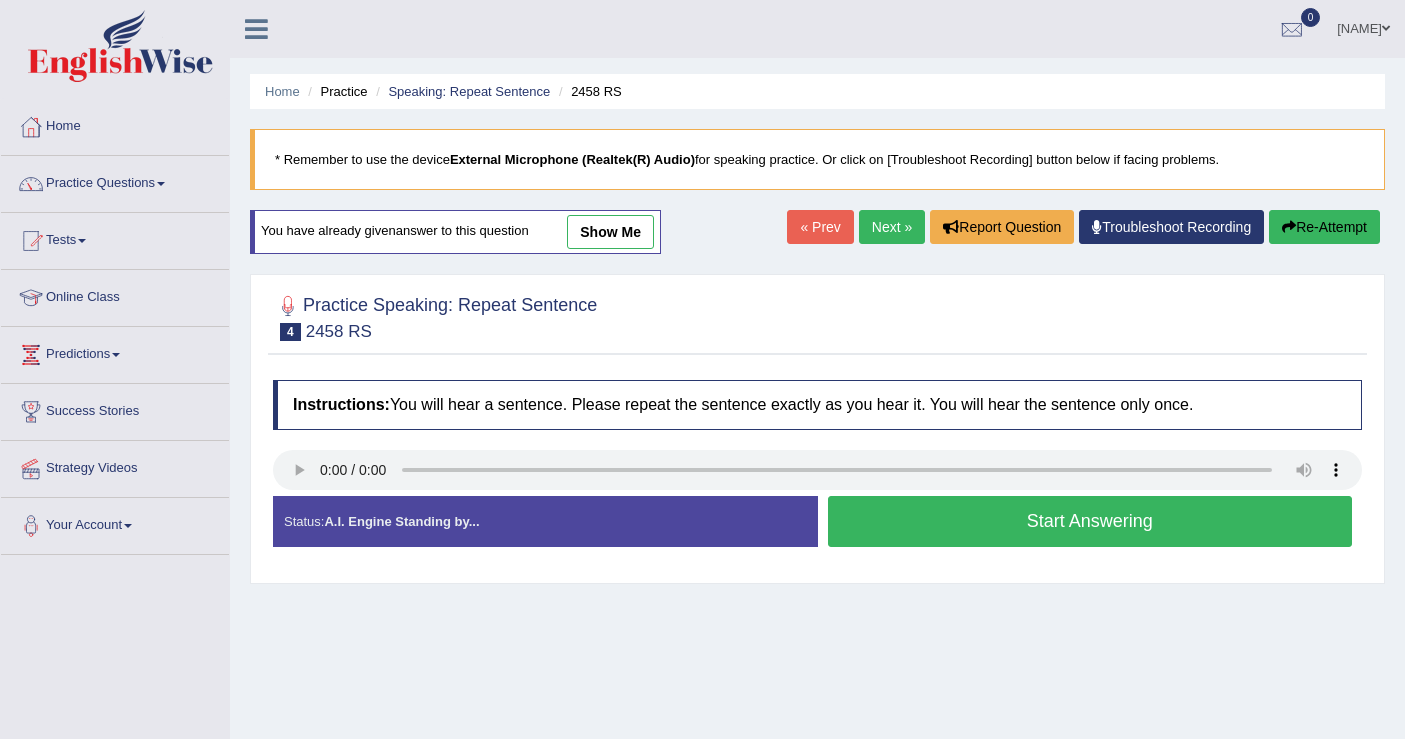 scroll, scrollTop: 0, scrollLeft: 0, axis: both 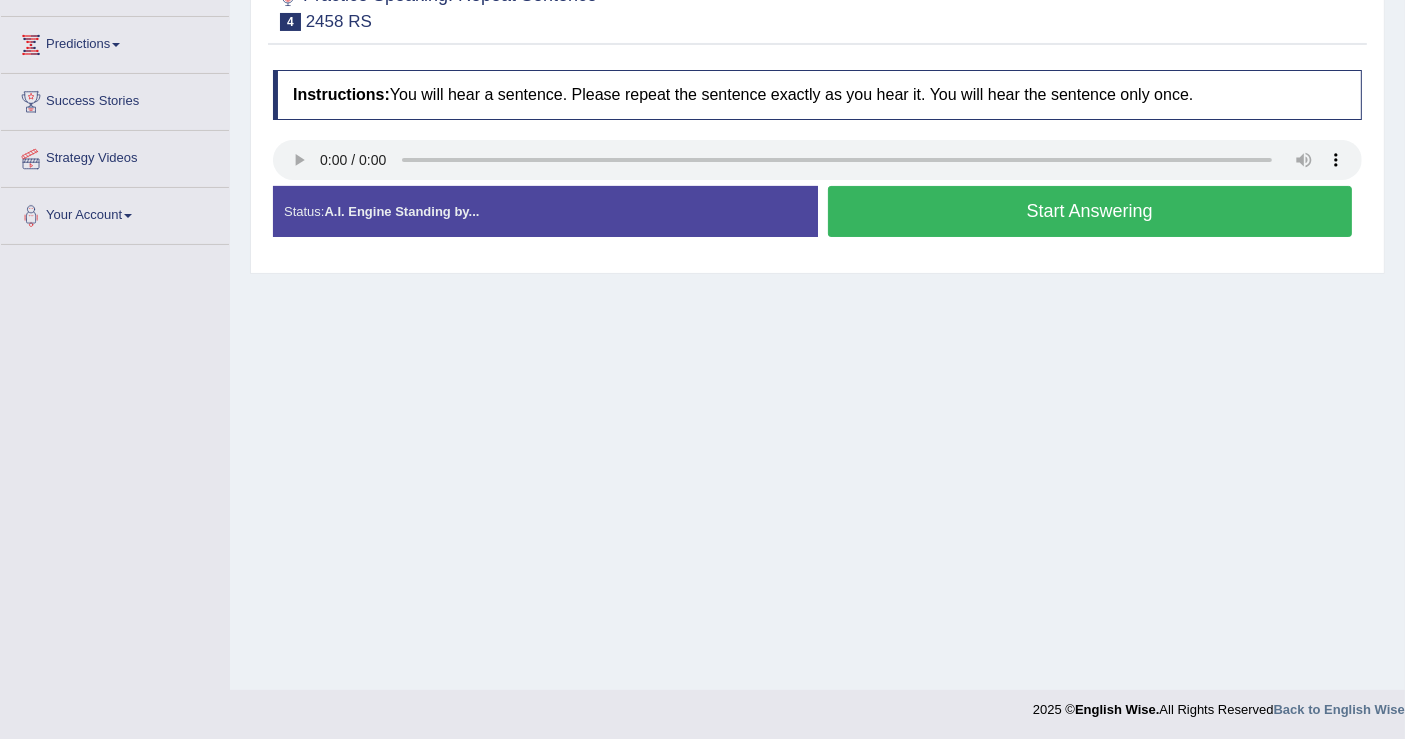 click on "Start Answering" at bounding box center [1090, 211] 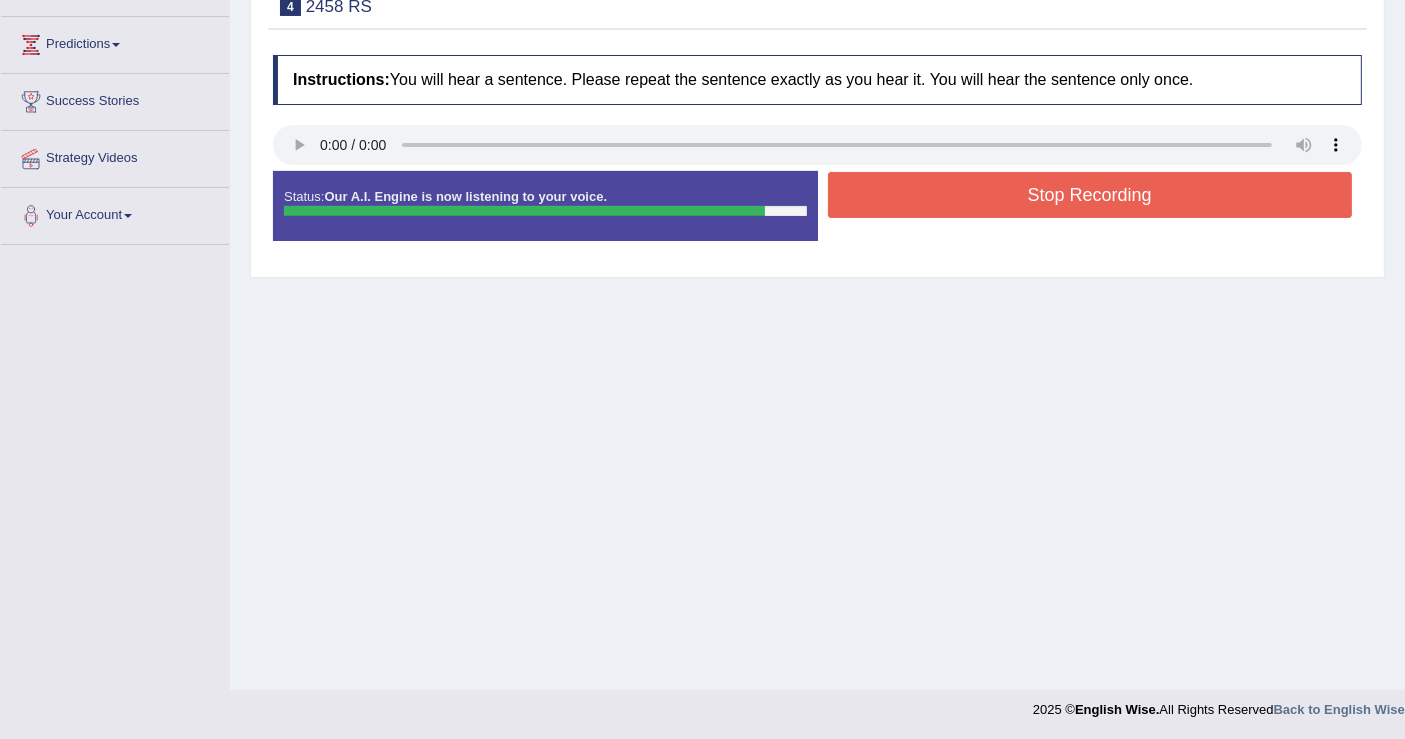 click on "Stop Recording" at bounding box center [1090, 195] 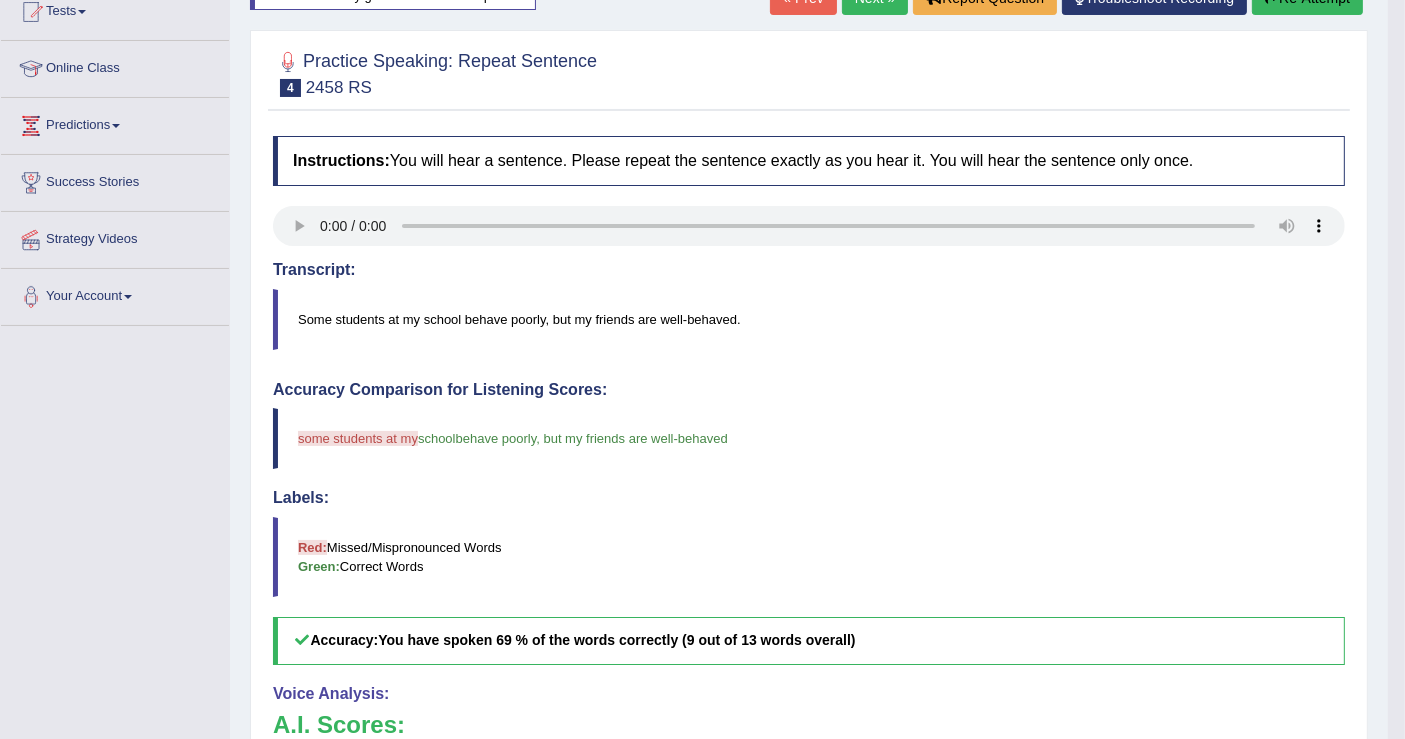 scroll, scrollTop: 63, scrollLeft: 0, axis: vertical 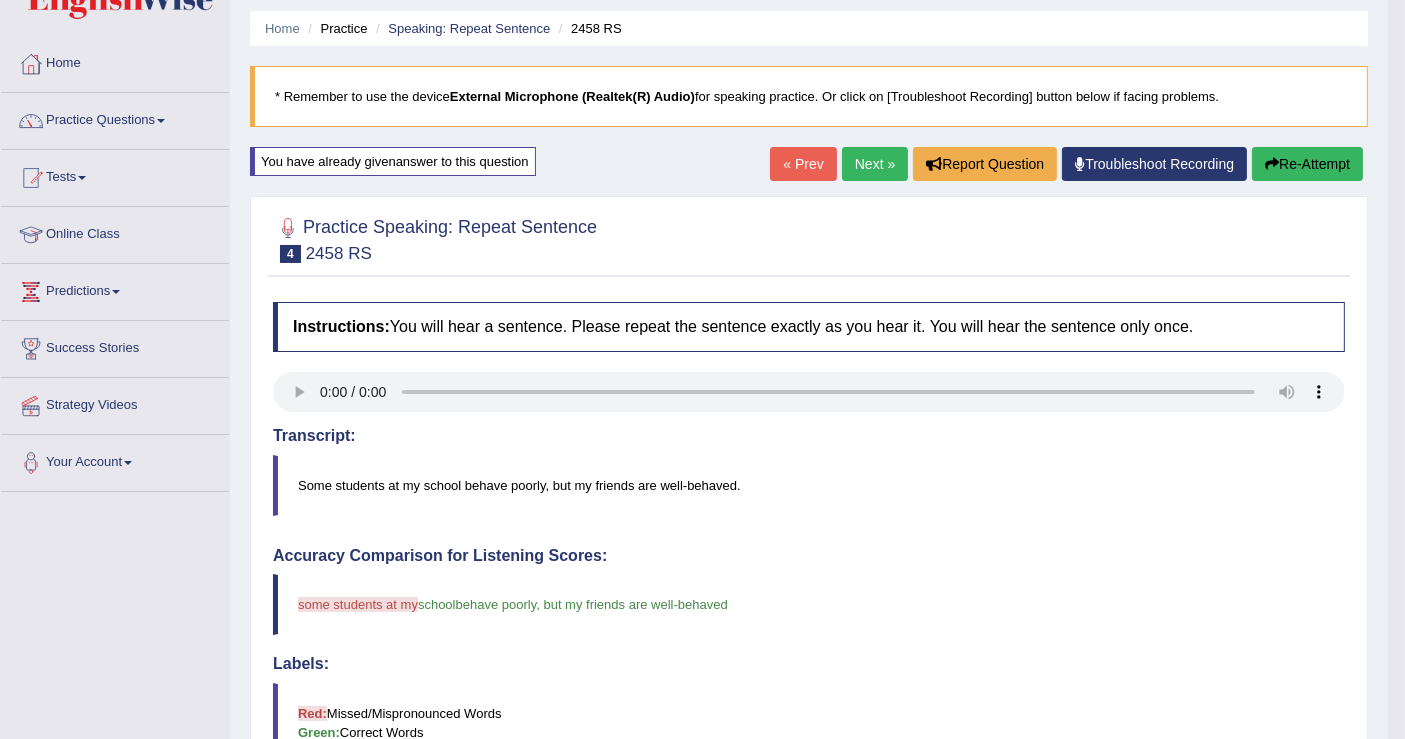 click on "Re-Attempt" at bounding box center (1307, 164) 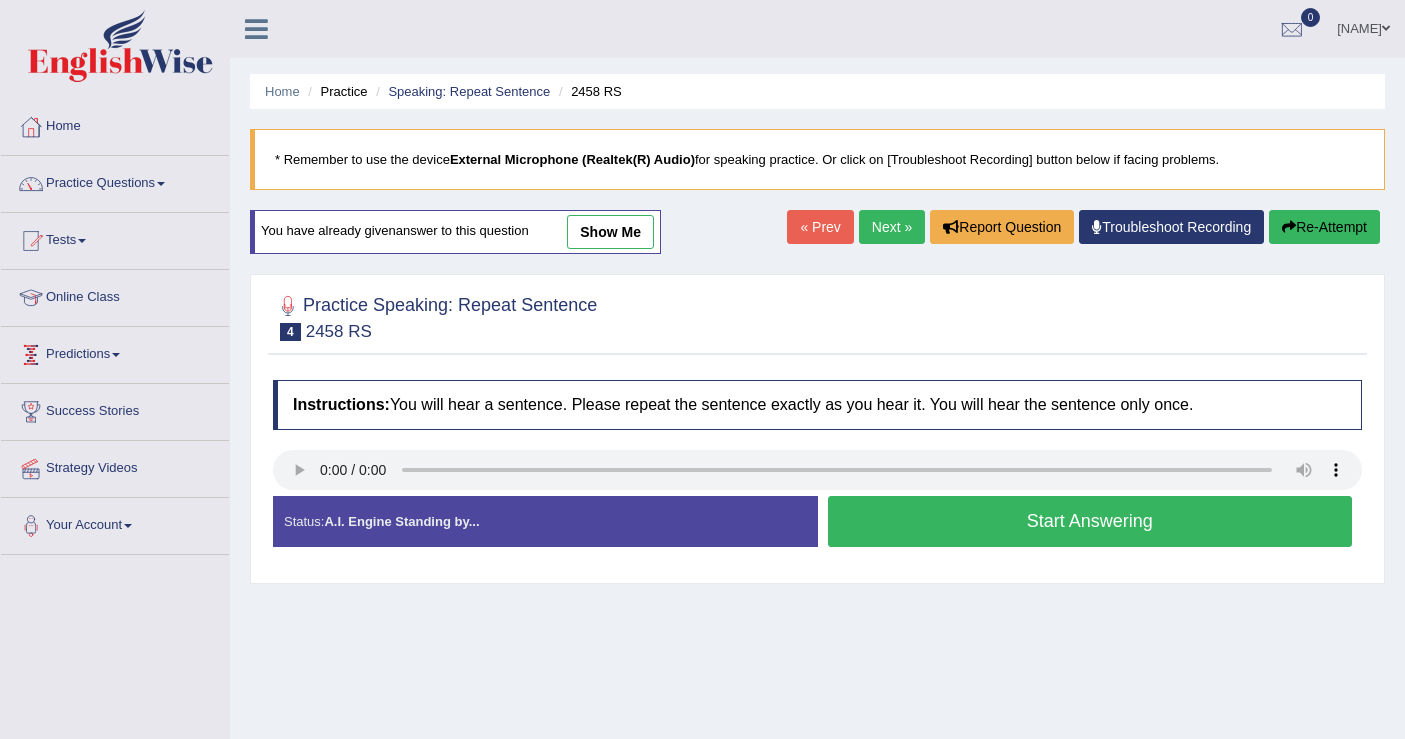 scroll, scrollTop: 63, scrollLeft: 0, axis: vertical 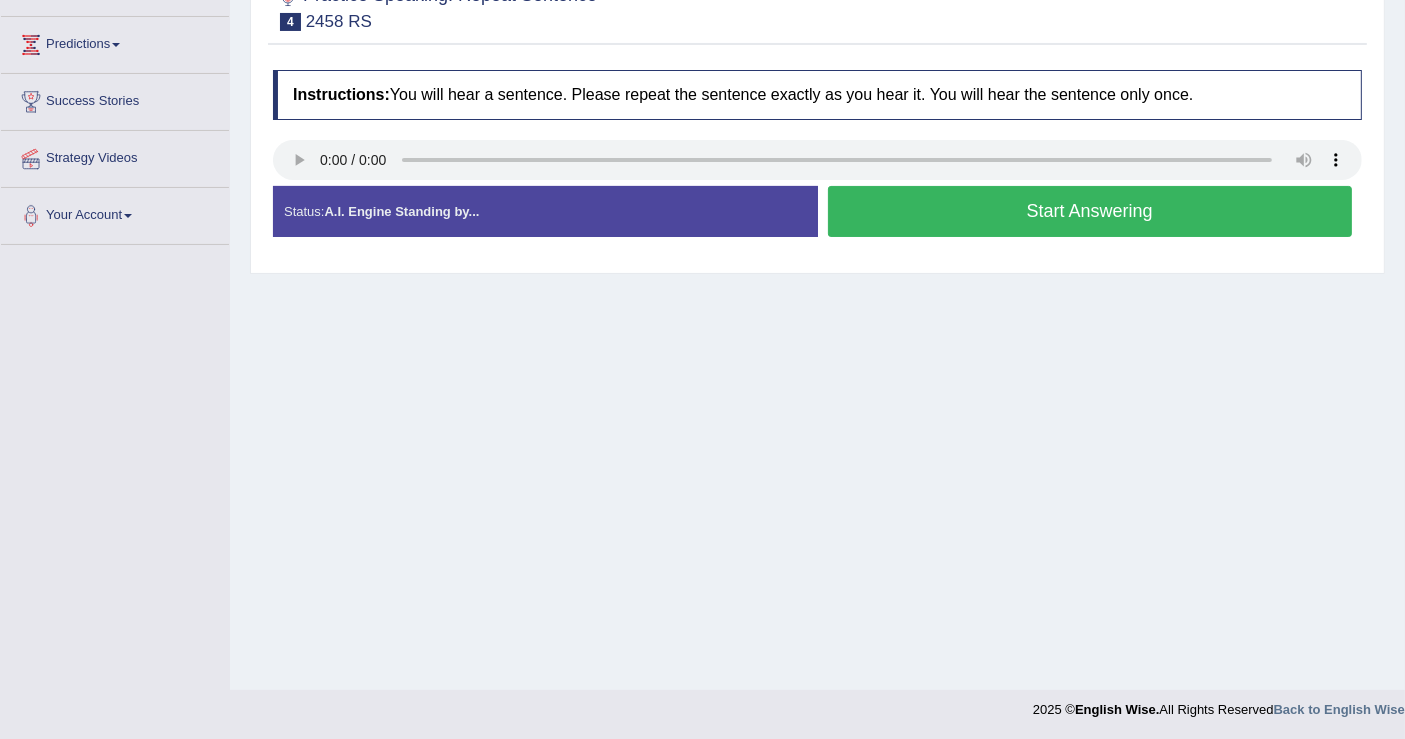 click on "Start Answering" at bounding box center (1090, 211) 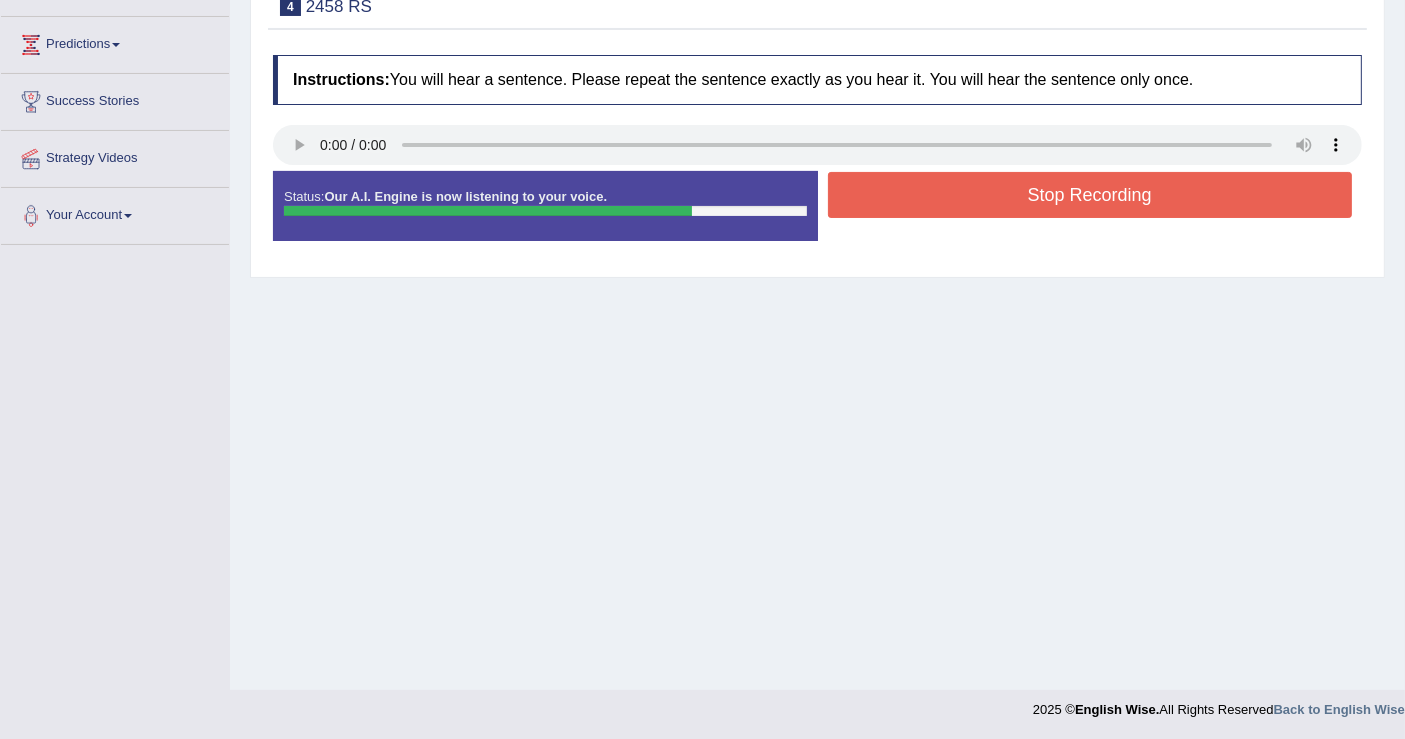 click on "Stop Recording" at bounding box center (1090, 195) 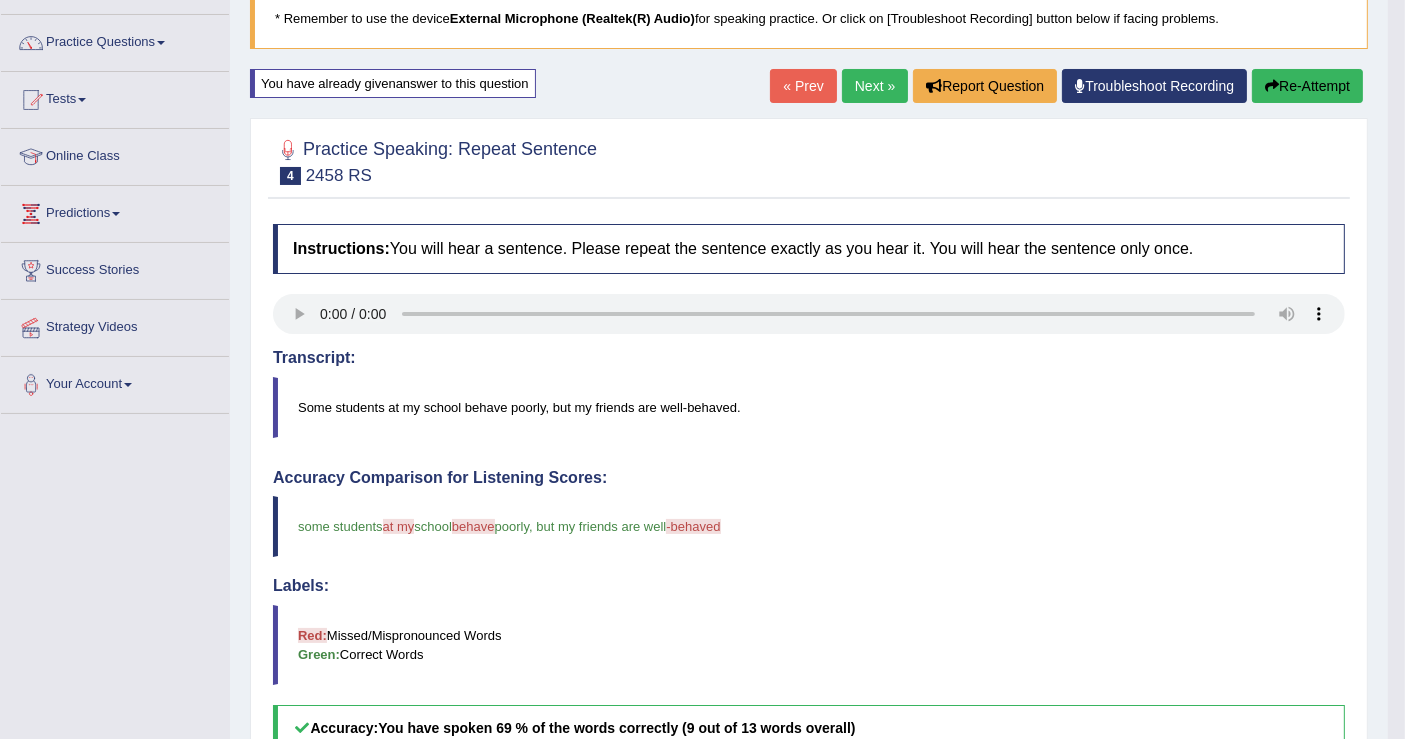 scroll, scrollTop: 0, scrollLeft: 0, axis: both 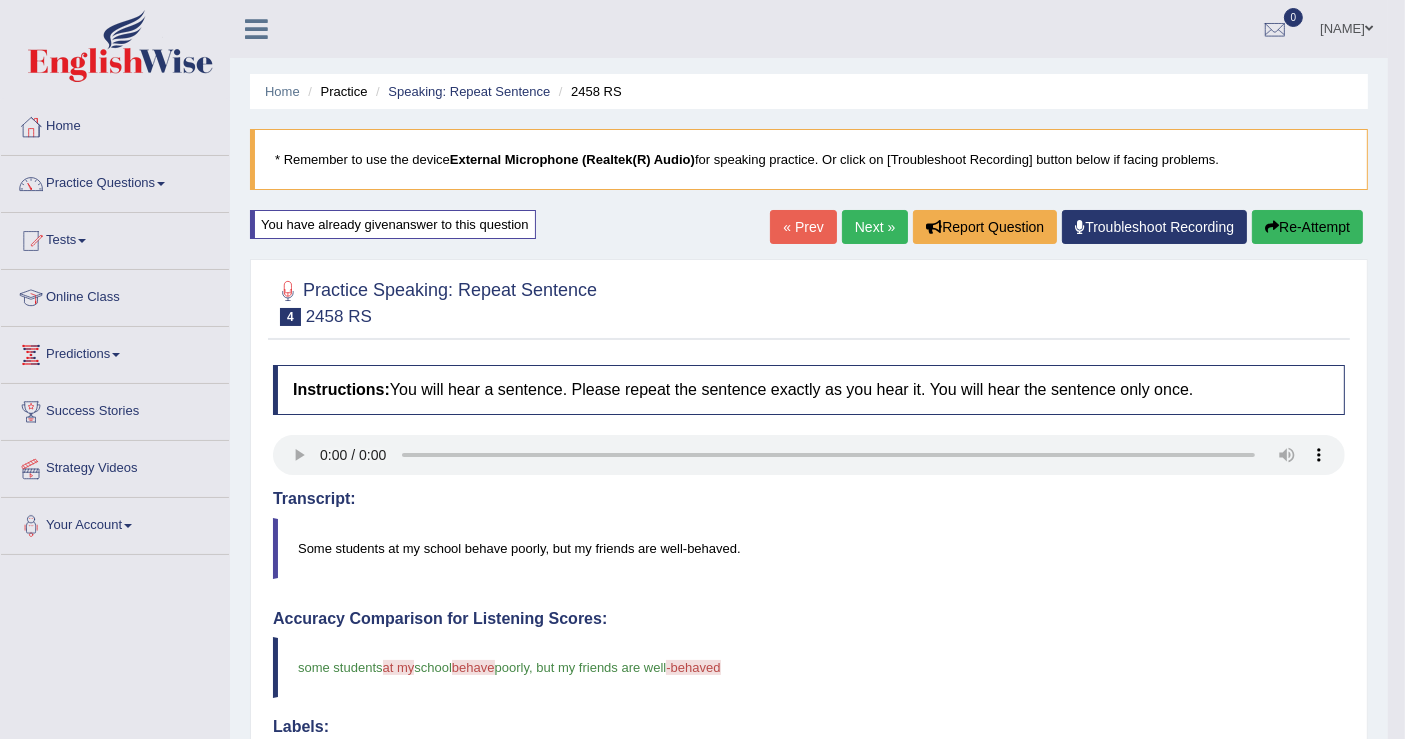 click on "Re-Attempt" at bounding box center (1307, 227) 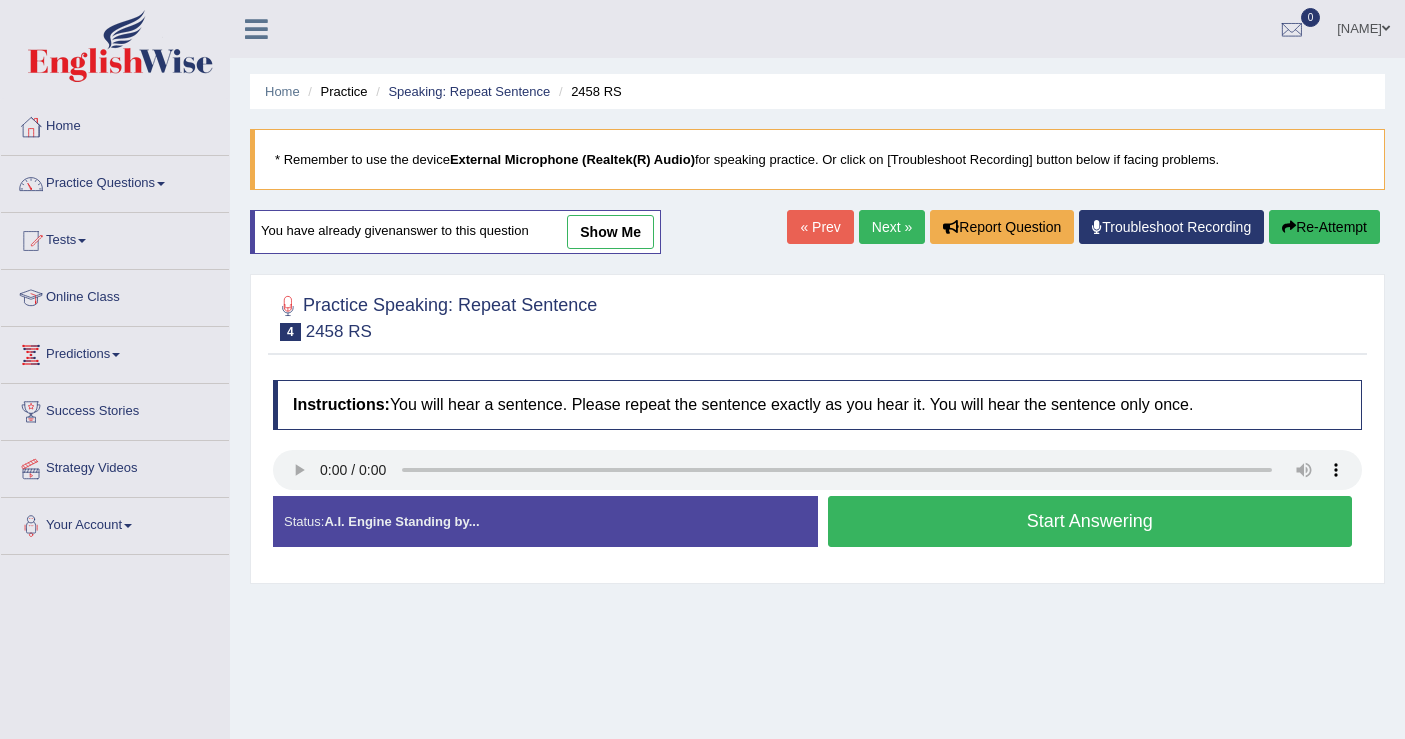 scroll, scrollTop: 200, scrollLeft: 0, axis: vertical 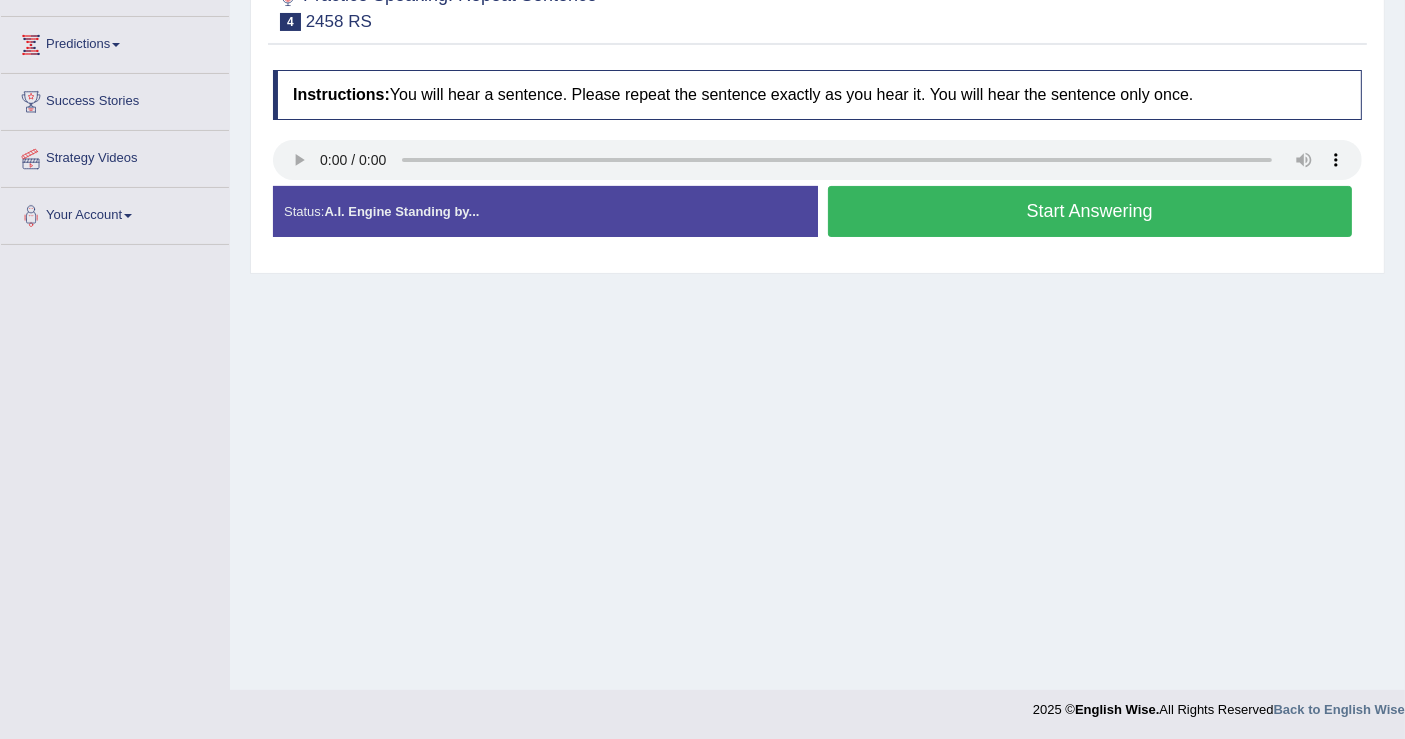 click on "Start Answering" at bounding box center (1090, 211) 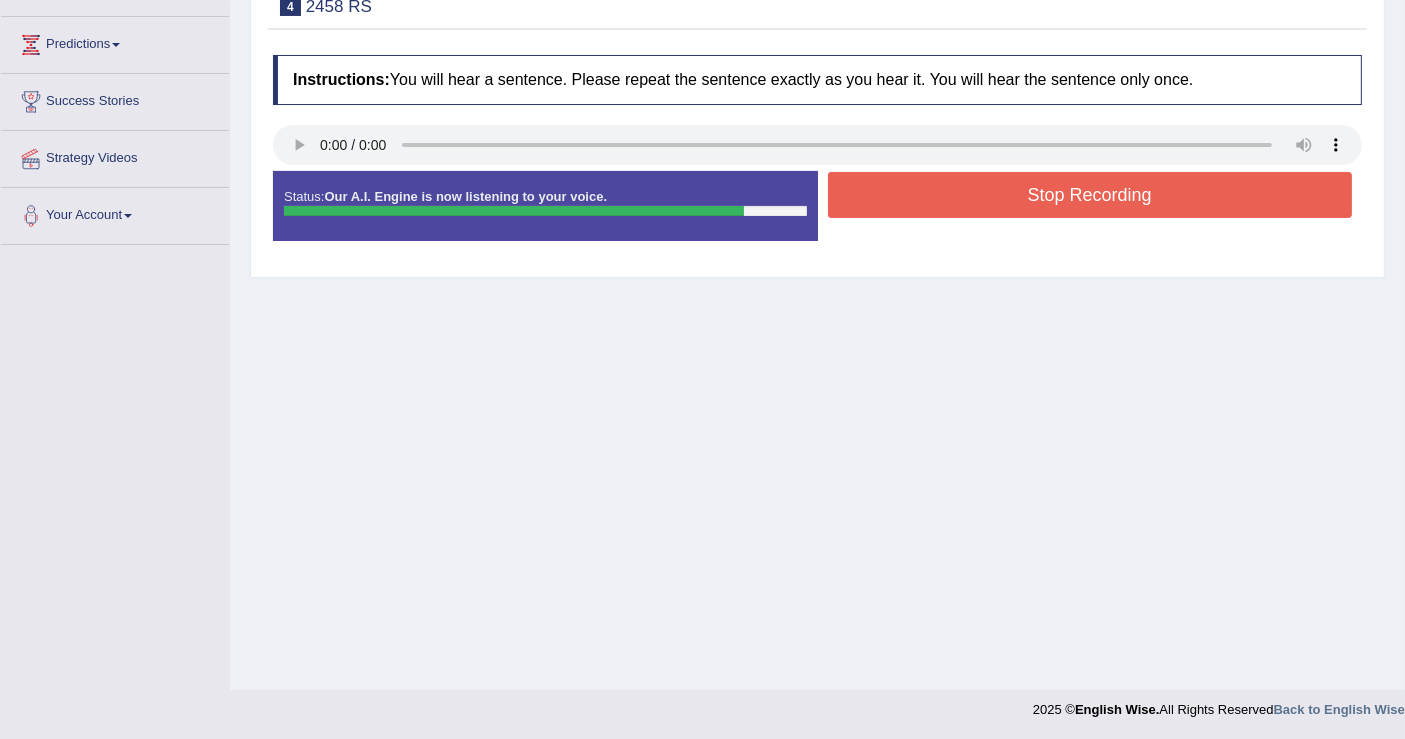 click on "Stop Recording" at bounding box center [1090, 195] 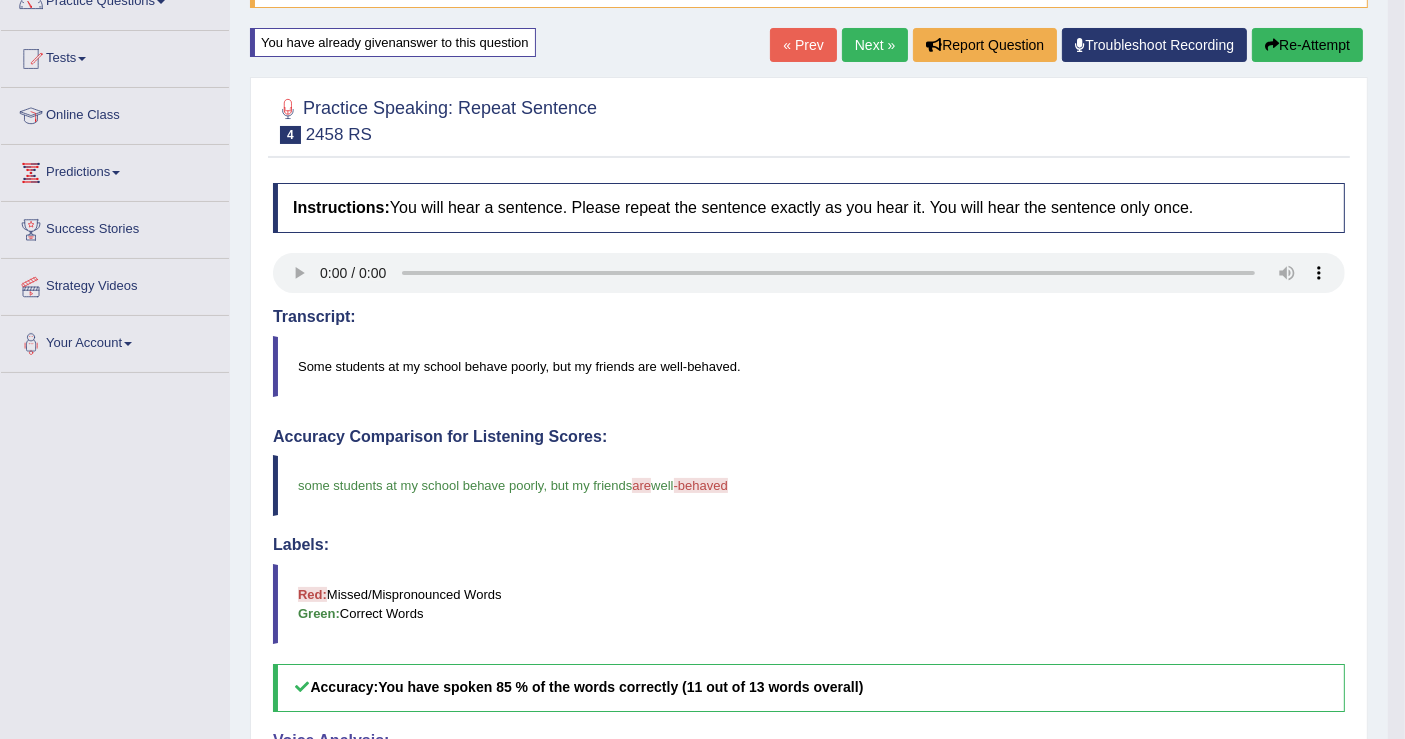 scroll, scrollTop: 88, scrollLeft: 0, axis: vertical 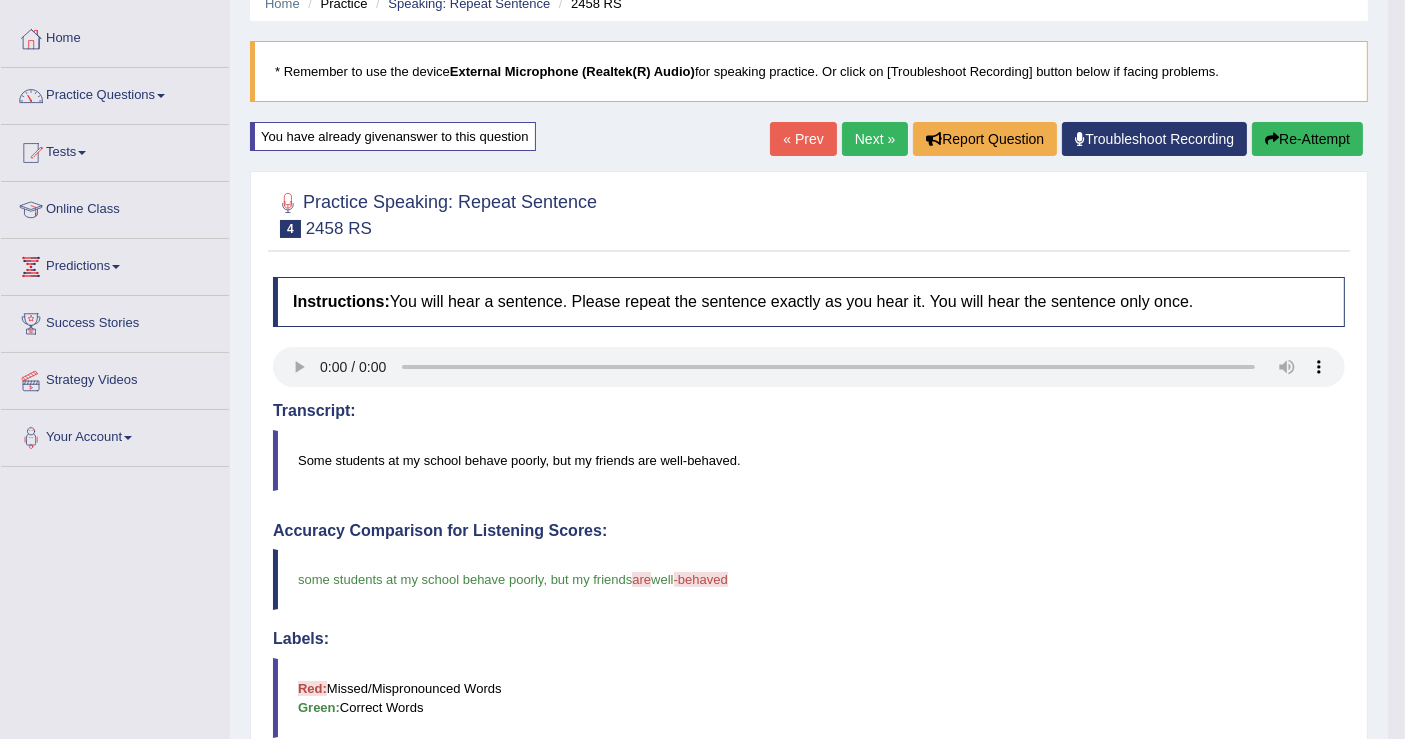 click on "Re-Attempt" at bounding box center (1307, 139) 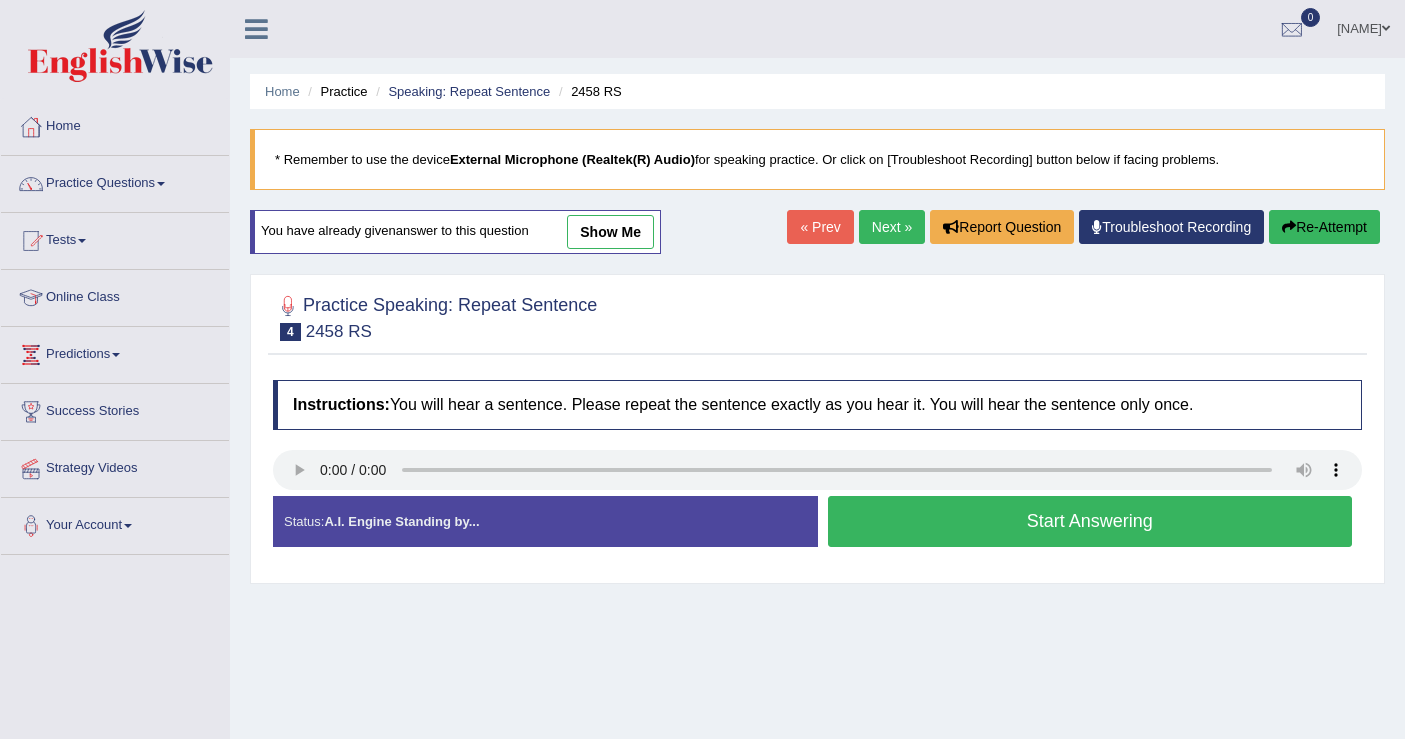 scroll, scrollTop: 88, scrollLeft: 0, axis: vertical 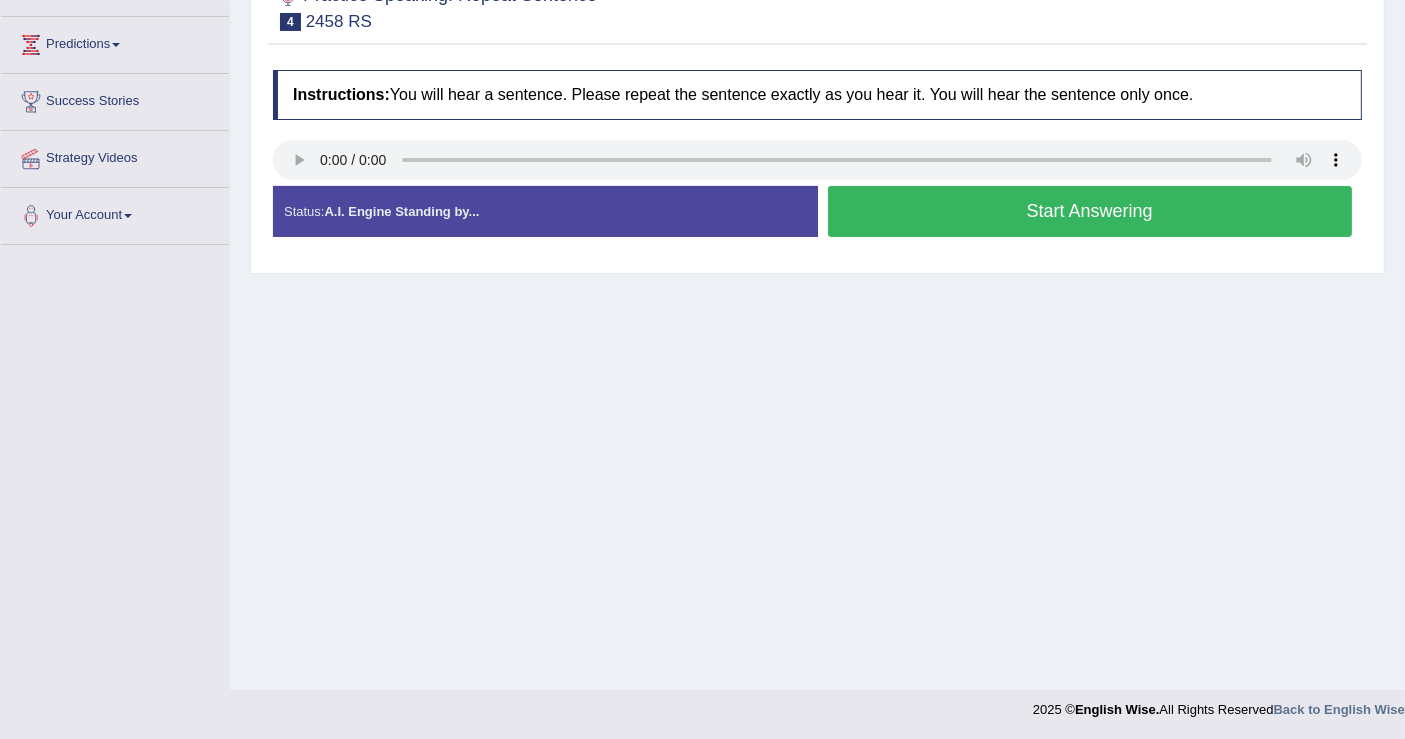 click on "Start Answering" at bounding box center (1090, 211) 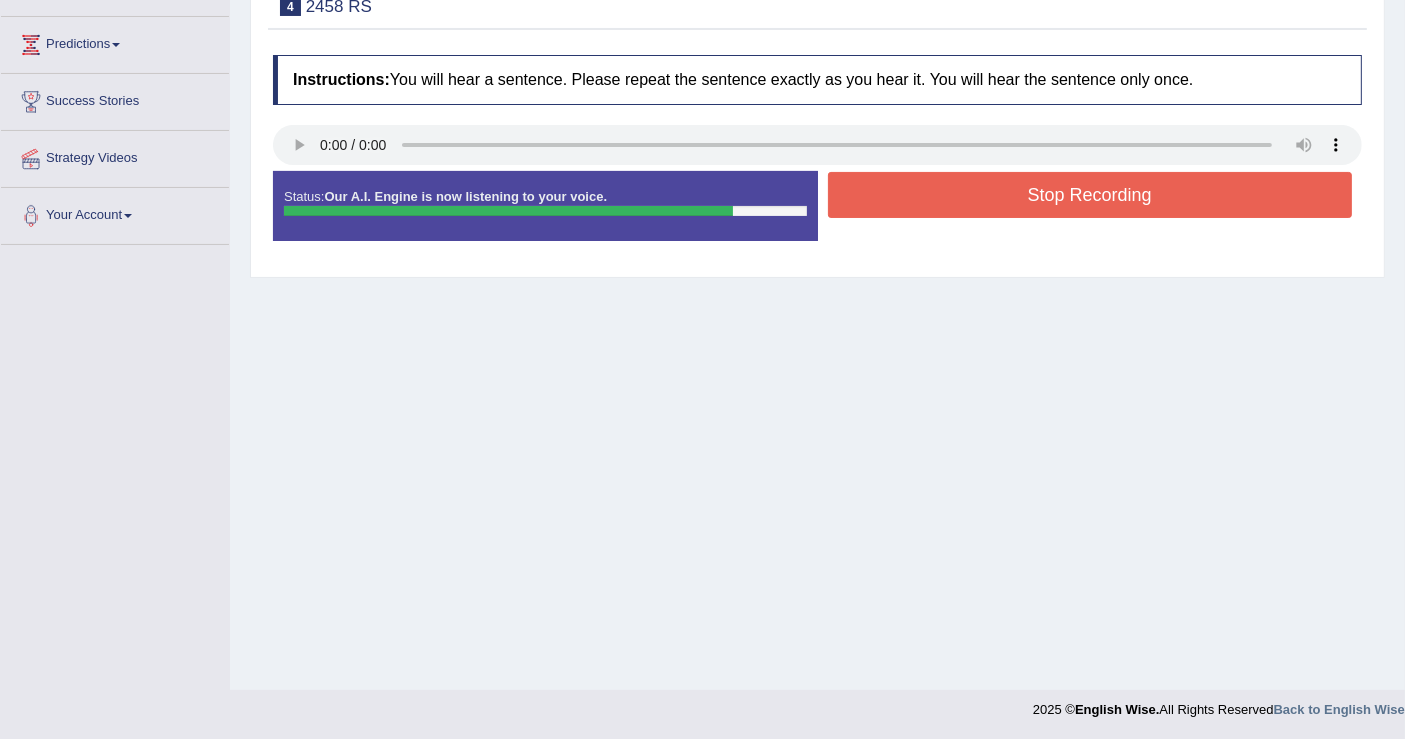 click on "Stop Recording" at bounding box center (1090, 195) 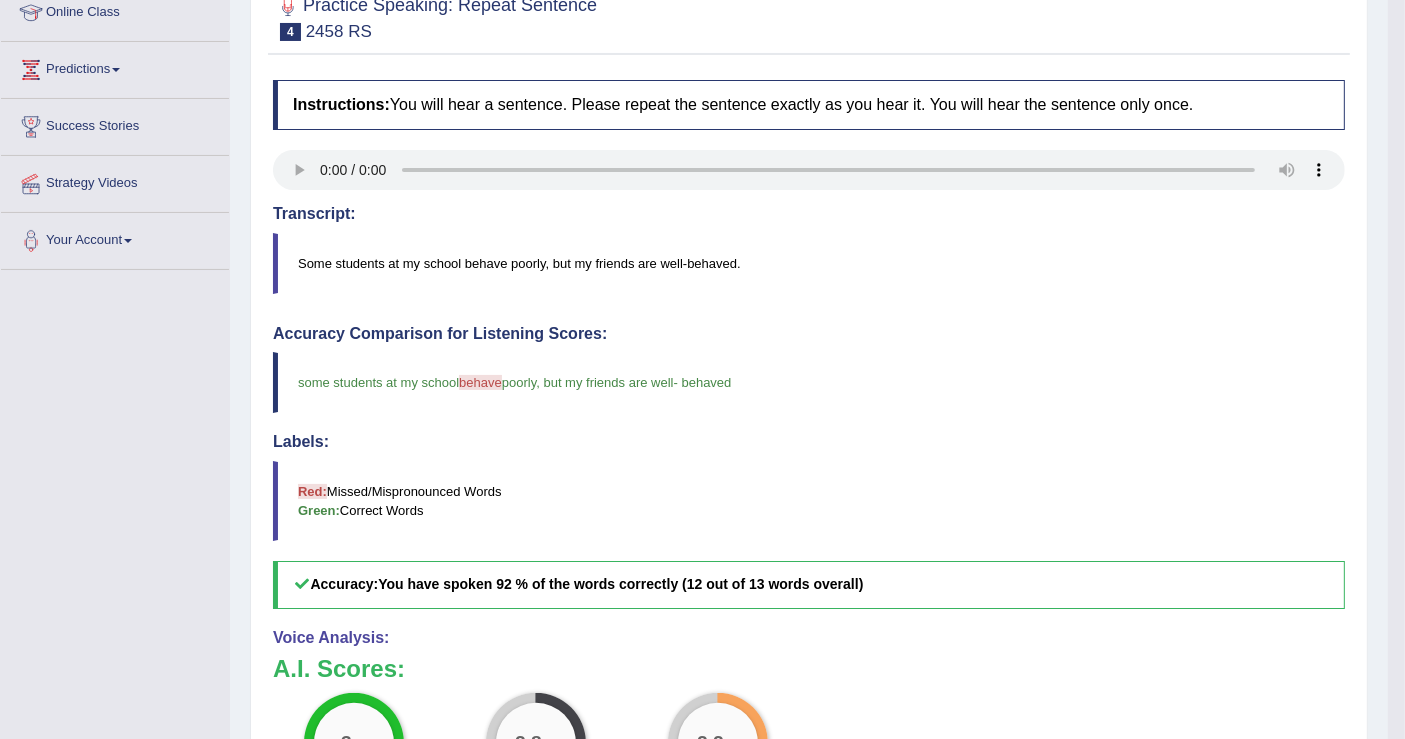 scroll, scrollTop: 0, scrollLeft: 0, axis: both 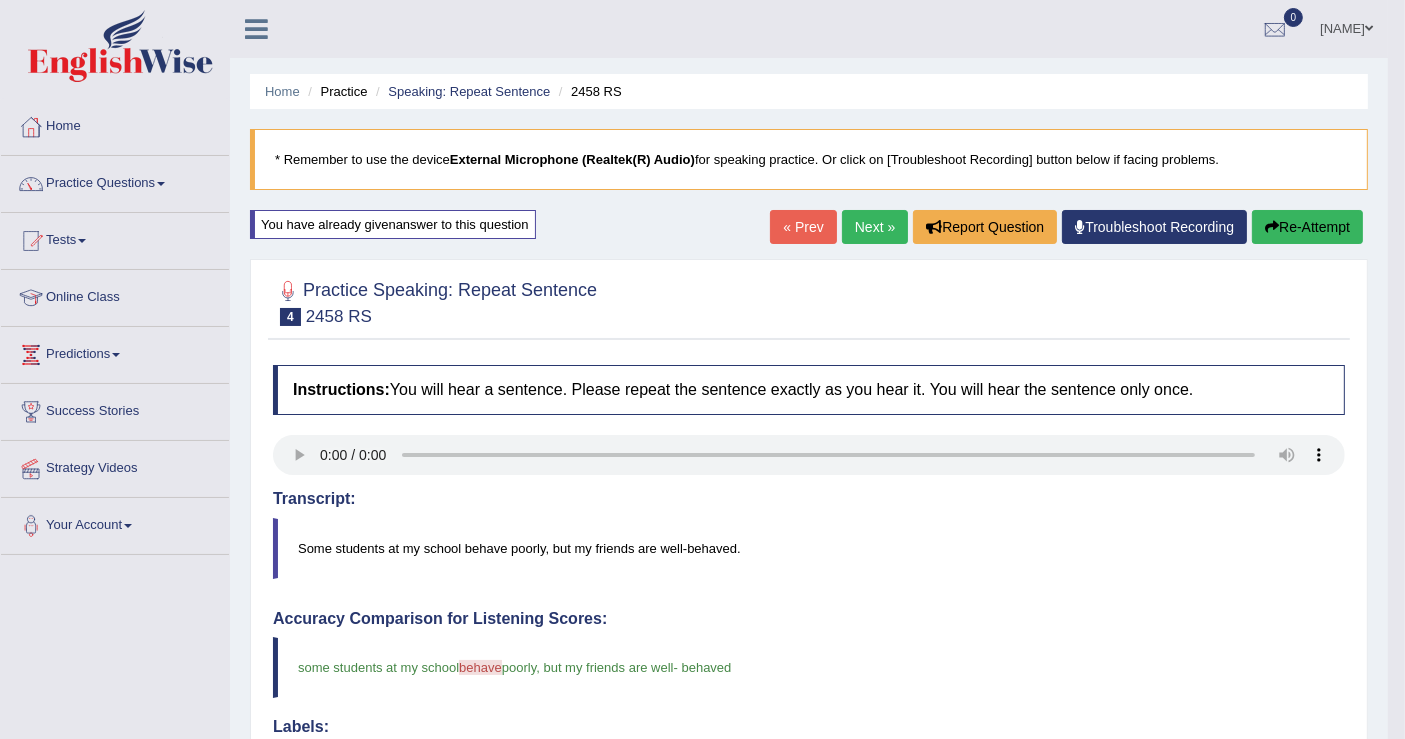 click on "Next »" at bounding box center [875, 227] 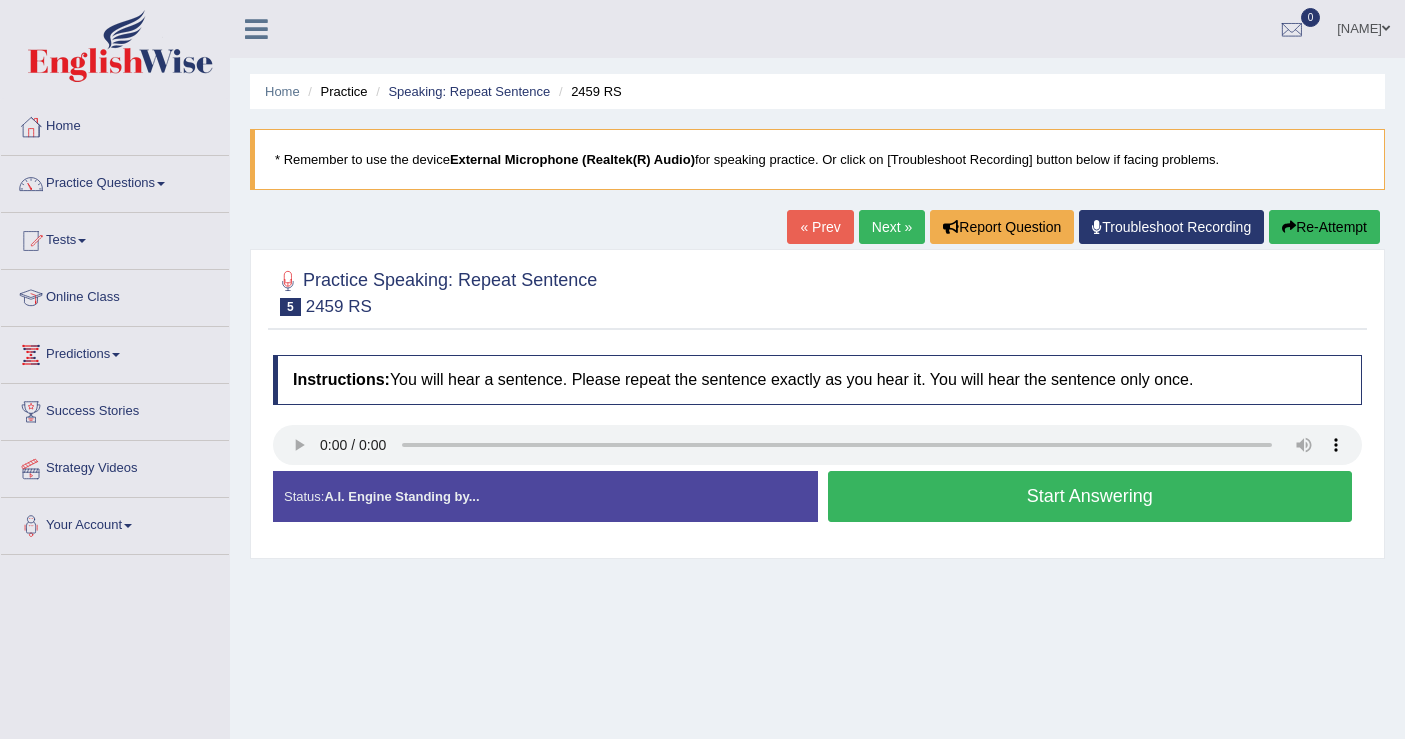 scroll, scrollTop: 0, scrollLeft: 0, axis: both 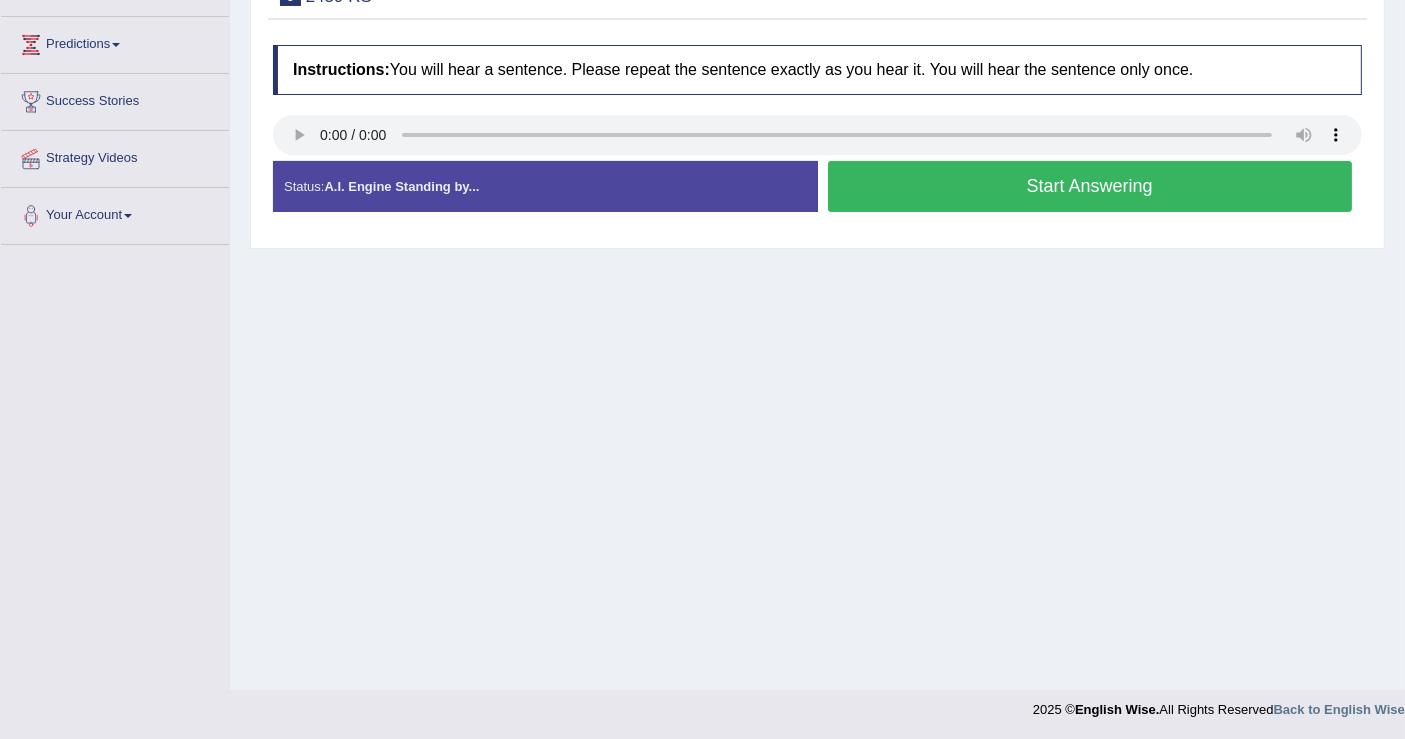 click on "Start Answering" at bounding box center [1090, 186] 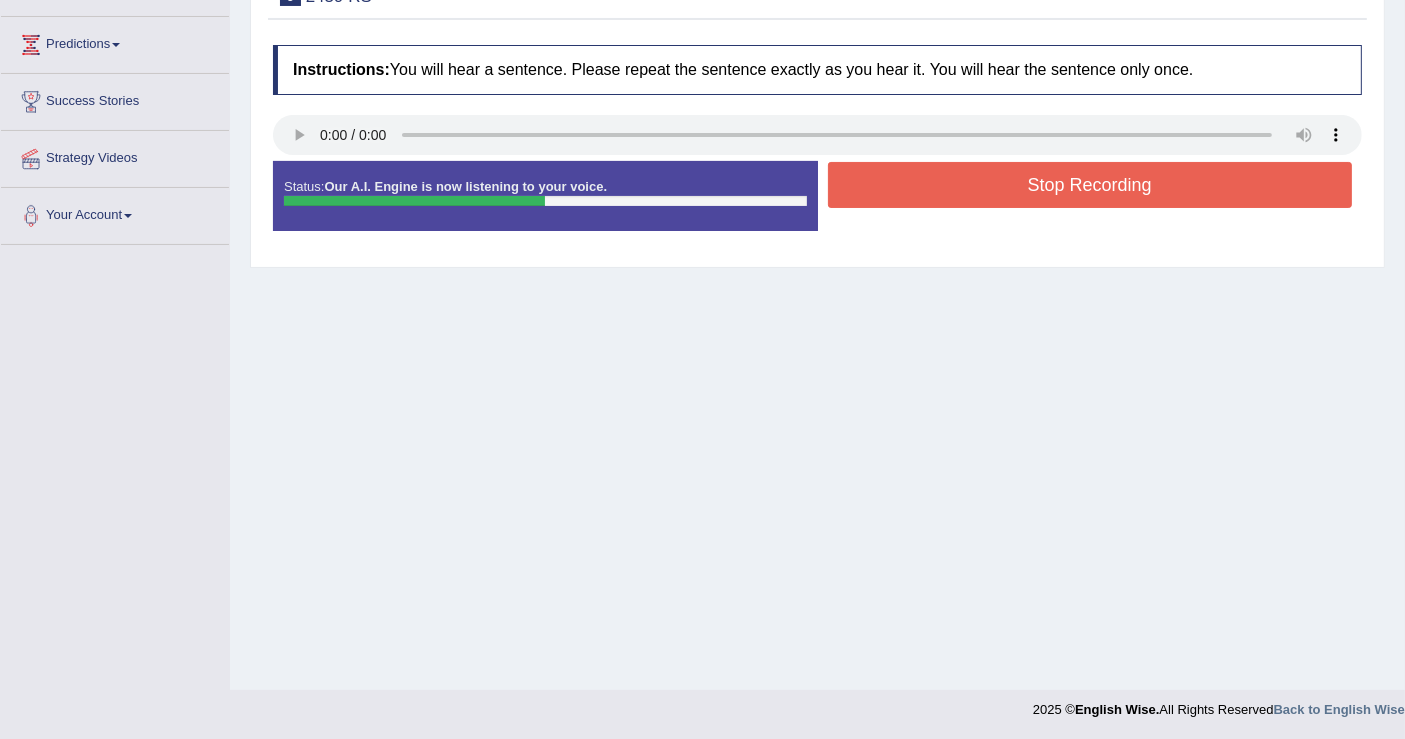 click on "Stop Recording" at bounding box center [1090, 185] 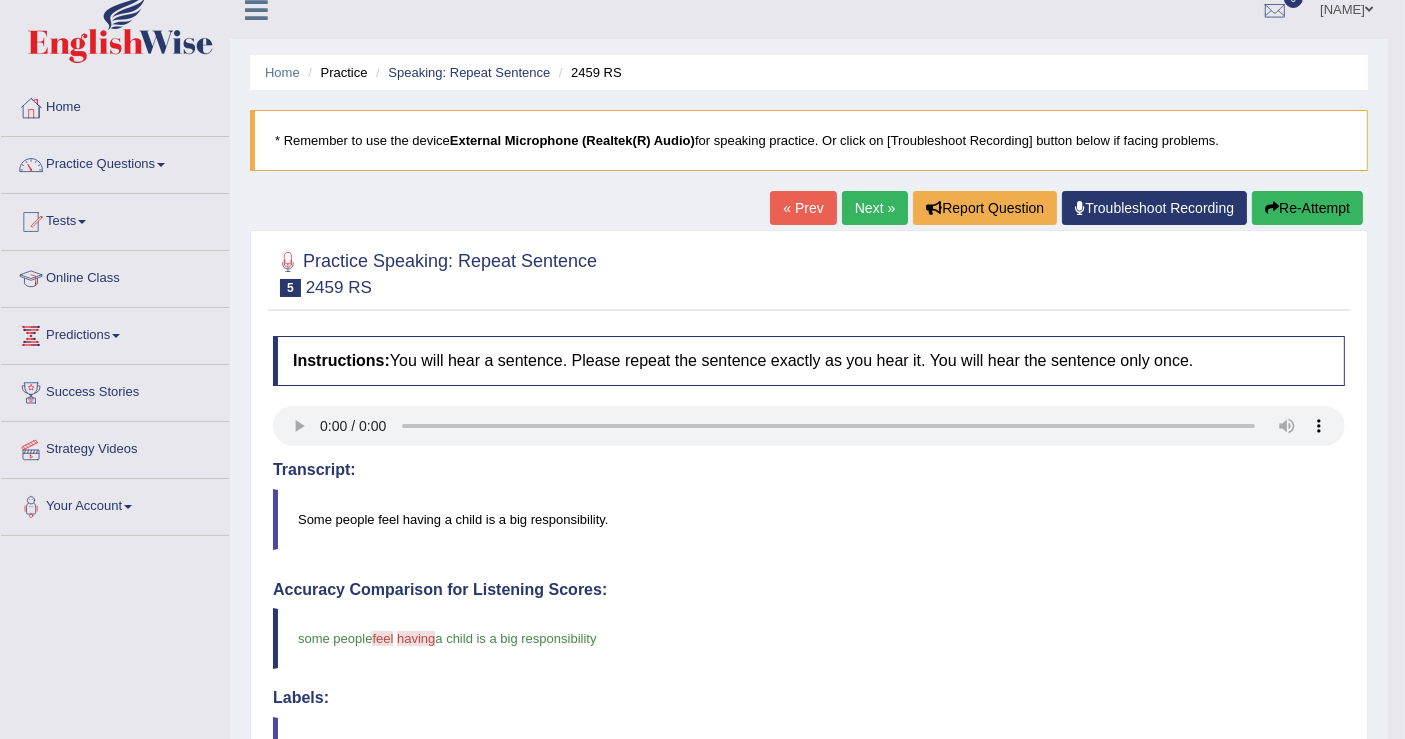scroll, scrollTop: 0, scrollLeft: 0, axis: both 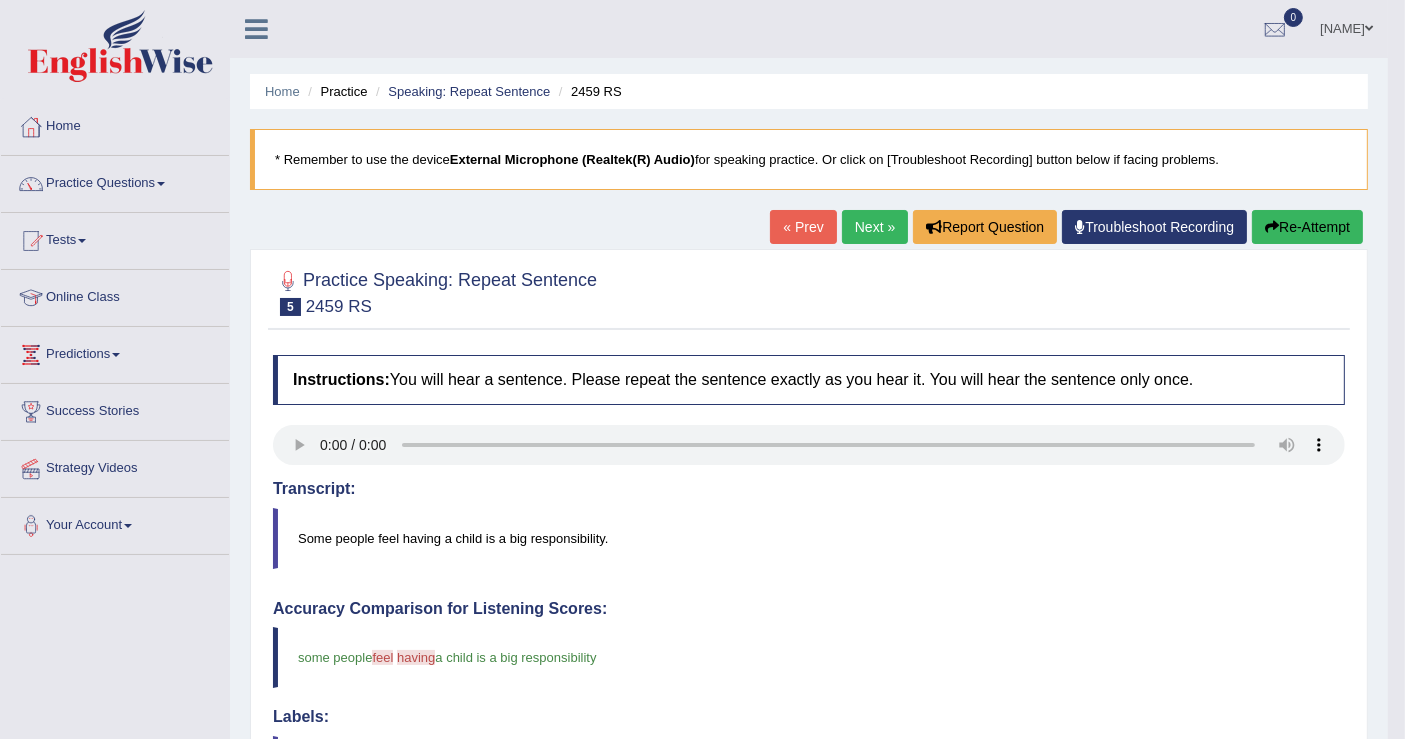 click on "Next »" at bounding box center (875, 227) 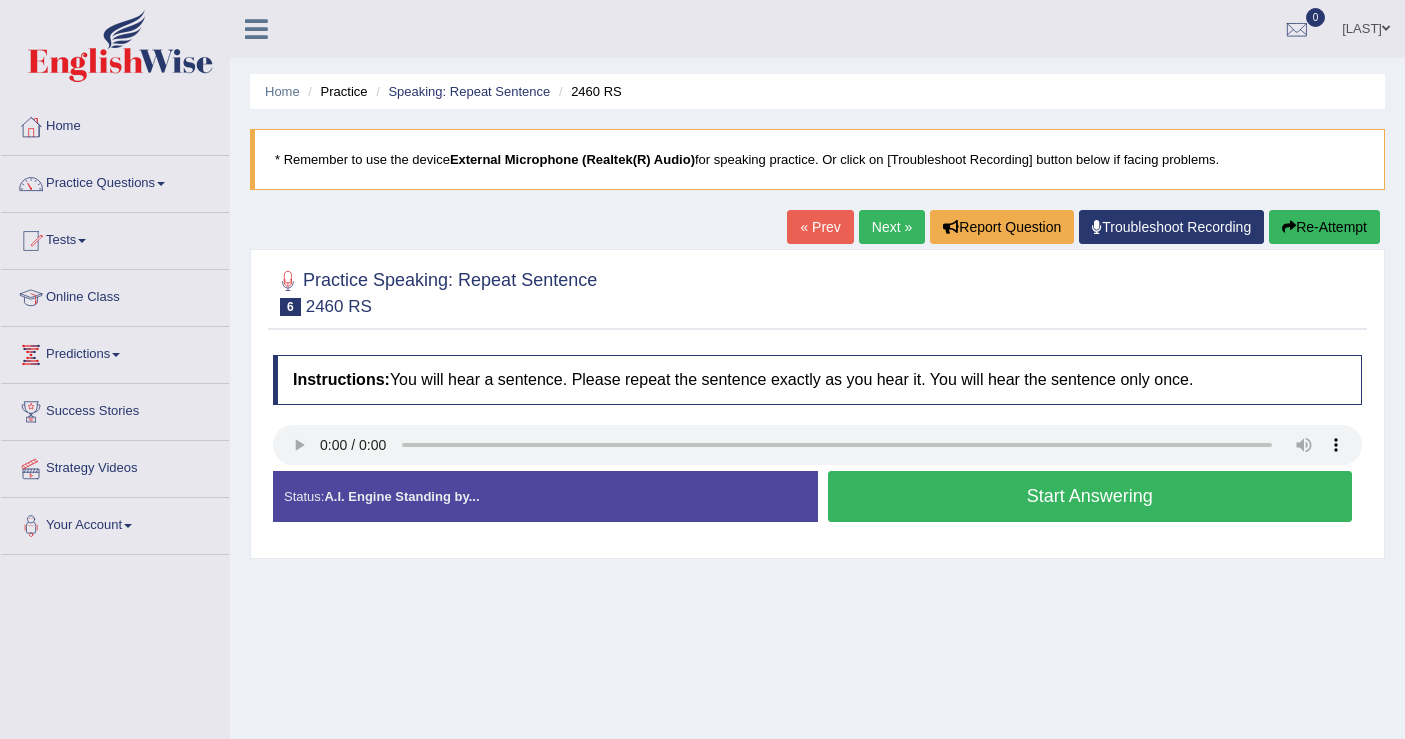scroll, scrollTop: 0, scrollLeft: 0, axis: both 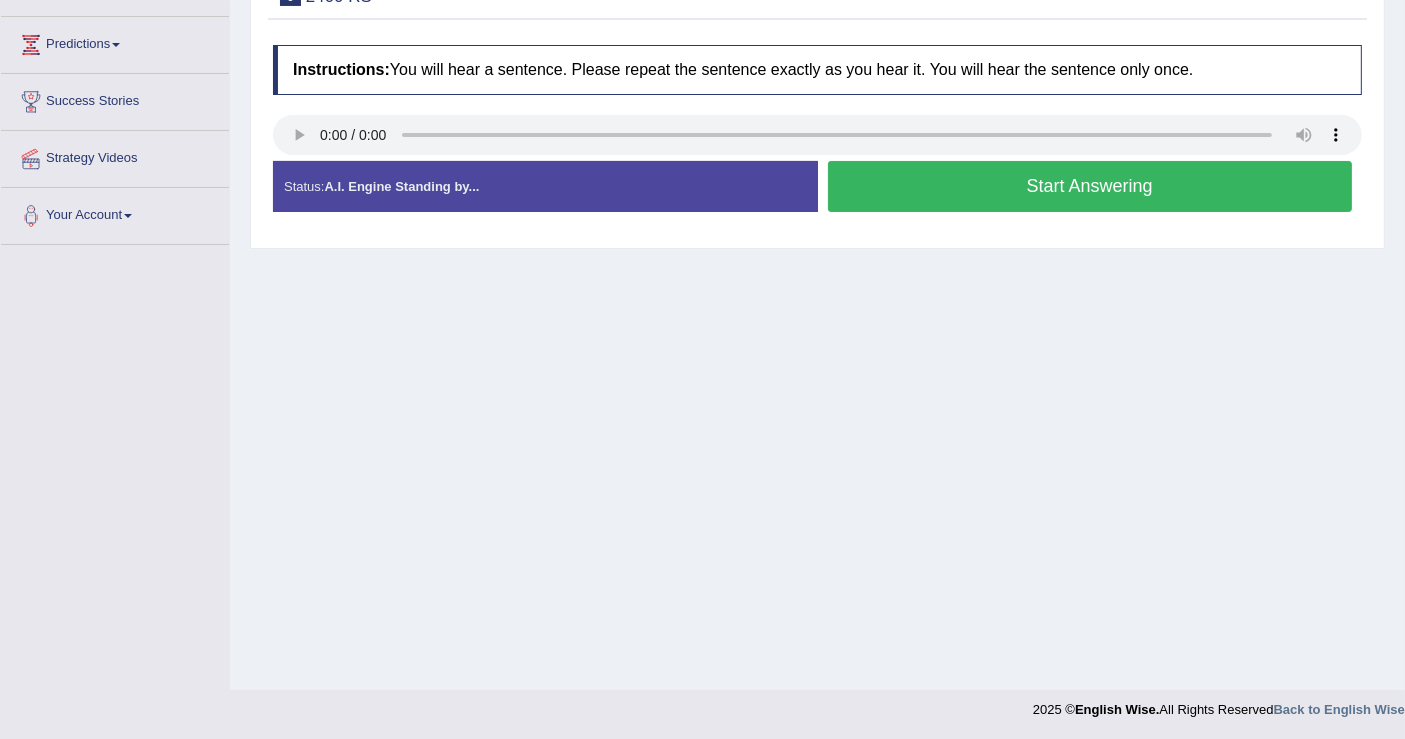 click on "Start Answering" at bounding box center [1090, 186] 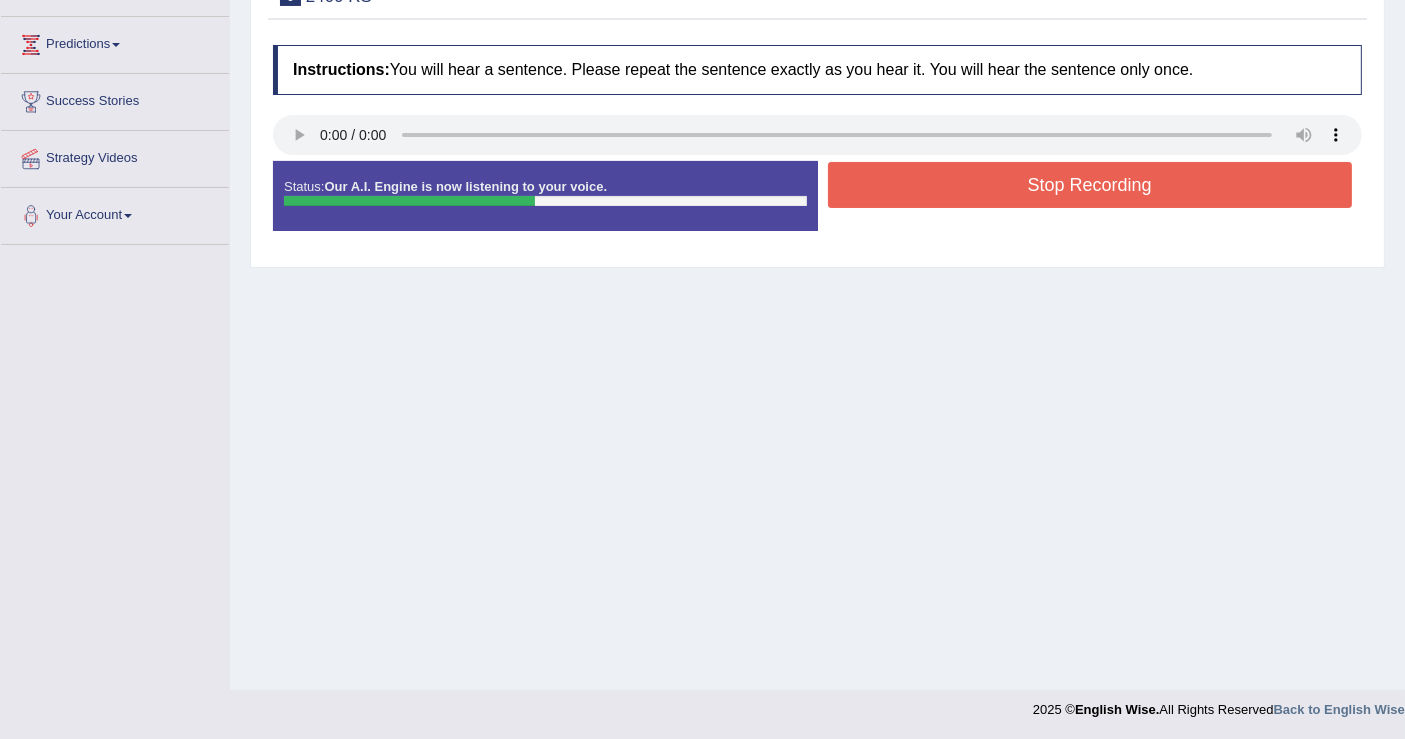 click on "Stop Recording" at bounding box center (1090, 185) 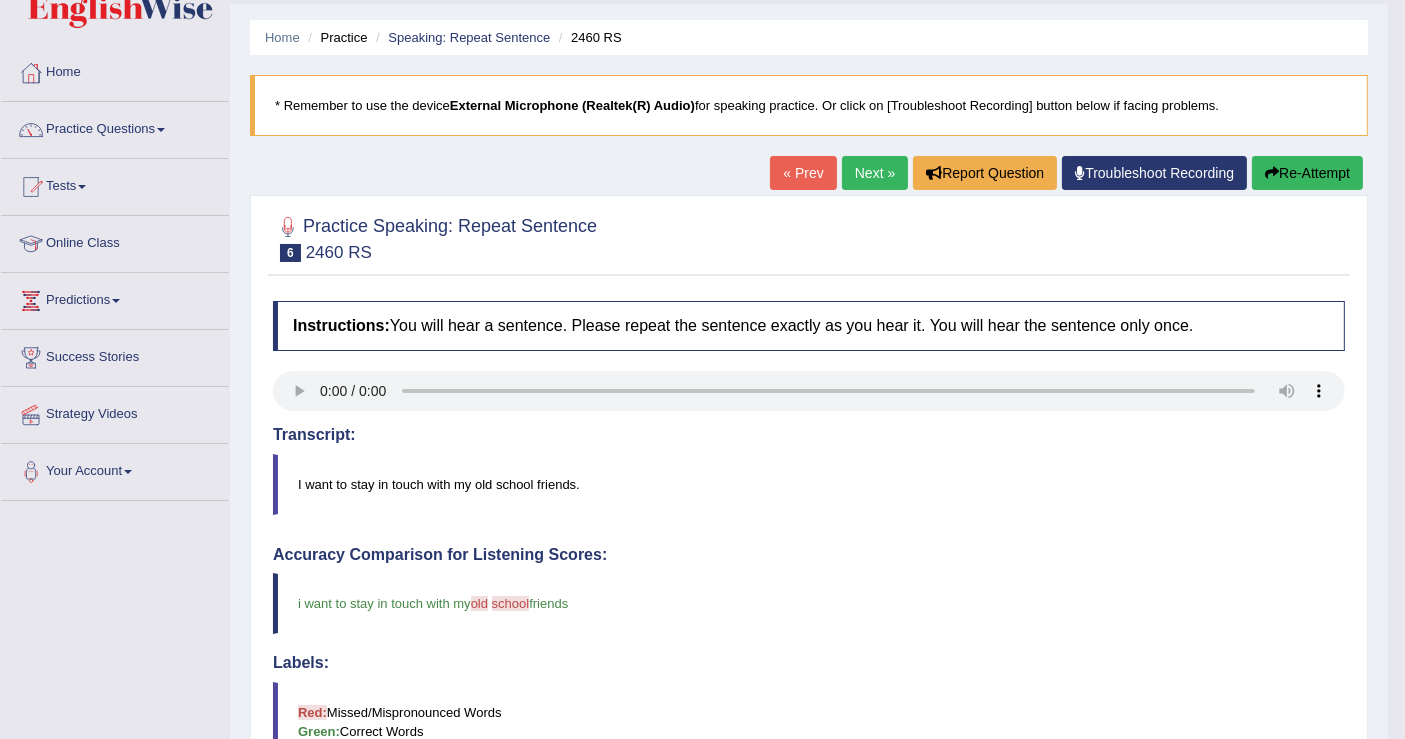 scroll, scrollTop: 0, scrollLeft: 0, axis: both 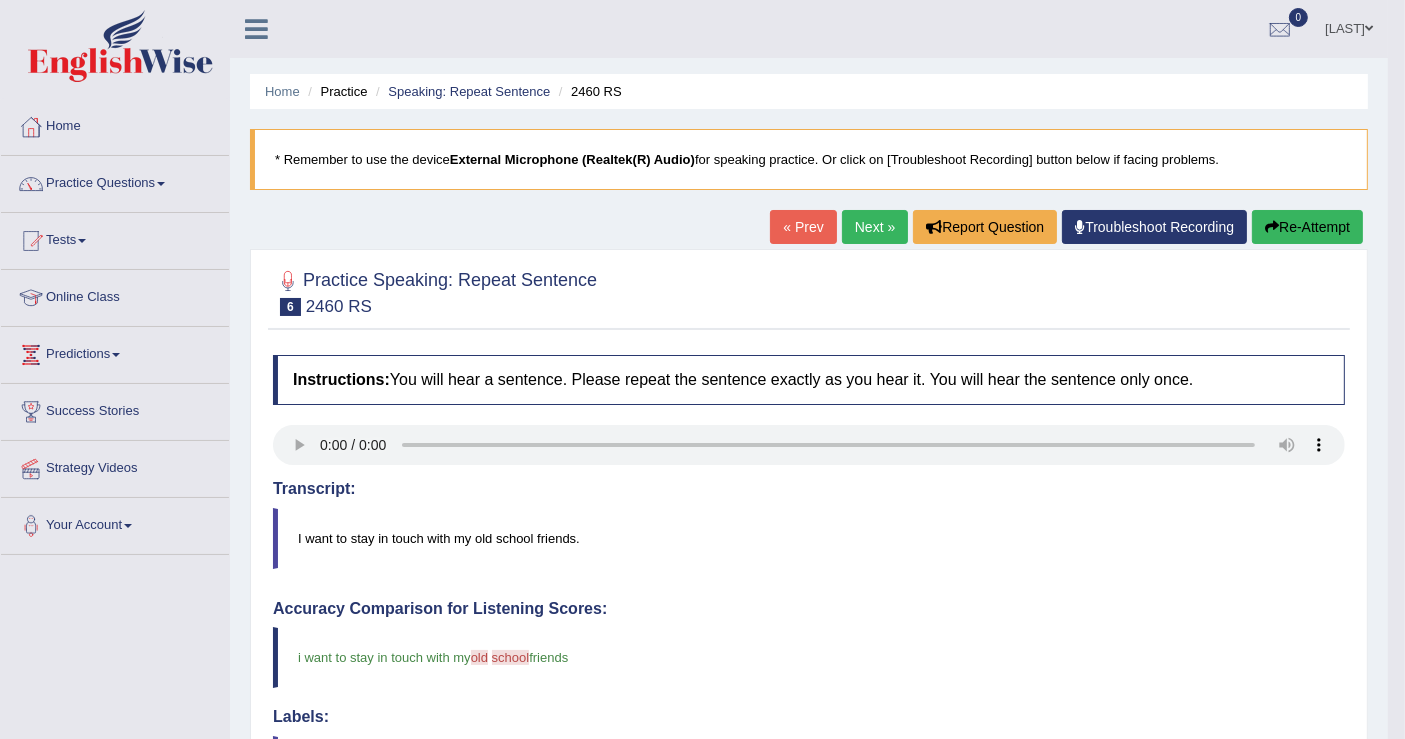 click on "Next »" at bounding box center (875, 227) 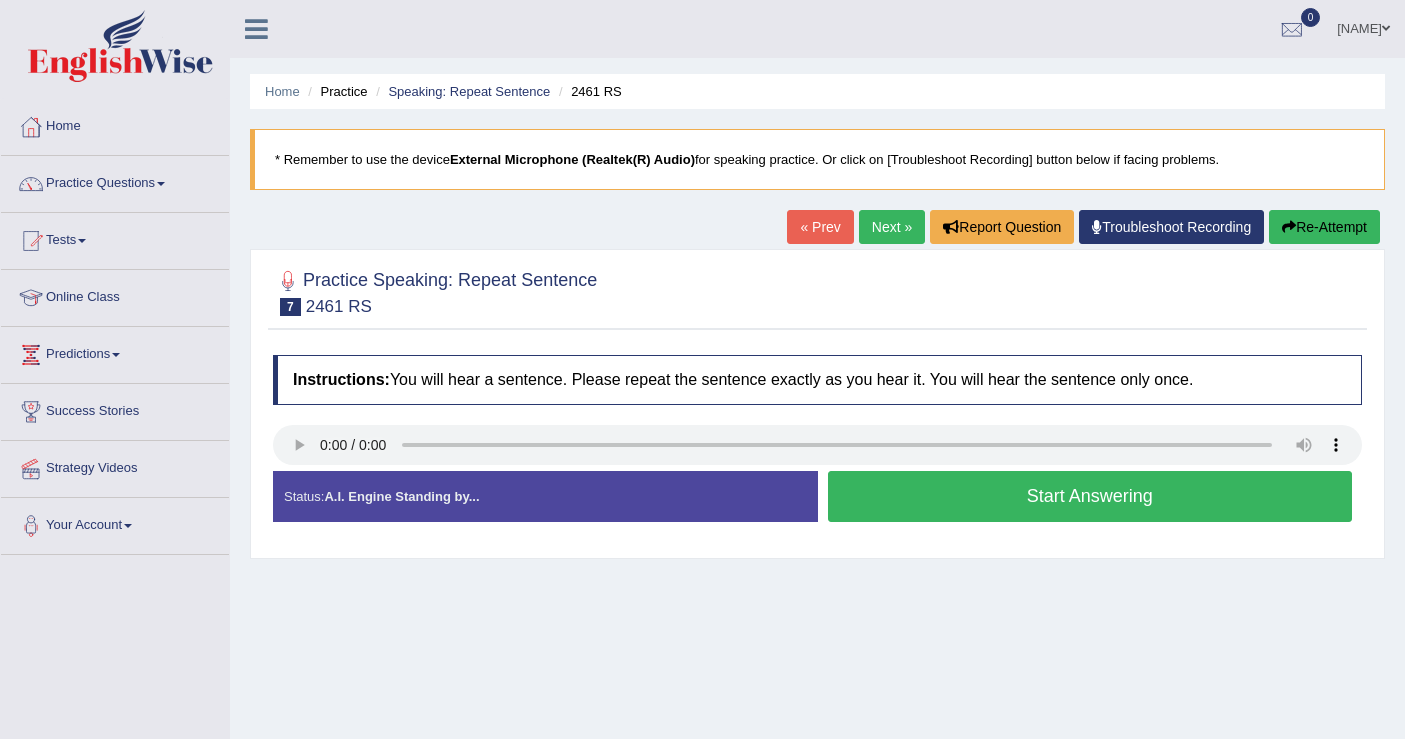 scroll, scrollTop: 0, scrollLeft: 0, axis: both 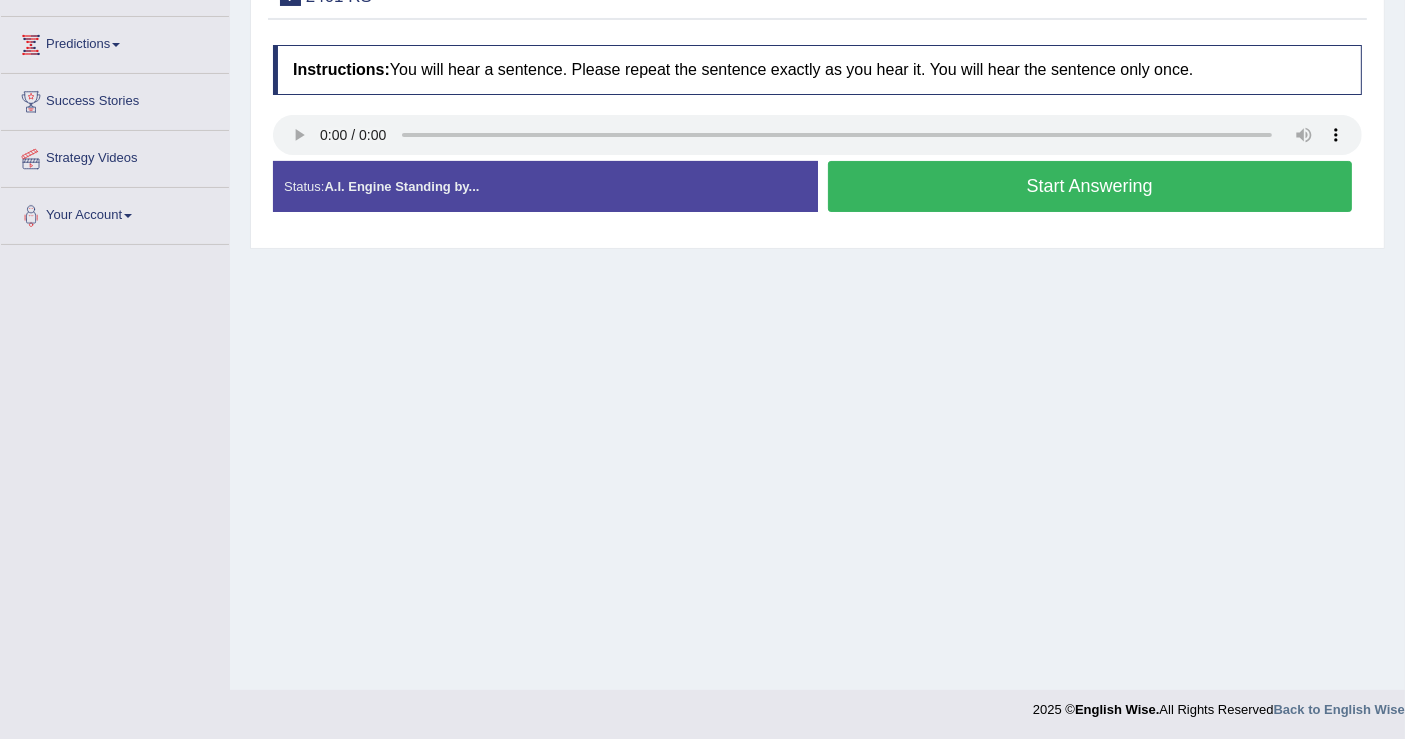 click on "Start Answering" at bounding box center [1090, 186] 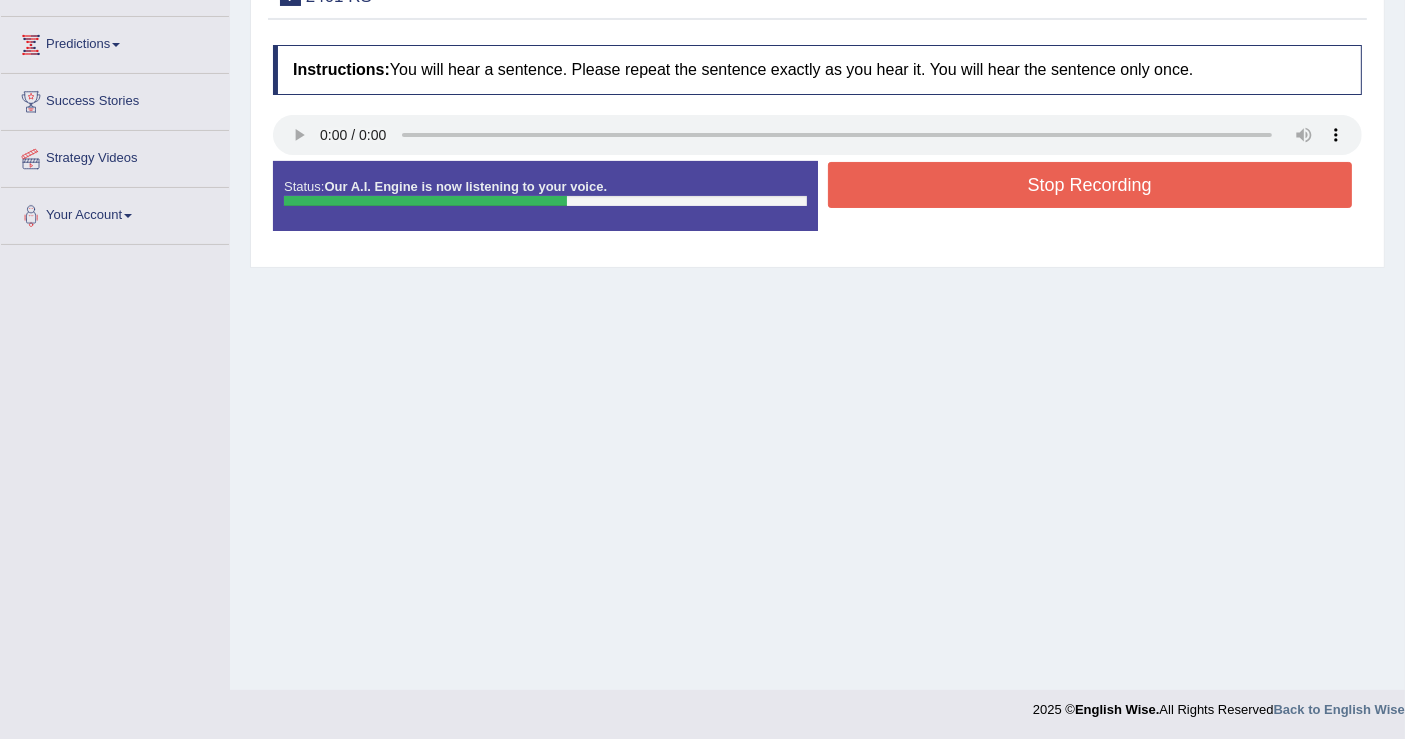click on "Stop Recording" at bounding box center [1090, 185] 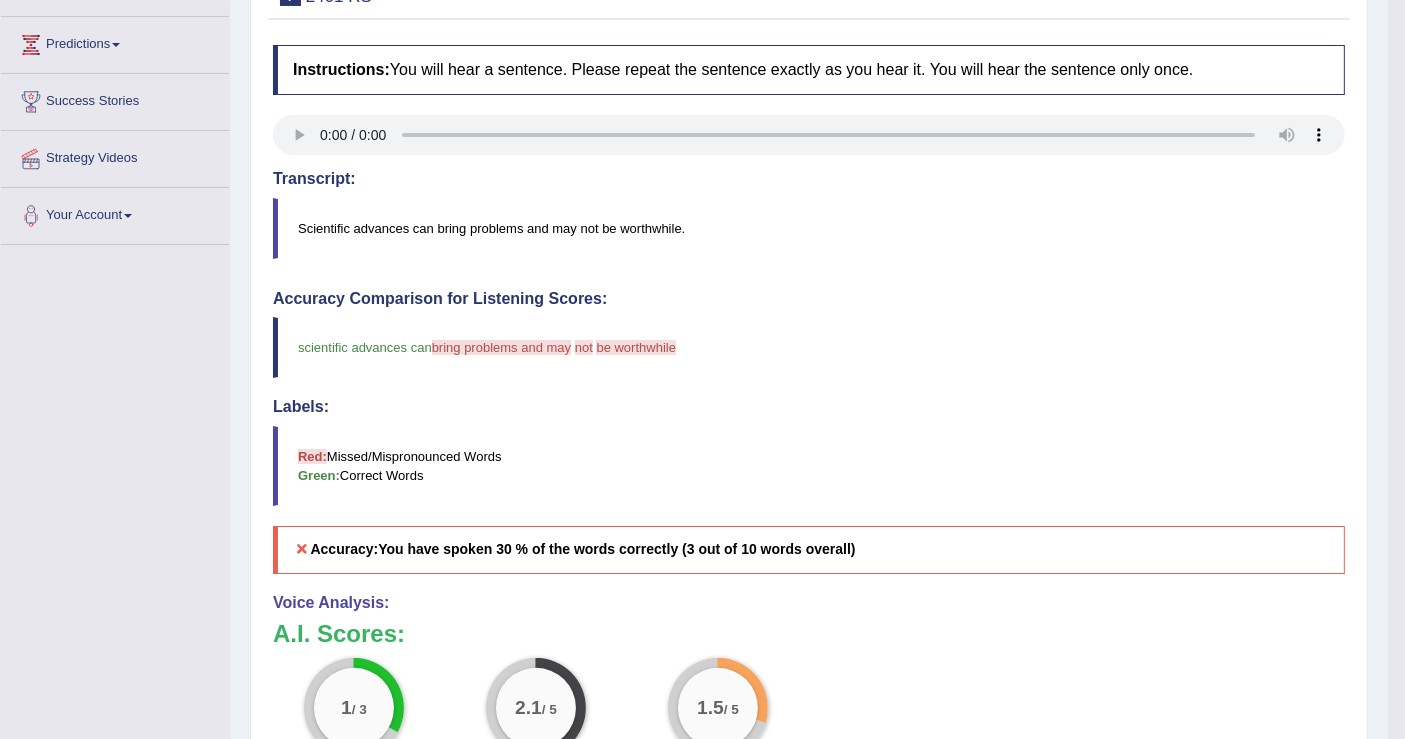 click on "Scientific advances can bring problems and may not be worthwhile." at bounding box center (809, 228) 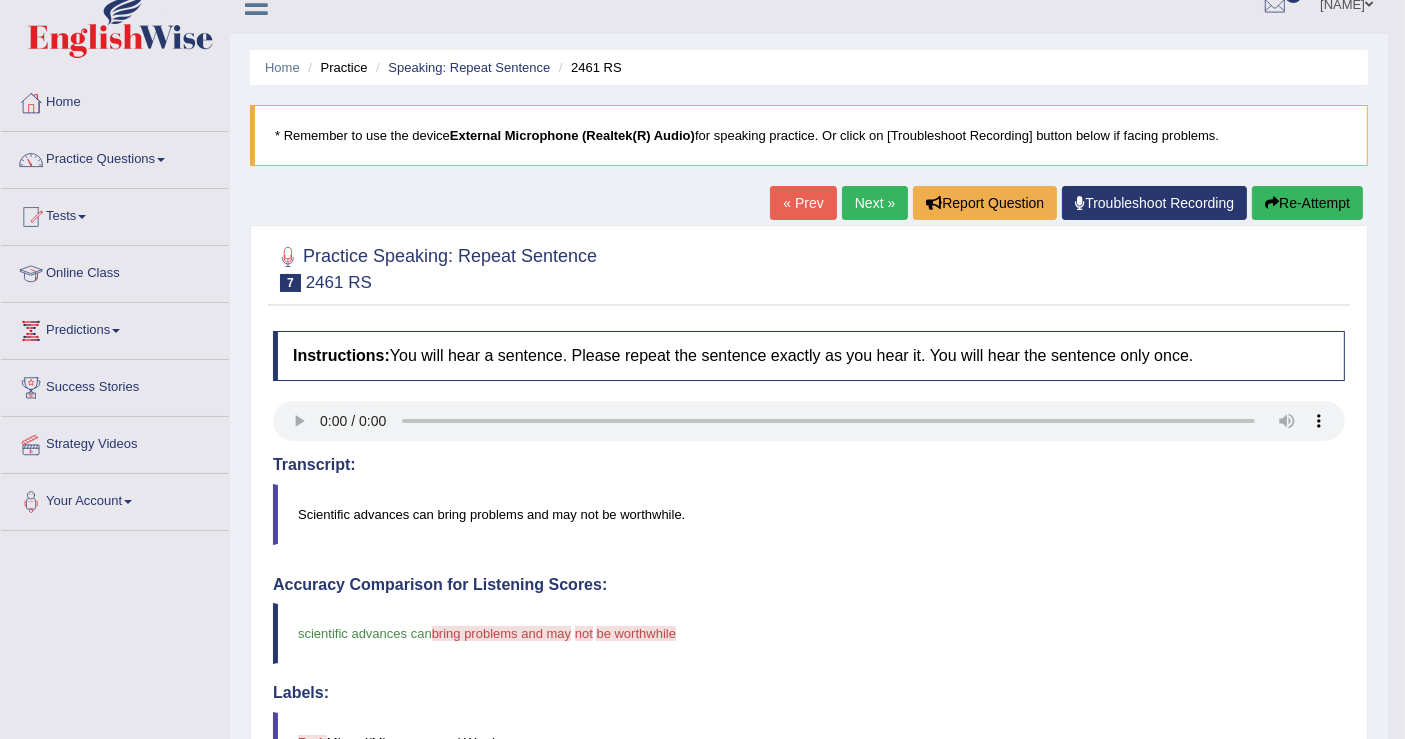scroll, scrollTop: 0, scrollLeft: 0, axis: both 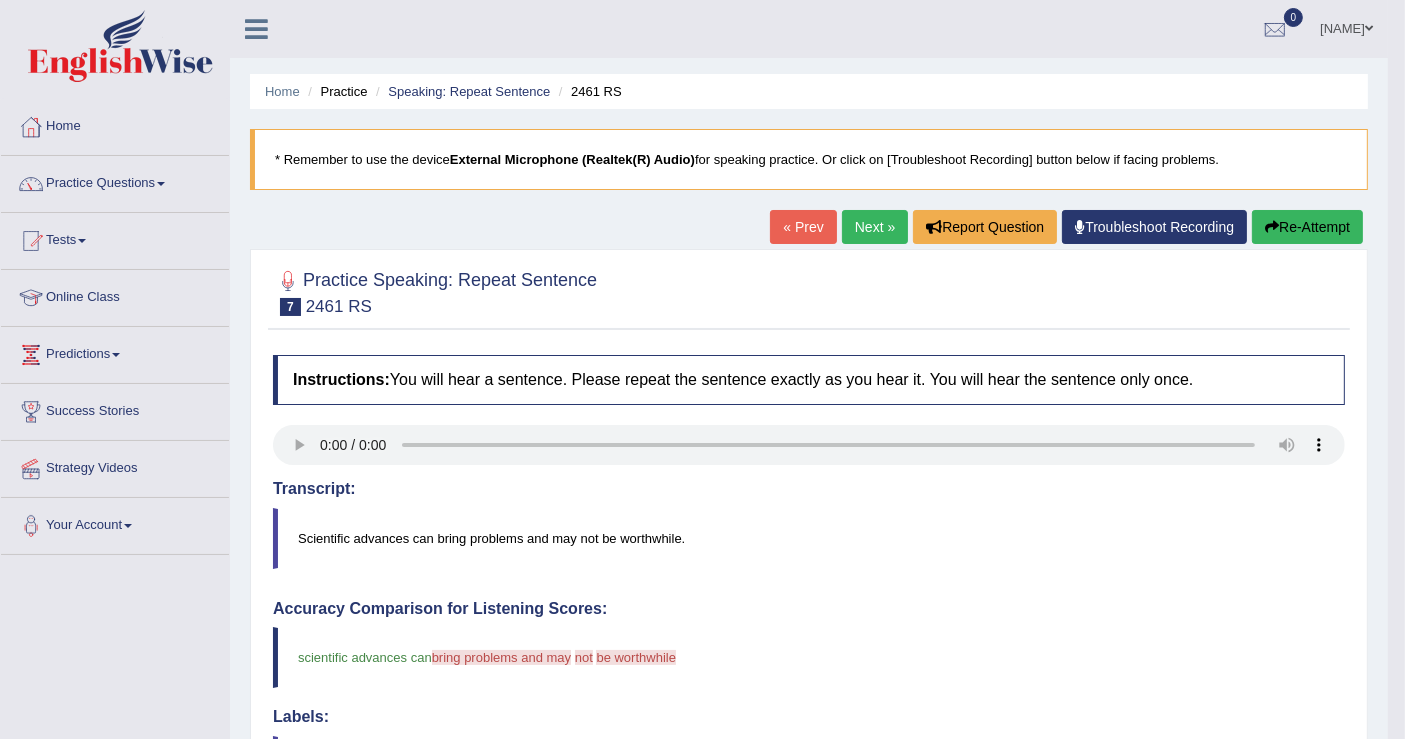 click at bounding box center [1369, 28] 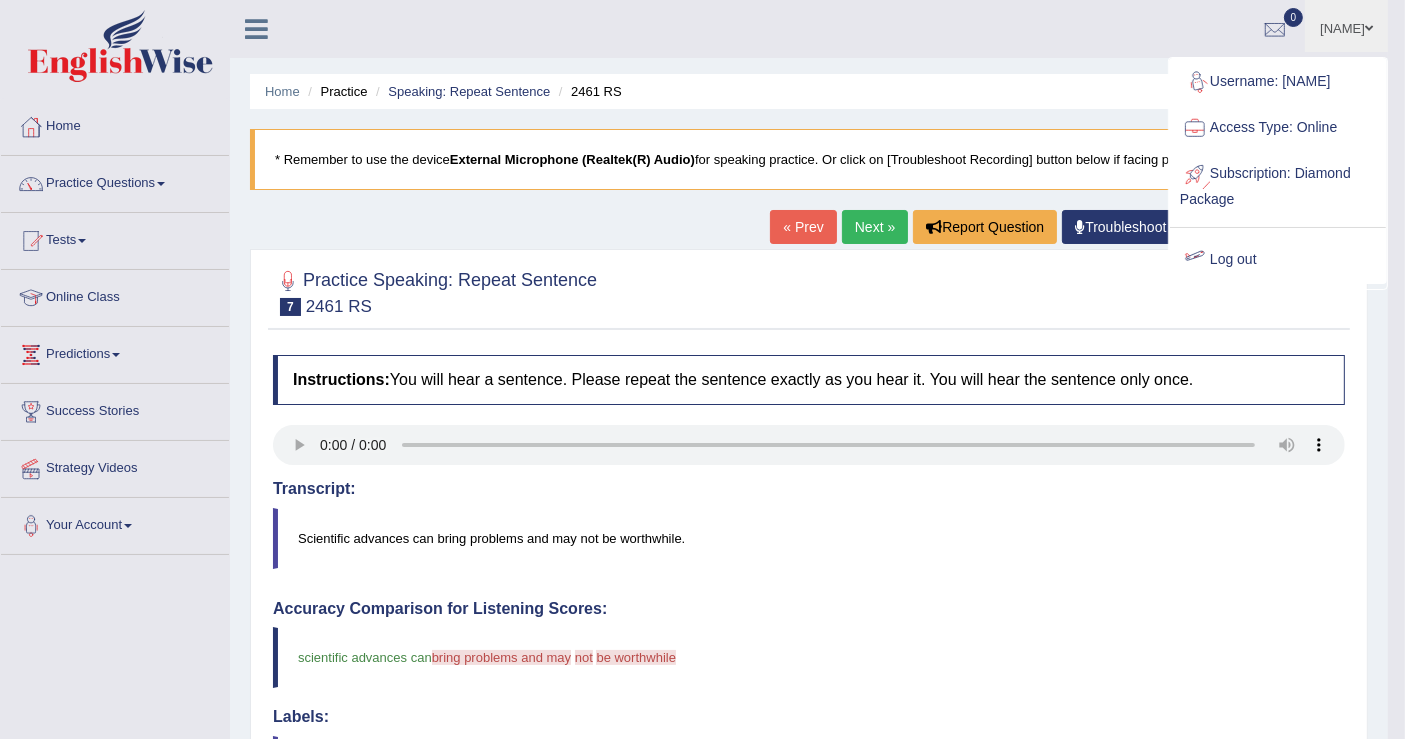 click on "Log out" at bounding box center (1278, 260) 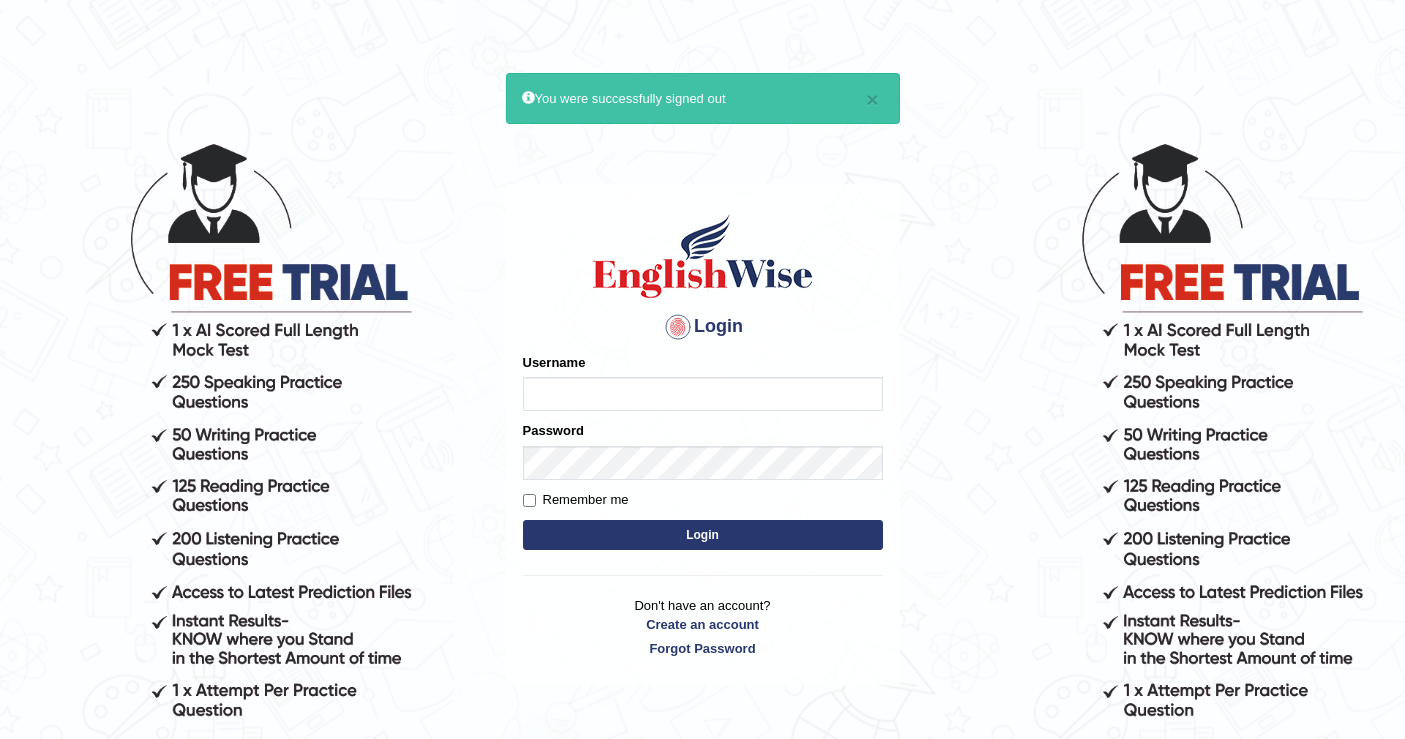 scroll, scrollTop: 0, scrollLeft: 0, axis: both 